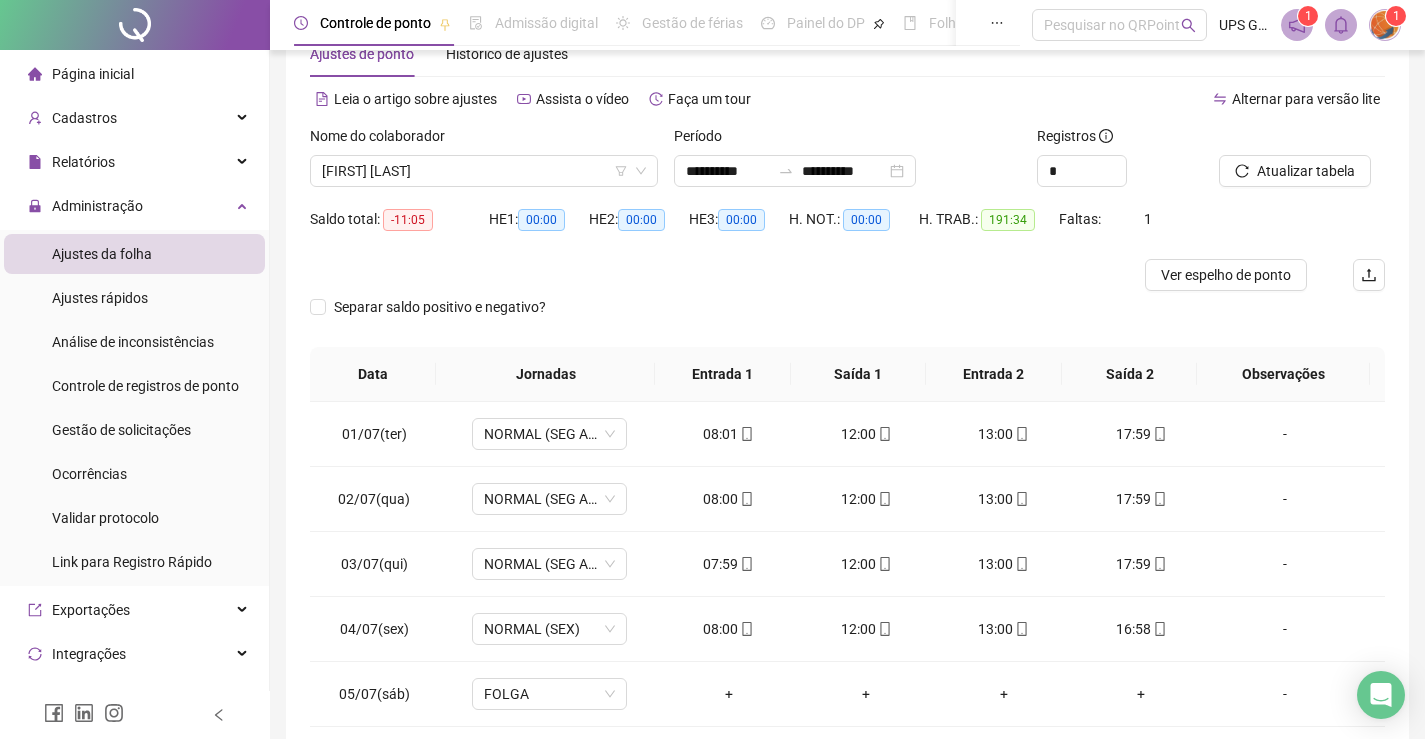 scroll, scrollTop: 159, scrollLeft: 0, axis: vertical 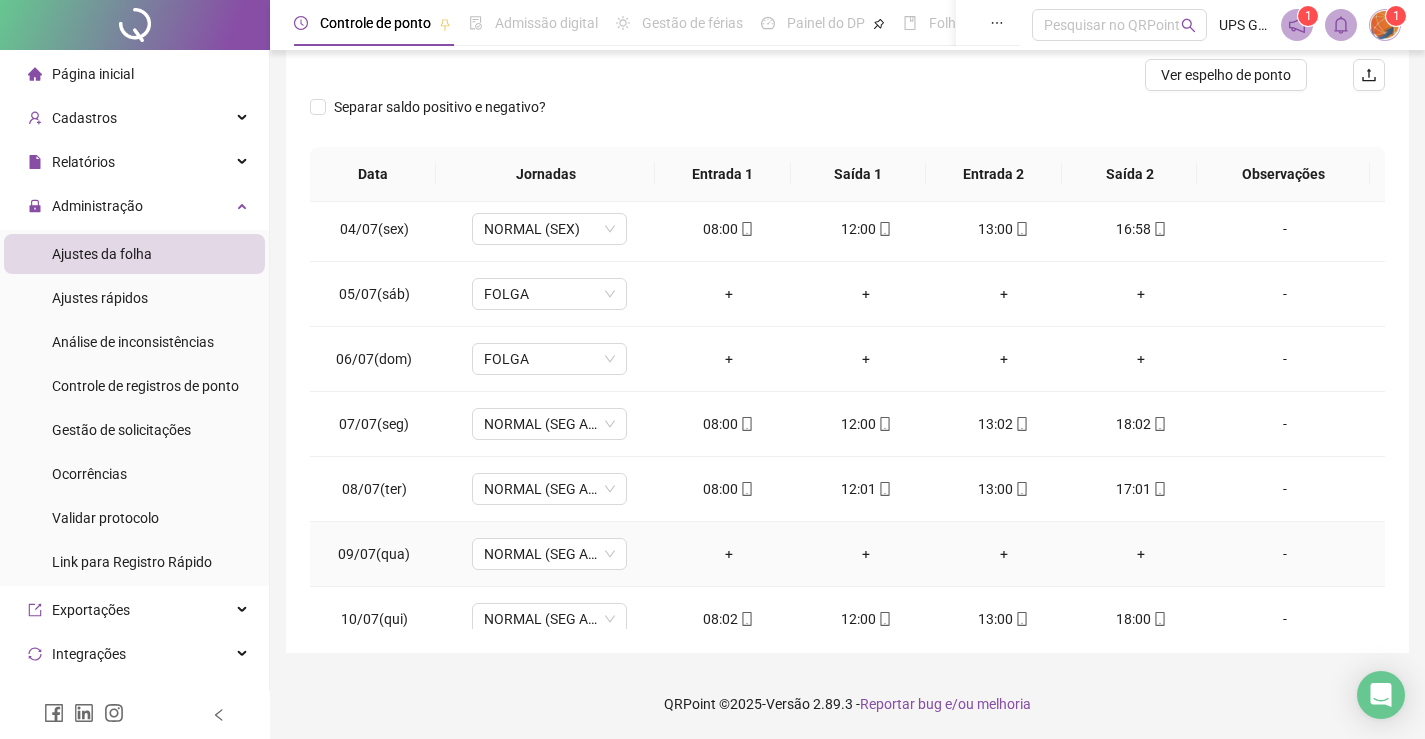 click on "-" at bounding box center [1285, 554] 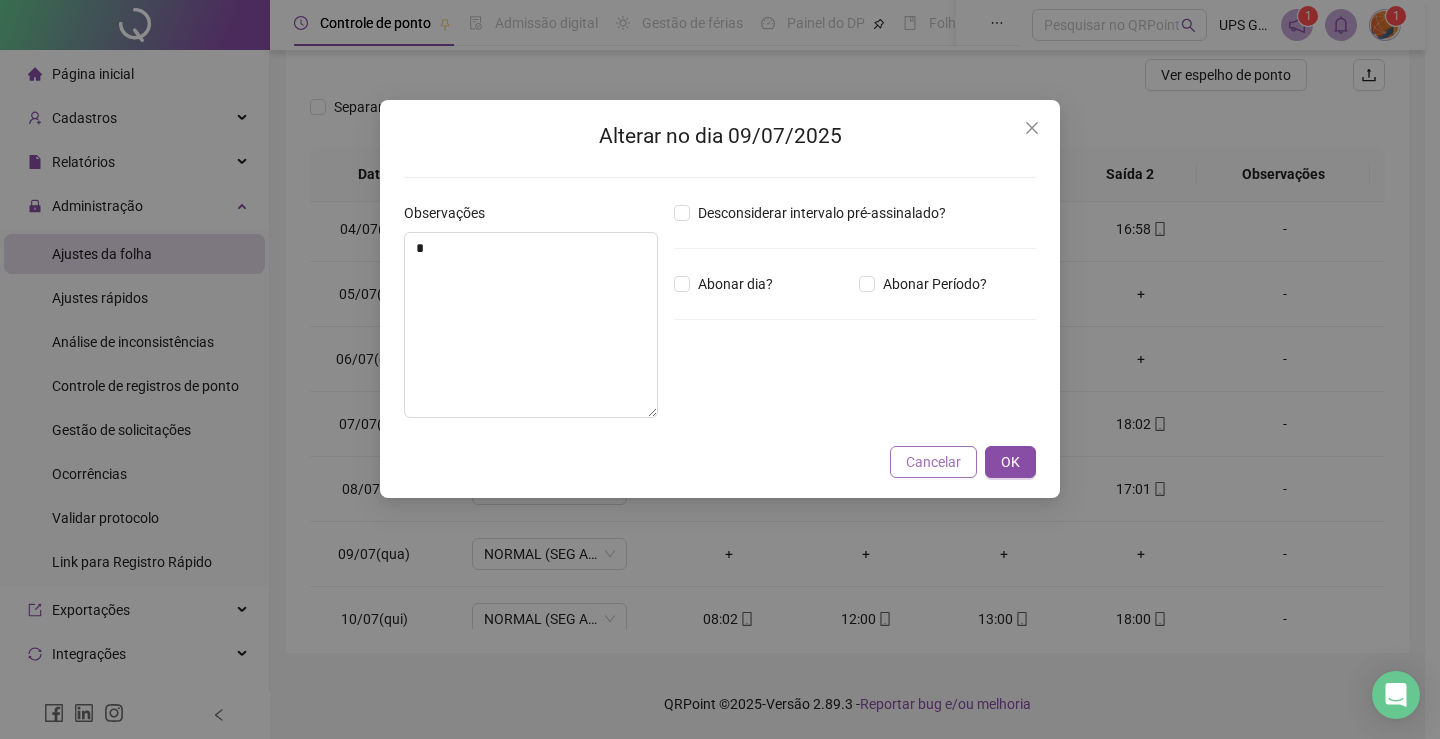 click on "Cancelar" at bounding box center [933, 462] 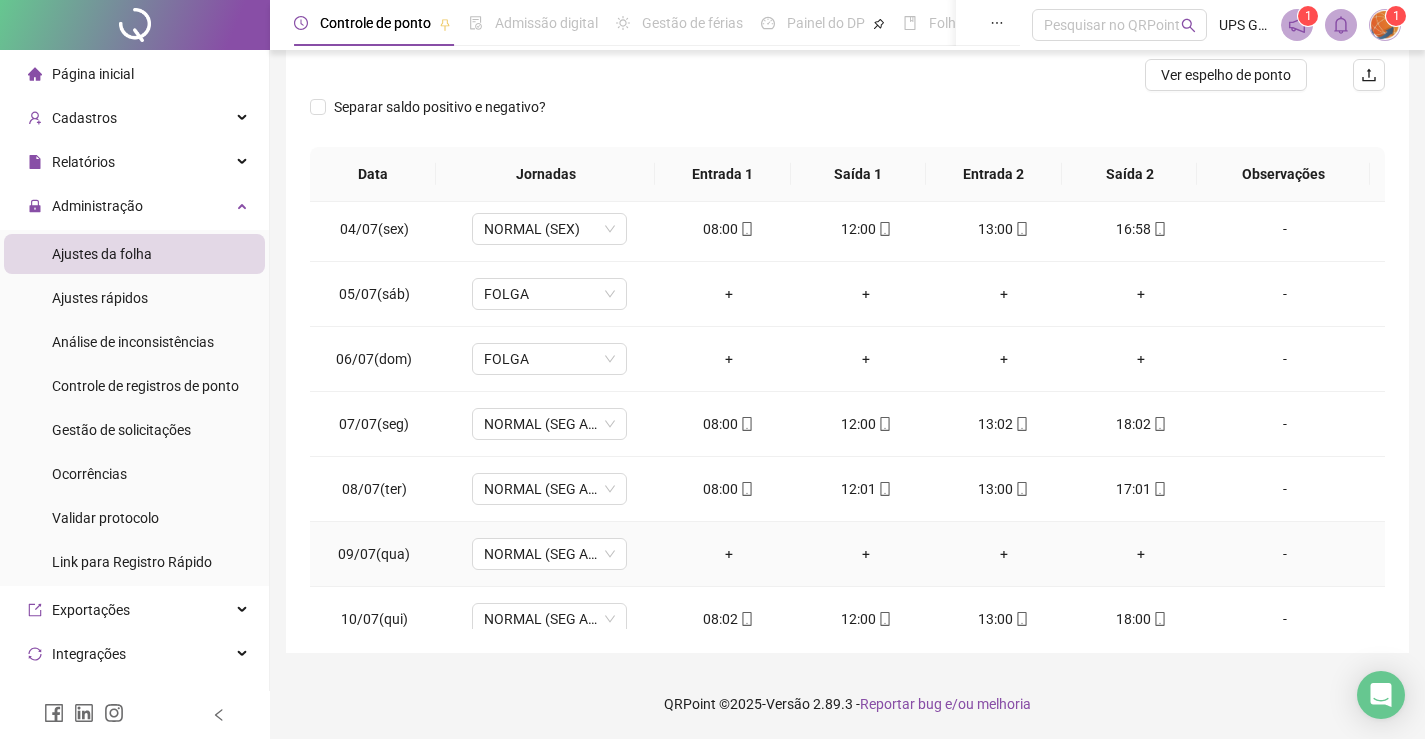 click on "+" at bounding box center (729, 554) 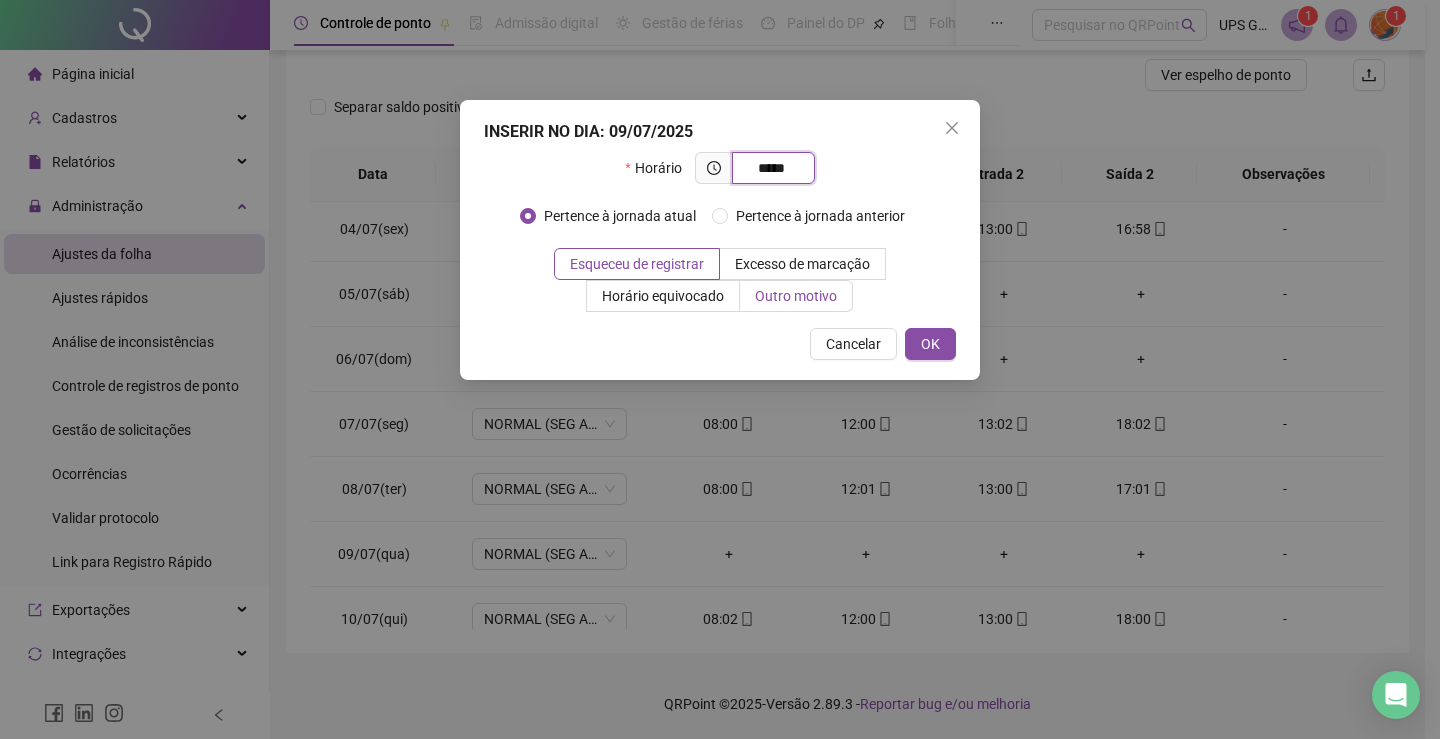 type on "*****" 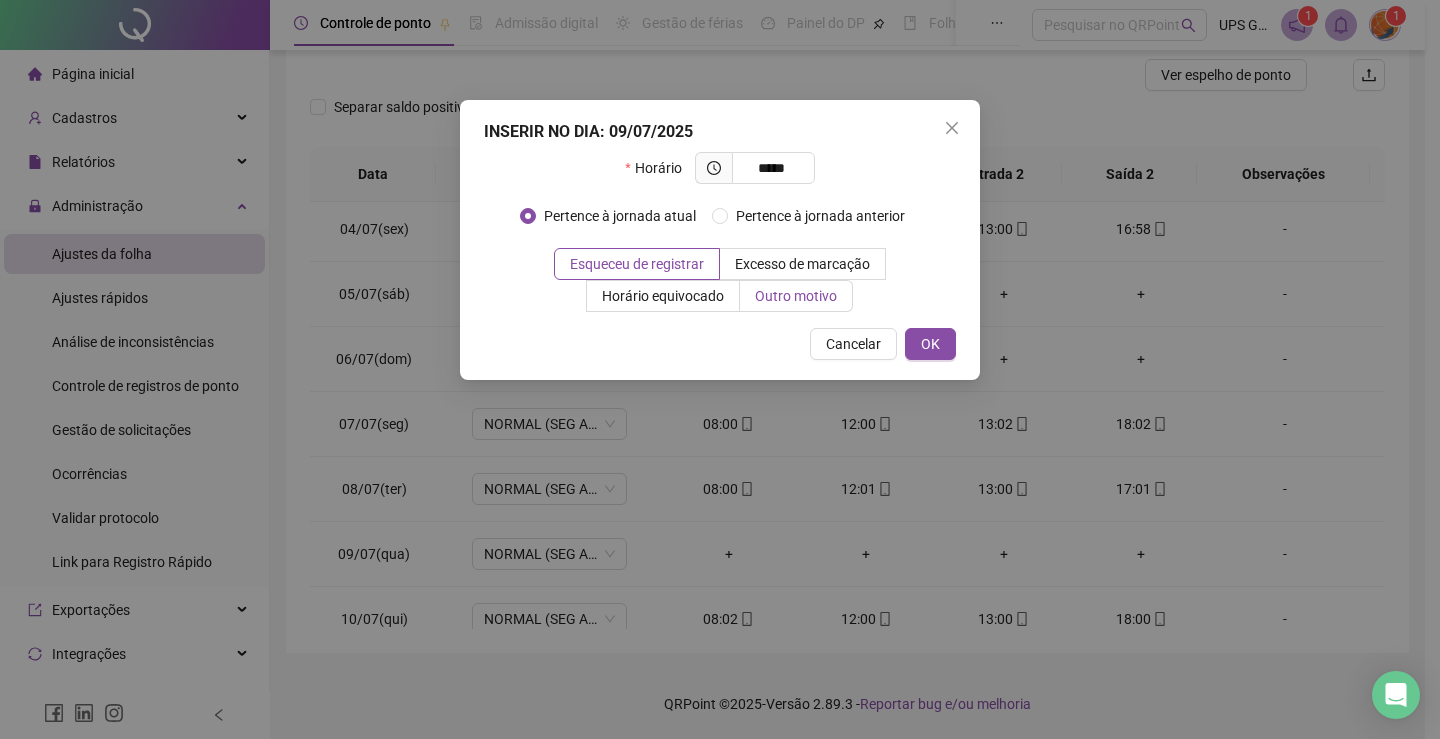 click on "Outro motivo" at bounding box center [796, 296] 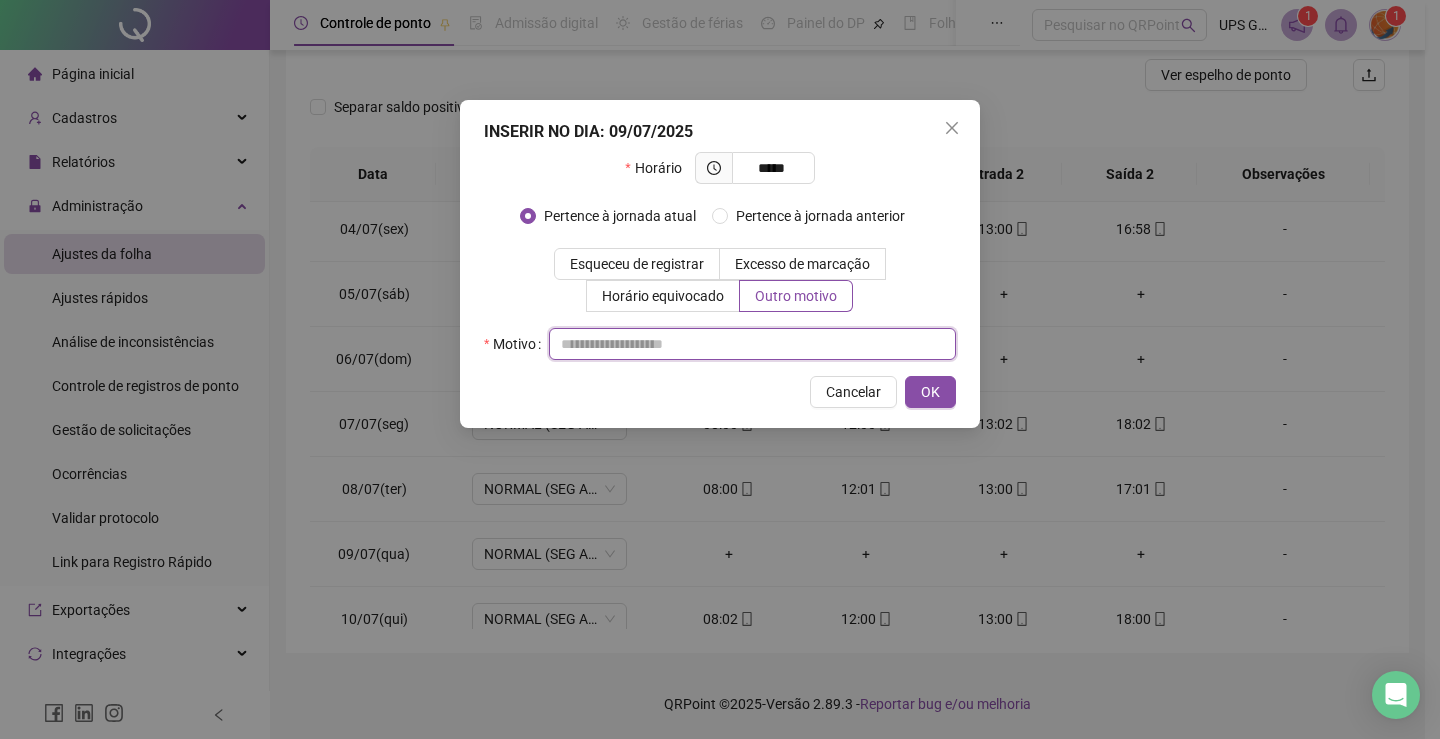 click at bounding box center [752, 344] 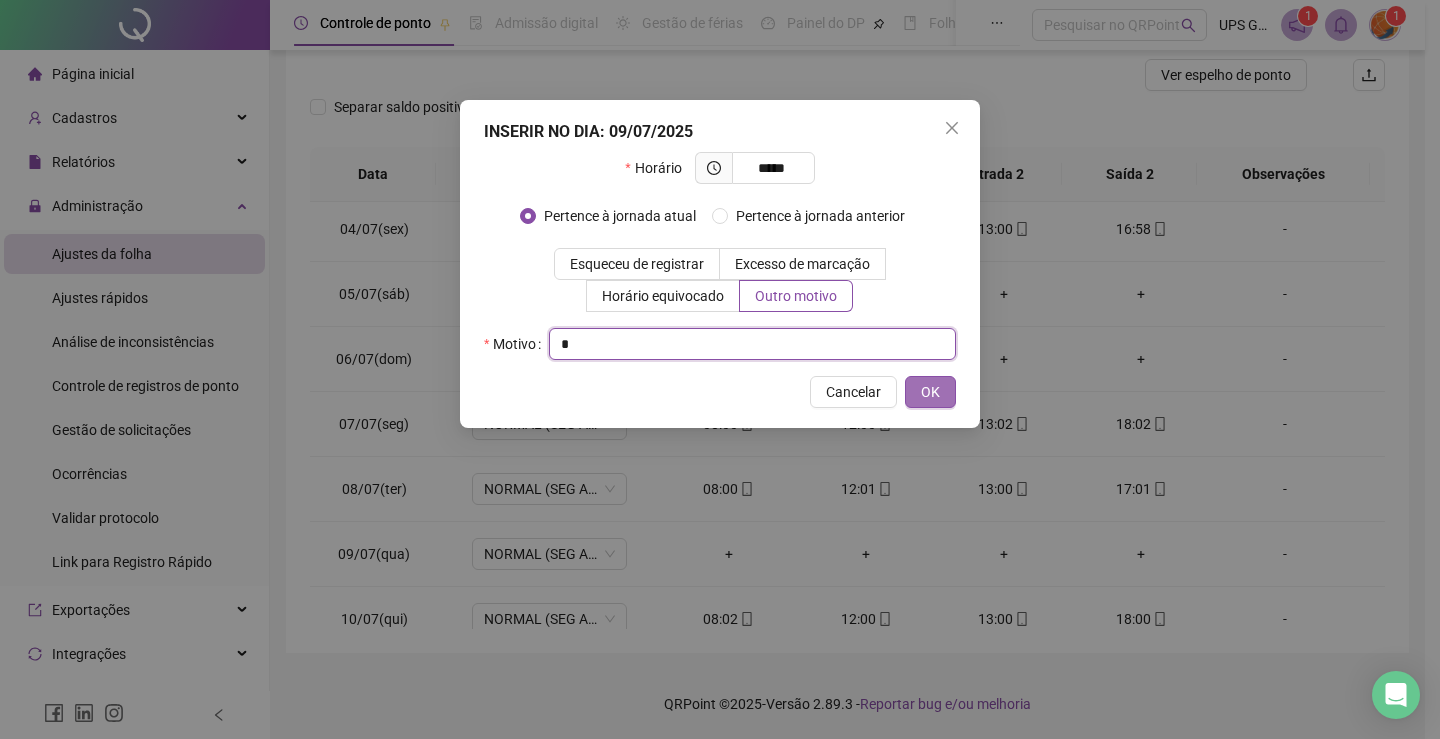 type on "*" 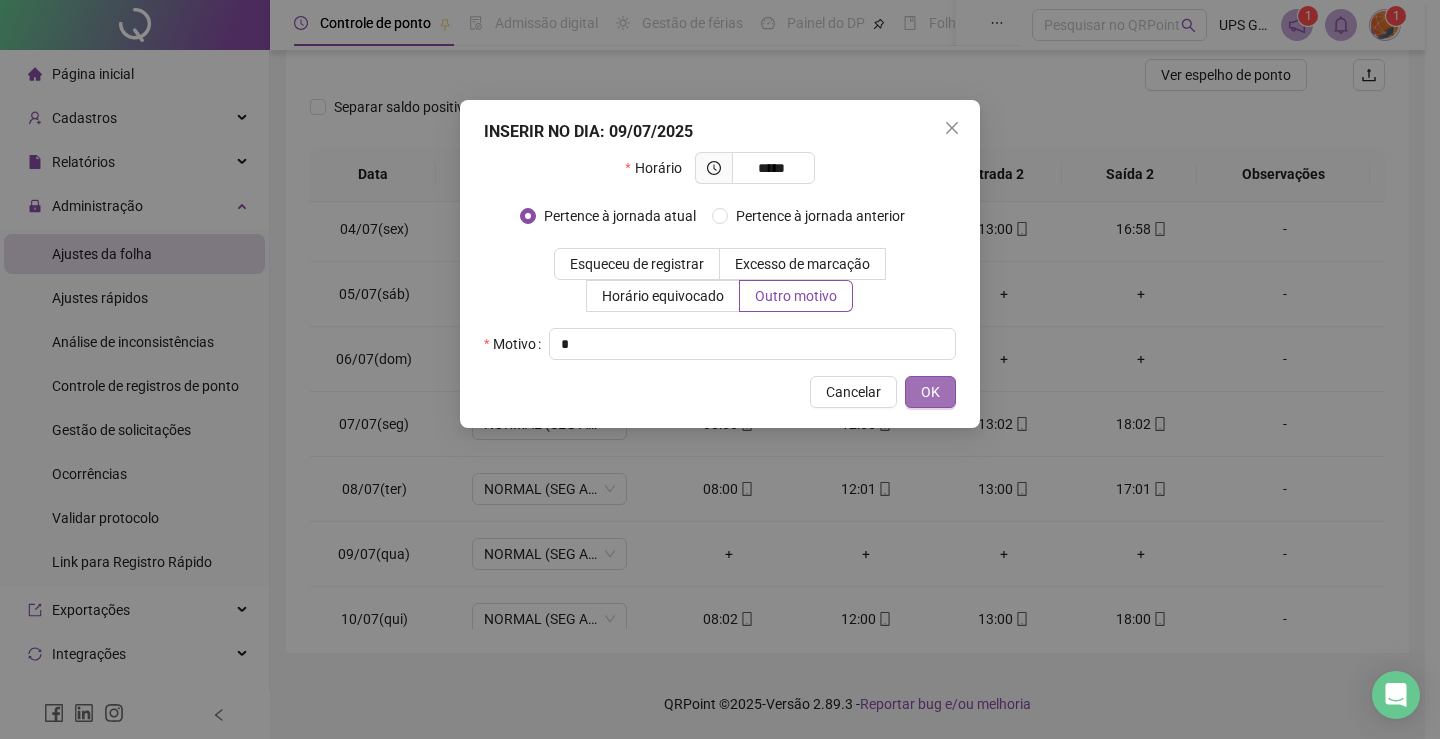 click on "OK" at bounding box center [930, 392] 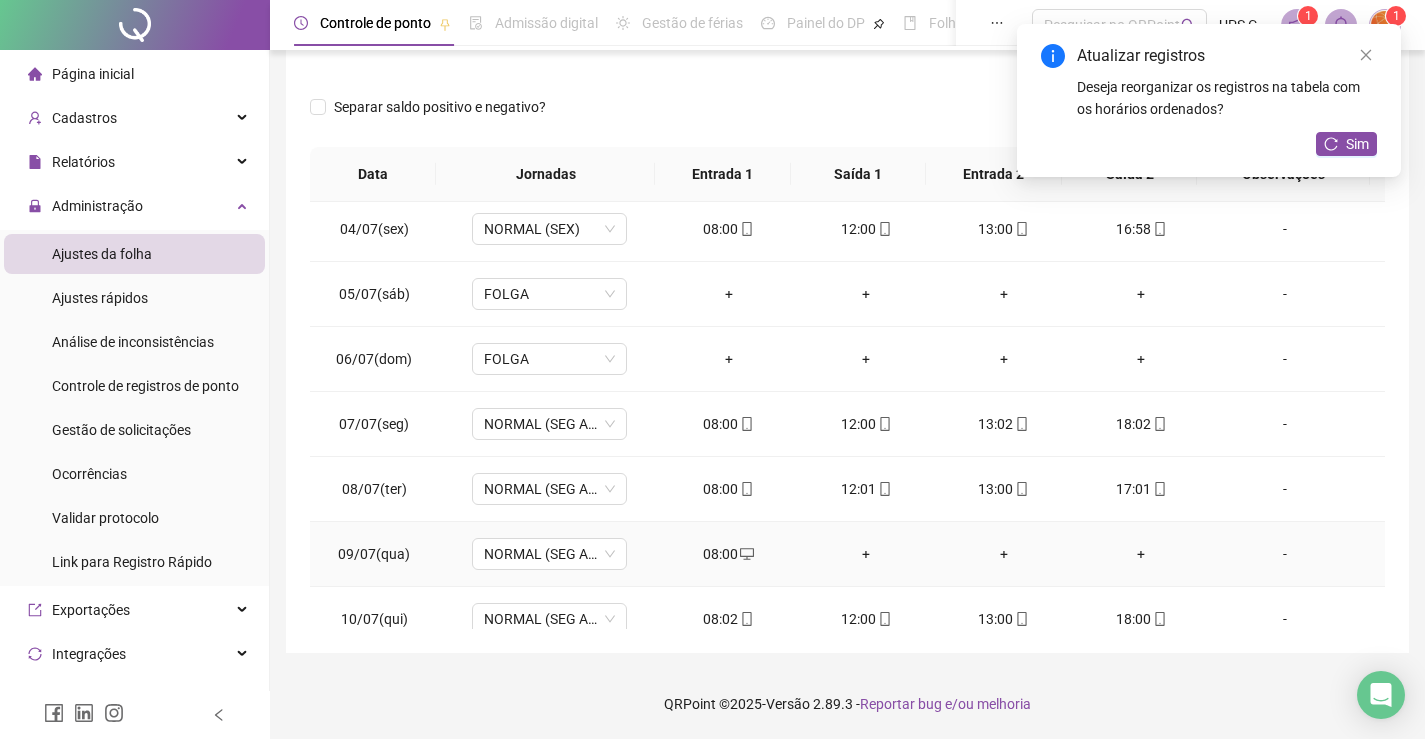 click on "+" at bounding box center [866, 554] 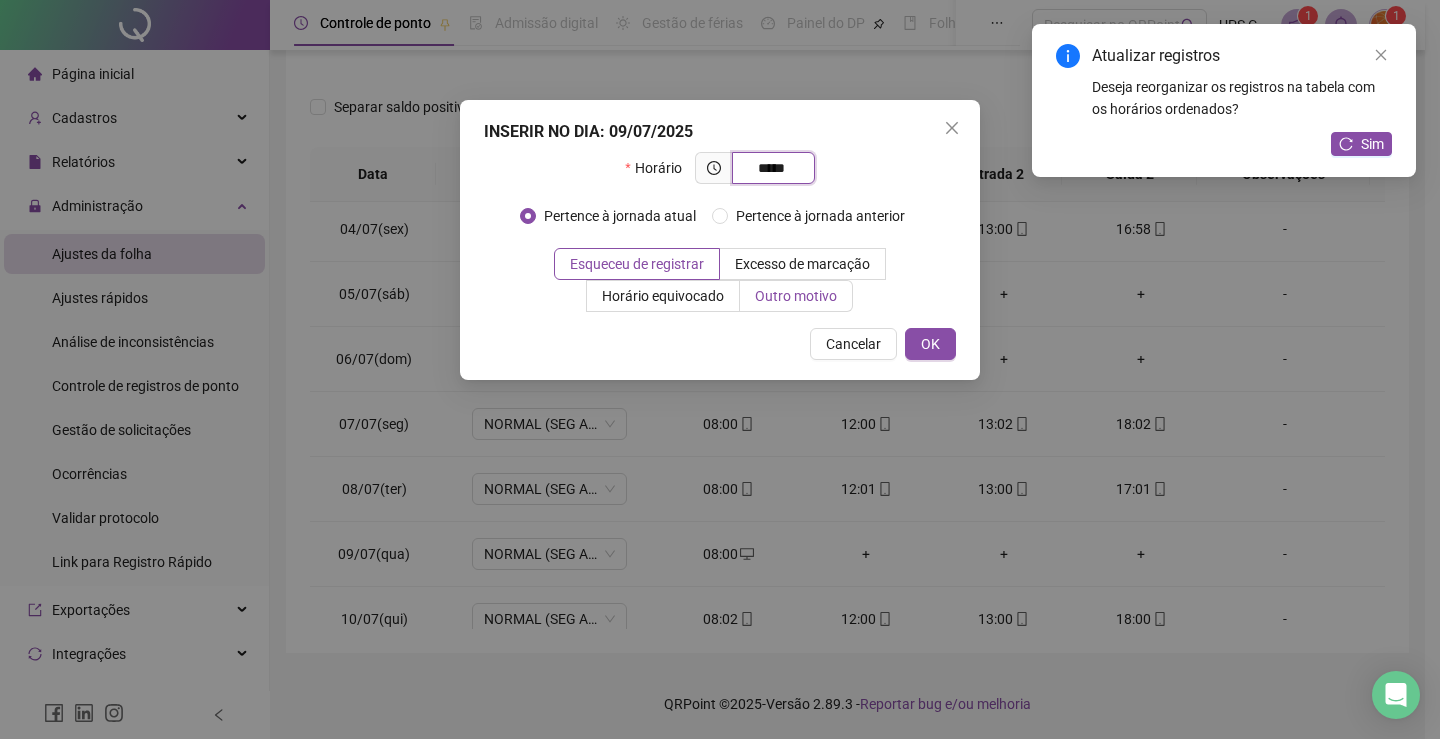 type on "*****" 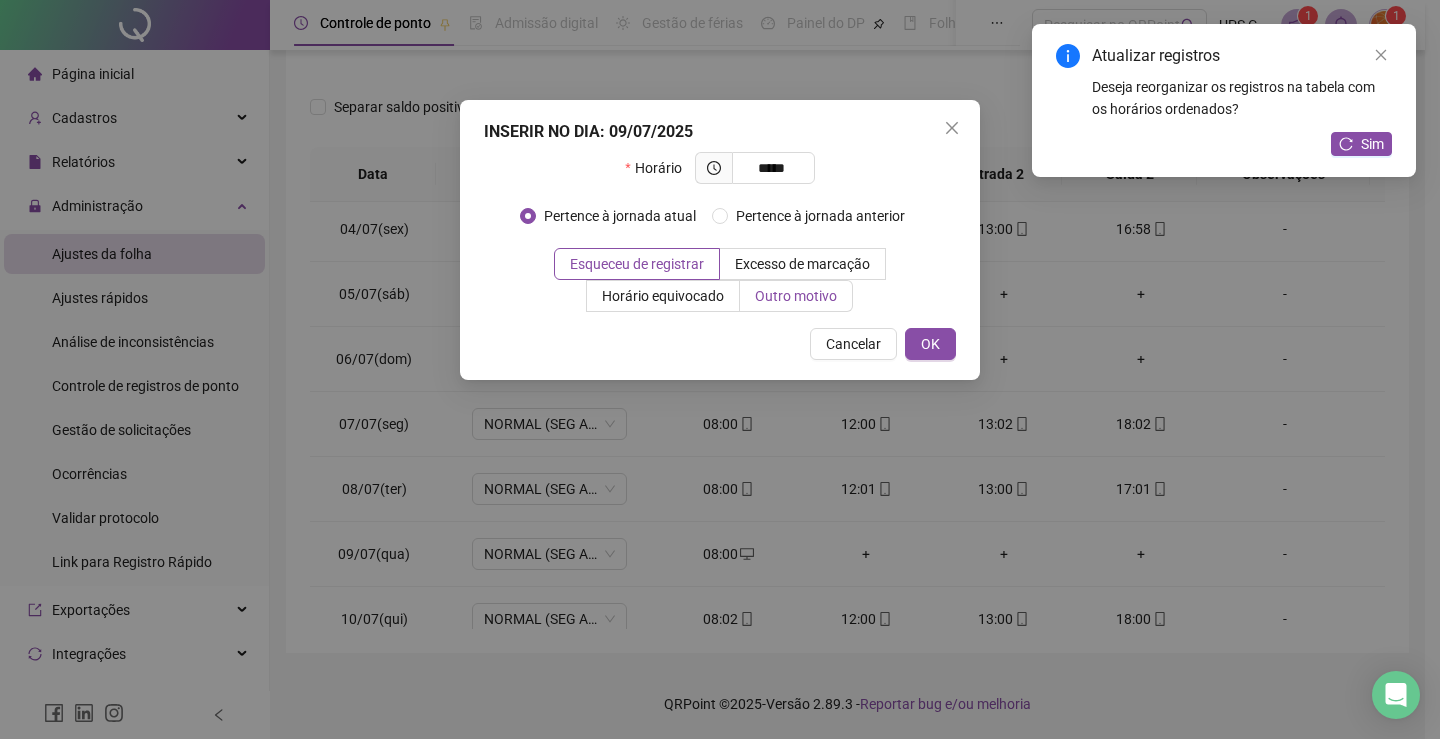 click on "Outro motivo" at bounding box center [796, 296] 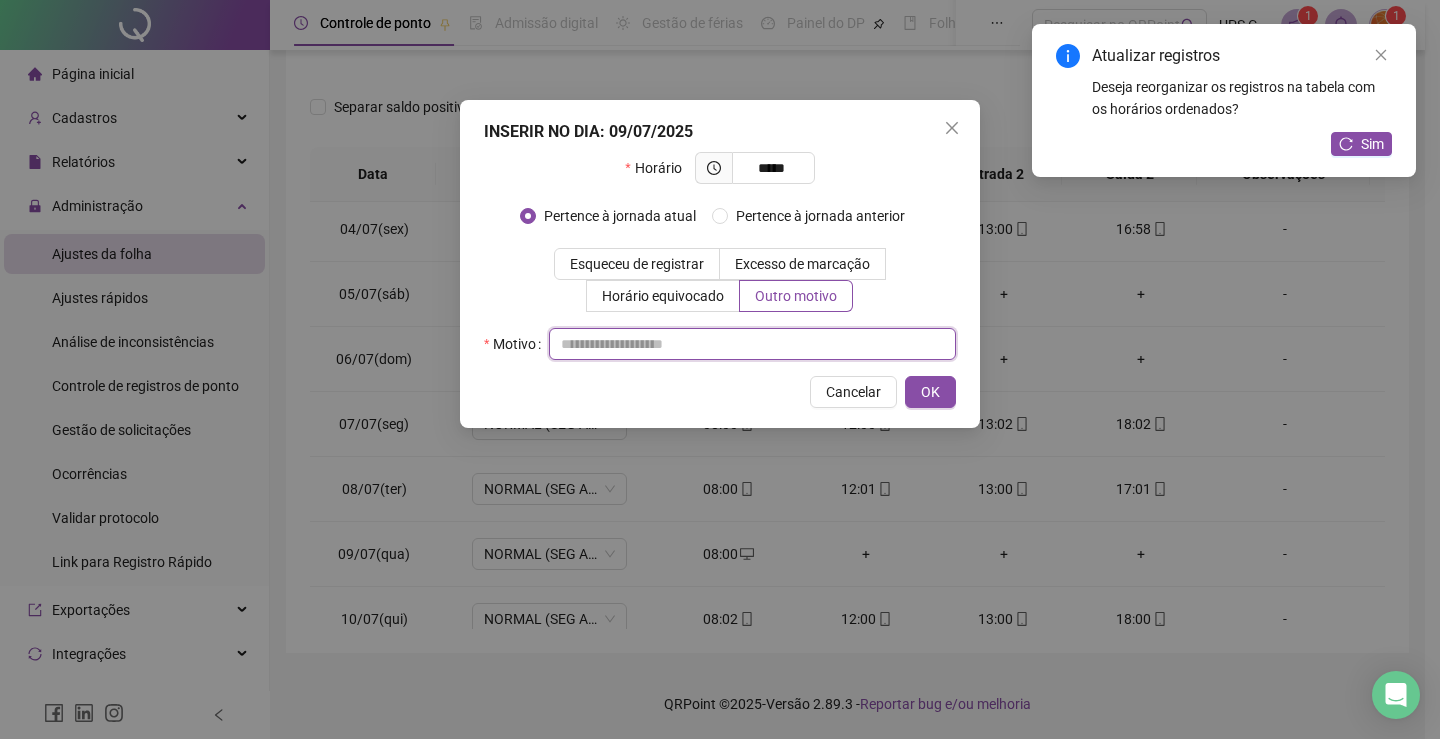 click at bounding box center (752, 344) 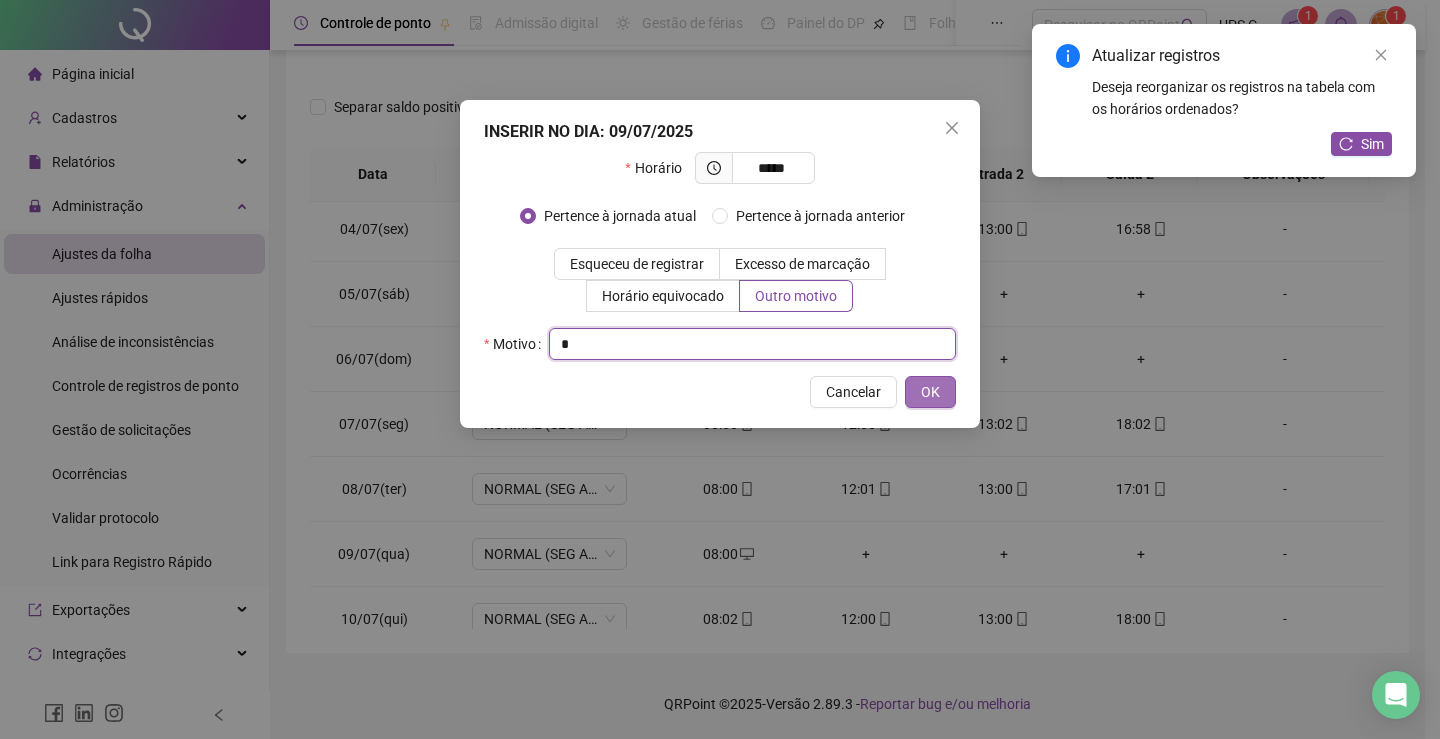 type on "*" 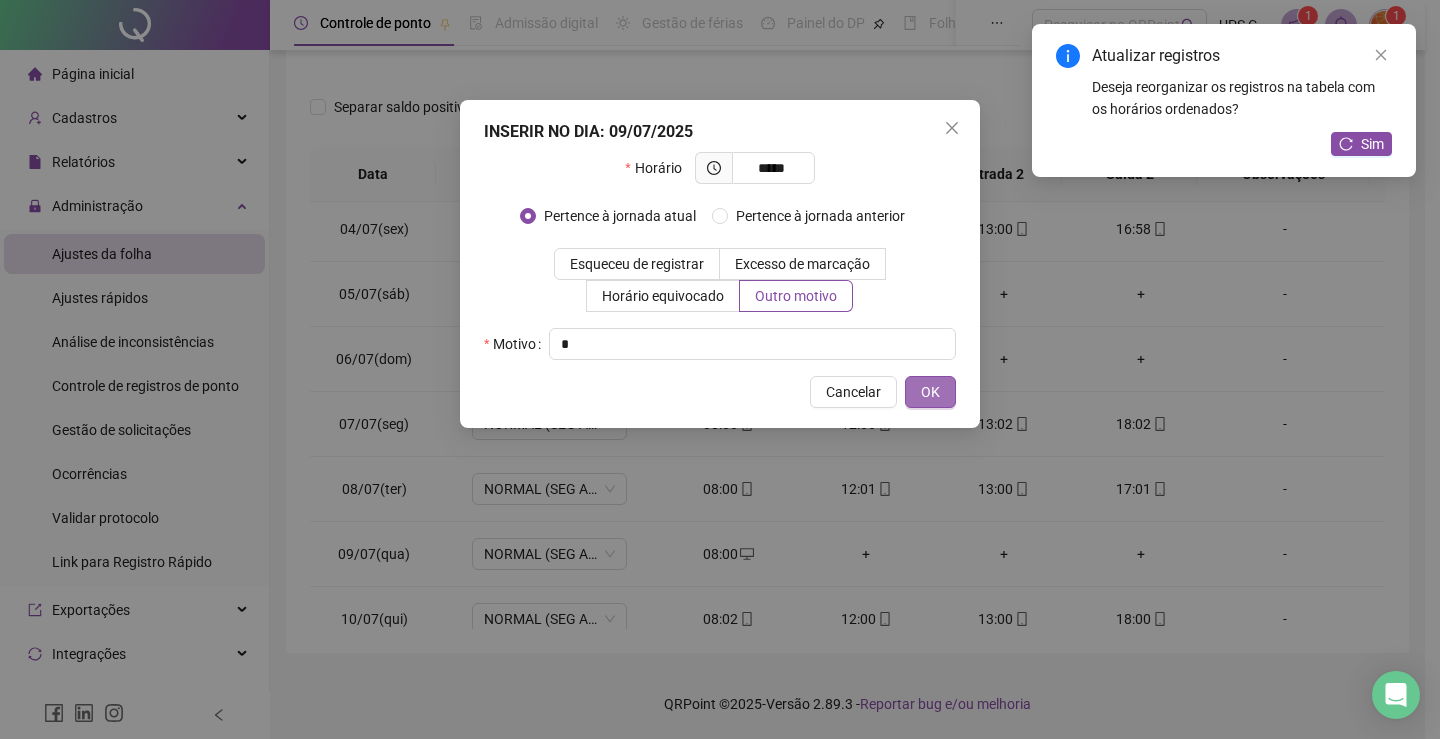 click on "OK" at bounding box center [930, 392] 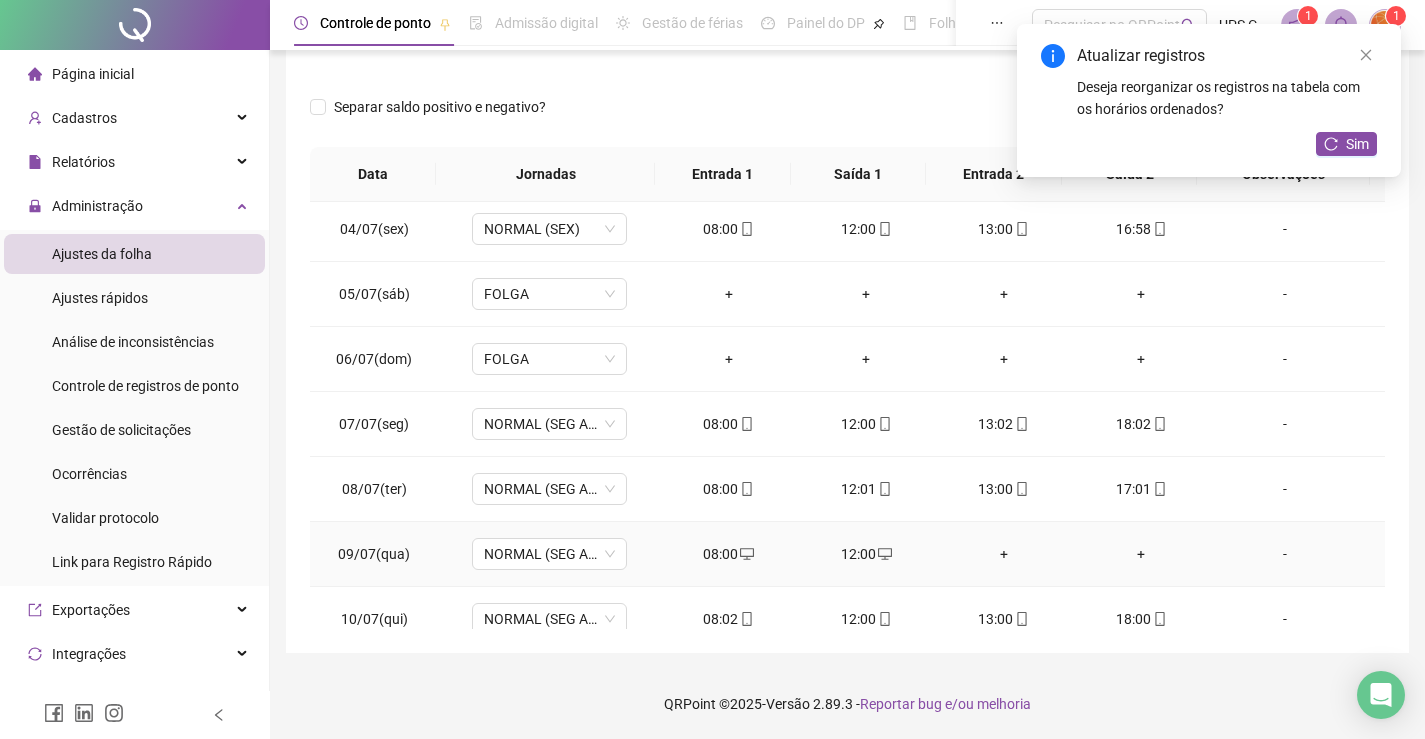 click on "+" at bounding box center [1004, 554] 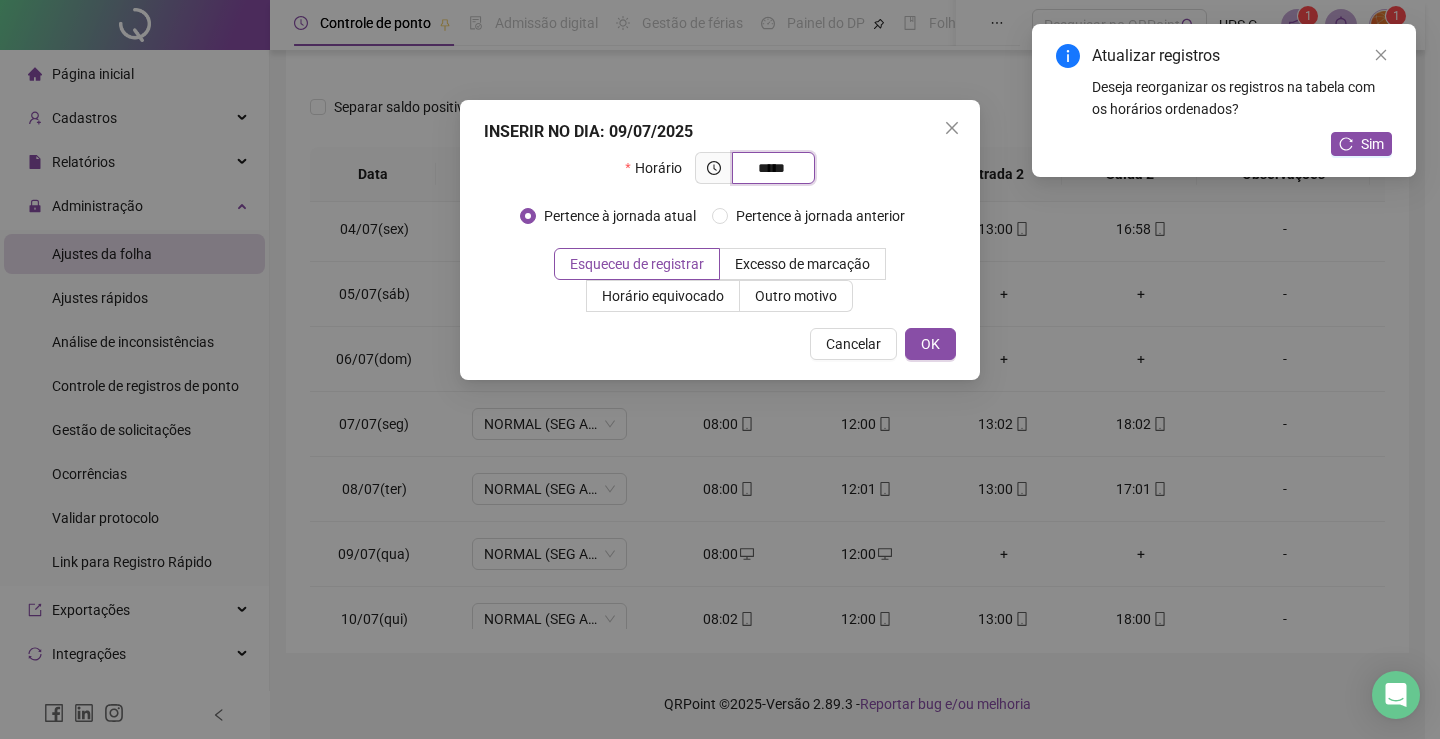 type on "*****" 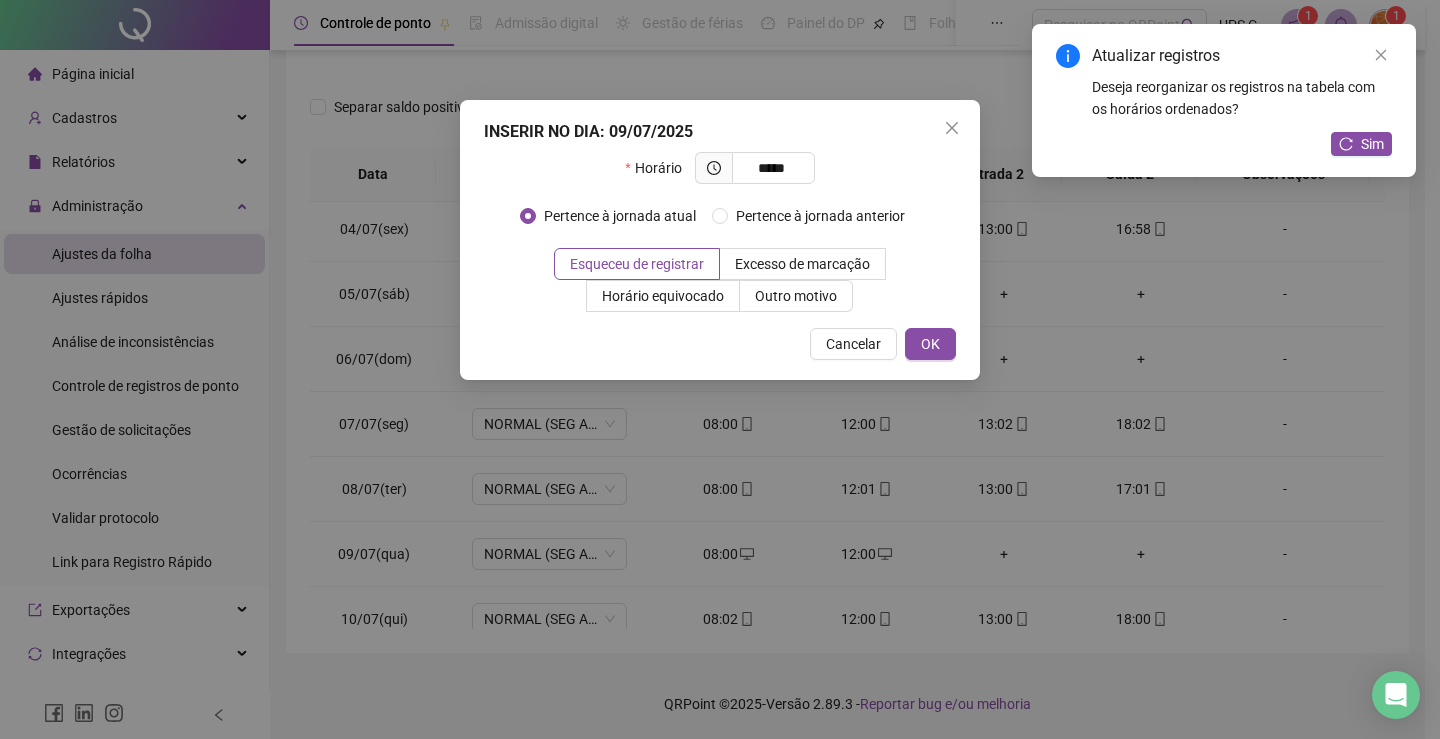 click on "Outro motivo" at bounding box center (796, 296) 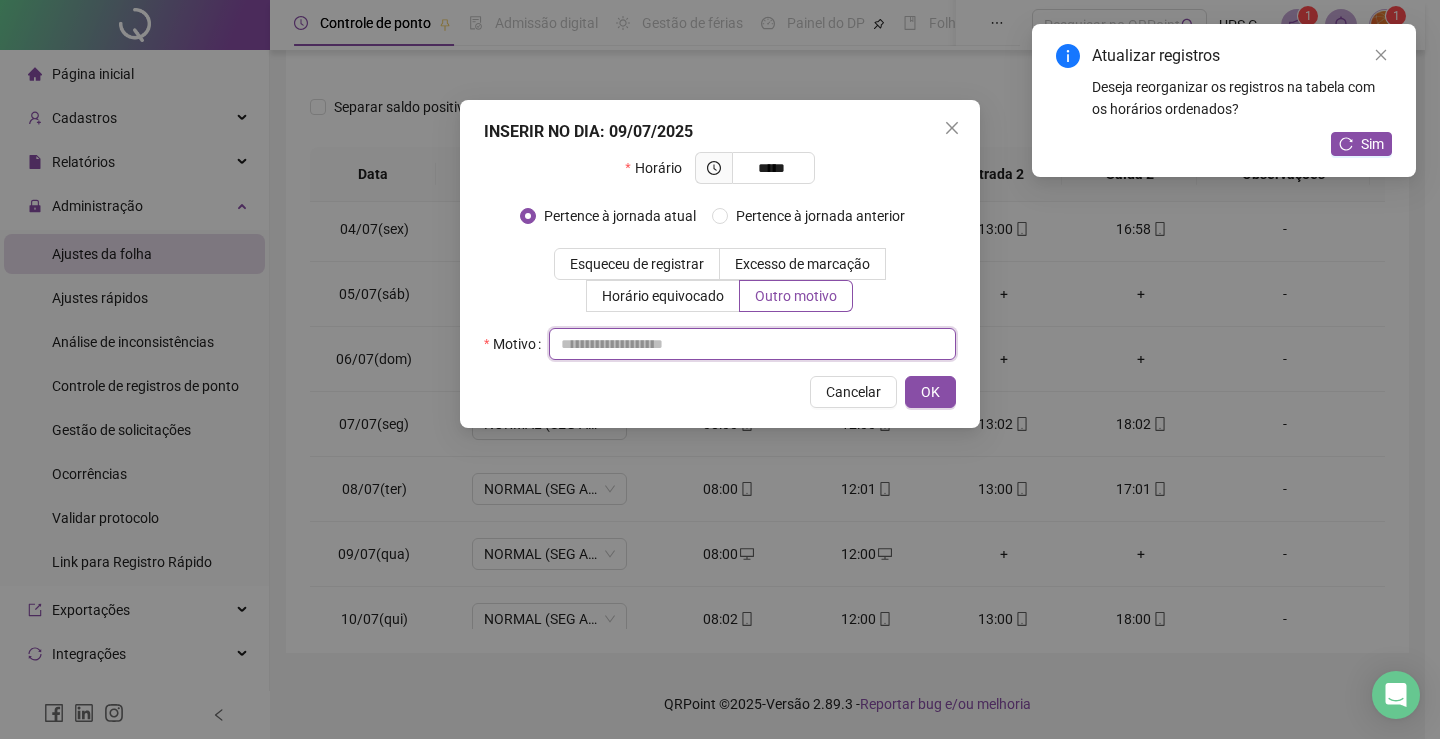 click at bounding box center [752, 344] 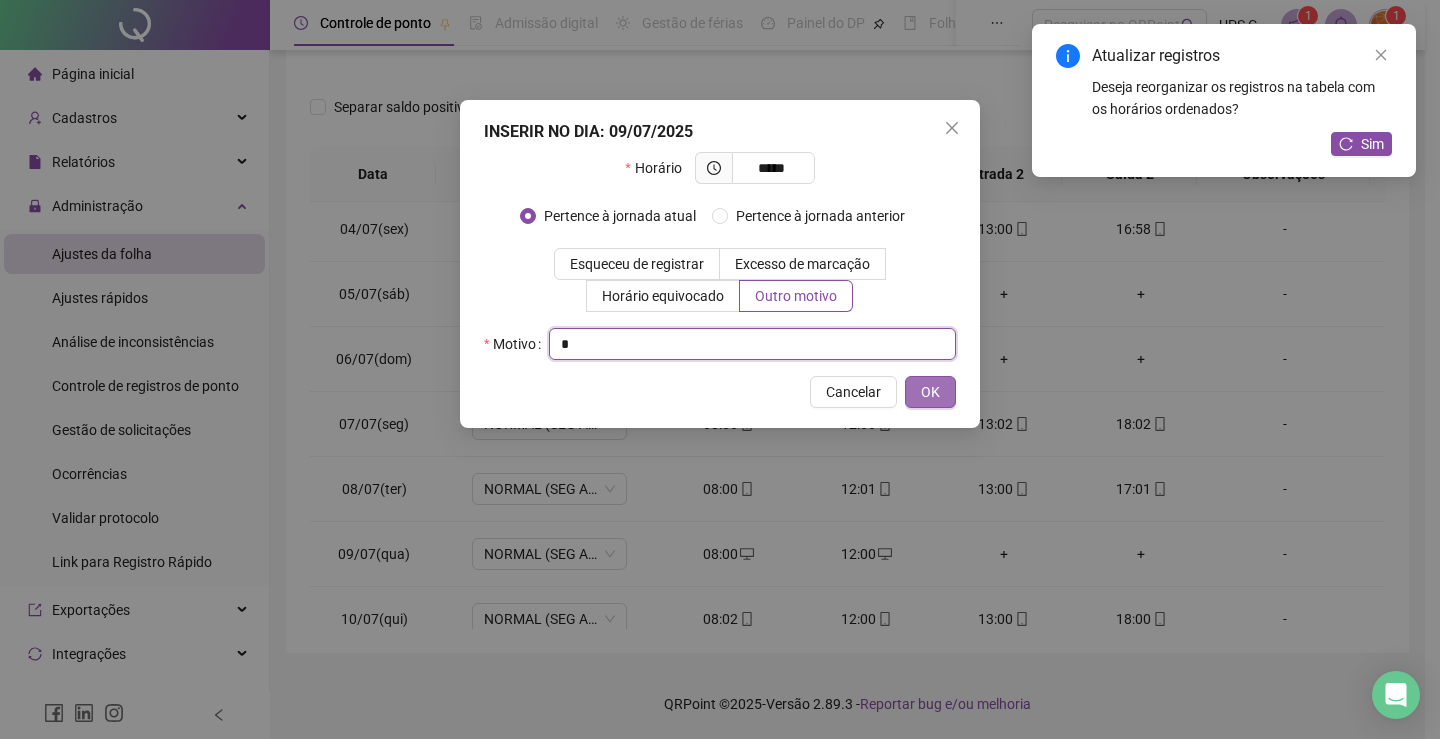 type on "*" 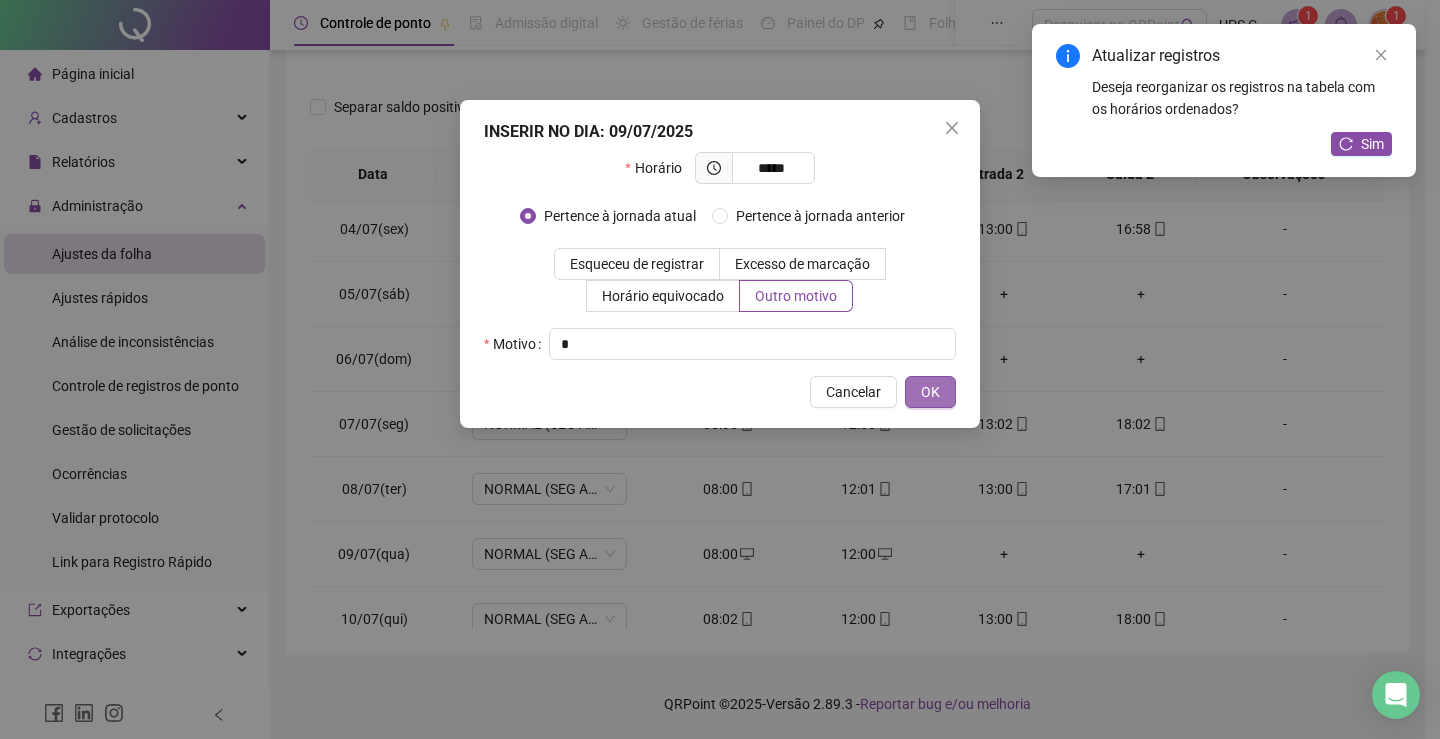 click on "OK" at bounding box center [930, 392] 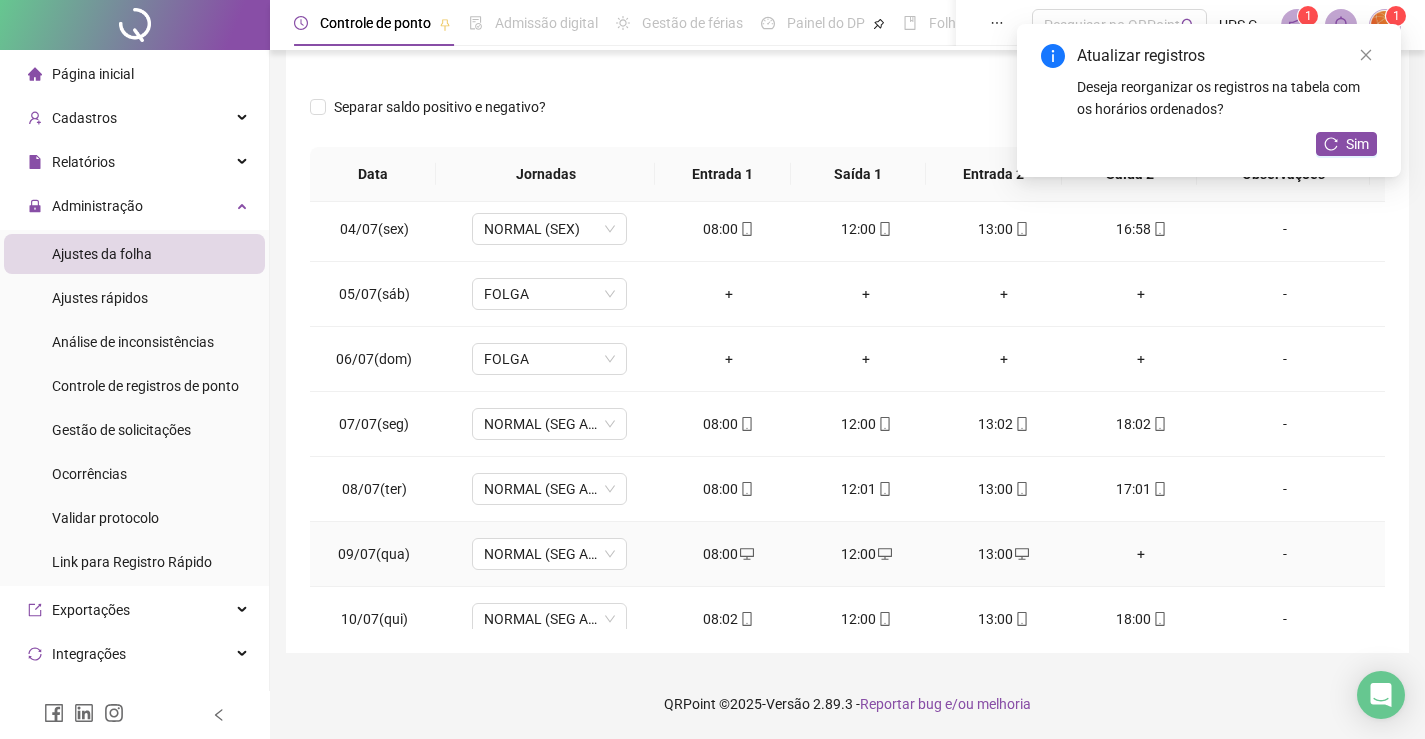 click on "+" at bounding box center (1142, 554) 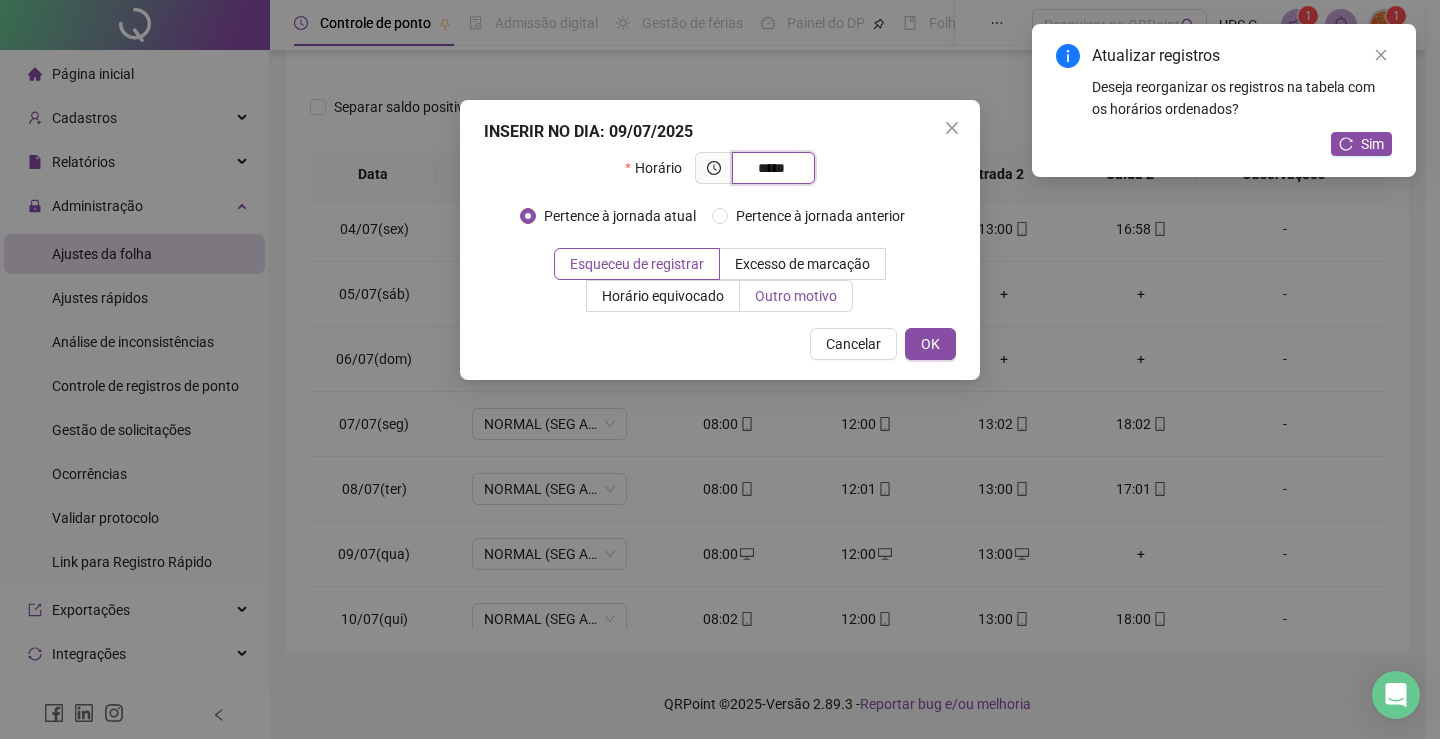 type on "*****" 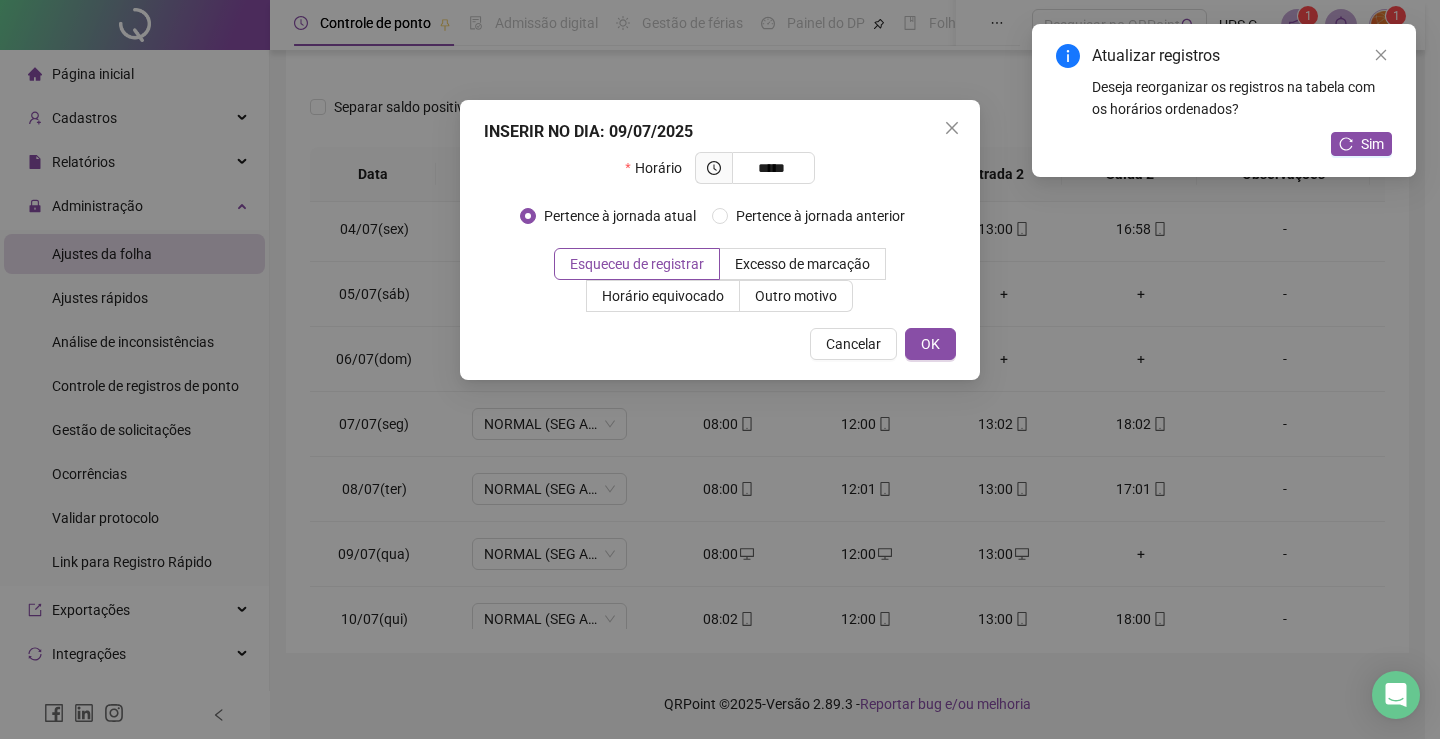 drag, startPoint x: 825, startPoint y: 298, endPoint x: 817, endPoint y: 319, distance: 22.472204 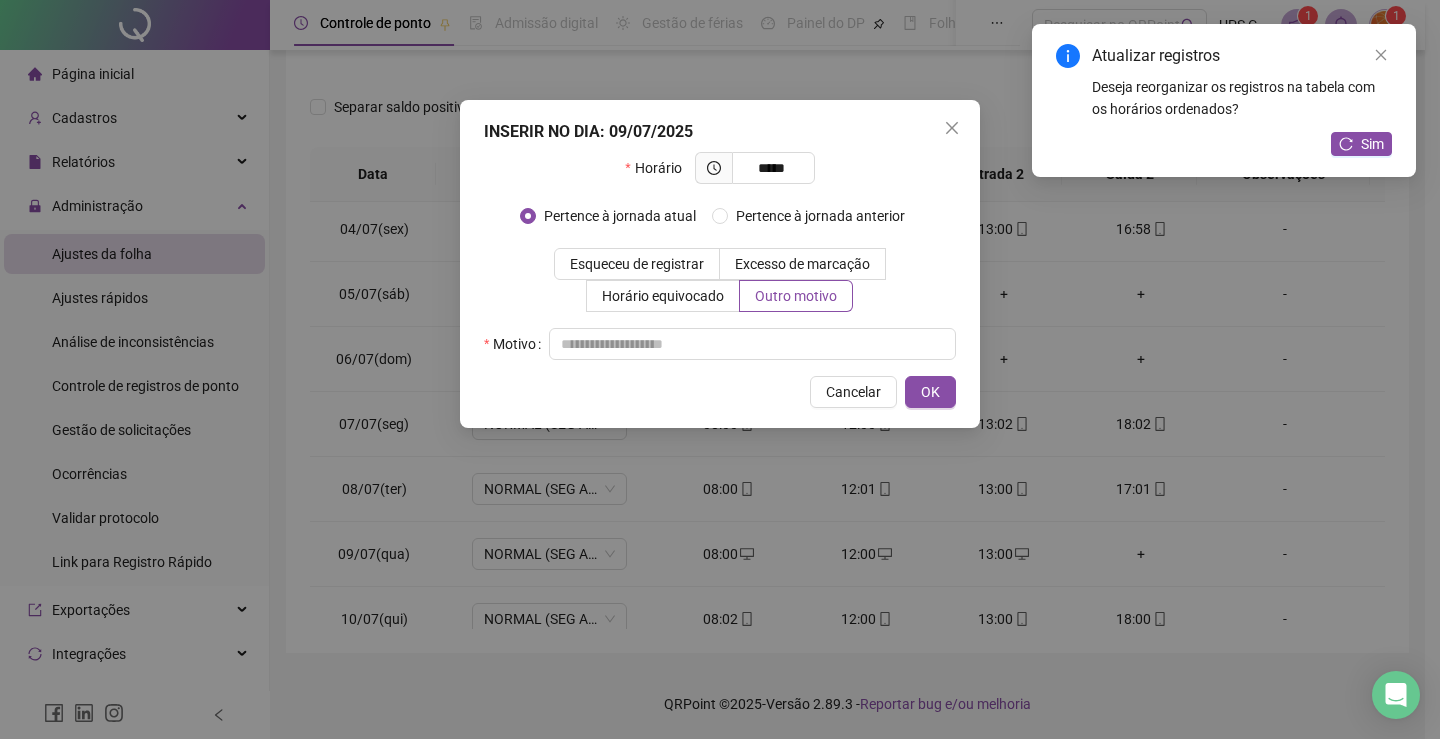 click on "Horário ***** Pertence à jornada atual Pertence à jornada anterior Esqueceu de registrar Excesso de marcação Horário equivocado Outro motivo Motivo" at bounding box center (720, 256) 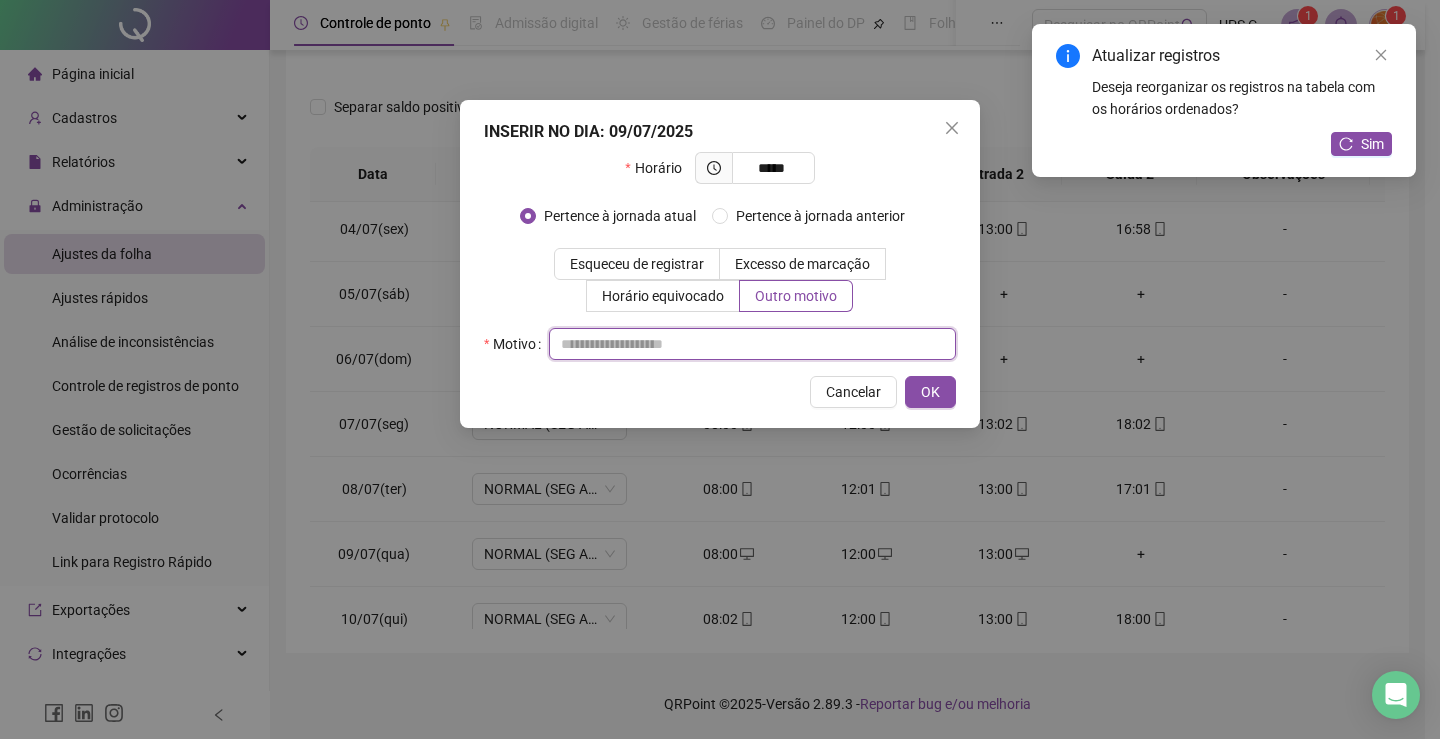 click at bounding box center (752, 344) 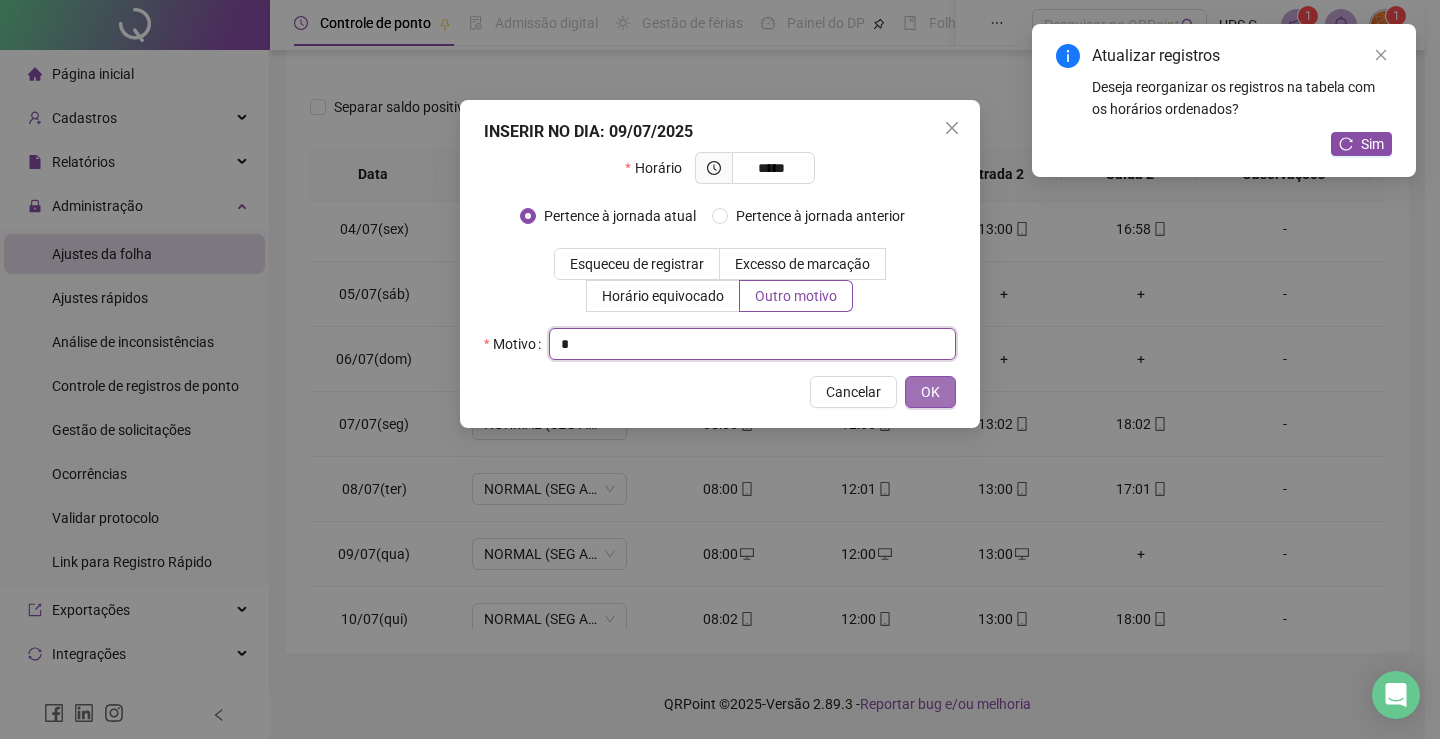 type on "*" 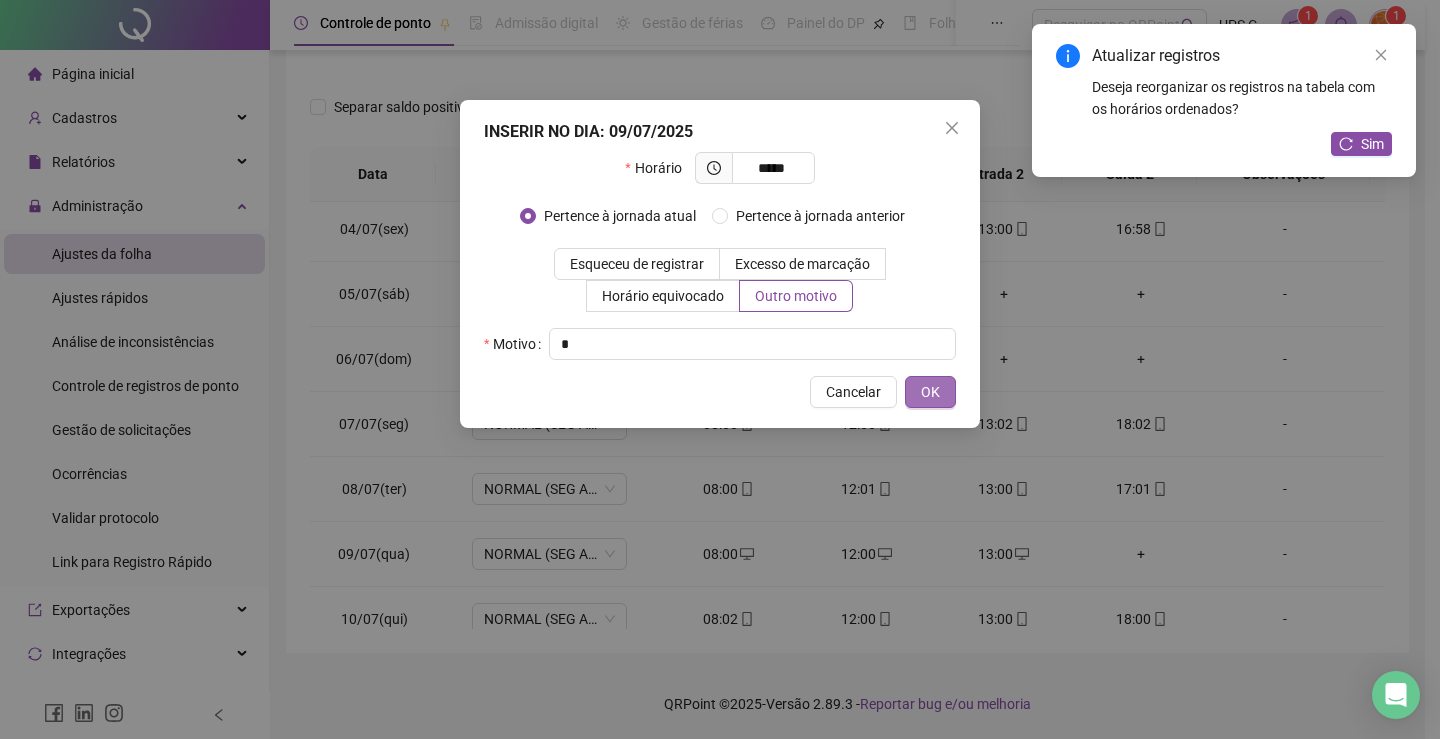 click on "OK" at bounding box center (930, 392) 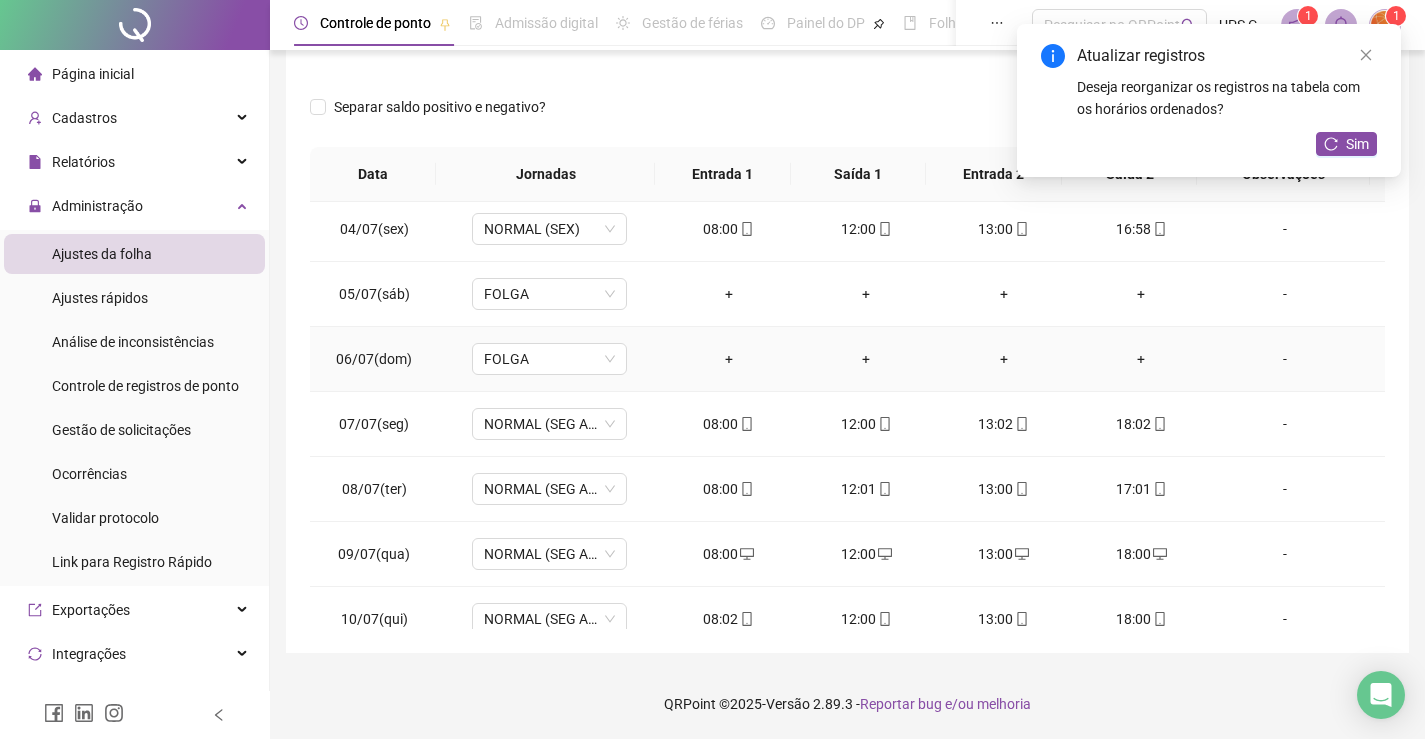 scroll, scrollTop: 400, scrollLeft: 0, axis: vertical 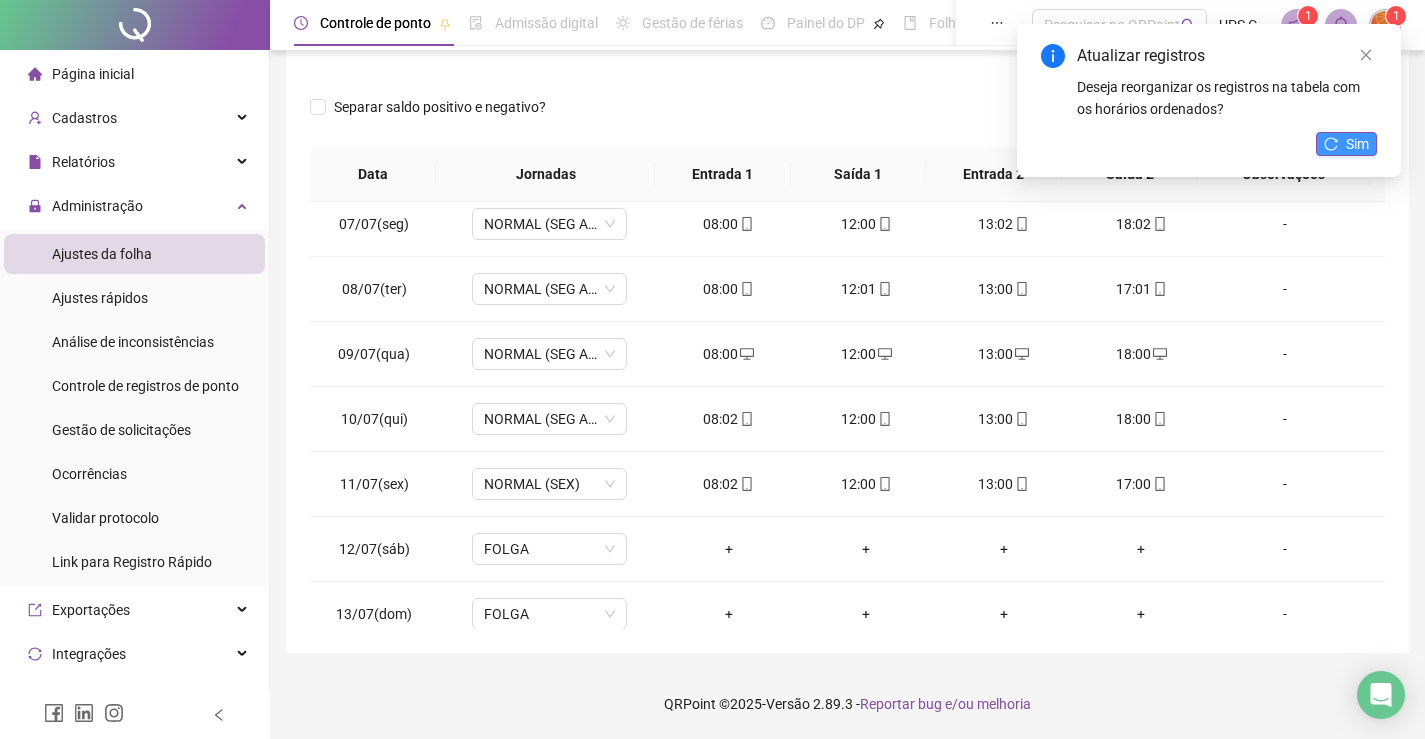 click 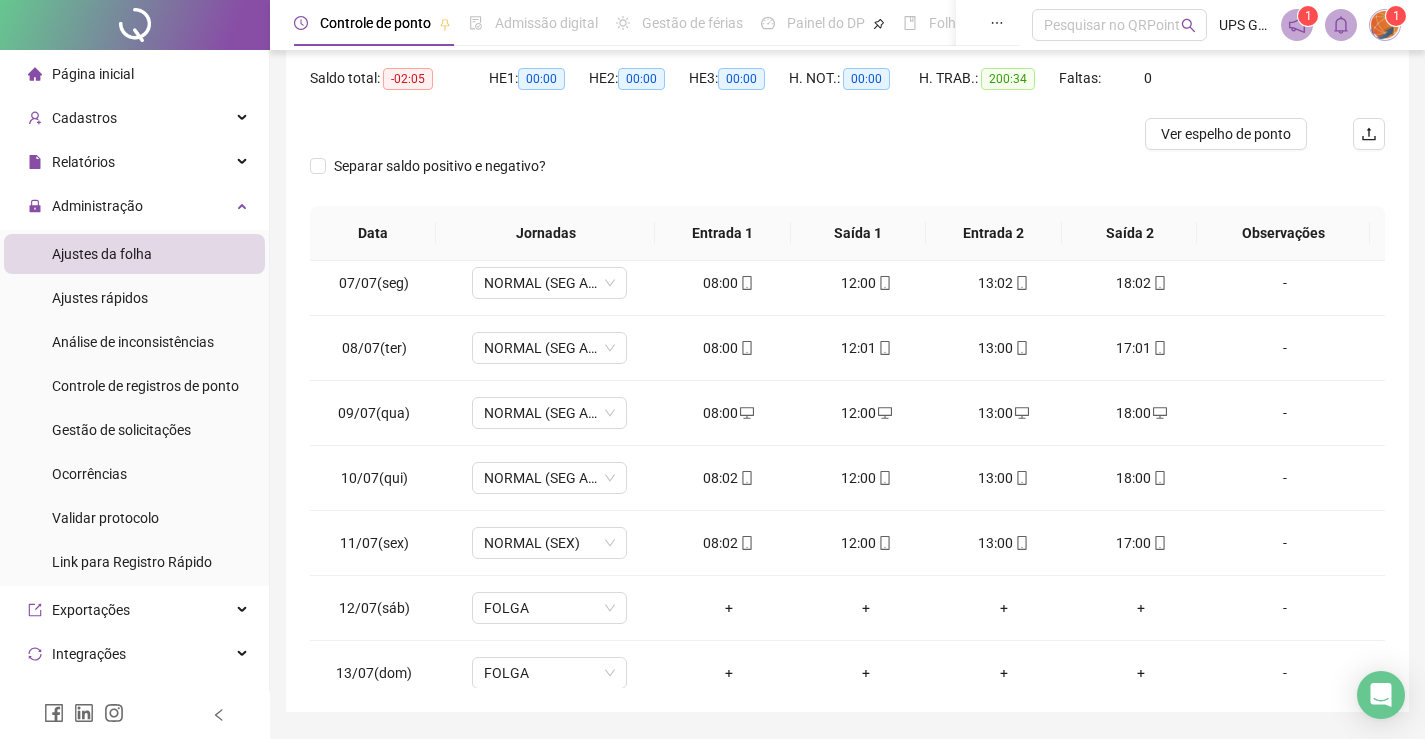 scroll, scrollTop: 259, scrollLeft: 0, axis: vertical 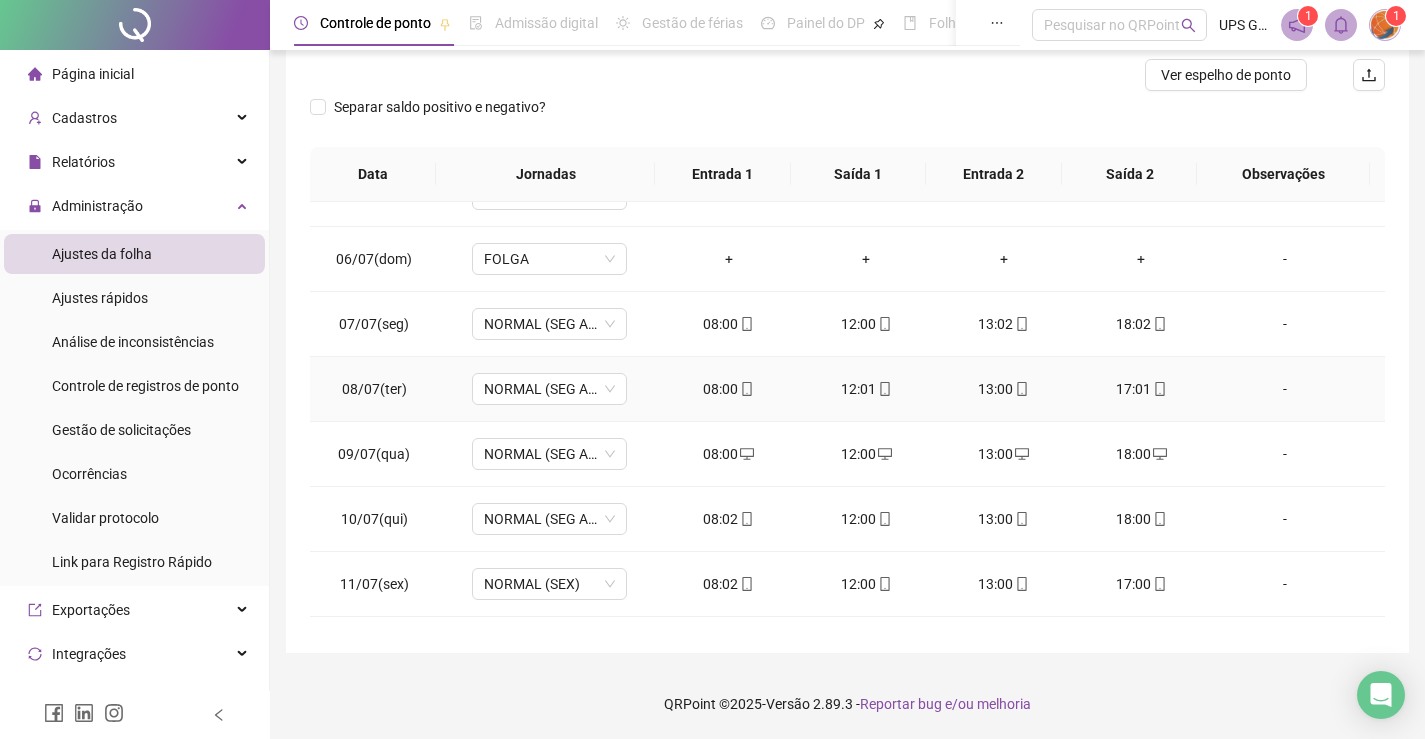 click on "17:01" at bounding box center (1142, 389) 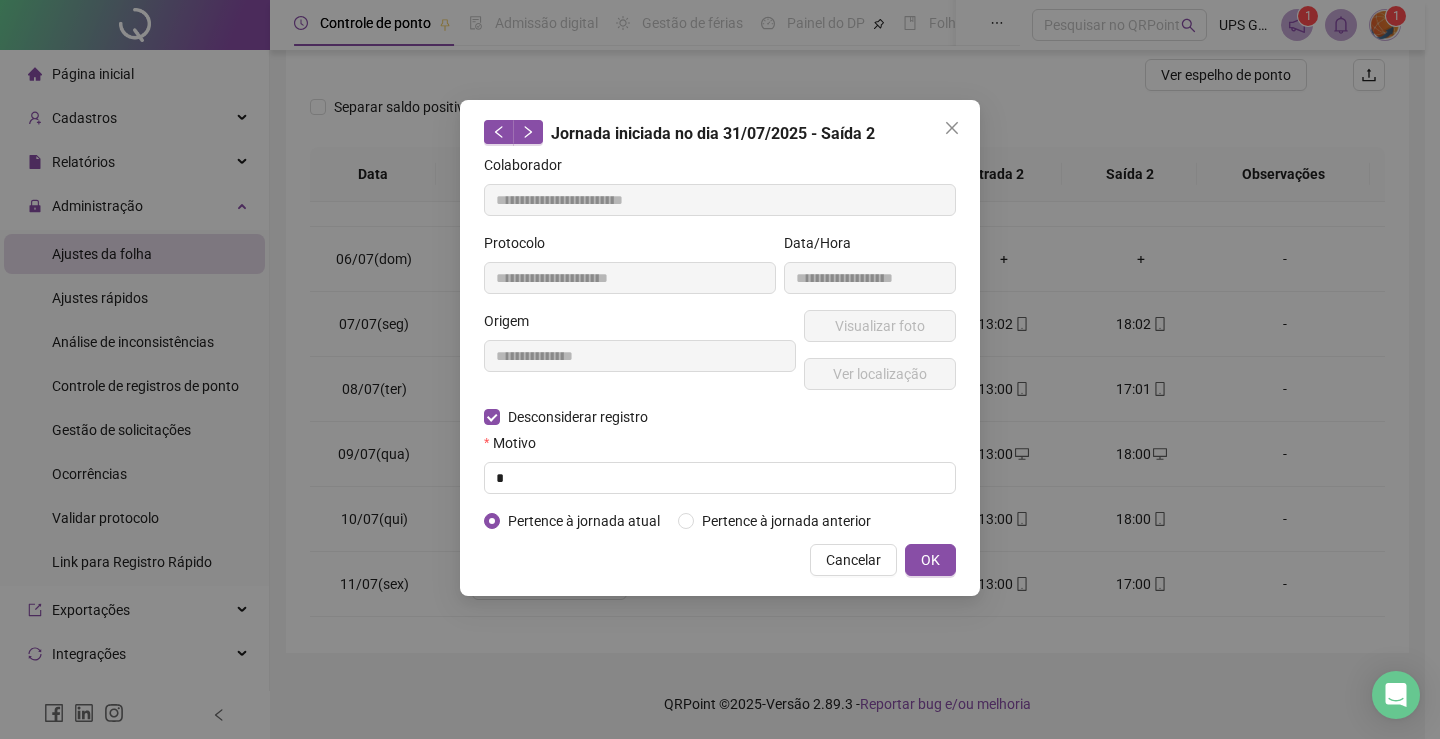 type on "**********" 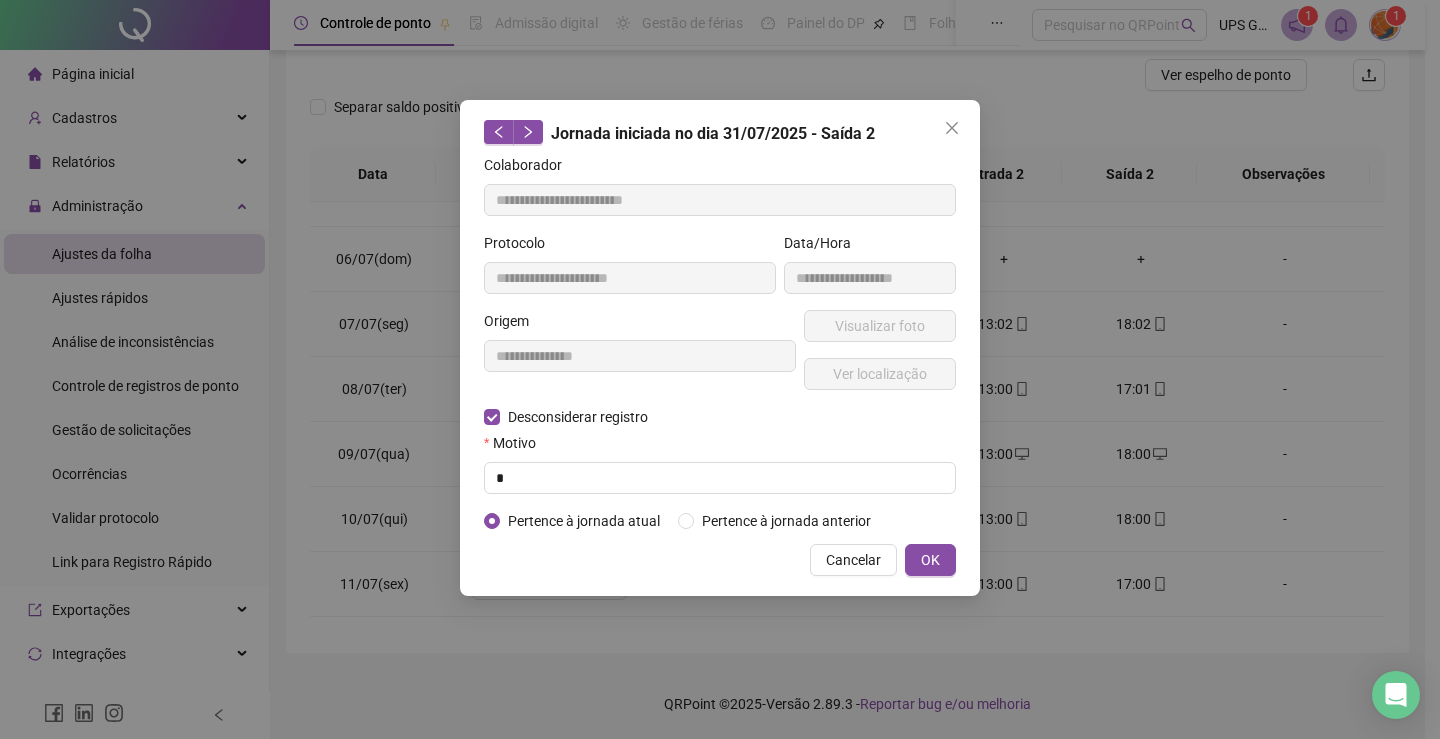 type on "**********" 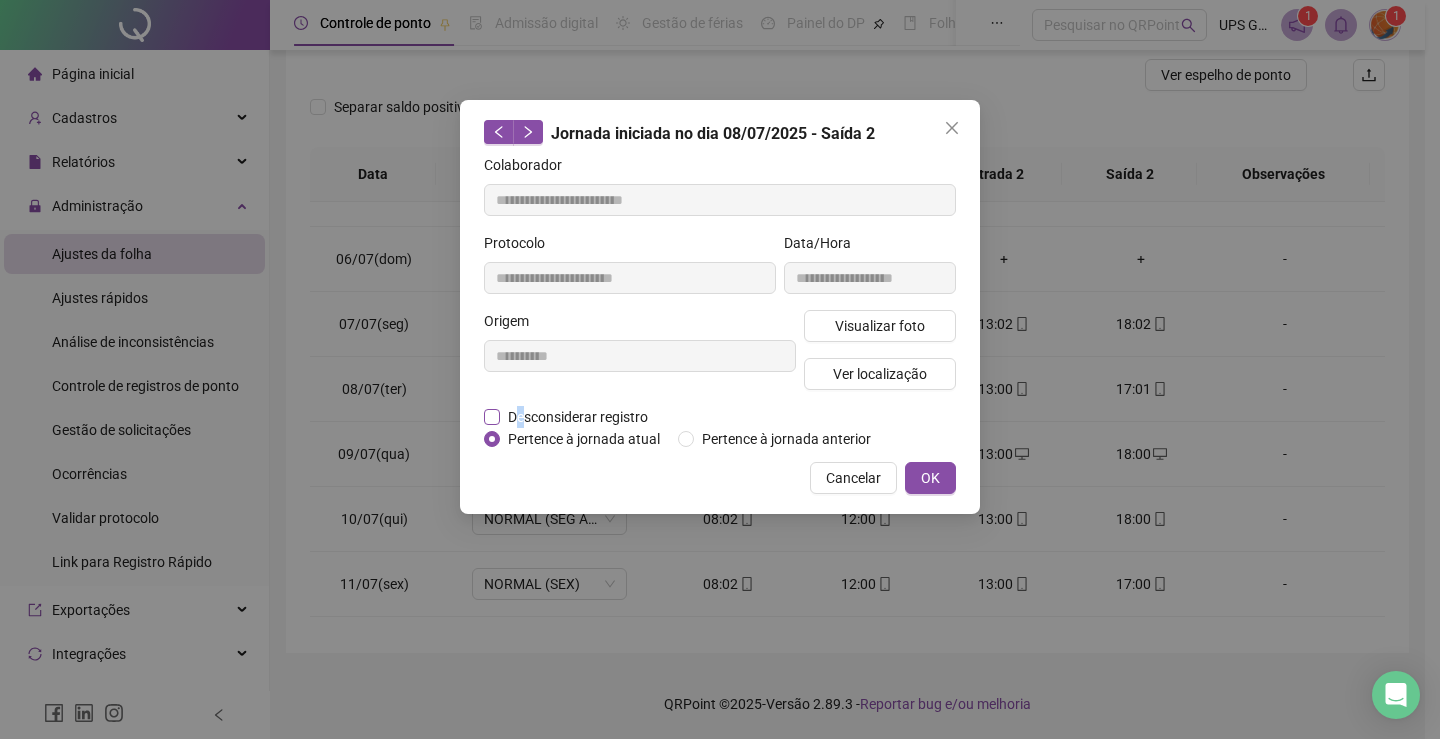 click on "Desconsiderar registro" at bounding box center [578, 417] 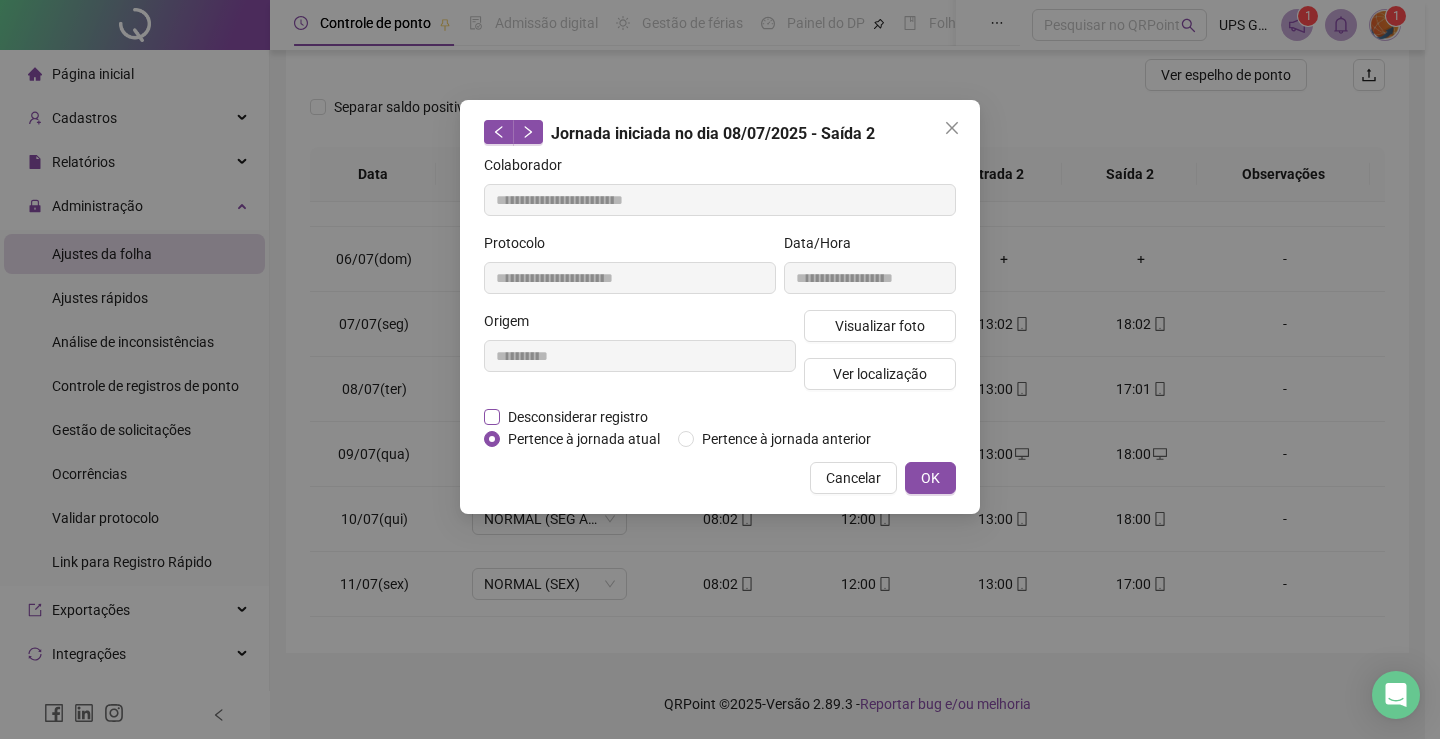 click on "Desconsiderar registro" at bounding box center [578, 417] 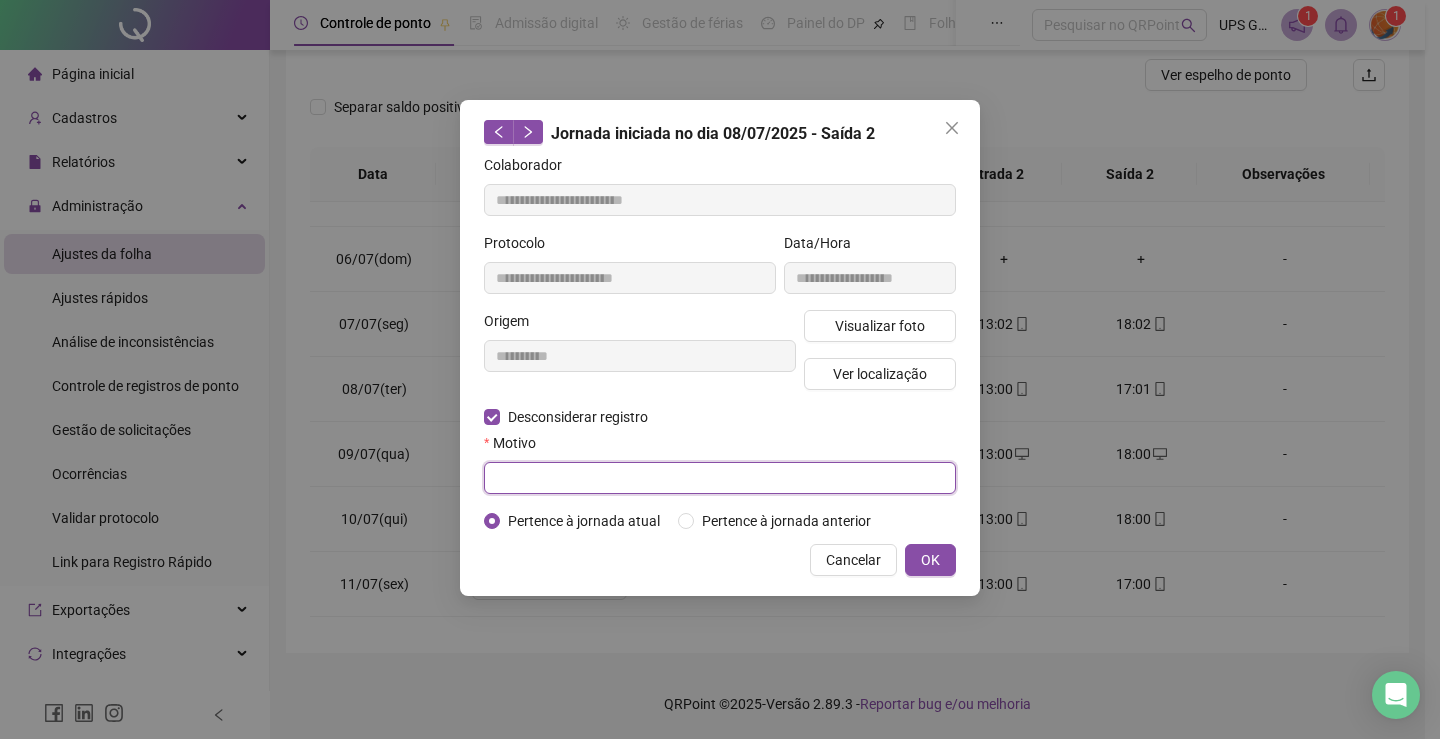 click at bounding box center (720, 478) 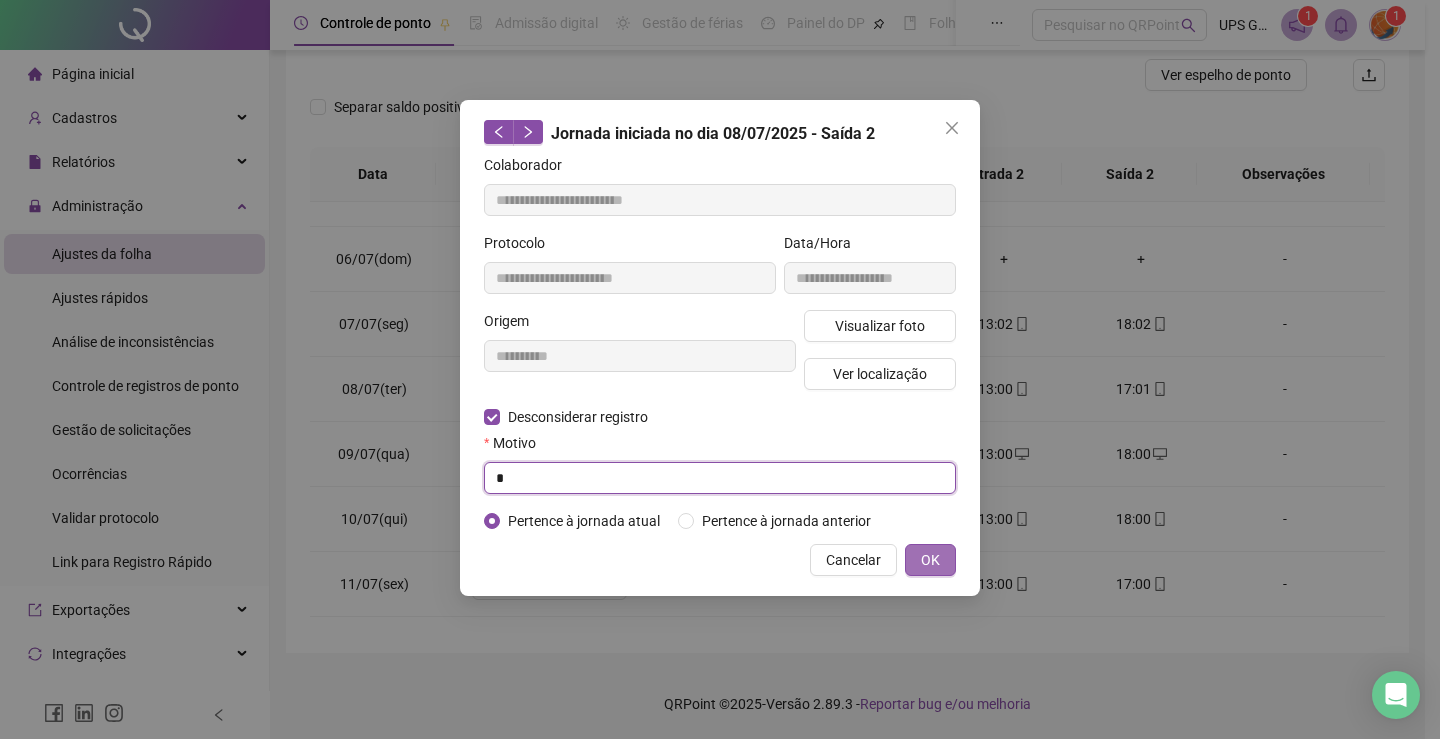type on "*" 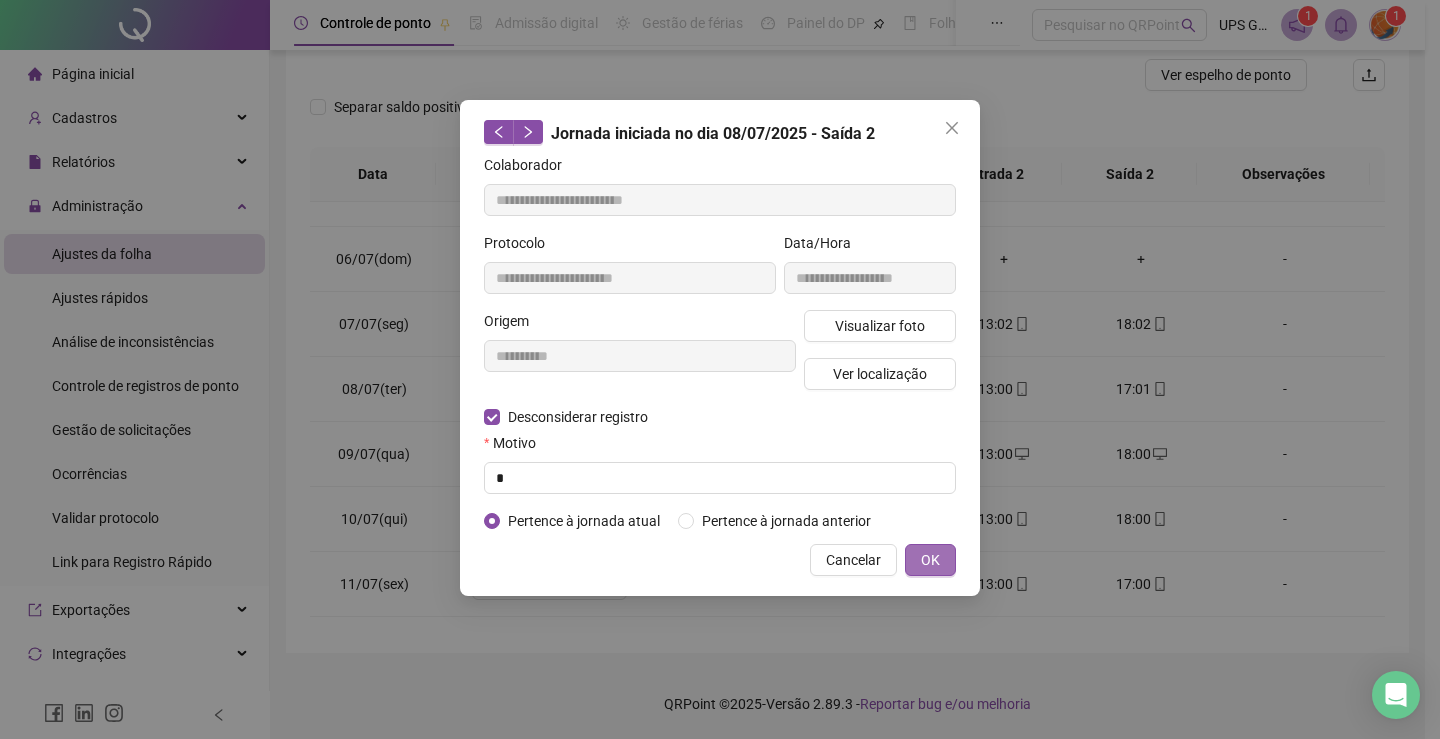 click on "OK" at bounding box center [930, 560] 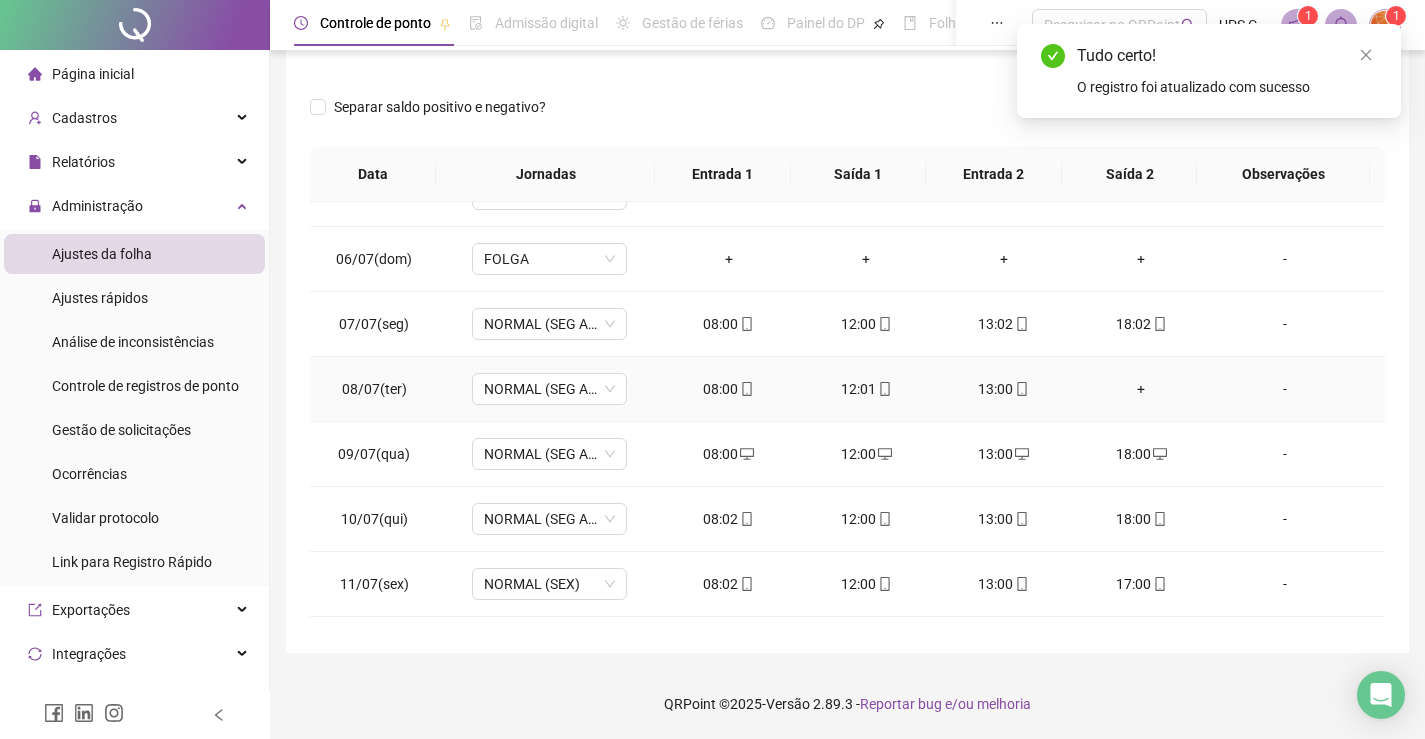 click on "+" at bounding box center [1142, 389] 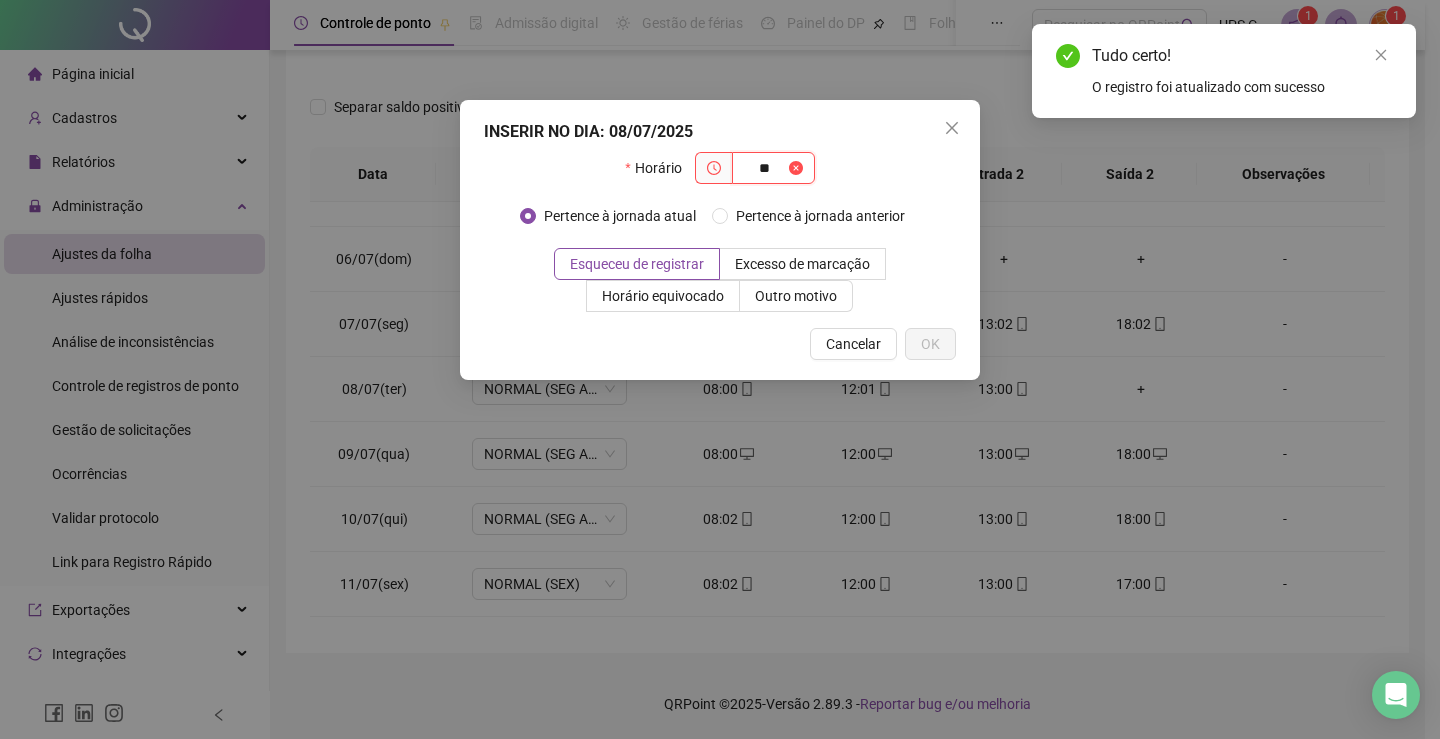 type on "*" 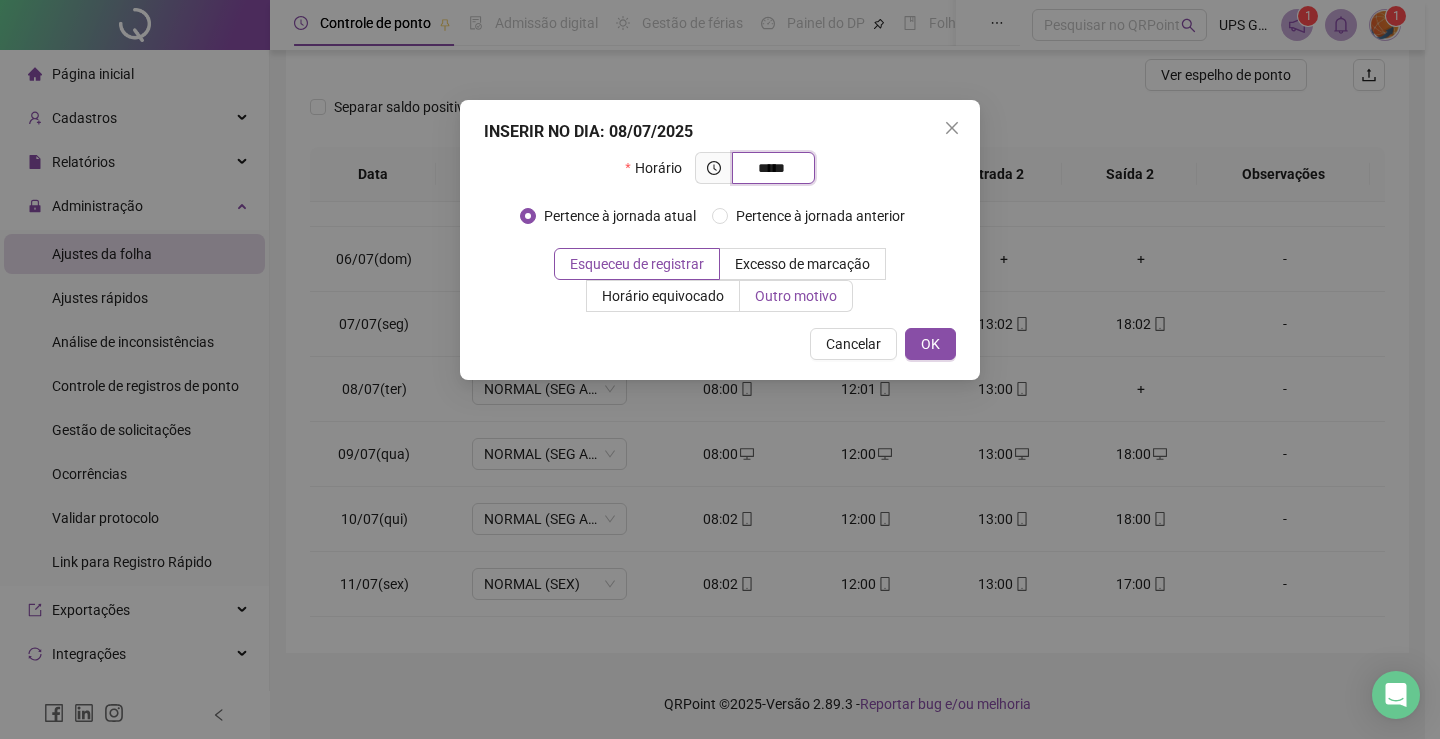 type on "*****" 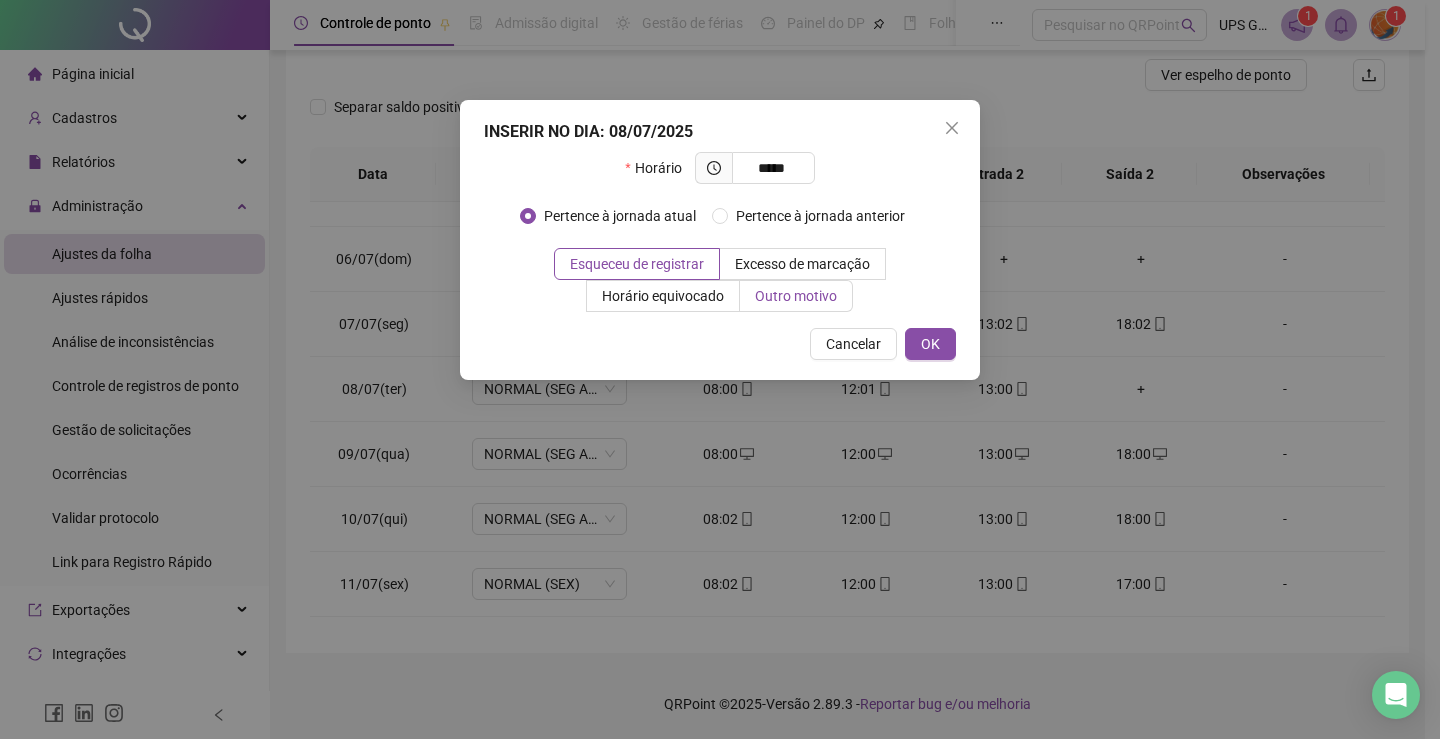 click on "Outro motivo" at bounding box center [796, 296] 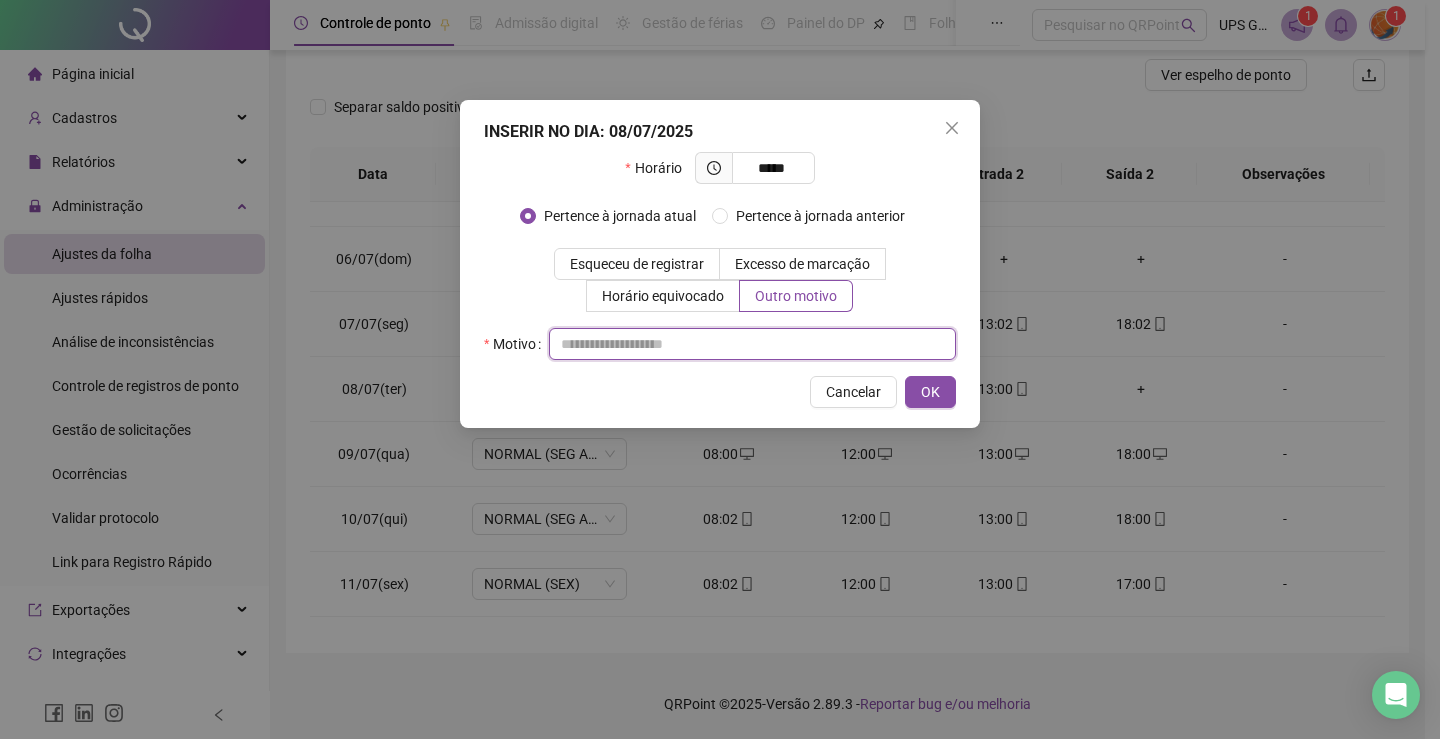 click at bounding box center [752, 344] 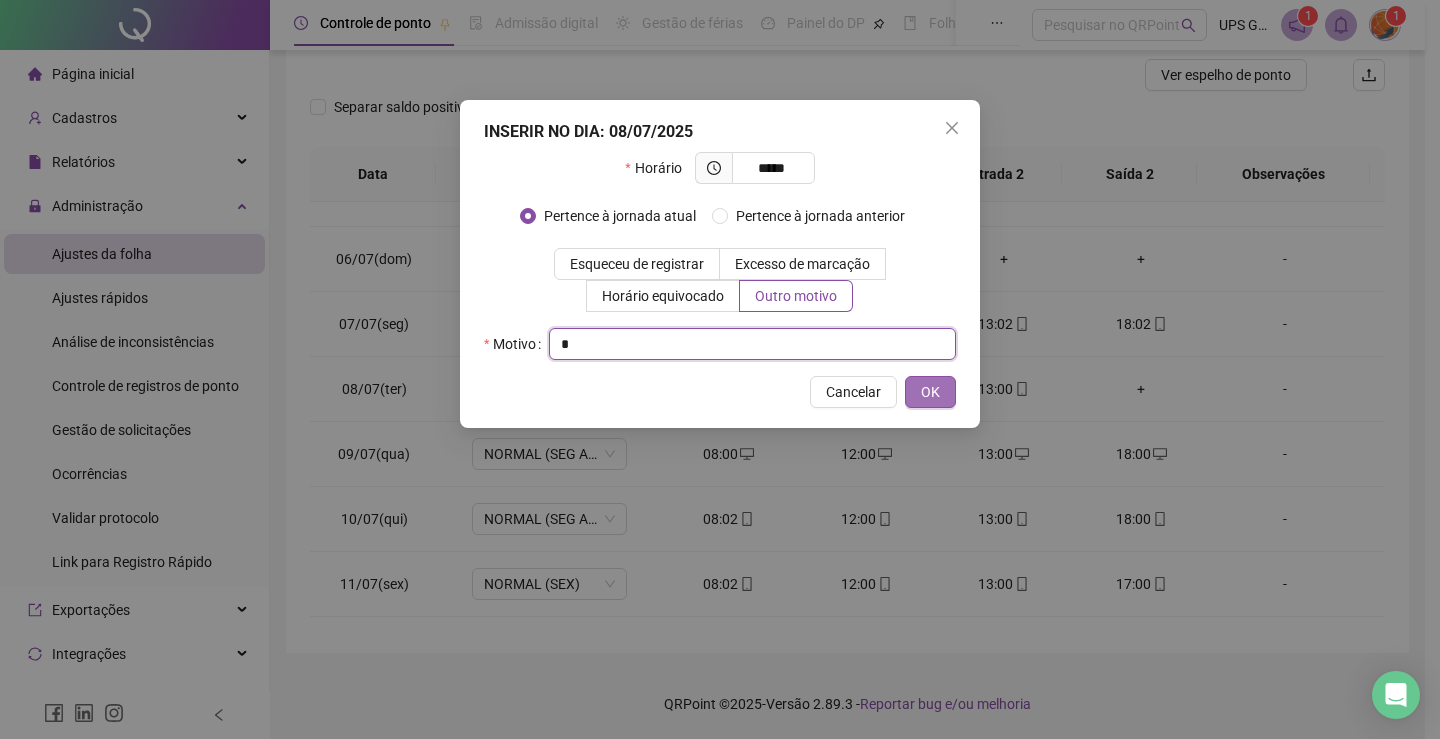 type on "*" 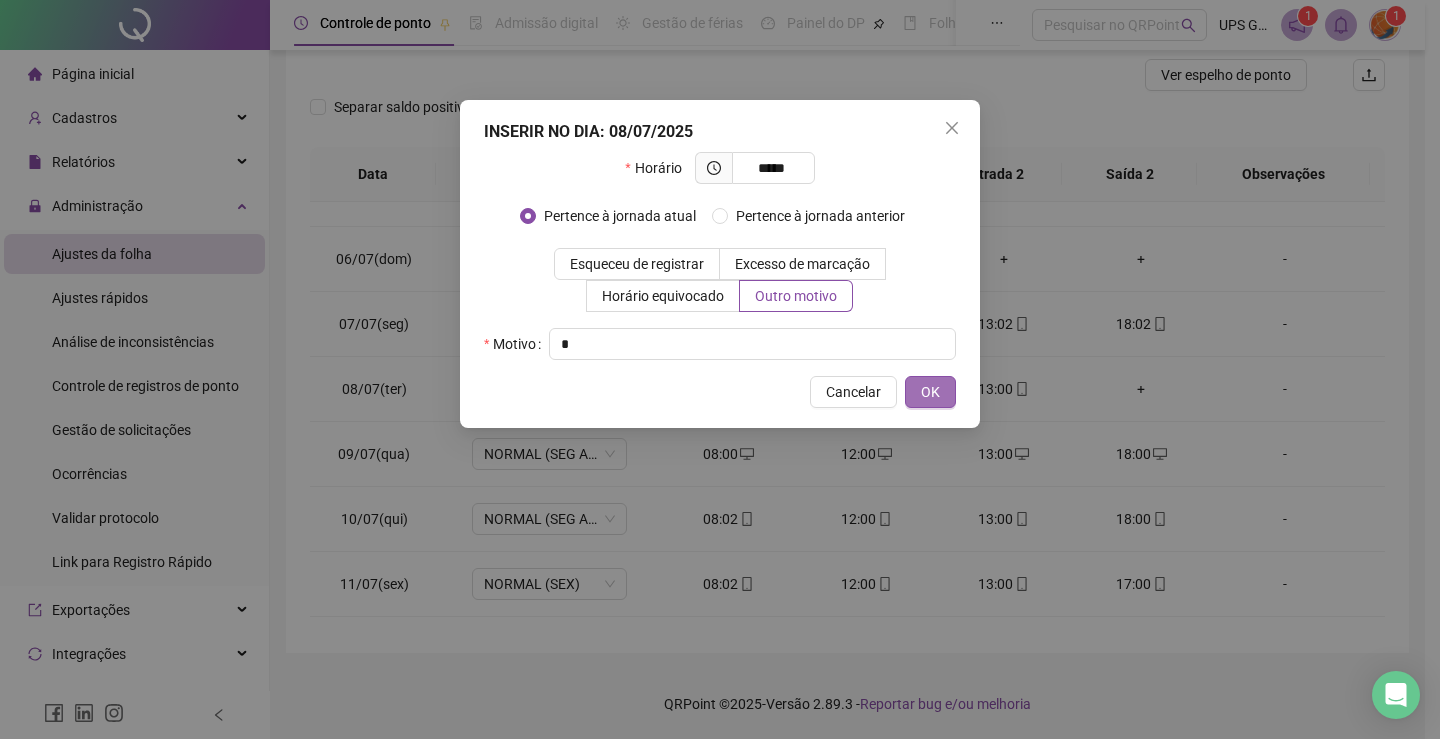 click on "OK" at bounding box center [930, 392] 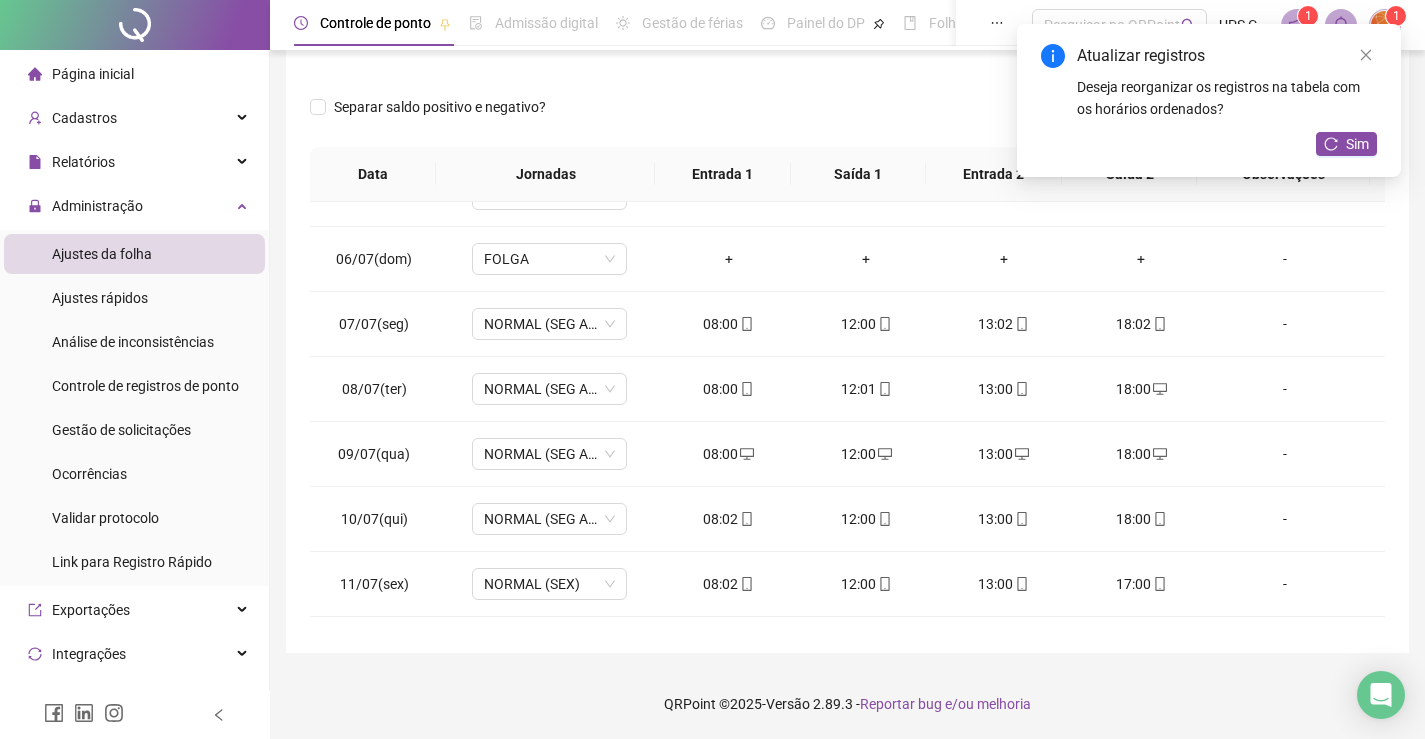 click on "Atualizar registros Deseja reorganizar os registros na tabela com os horários ordenados? Sim" at bounding box center [1209, 100] 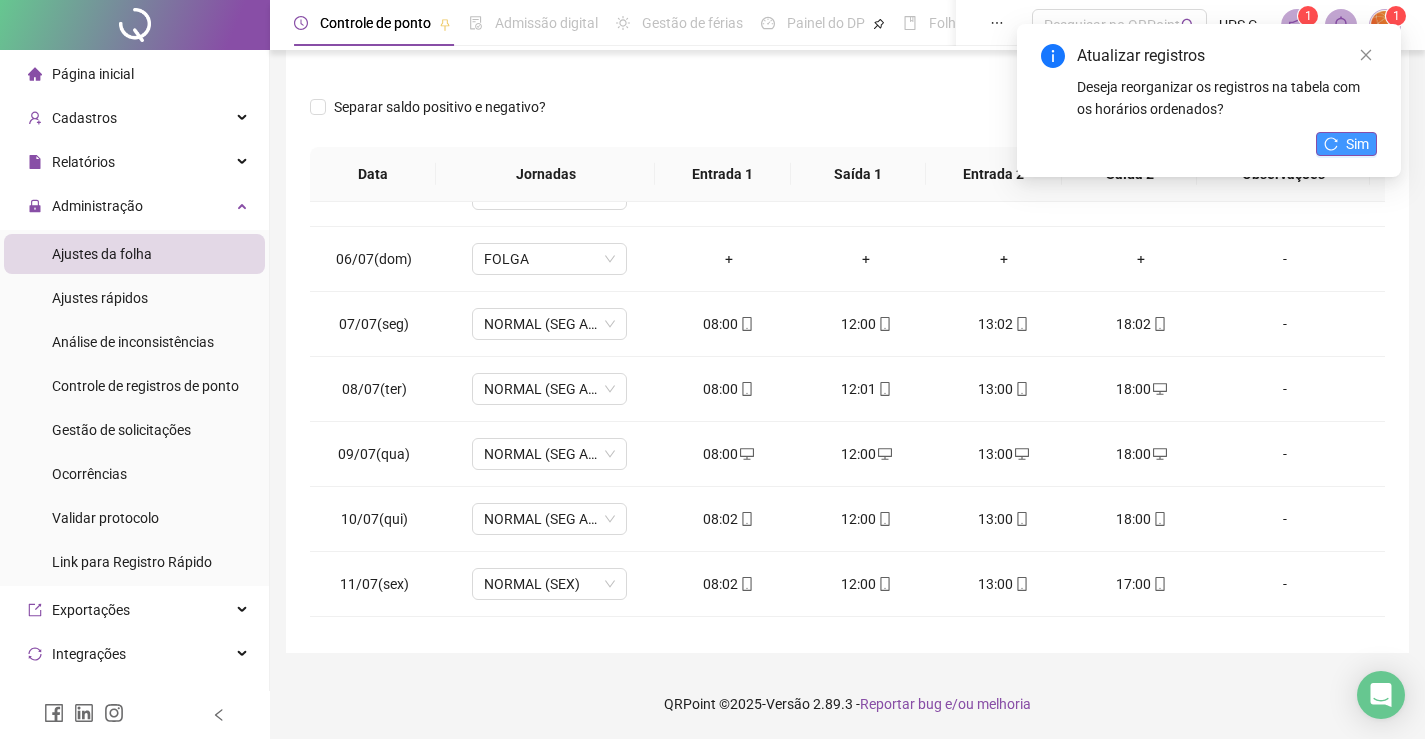 click 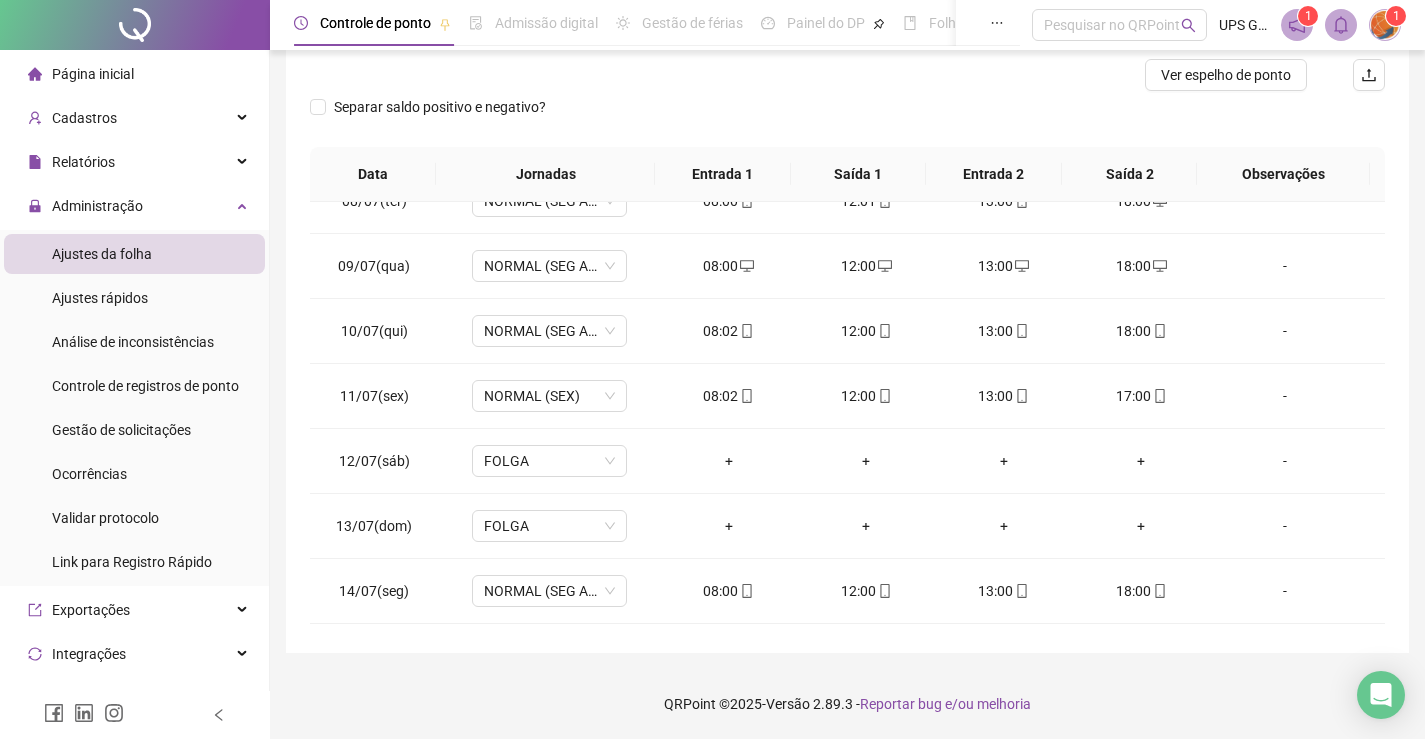 scroll, scrollTop: 0, scrollLeft: 0, axis: both 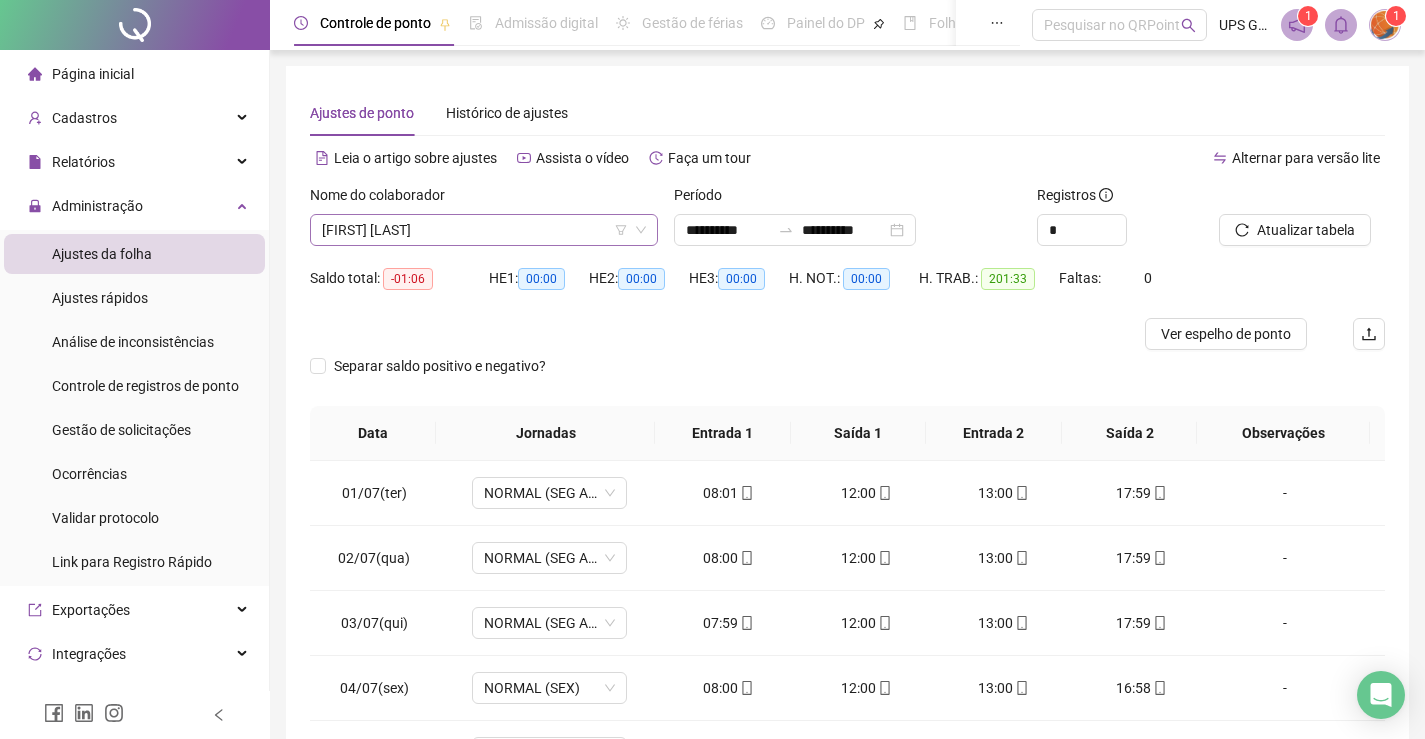 click on "[FIRST] [LAST]" at bounding box center (484, 230) 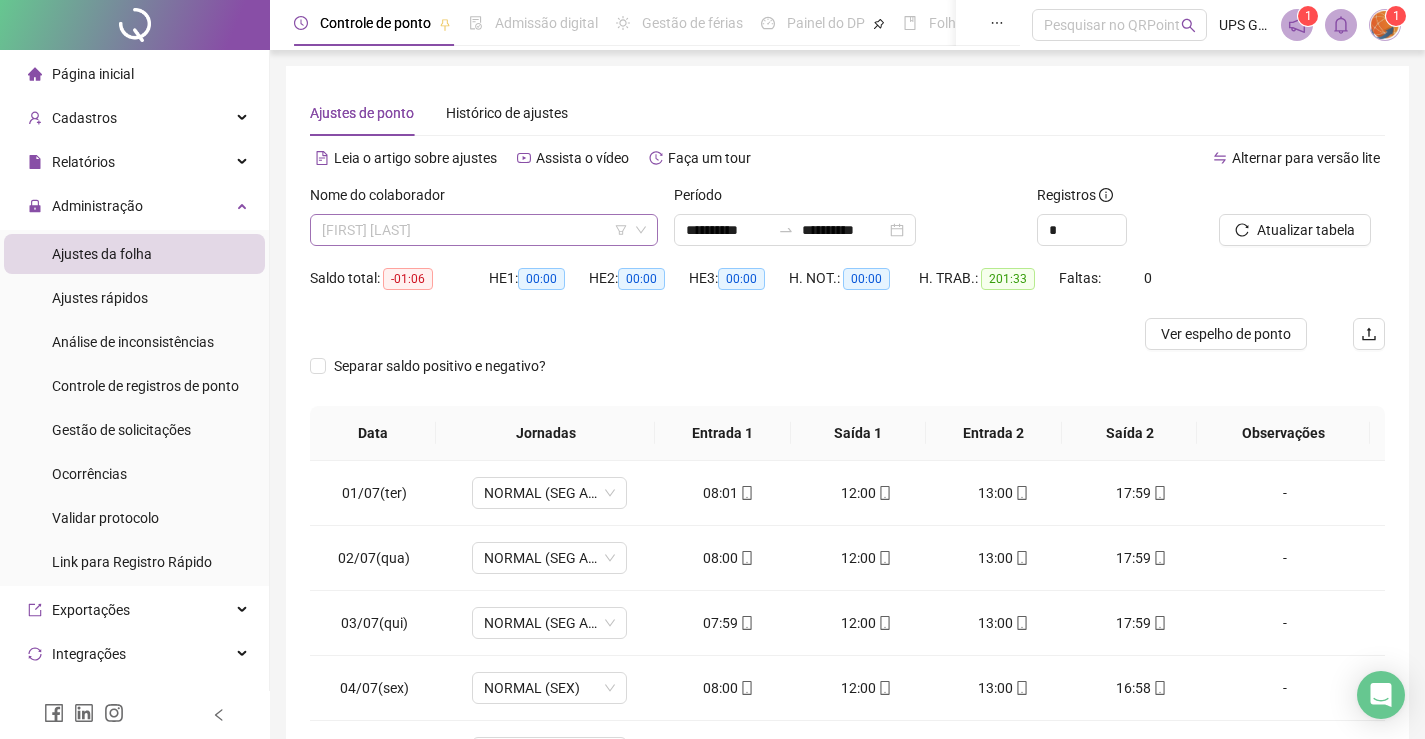 click 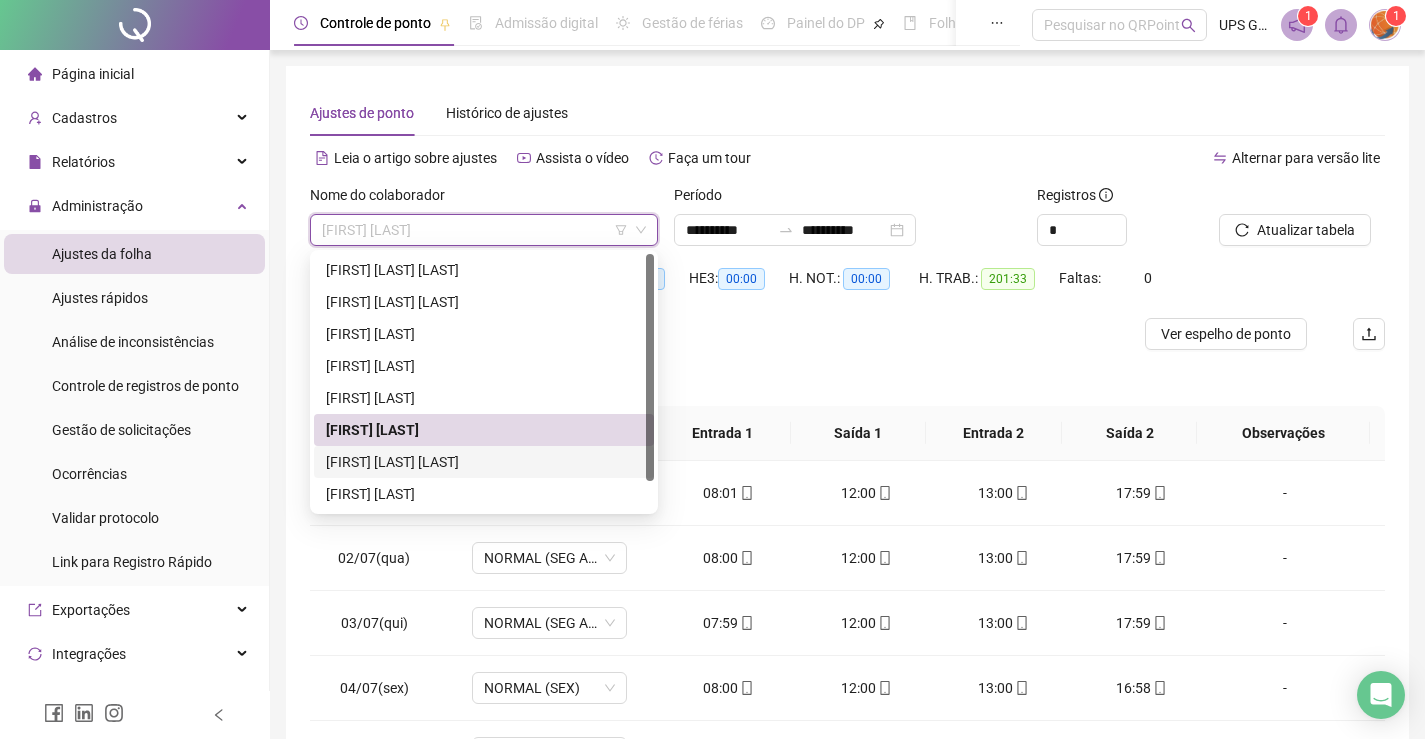 drag, startPoint x: 485, startPoint y: 456, endPoint x: 651, endPoint y: 413, distance: 171.47887 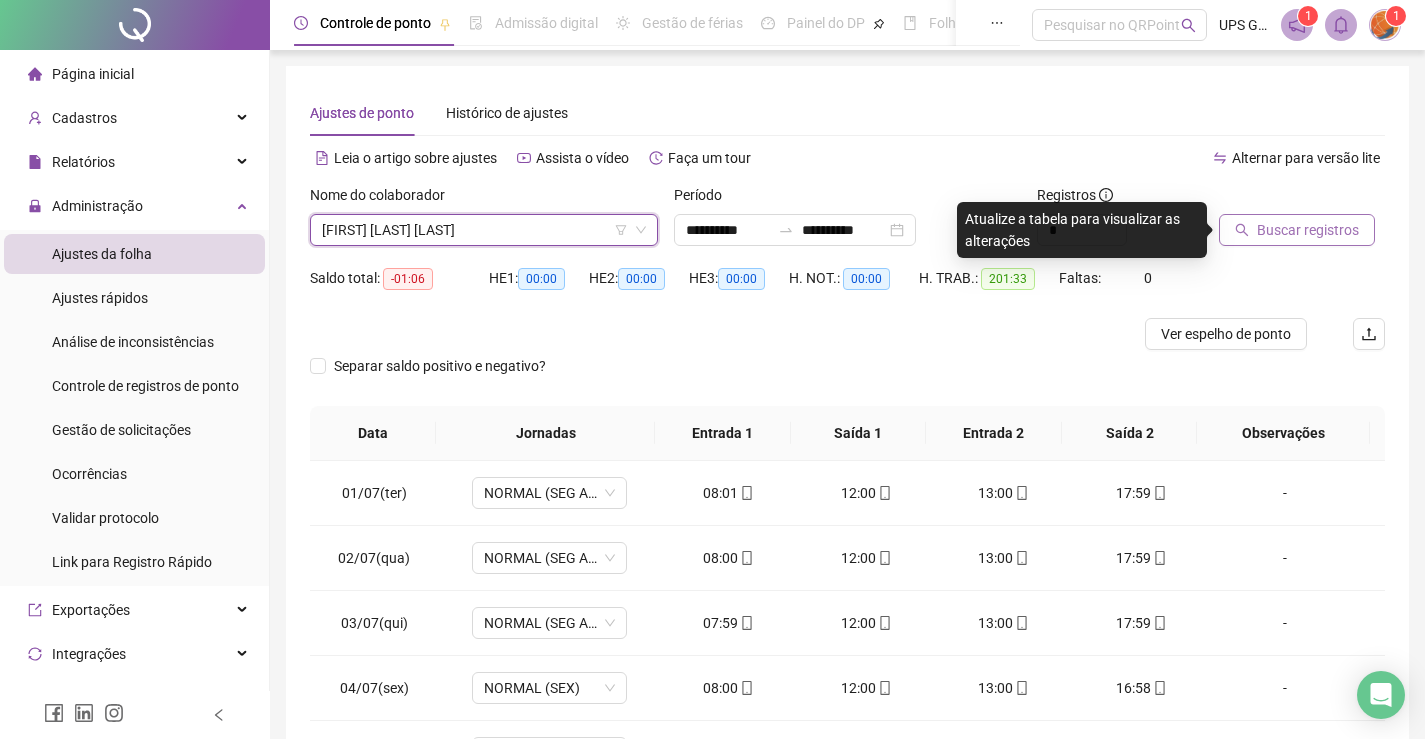 click on "Buscar registros" at bounding box center [1297, 230] 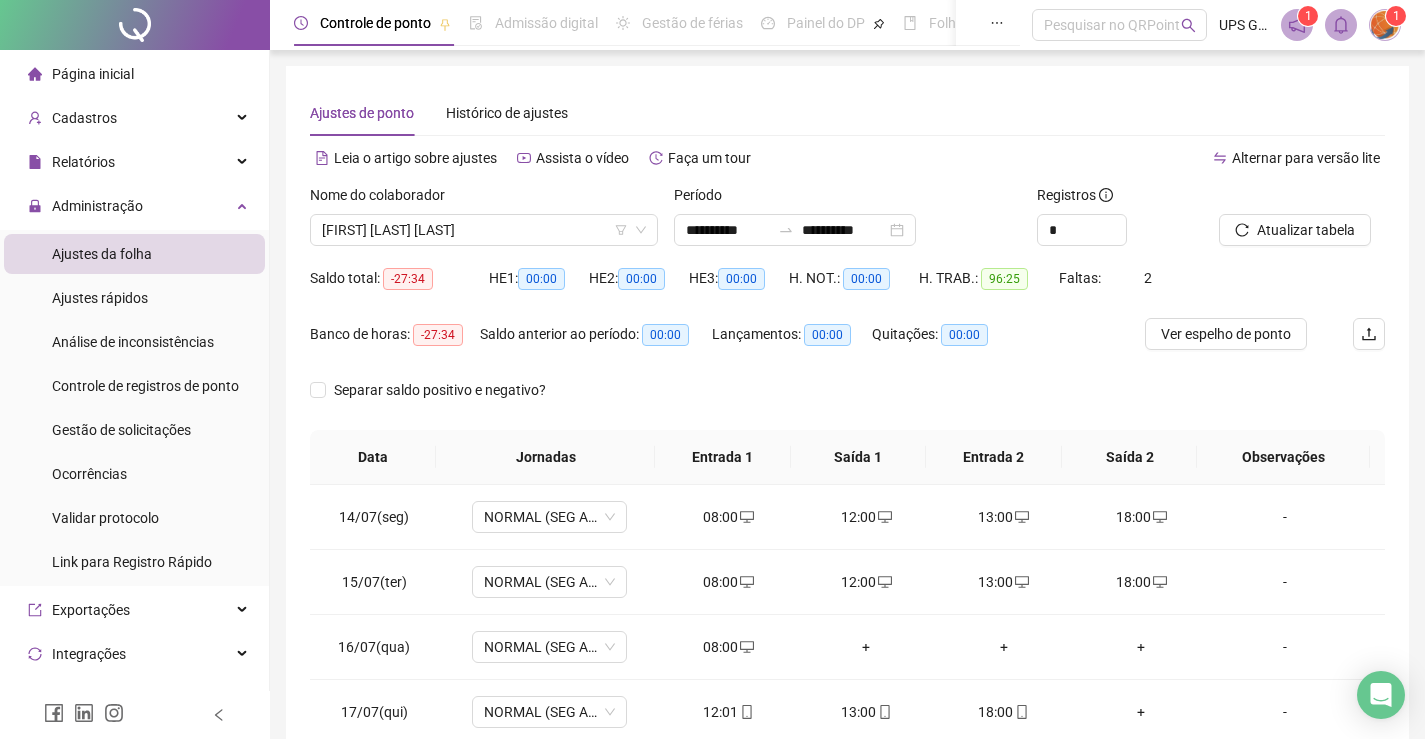 scroll, scrollTop: 200, scrollLeft: 0, axis: vertical 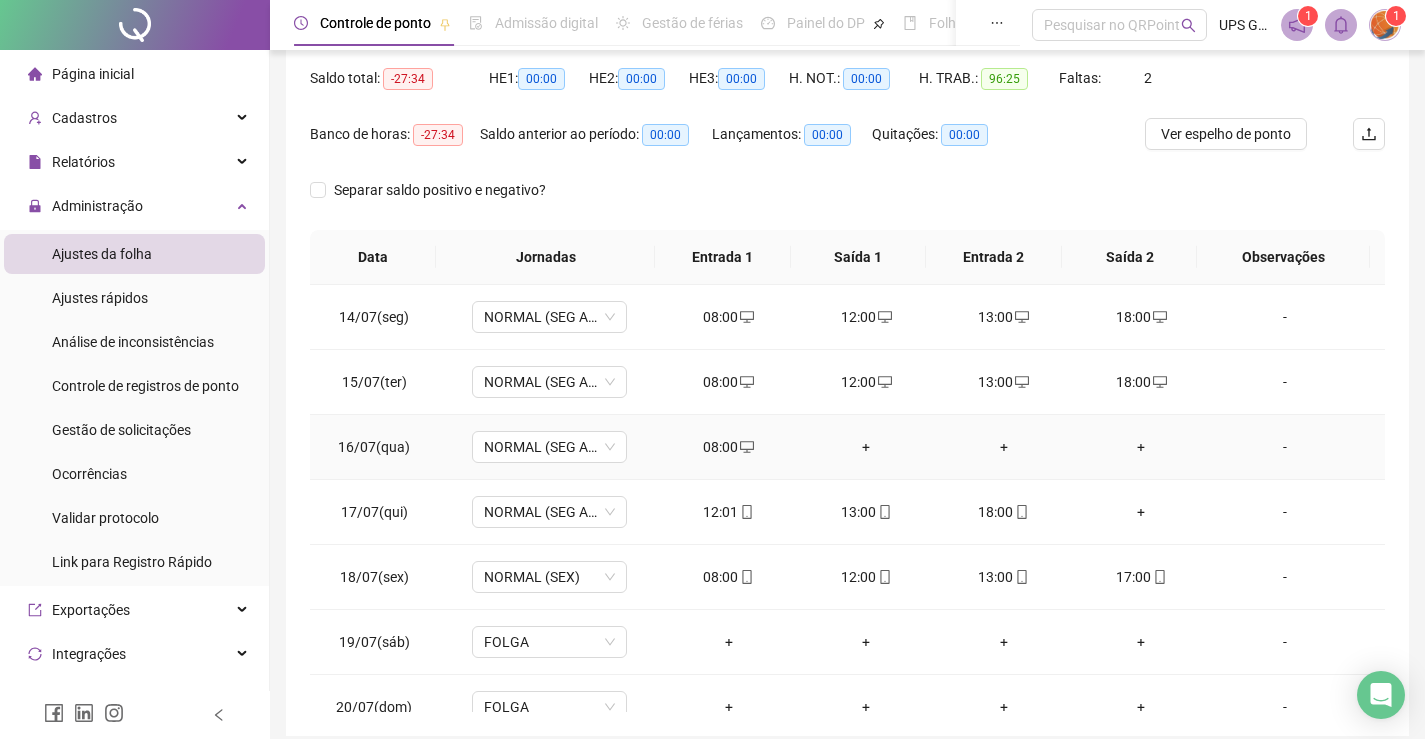 click on "+" at bounding box center (866, 447) 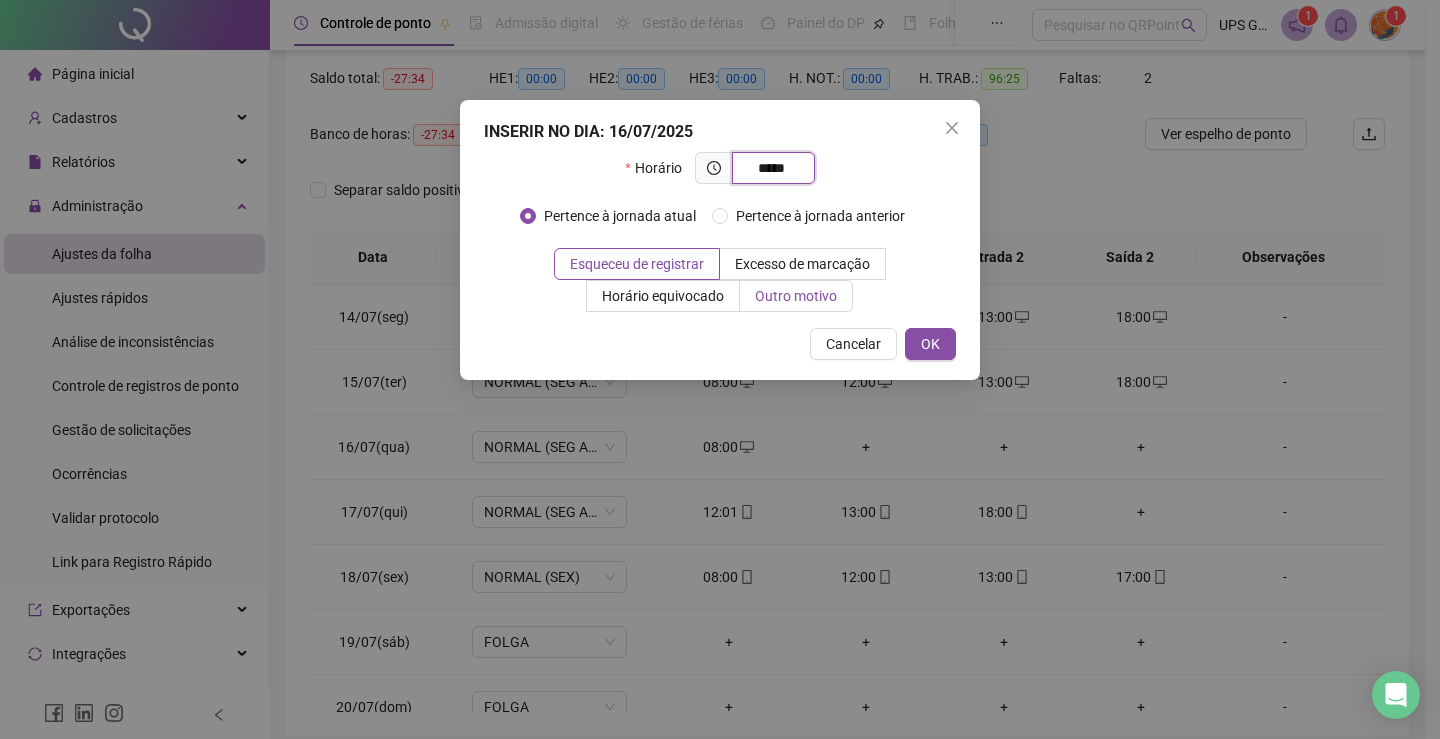 type on "*****" 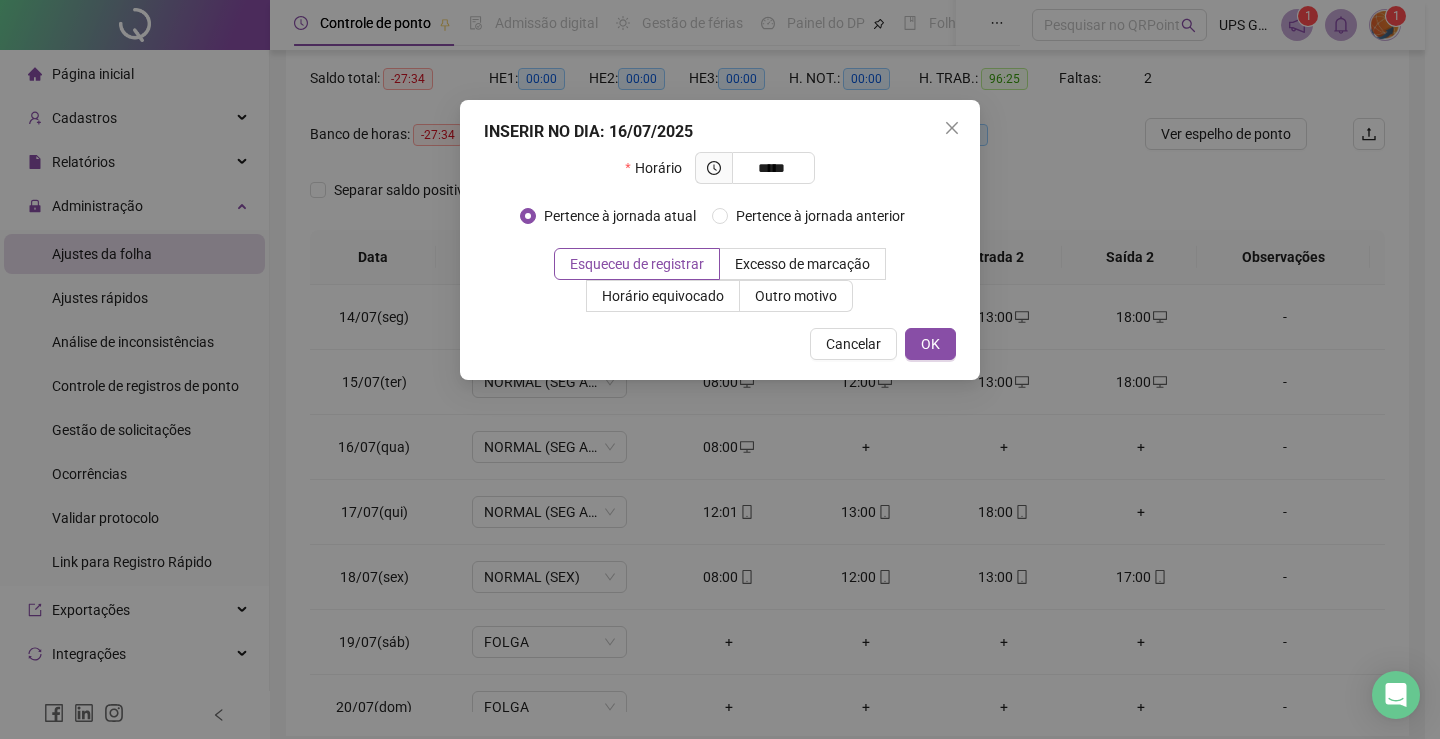 drag, startPoint x: 766, startPoint y: 299, endPoint x: 747, endPoint y: 361, distance: 64.84597 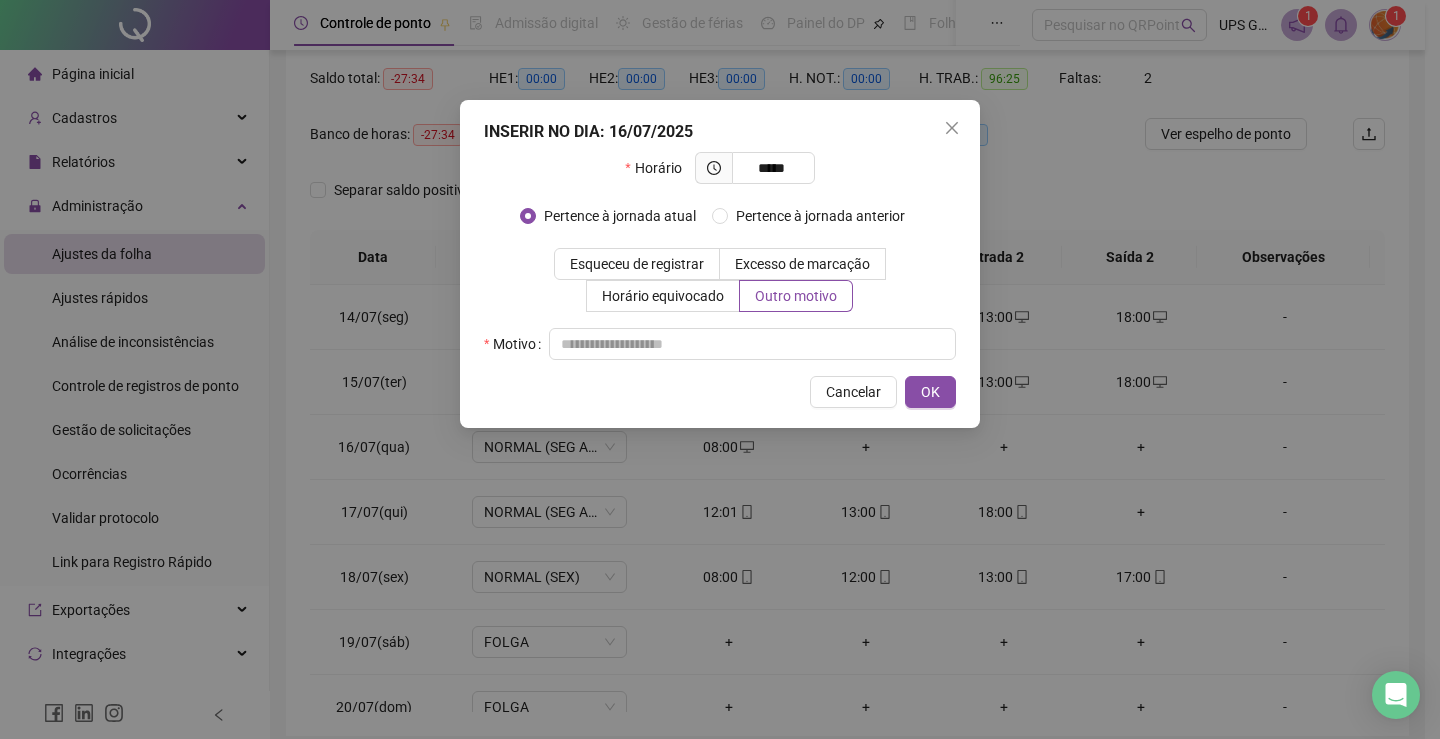 click on "INSERIR NO DIA :   16/07/2025 Horário ***** Pertence à jornada atual Pertence à jornada anterior Esqueceu de registrar Excesso de marcação Horário equivocado Outro motivo Motivo Cancelar OK" at bounding box center (720, 264) 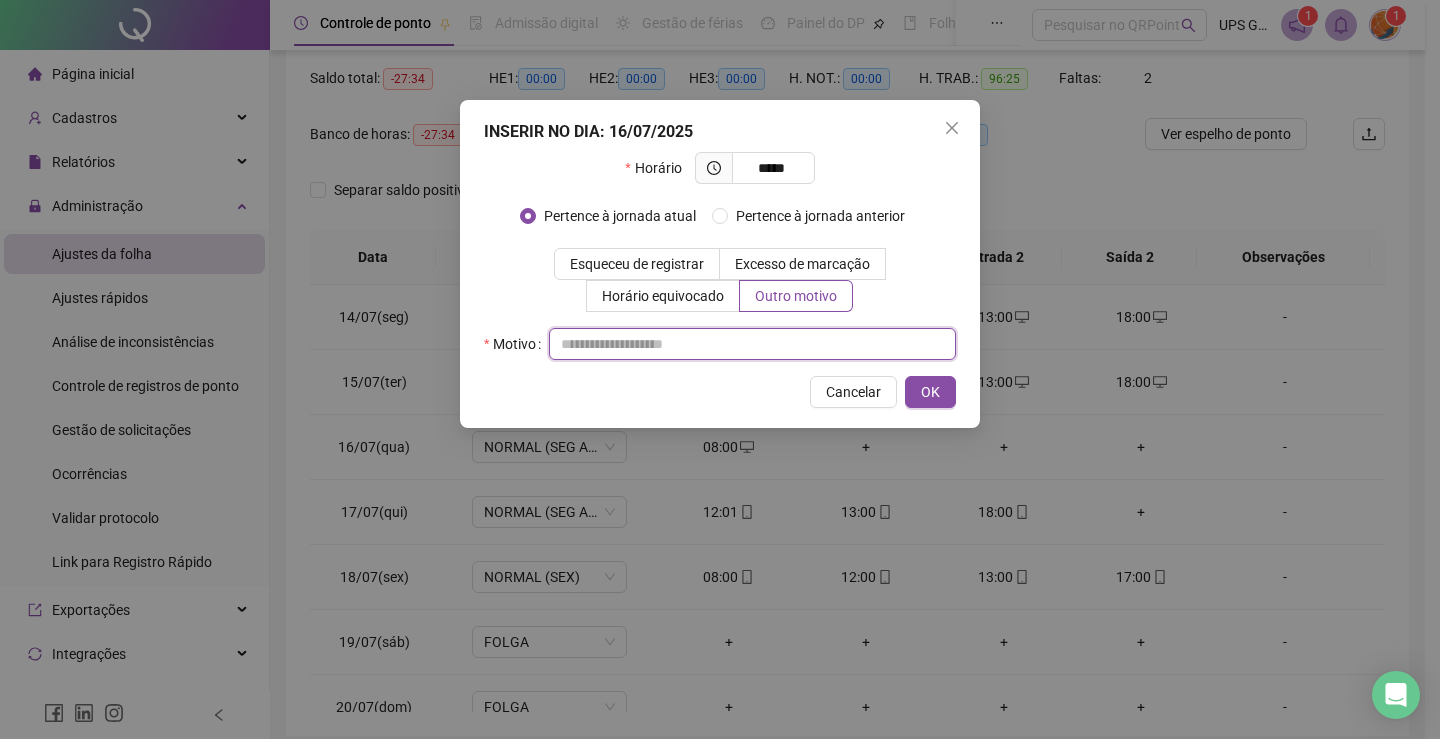 click at bounding box center (752, 344) 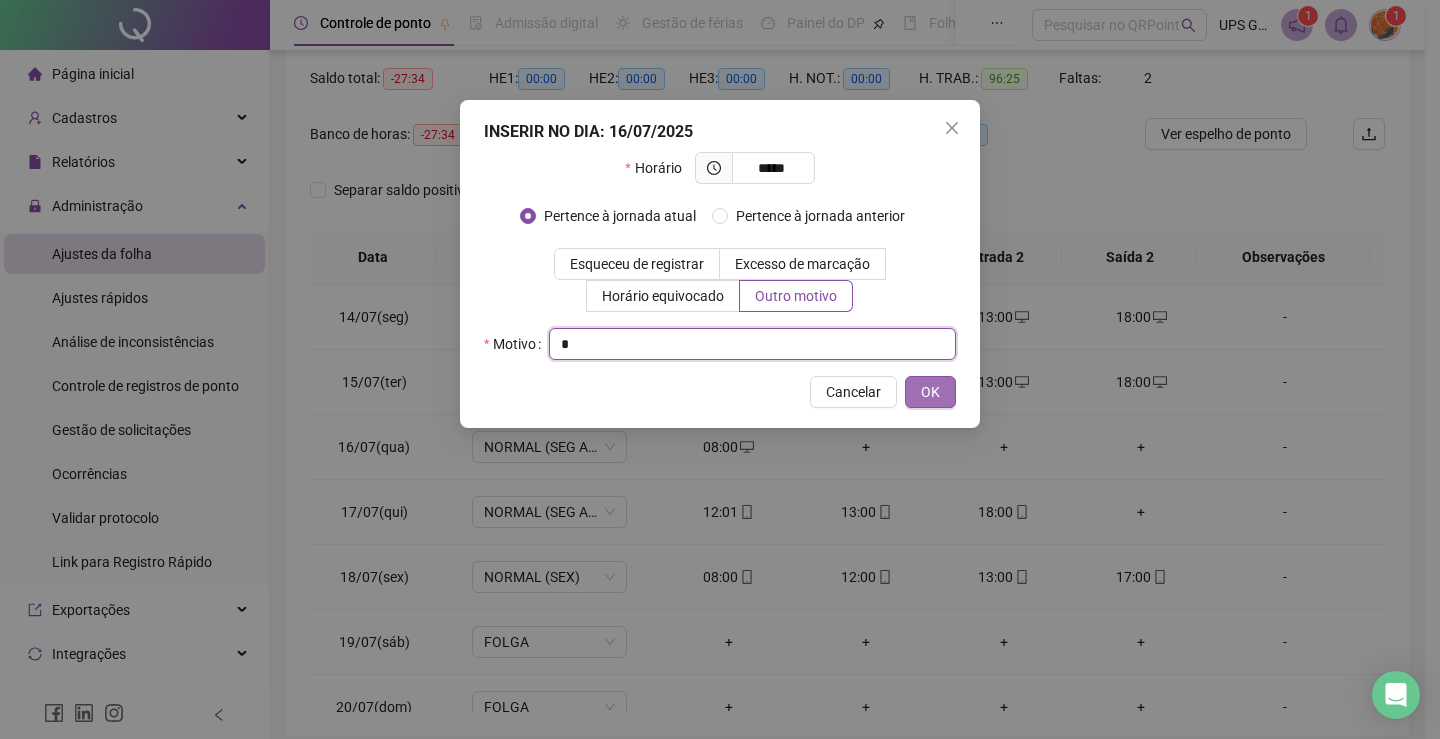 type on "*" 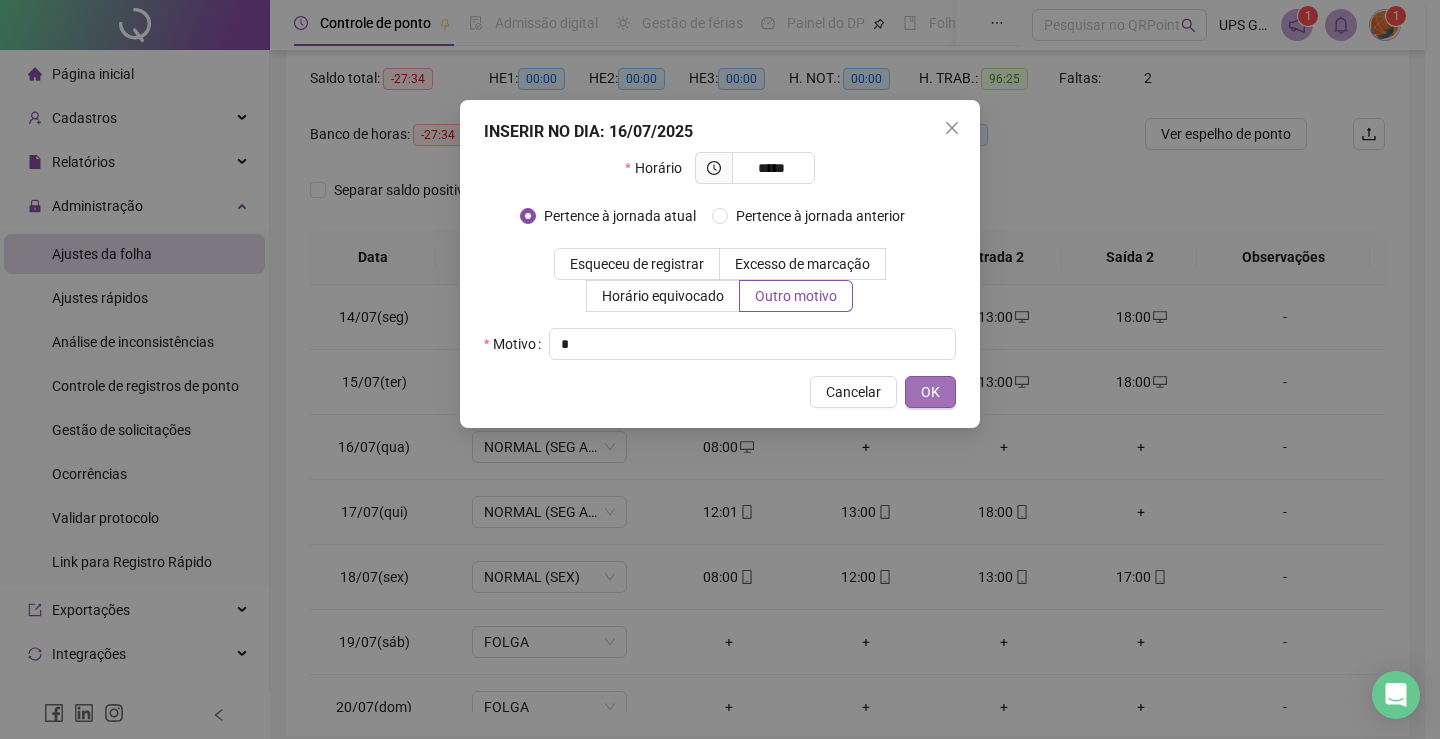 click on "OK" at bounding box center (930, 392) 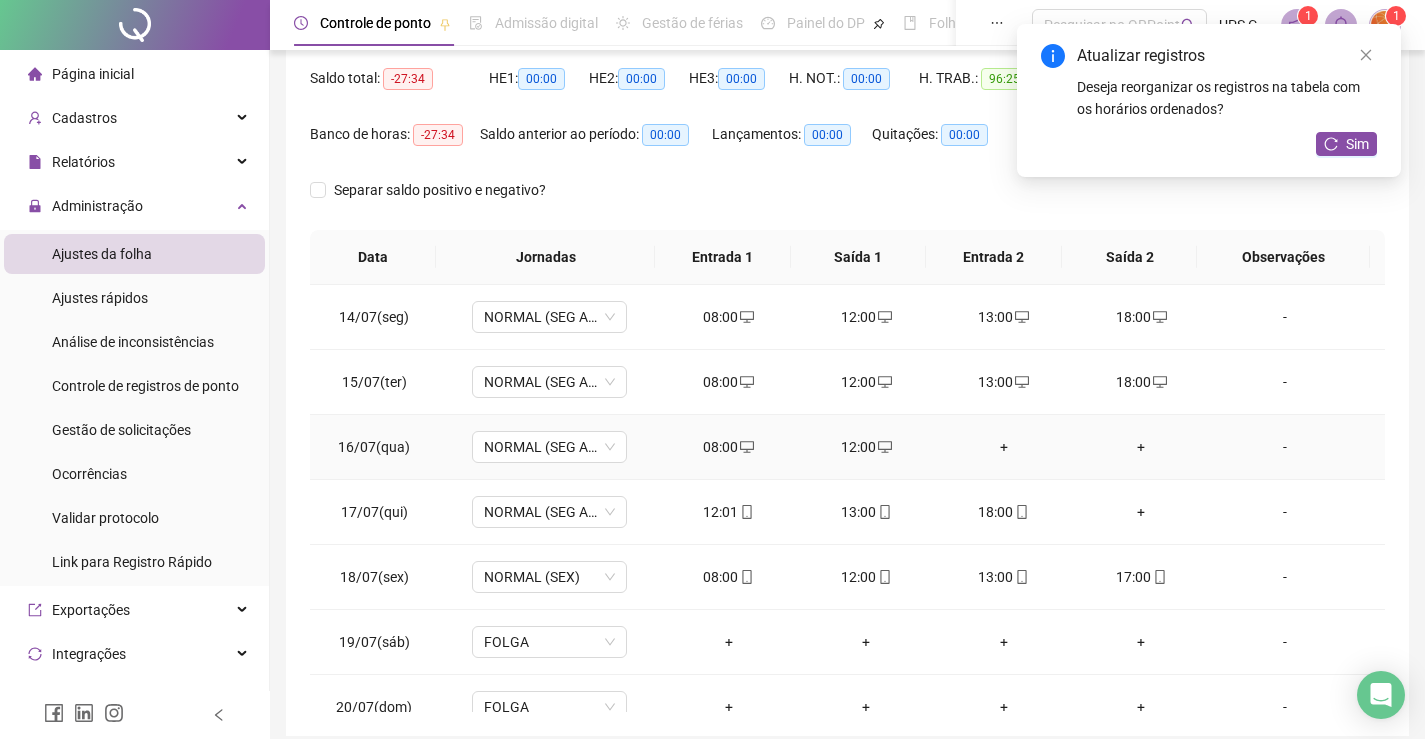 drag, startPoint x: 999, startPoint y: 448, endPoint x: 1027, endPoint y: 441, distance: 28.86174 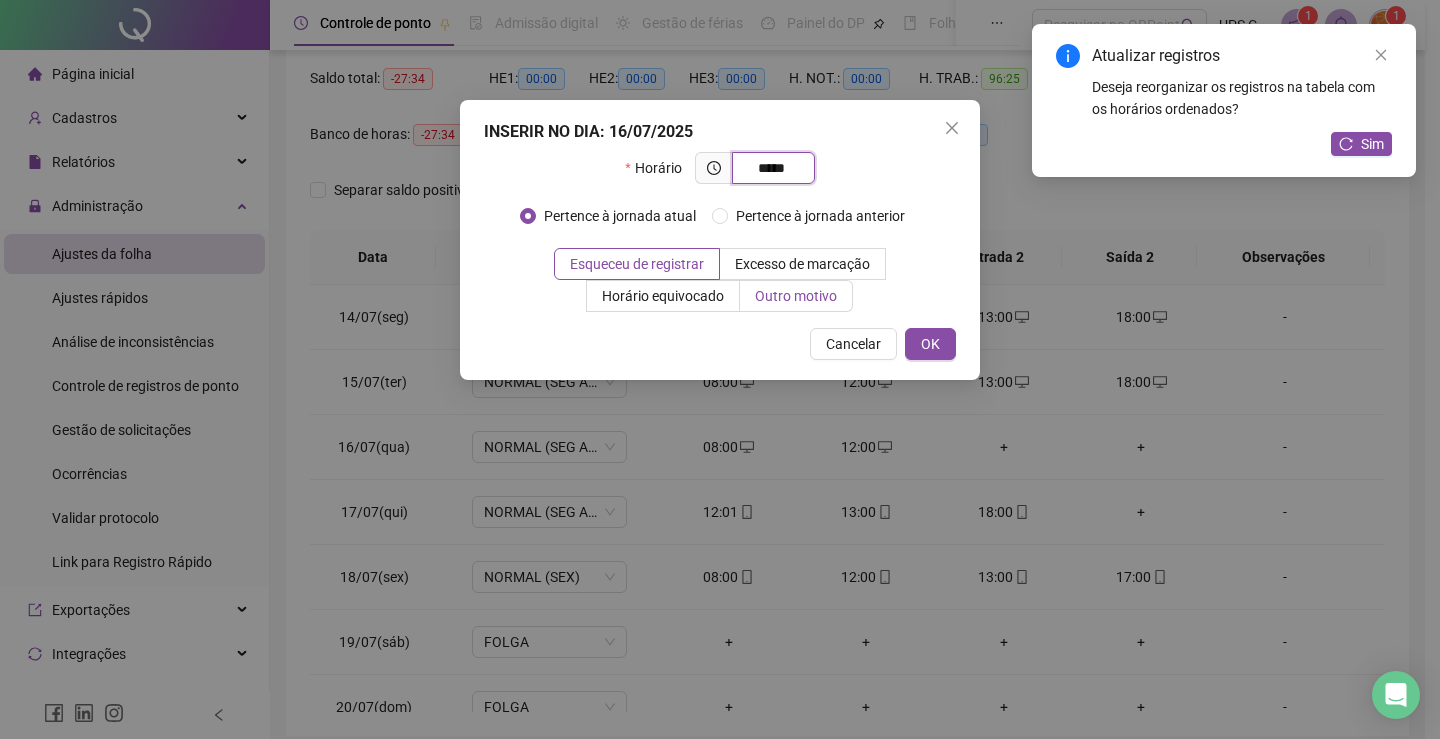 type on "*****" 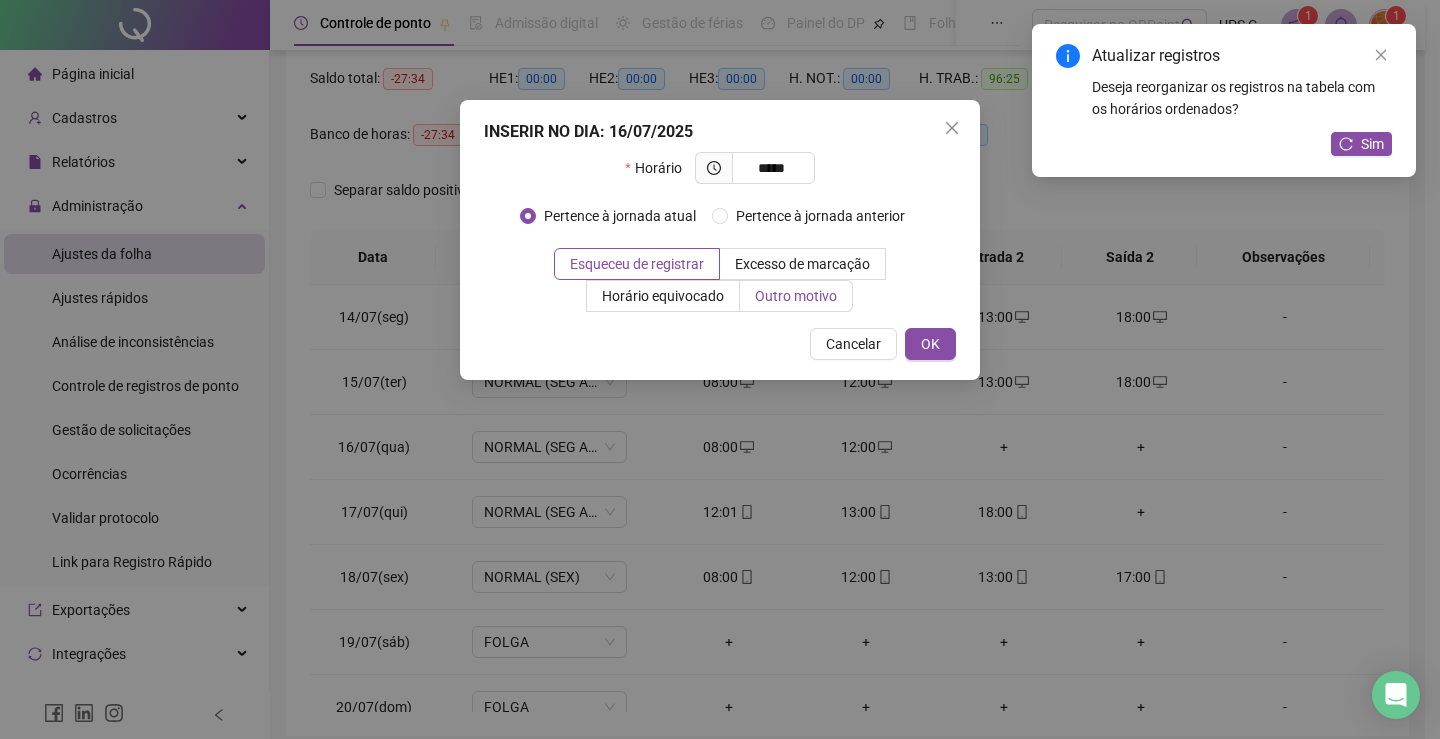 click on "Outro motivo" at bounding box center (796, 296) 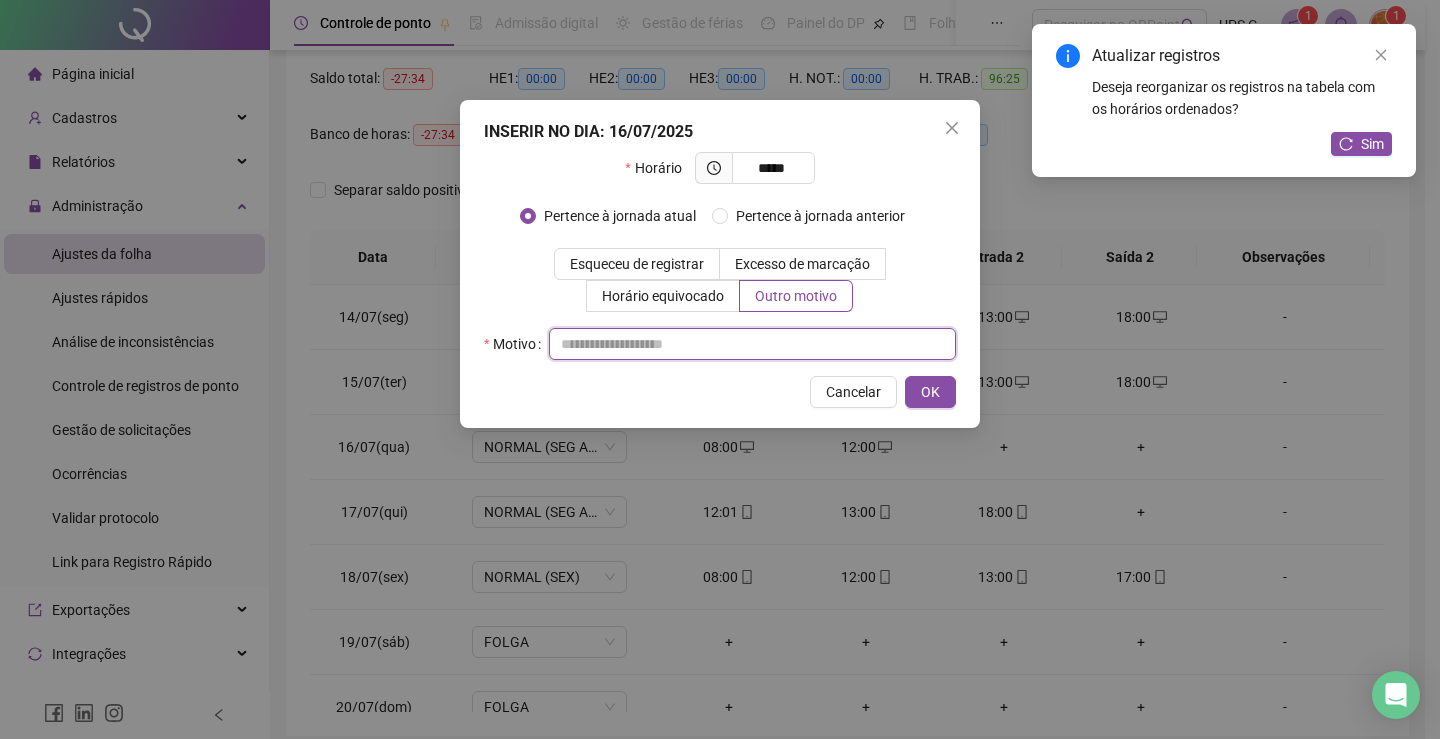 click at bounding box center (752, 344) 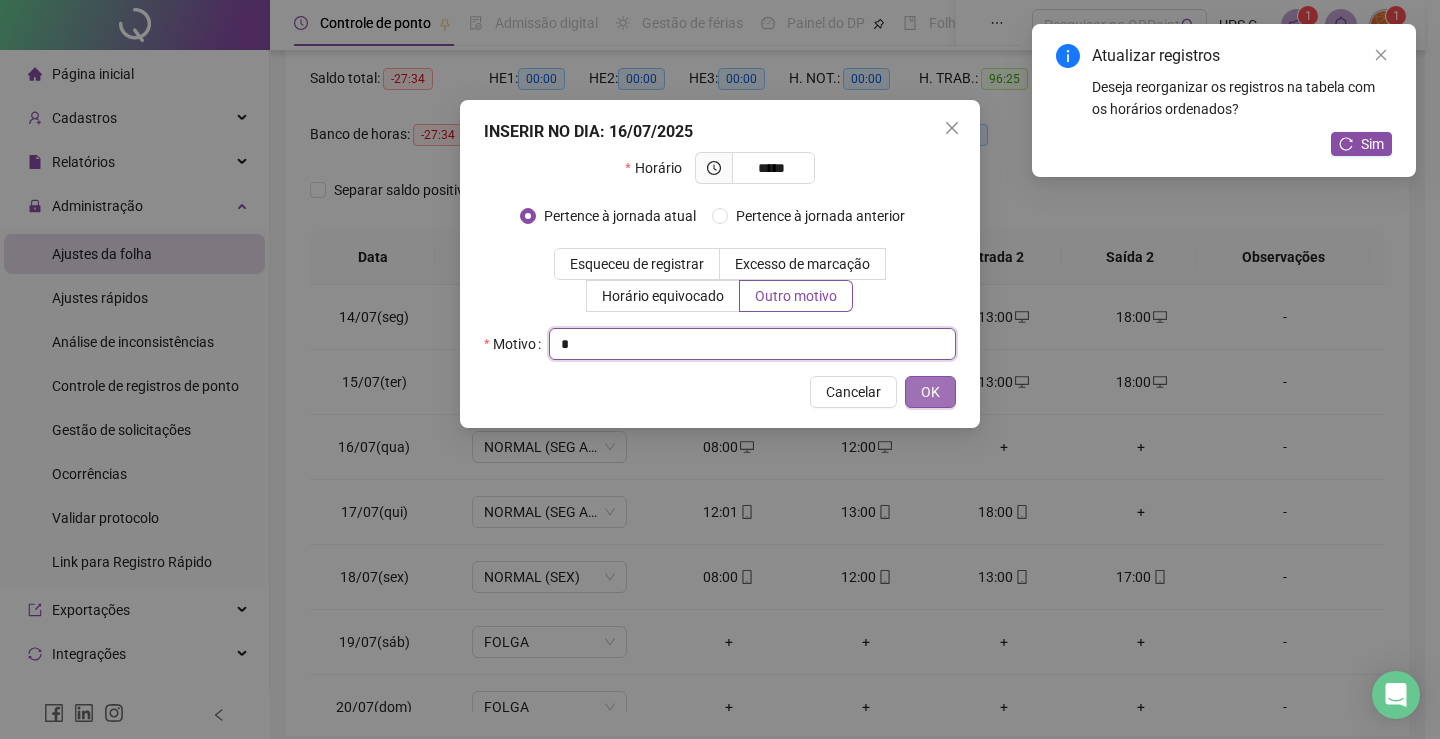 type on "*" 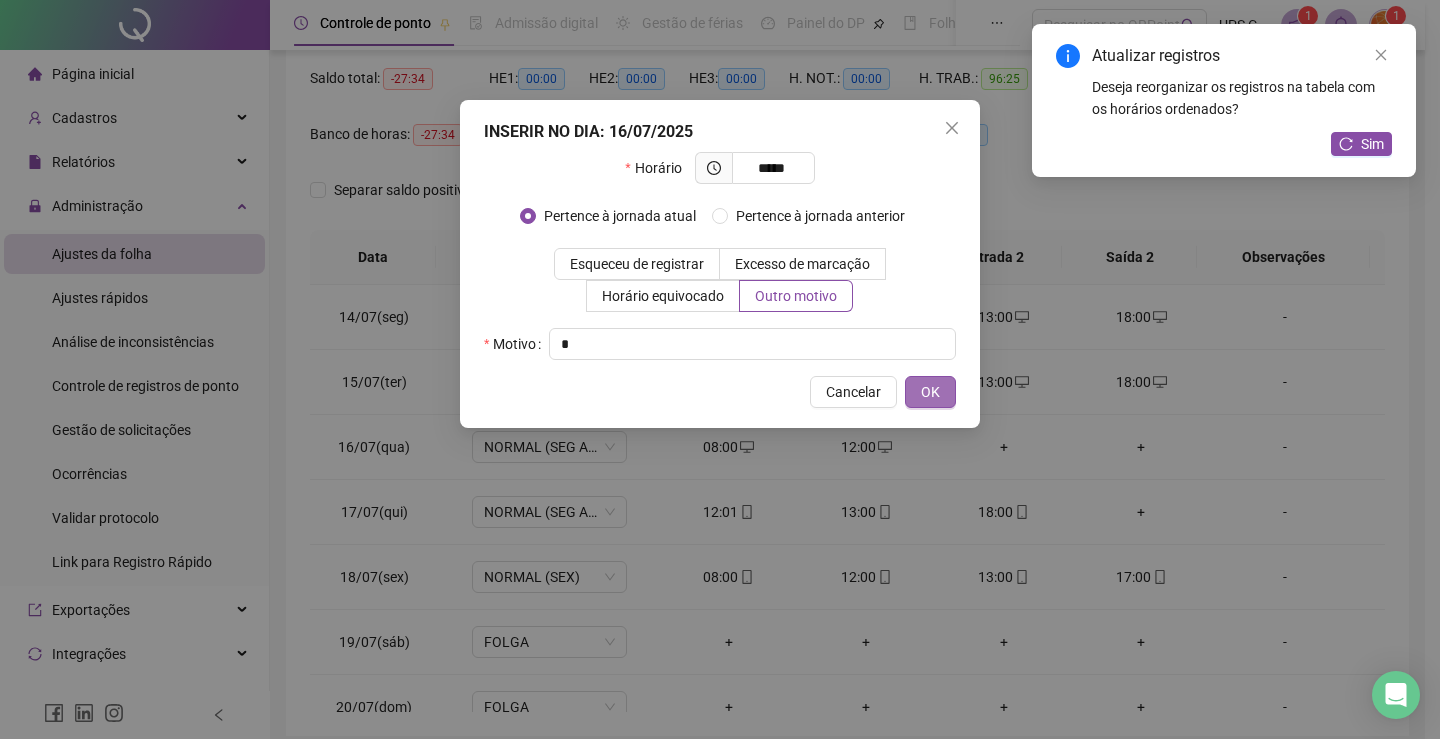 click on "OK" at bounding box center [930, 392] 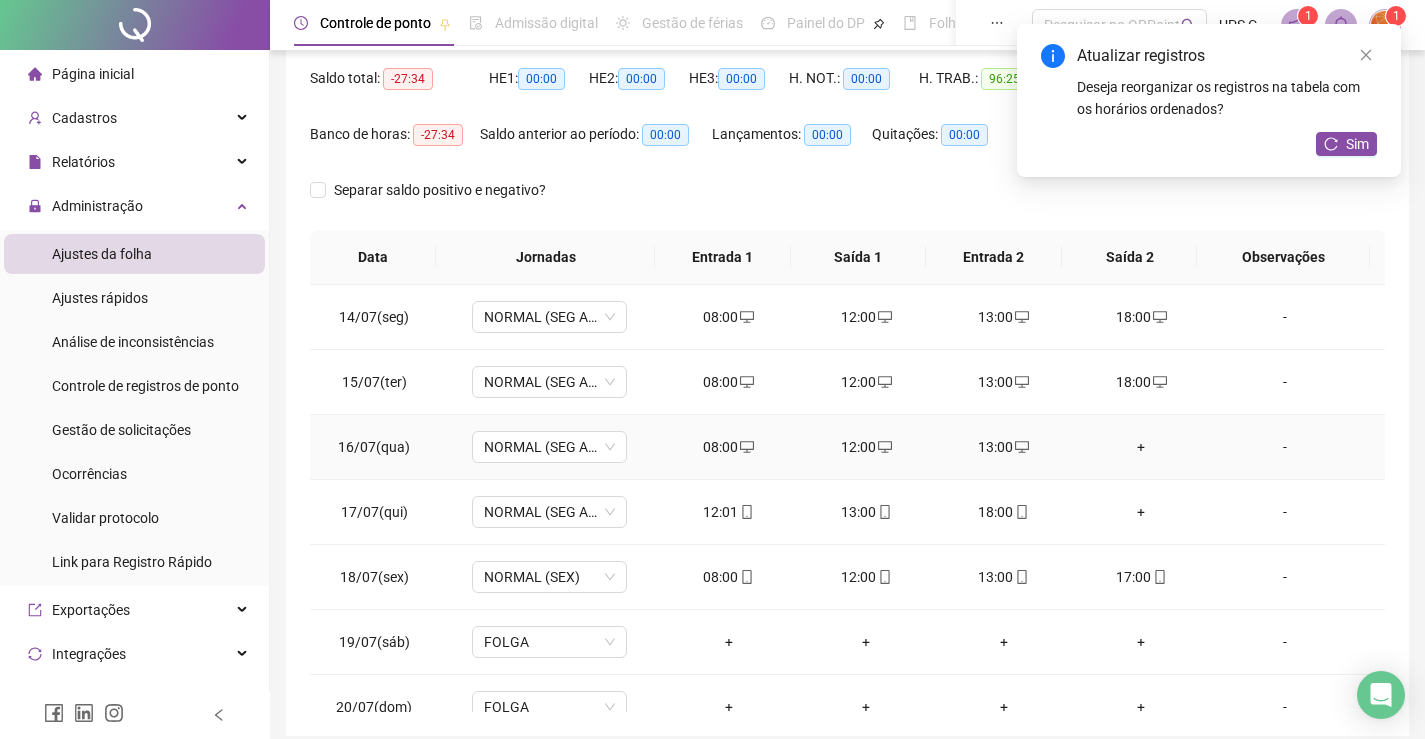 click on "+" at bounding box center [1142, 447] 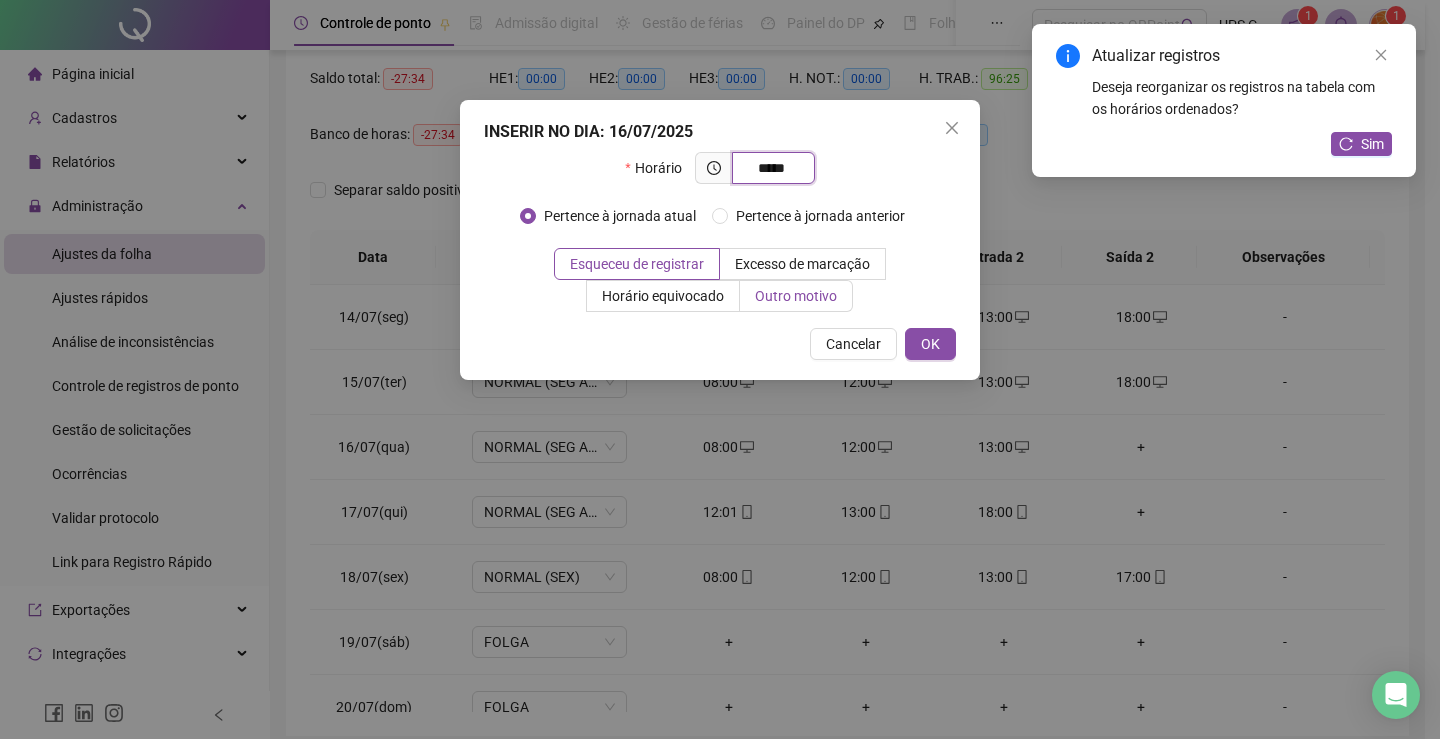 type on "*****" 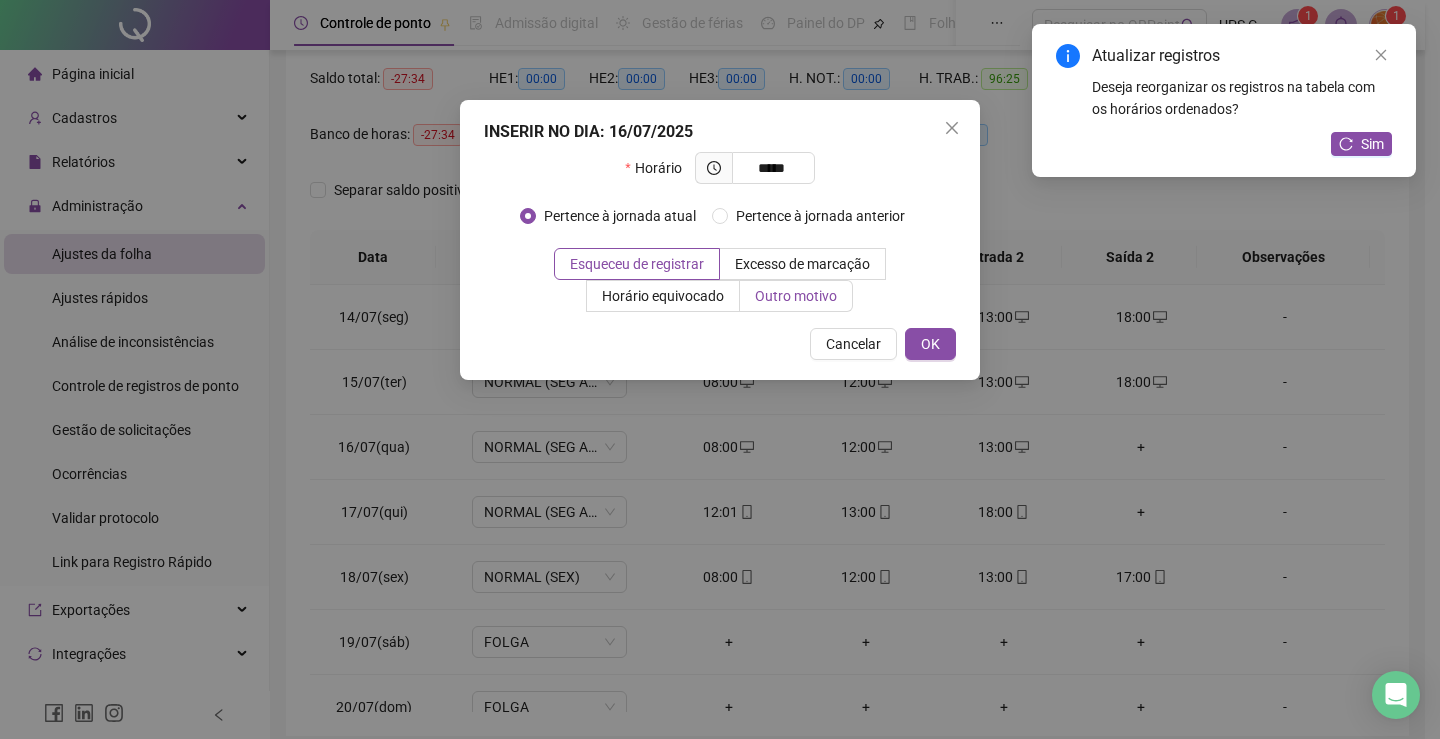 click on "Outro motivo" at bounding box center [796, 296] 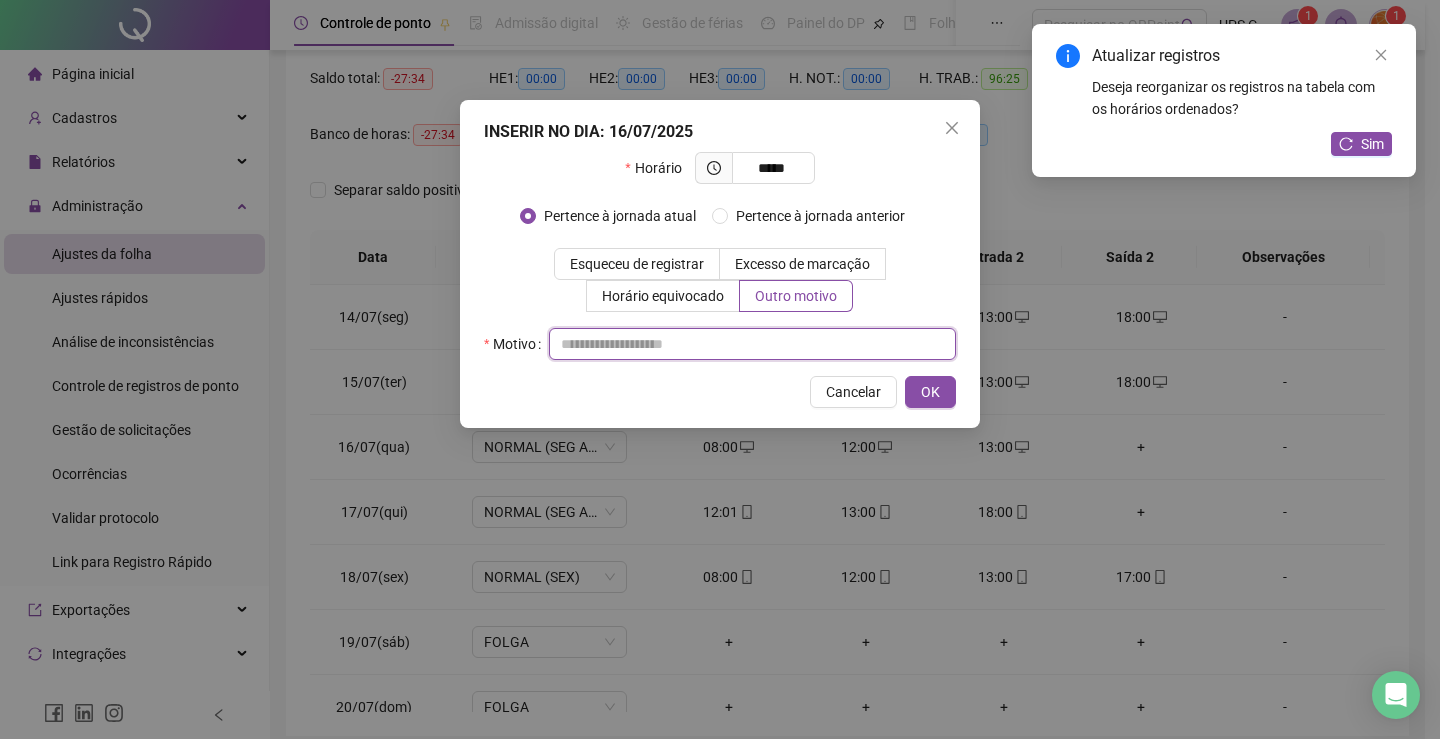 click at bounding box center [752, 344] 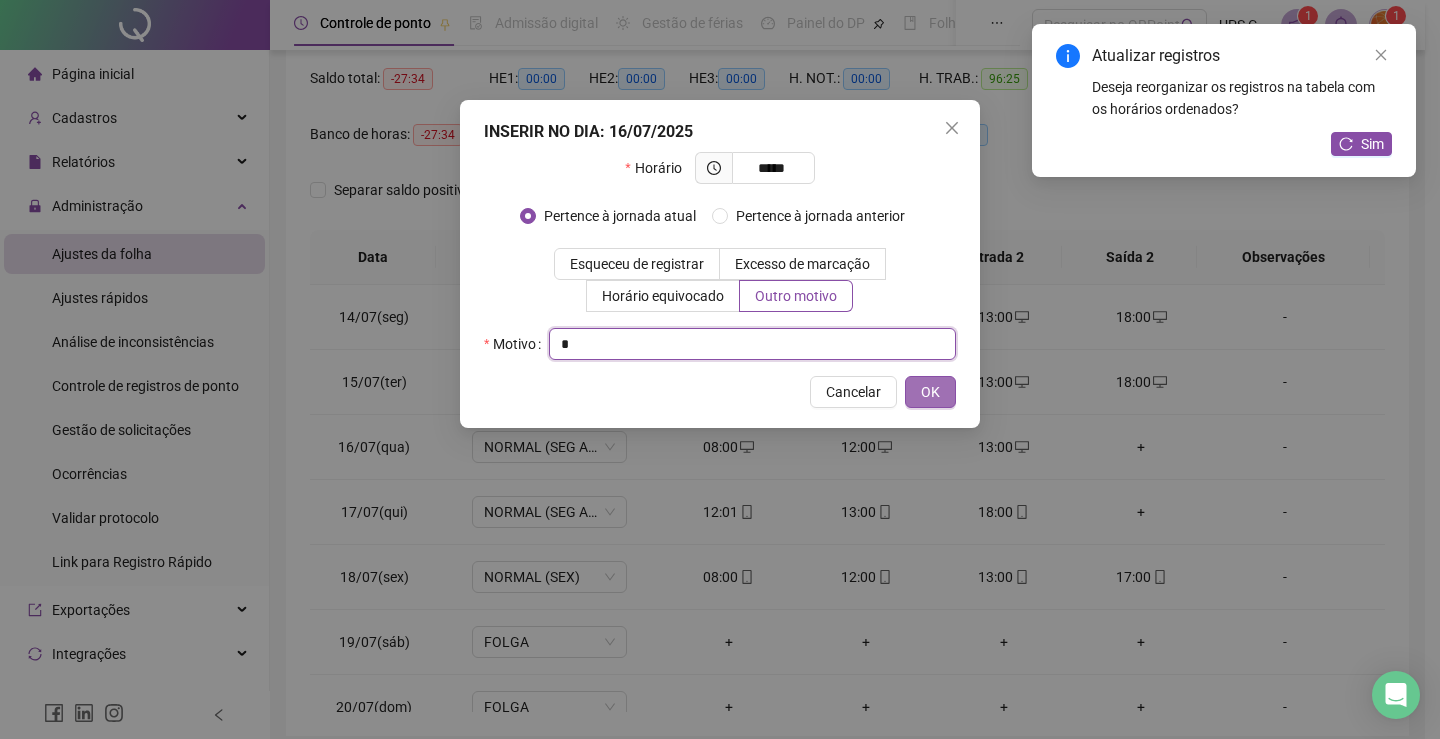 type on "*" 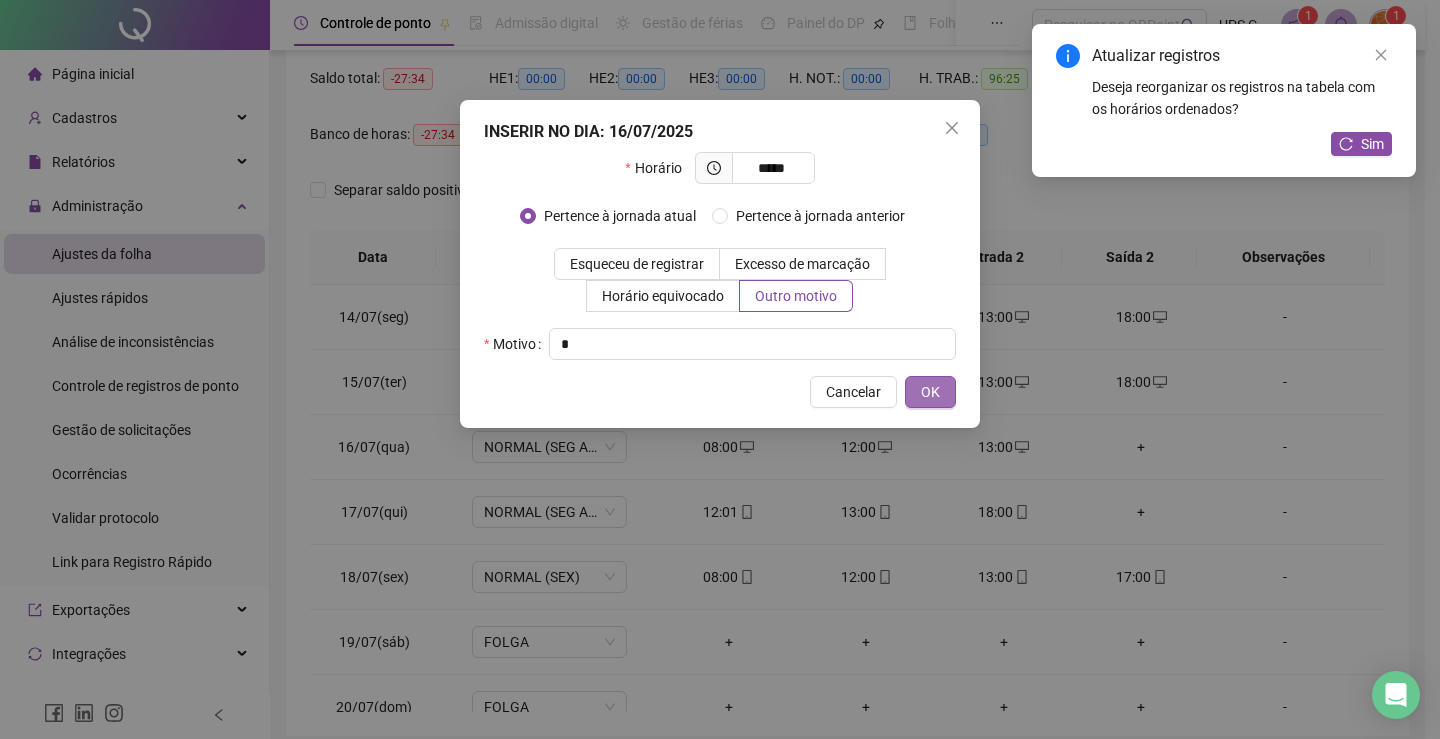 click on "OK" at bounding box center (930, 392) 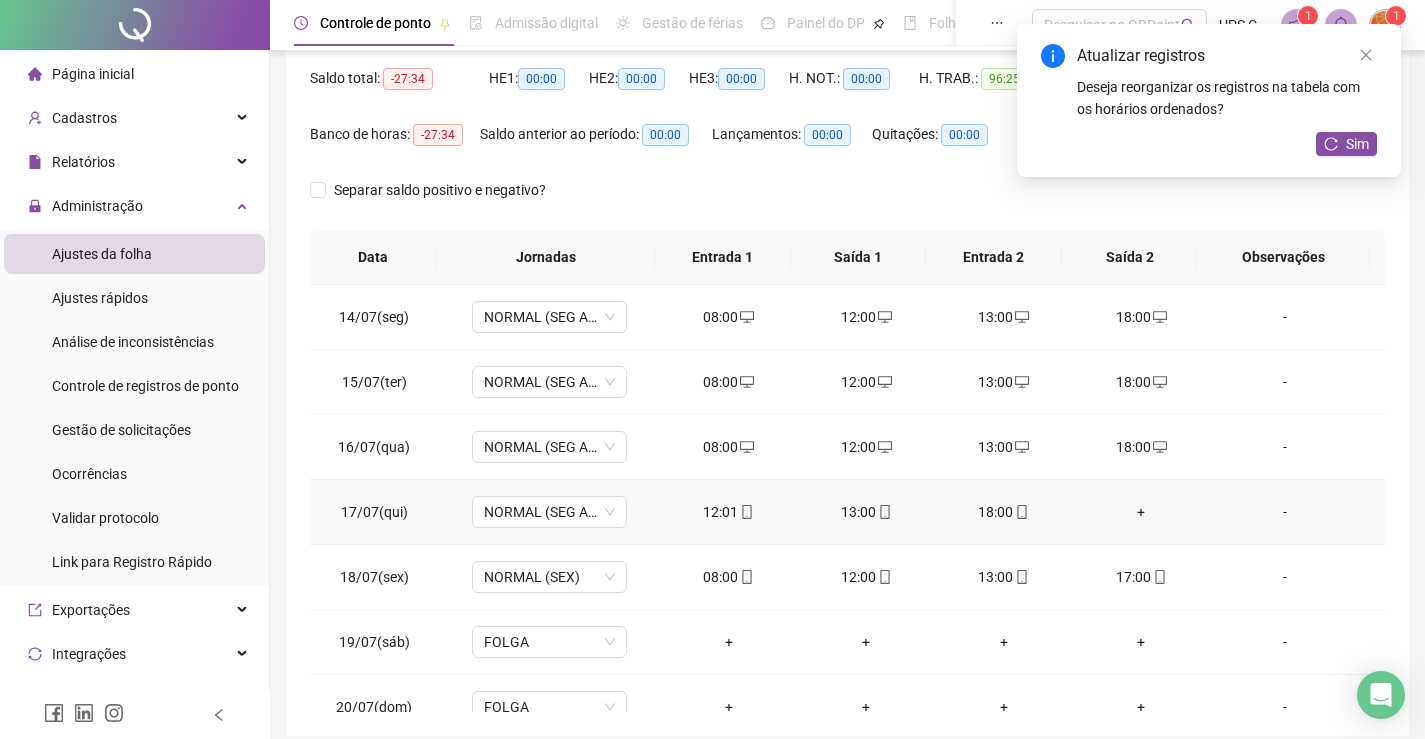 click on "+" at bounding box center (1142, 512) 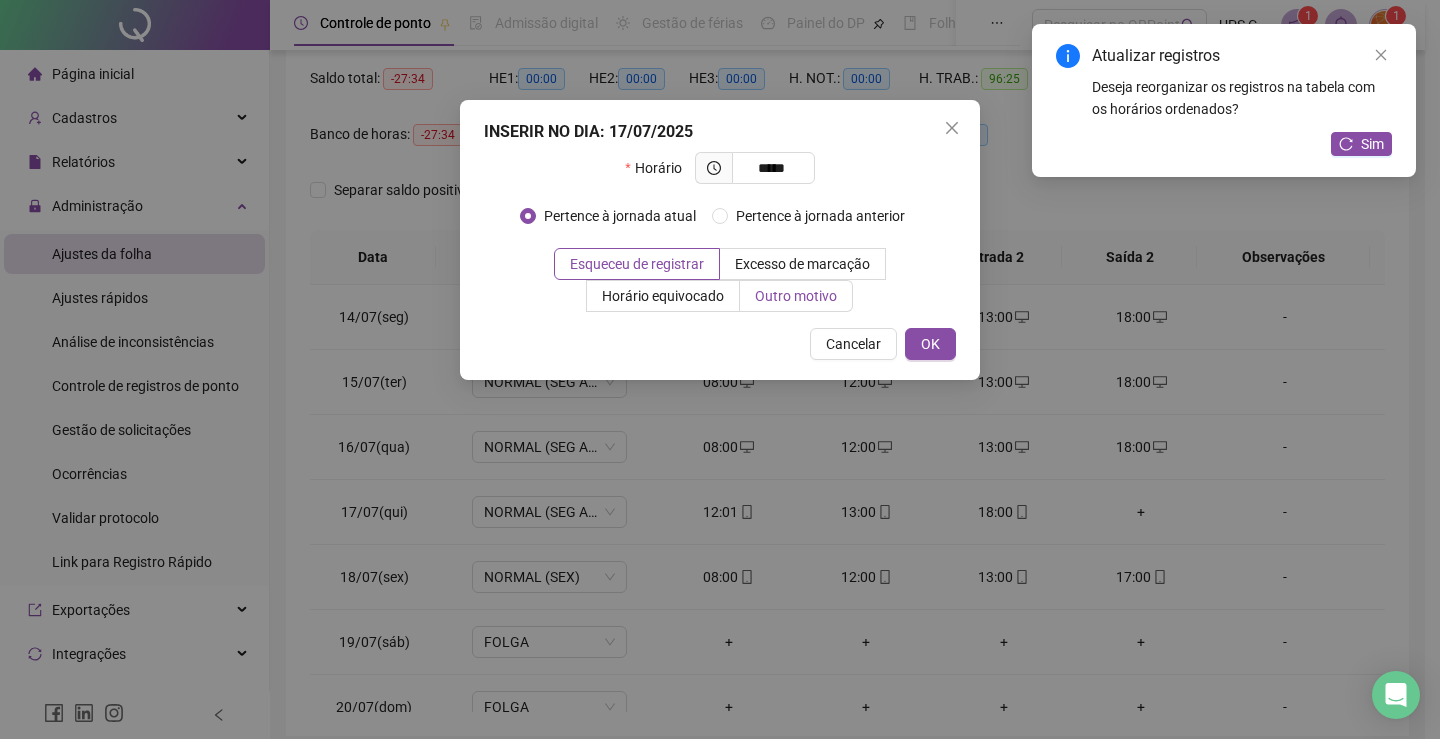 type on "*****" 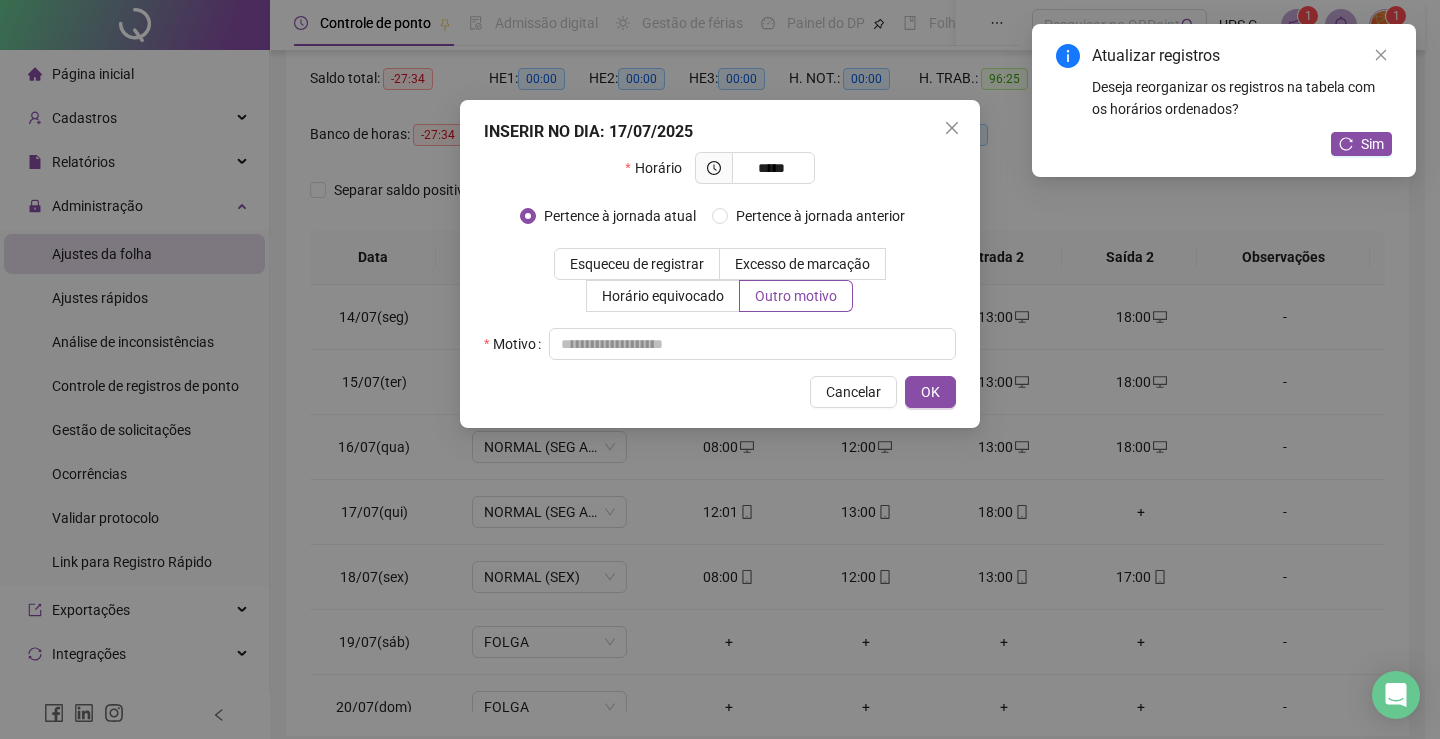 click on "INSERIR NO DIA :   17/07/2025 Horário ***** Pertence à jornada atual Pertence à jornada anterior Esqueceu de registrar Excesso de marcação Horário equivocado Outro motivo Motivo Cancelar OK" at bounding box center [720, 264] 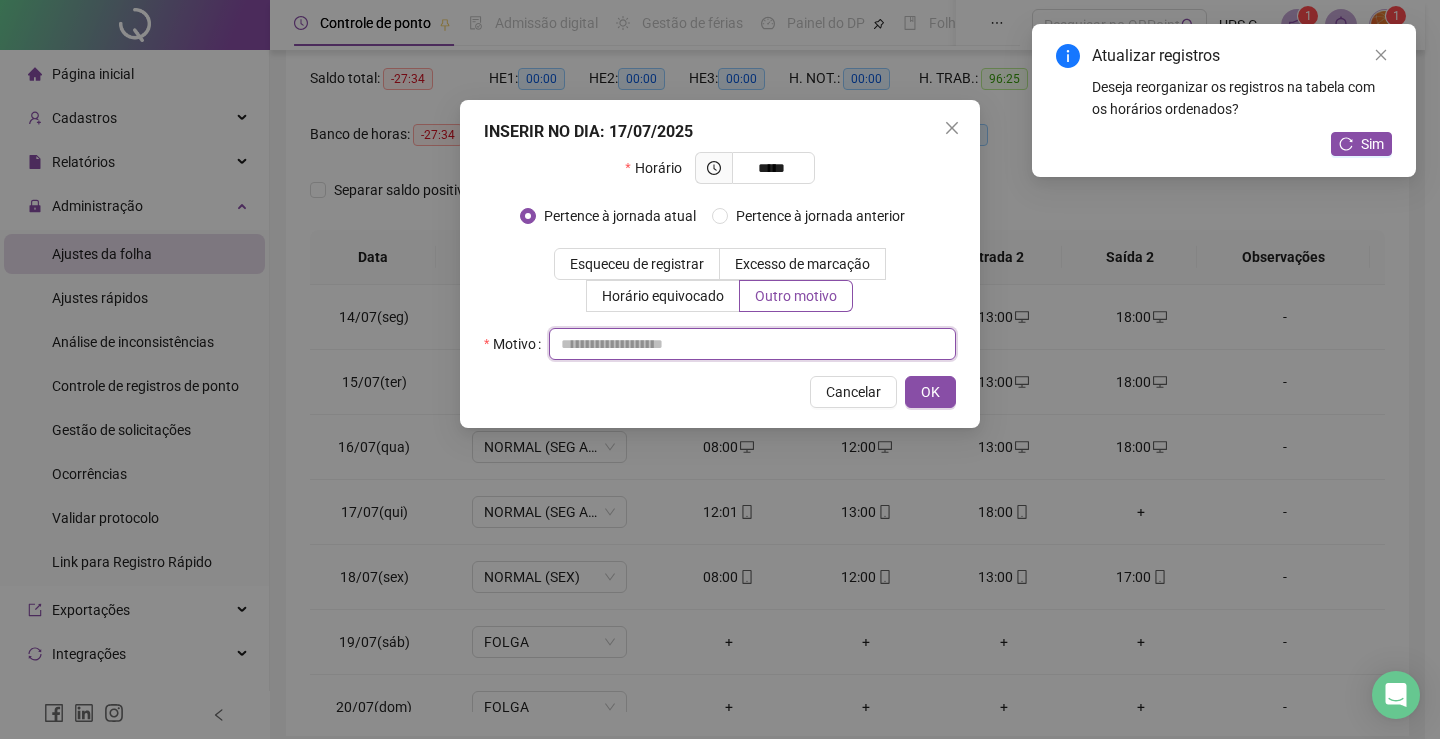 click at bounding box center [752, 344] 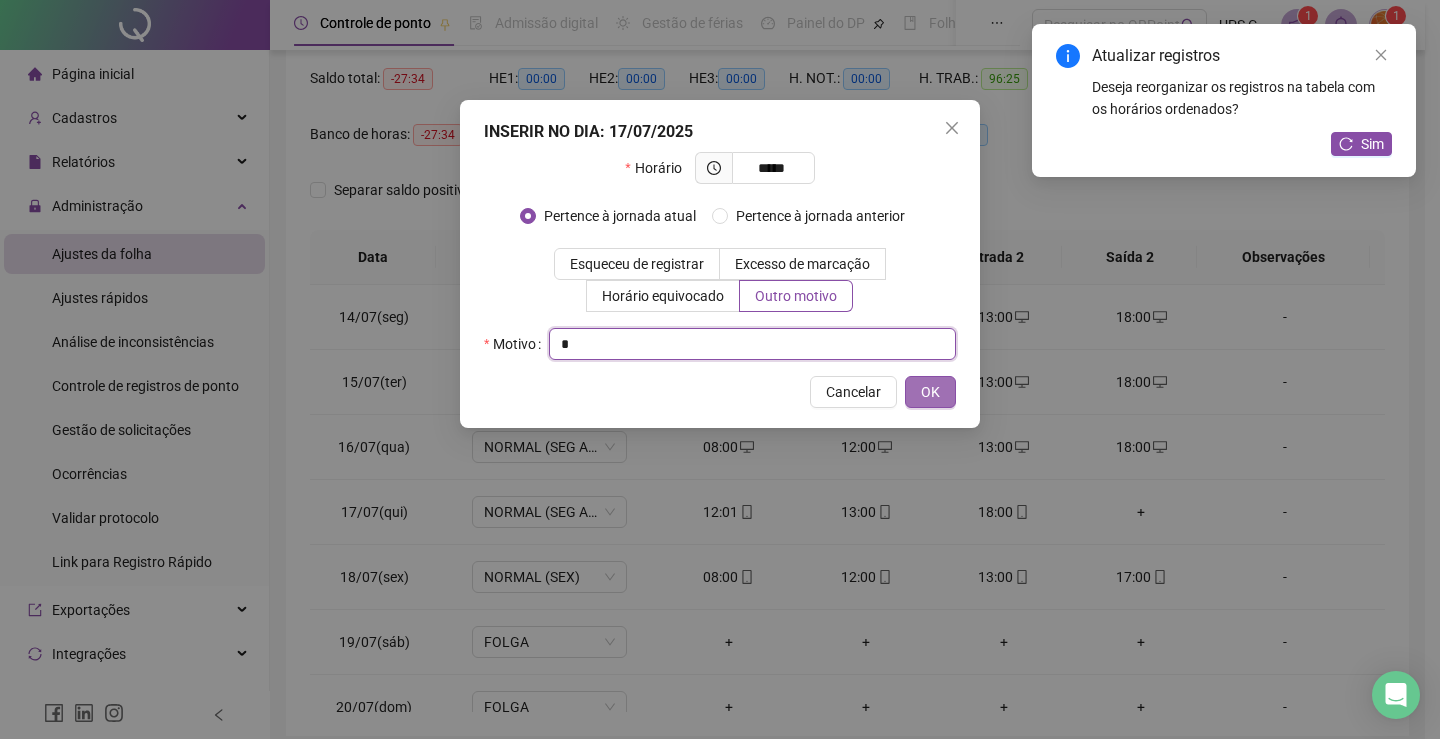 type on "*" 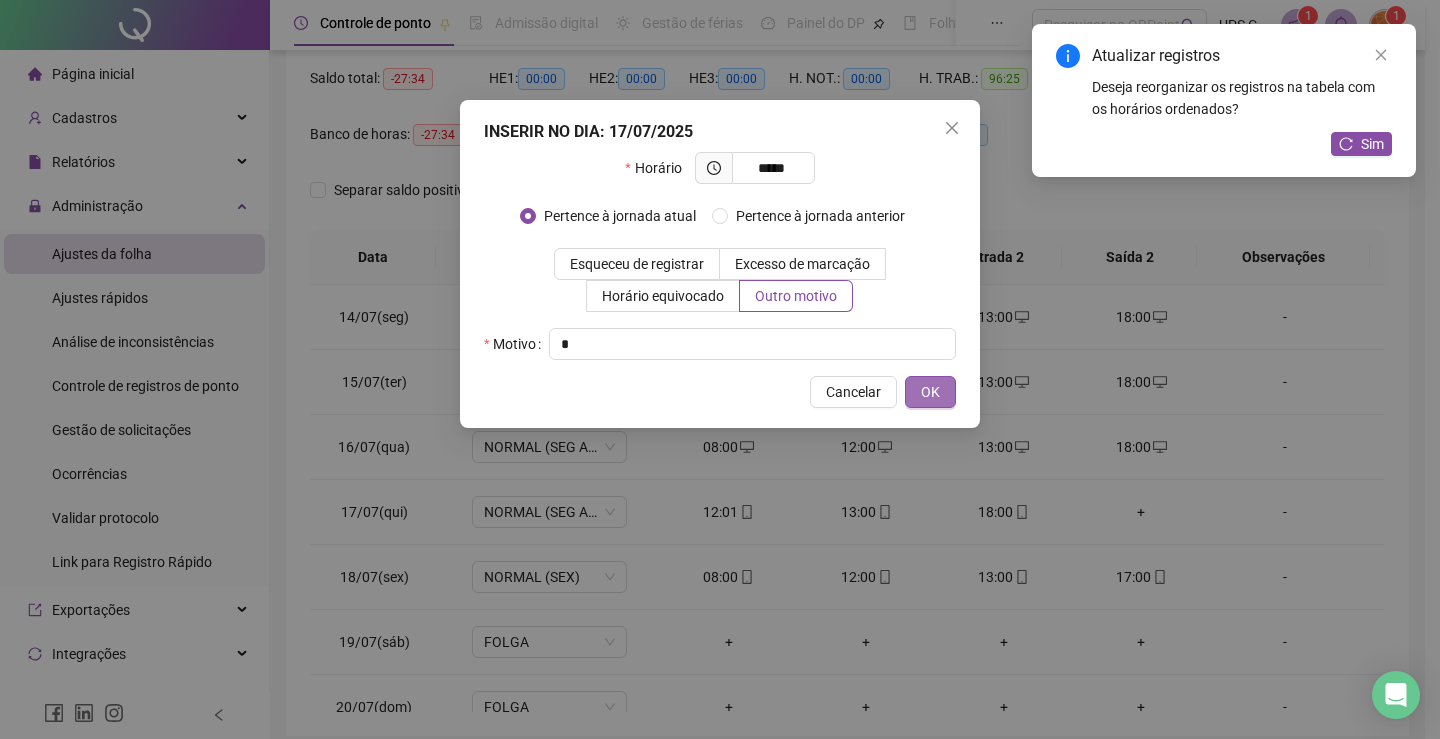 click on "OK" at bounding box center (930, 392) 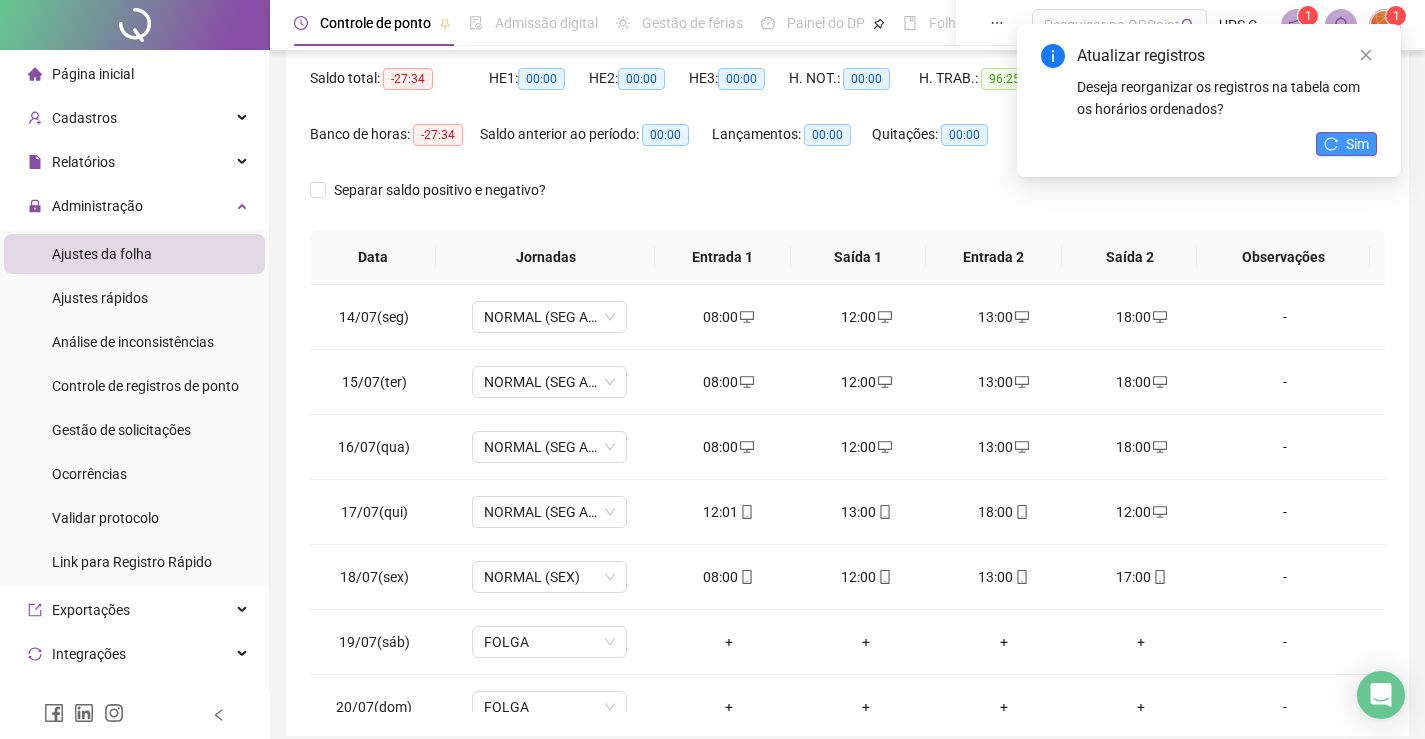 click on "Sim" at bounding box center [1346, 144] 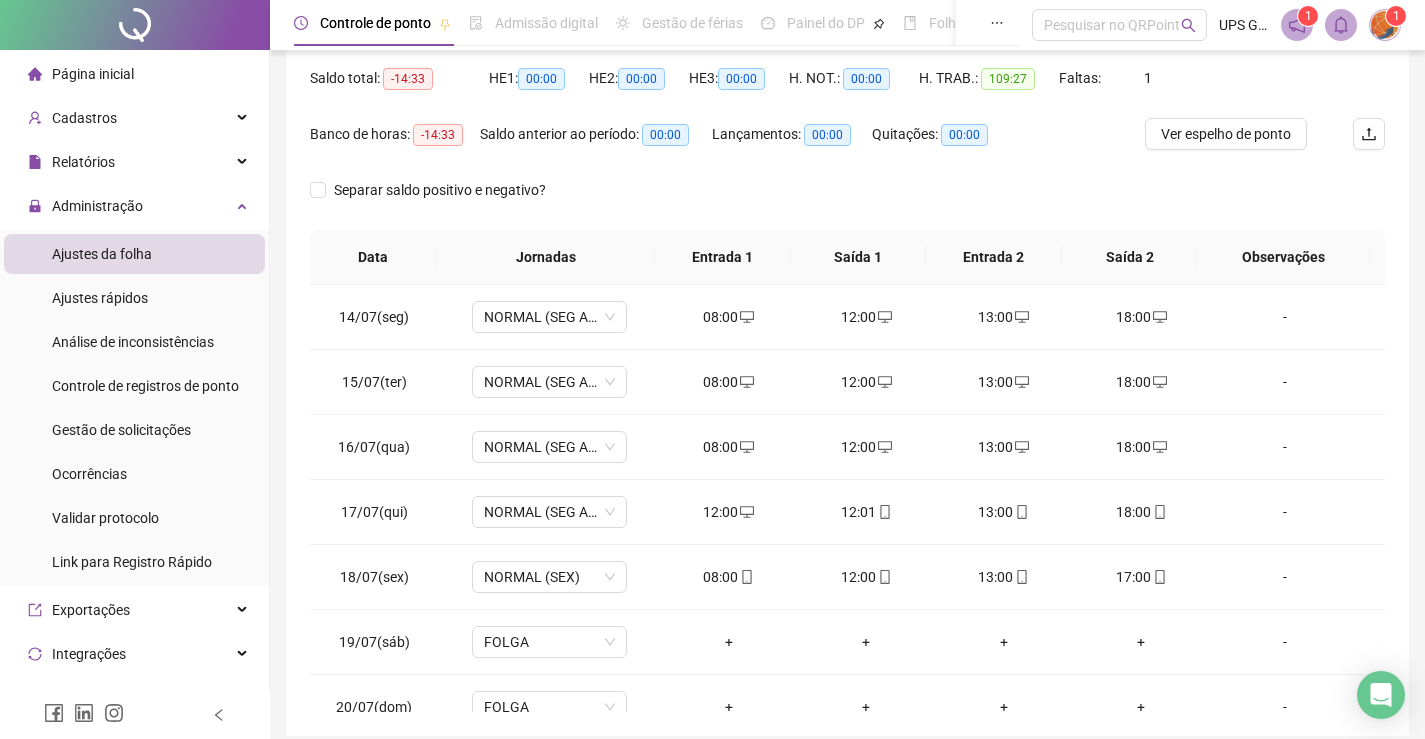 scroll, scrollTop: 283, scrollLeft: 0, axis: vertical 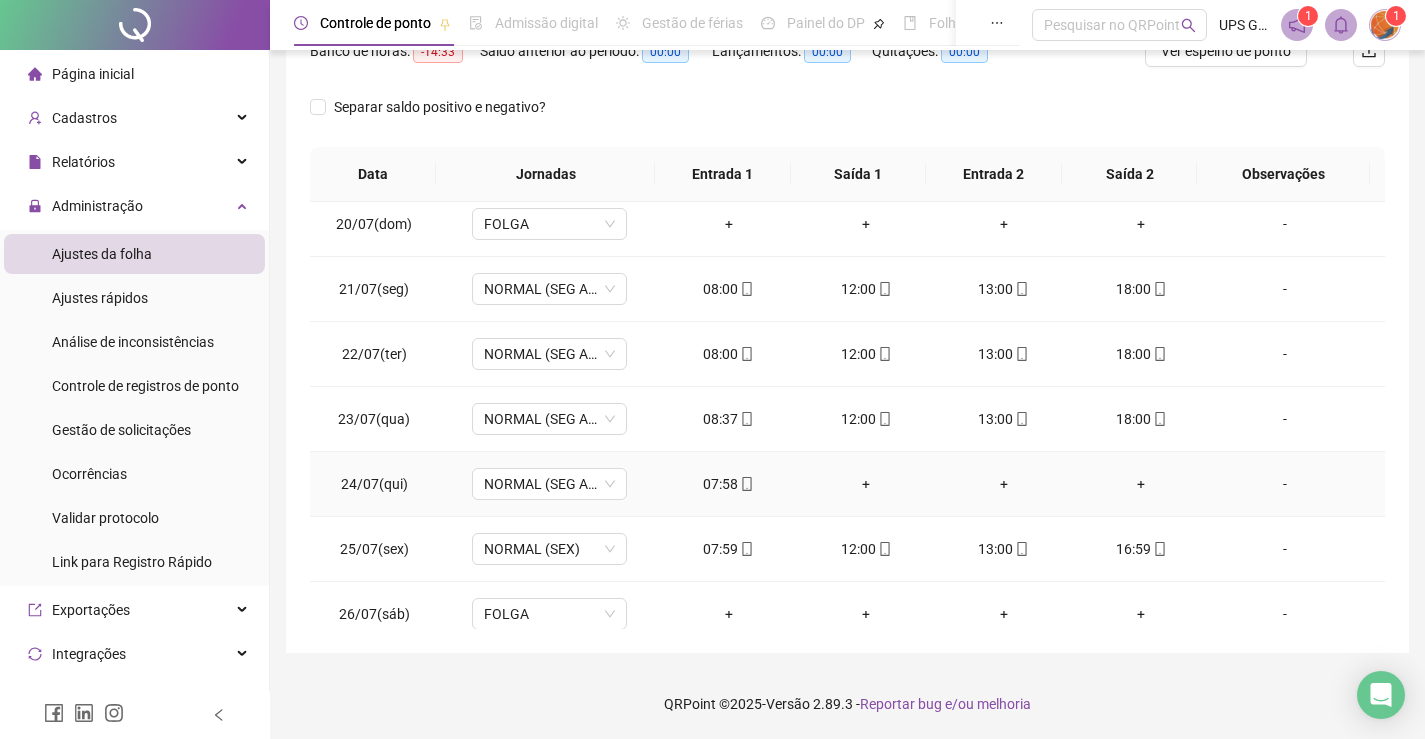 click on "+" at bounding box center [866, 484] 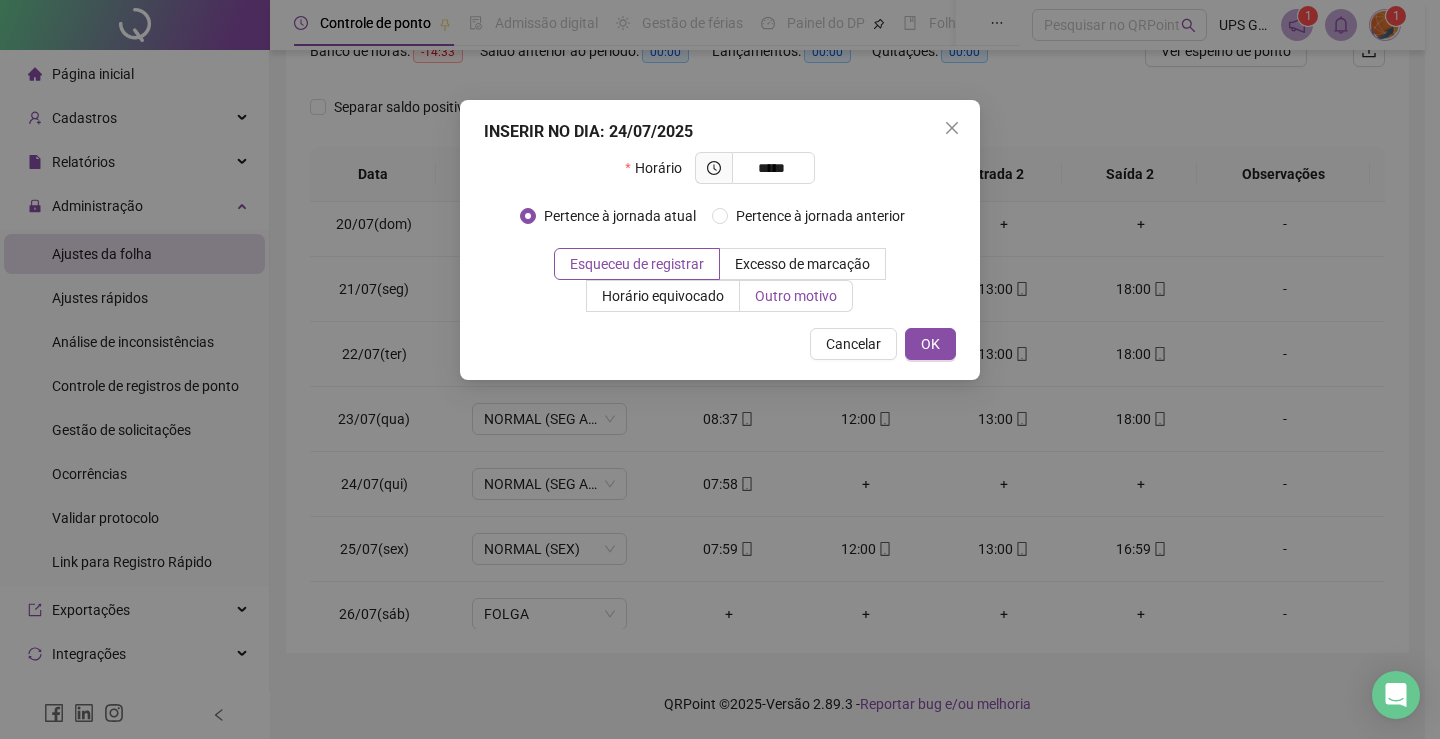 type on "*****" 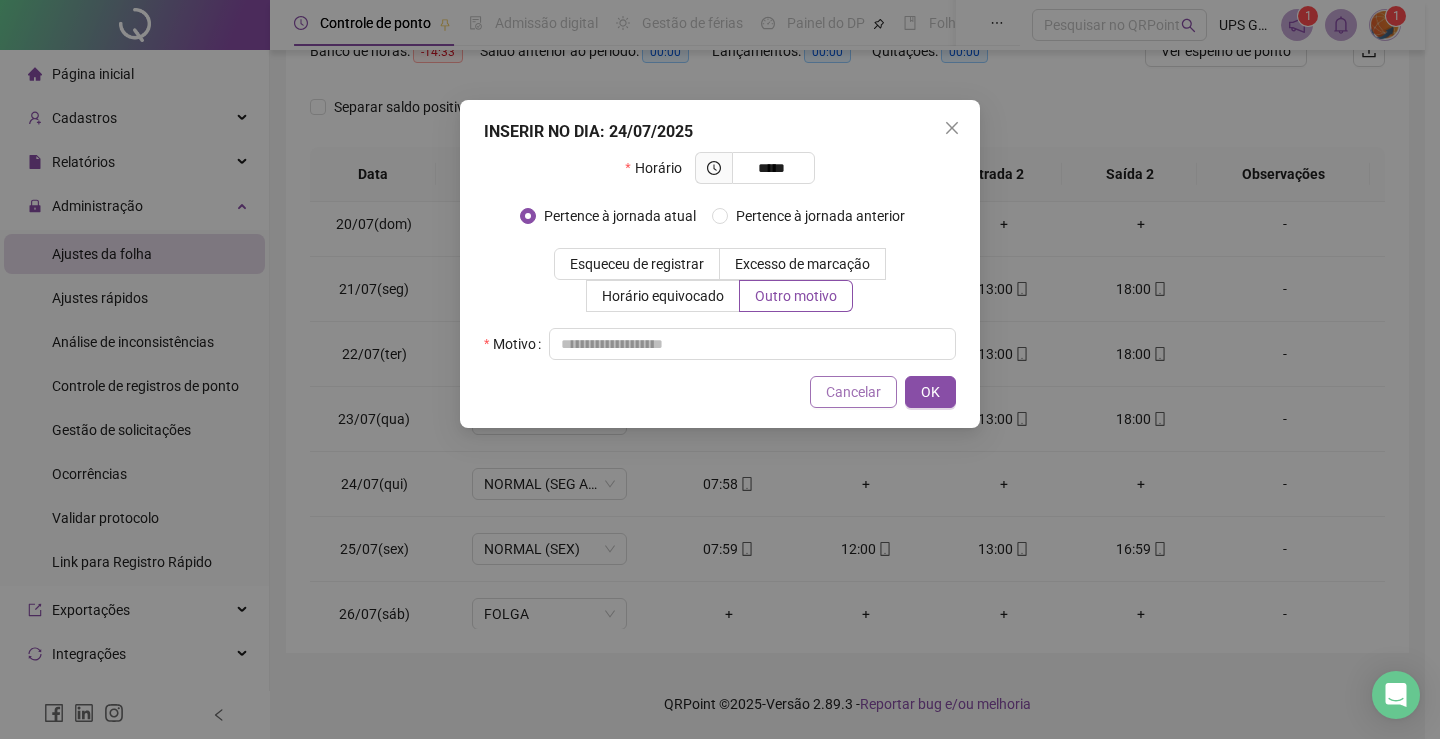 click on "Cancelar" at bounding box center (853, 392) 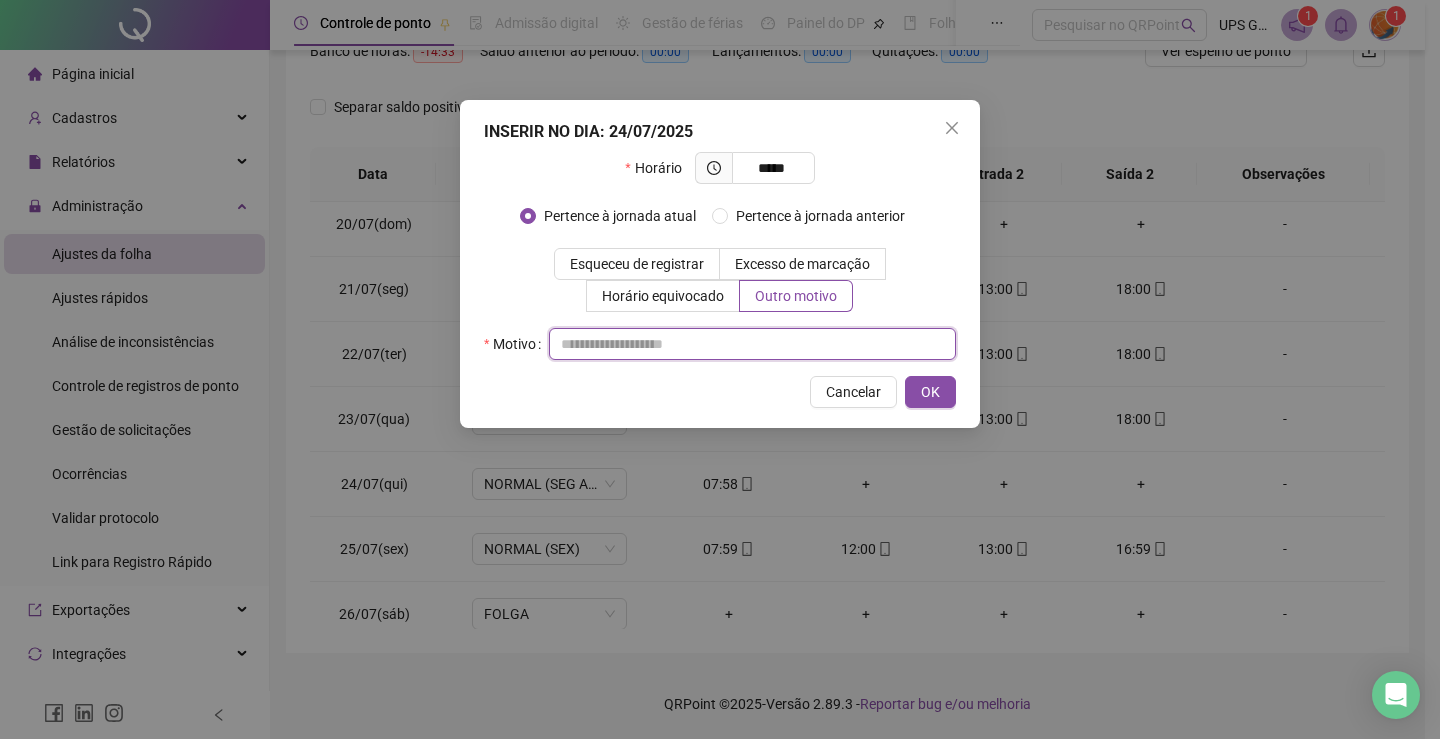 click at bounding box center (752, 344) 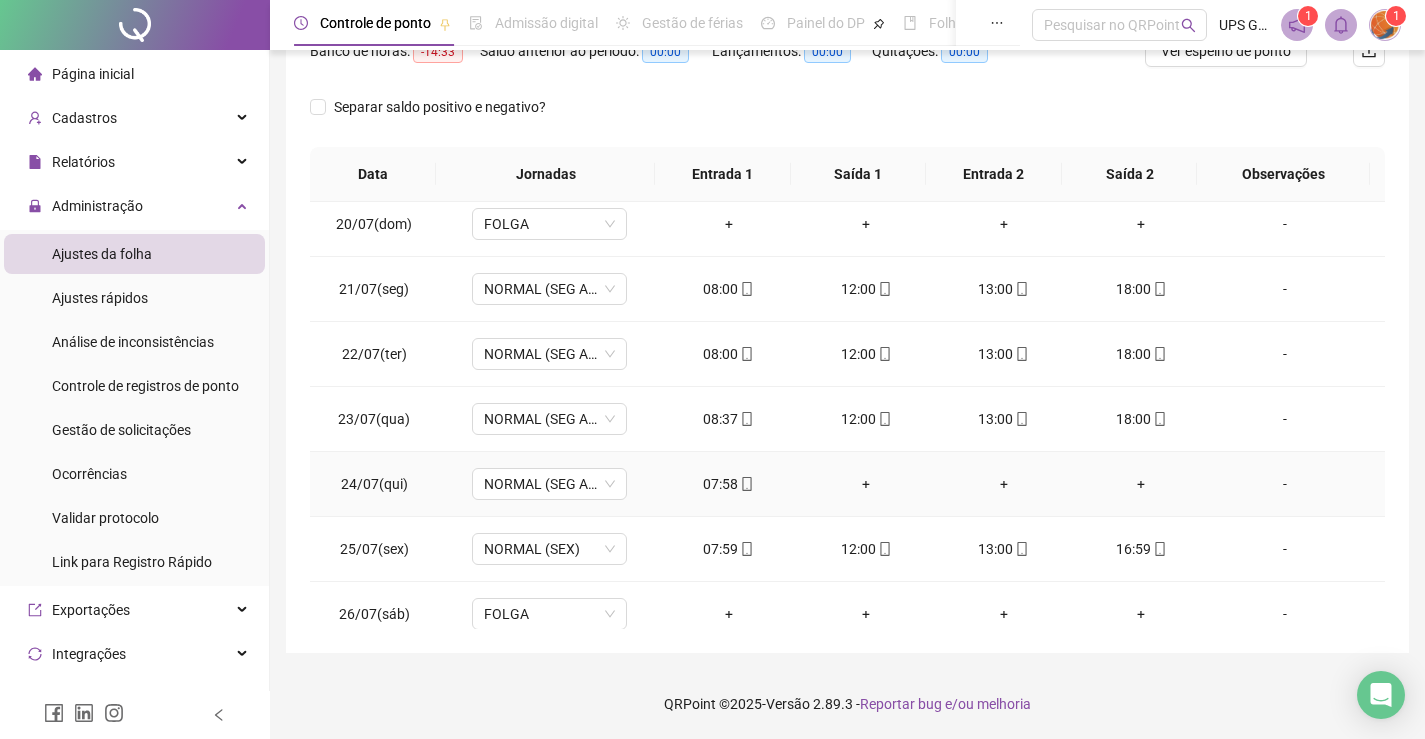 click on "+" at bounding box center [866, 484] 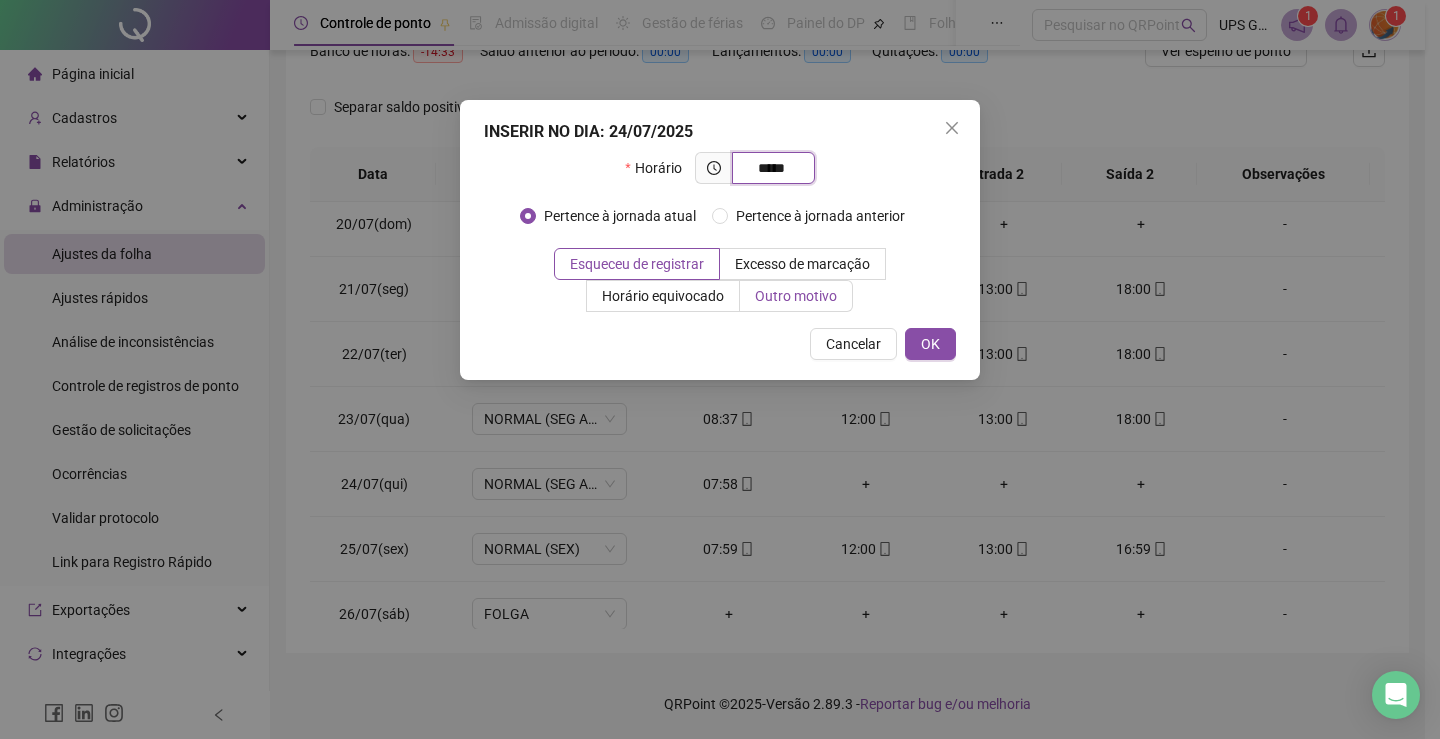 type on "*****" 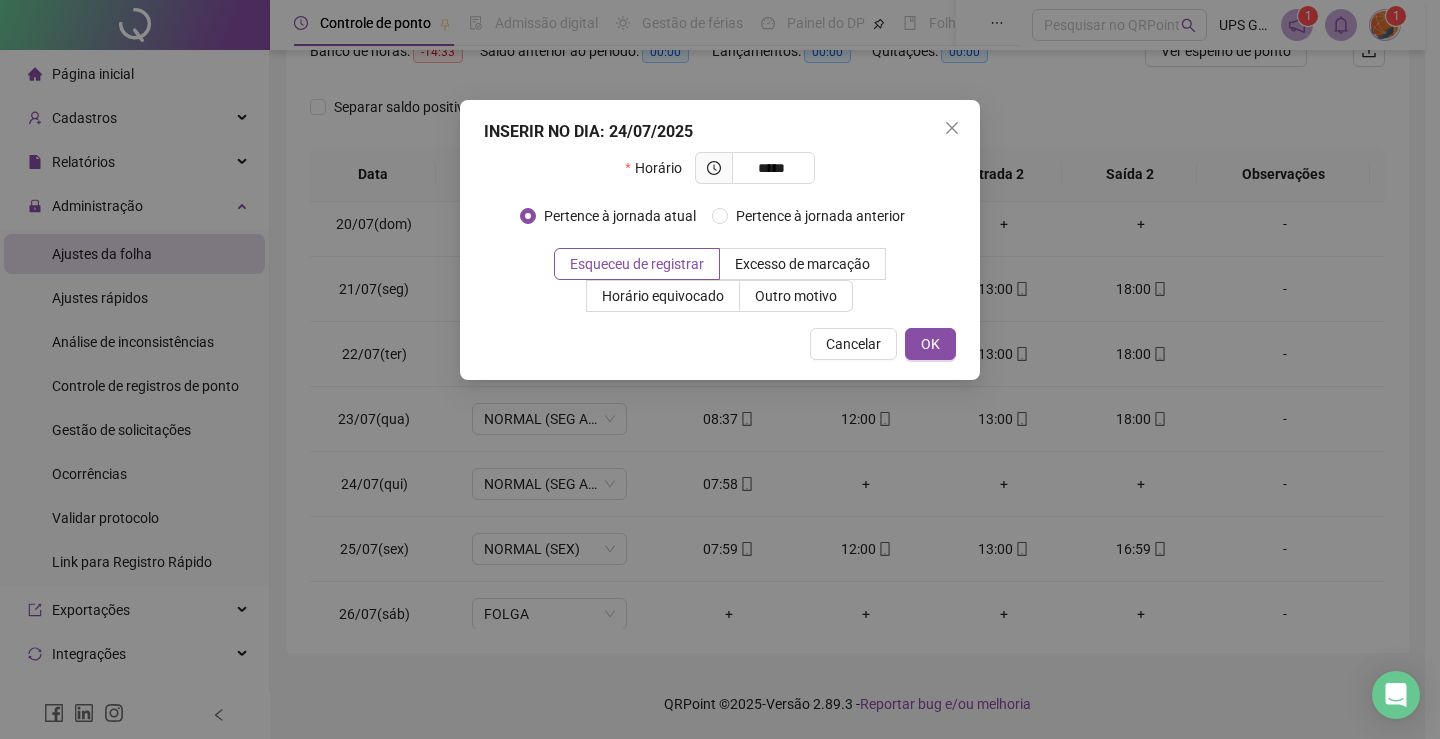 drag, startPoint x: 788, startPoint y: 286, endPoint x: 779, endPoint y: 334, distance: 48.83646 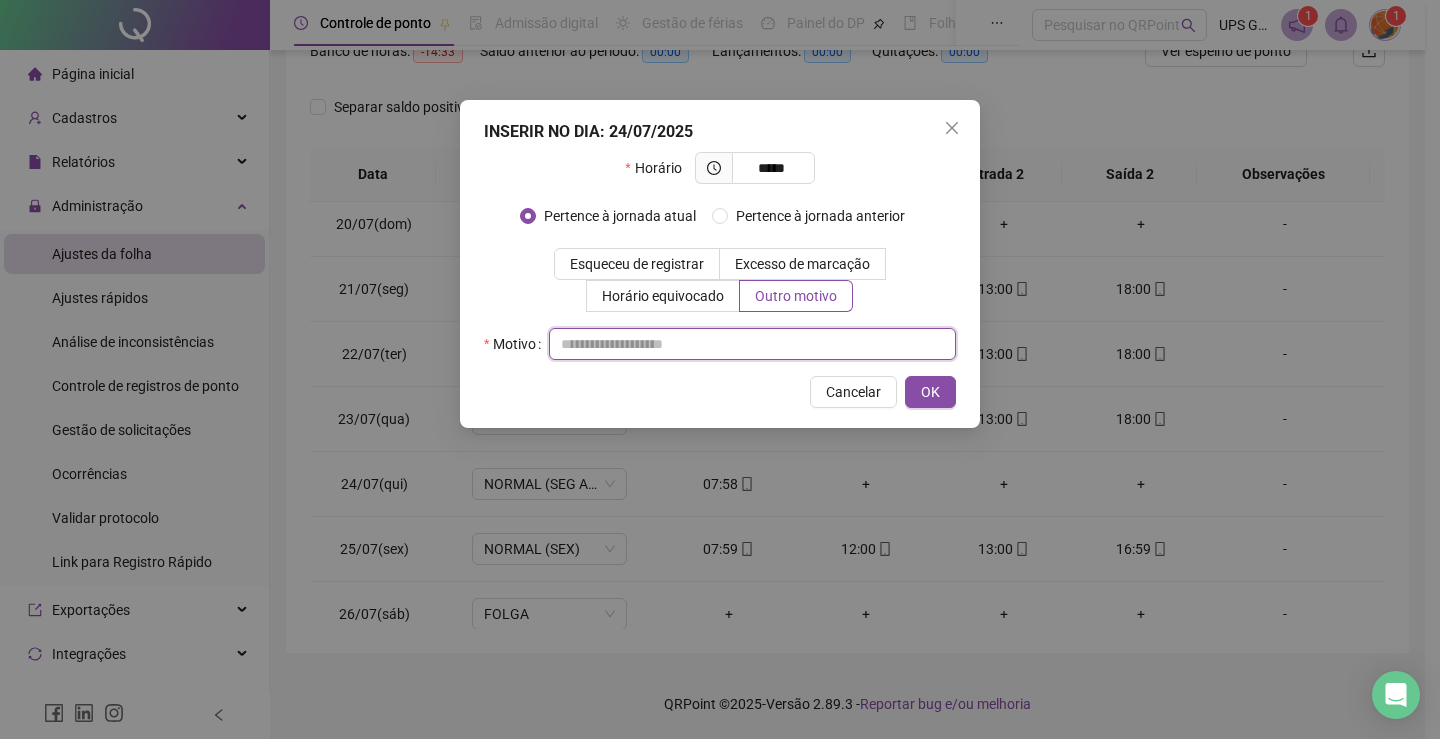 click at bounding box center [752, 344] 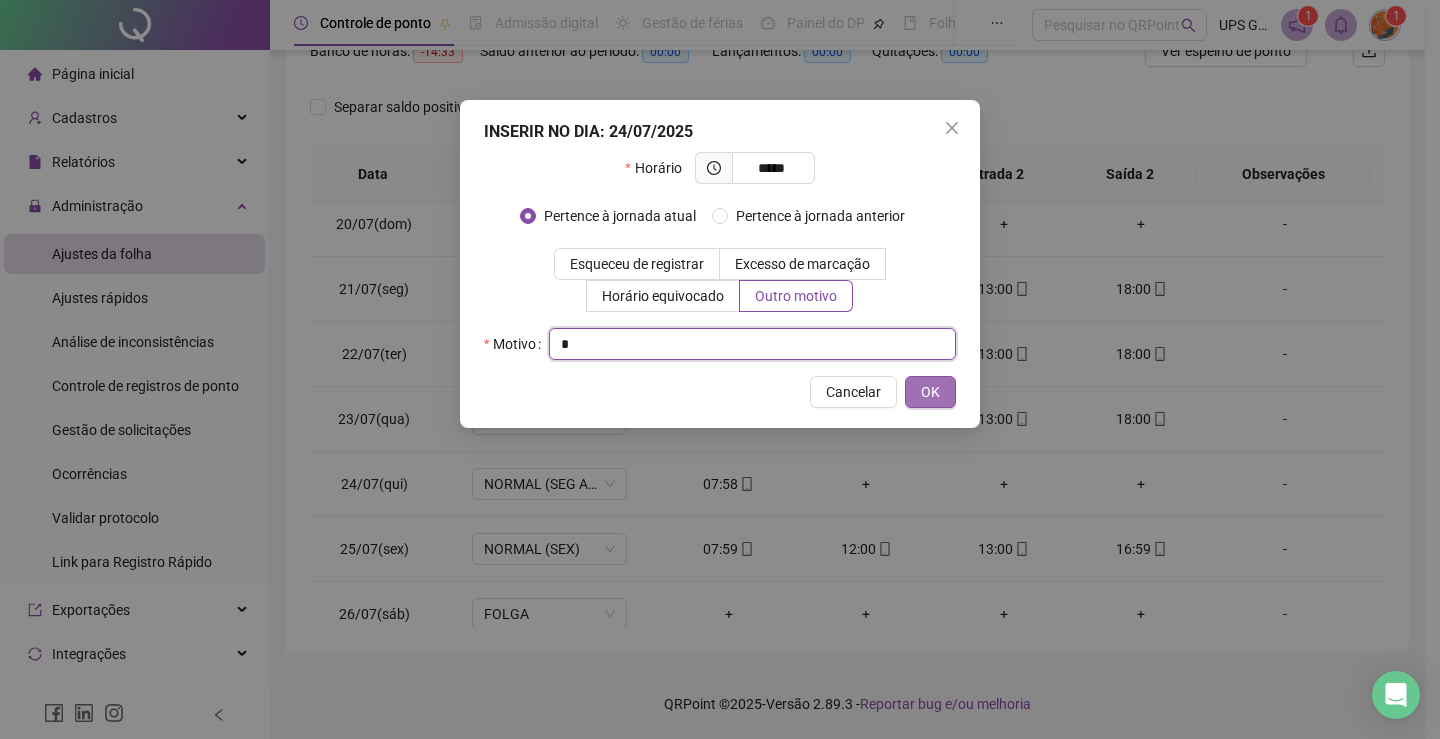 type on "*" 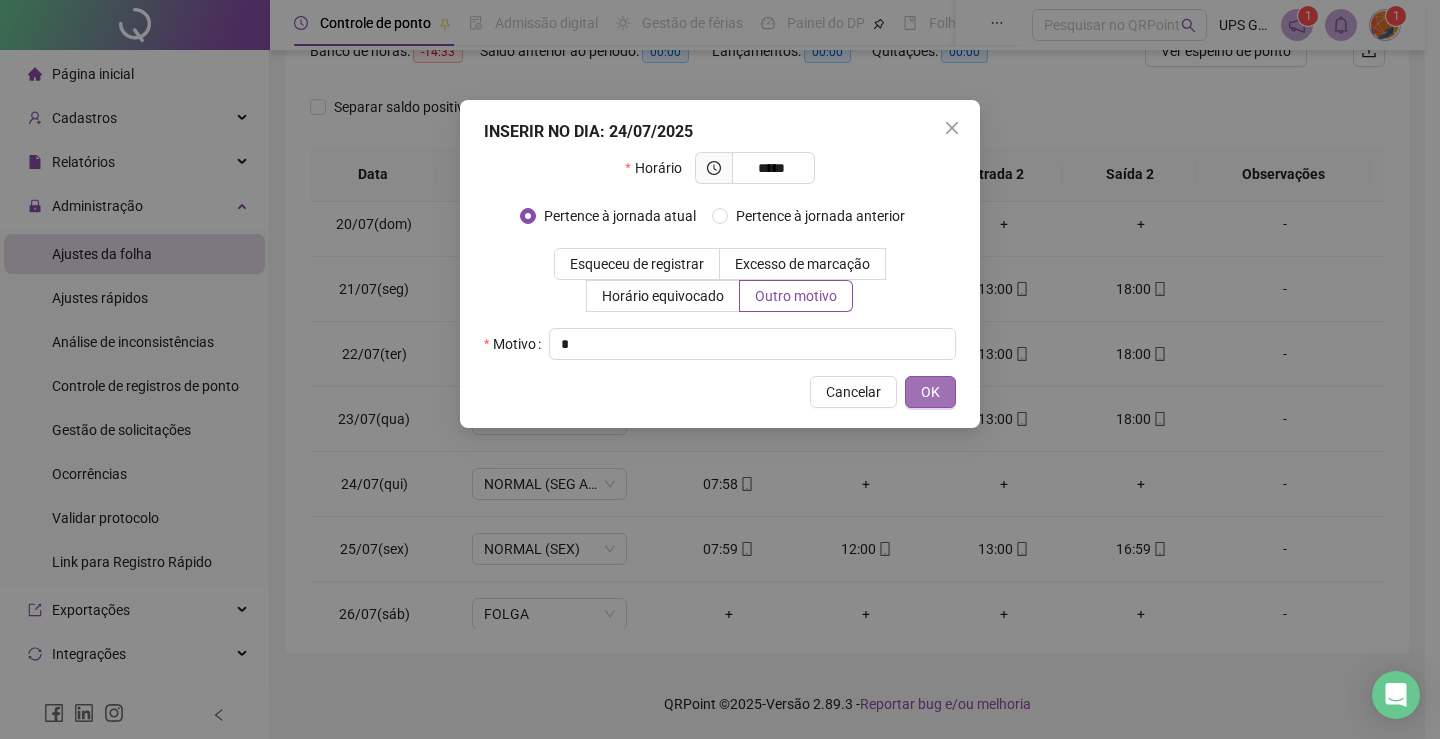 click on "OK" at bounding box center [930, 392] 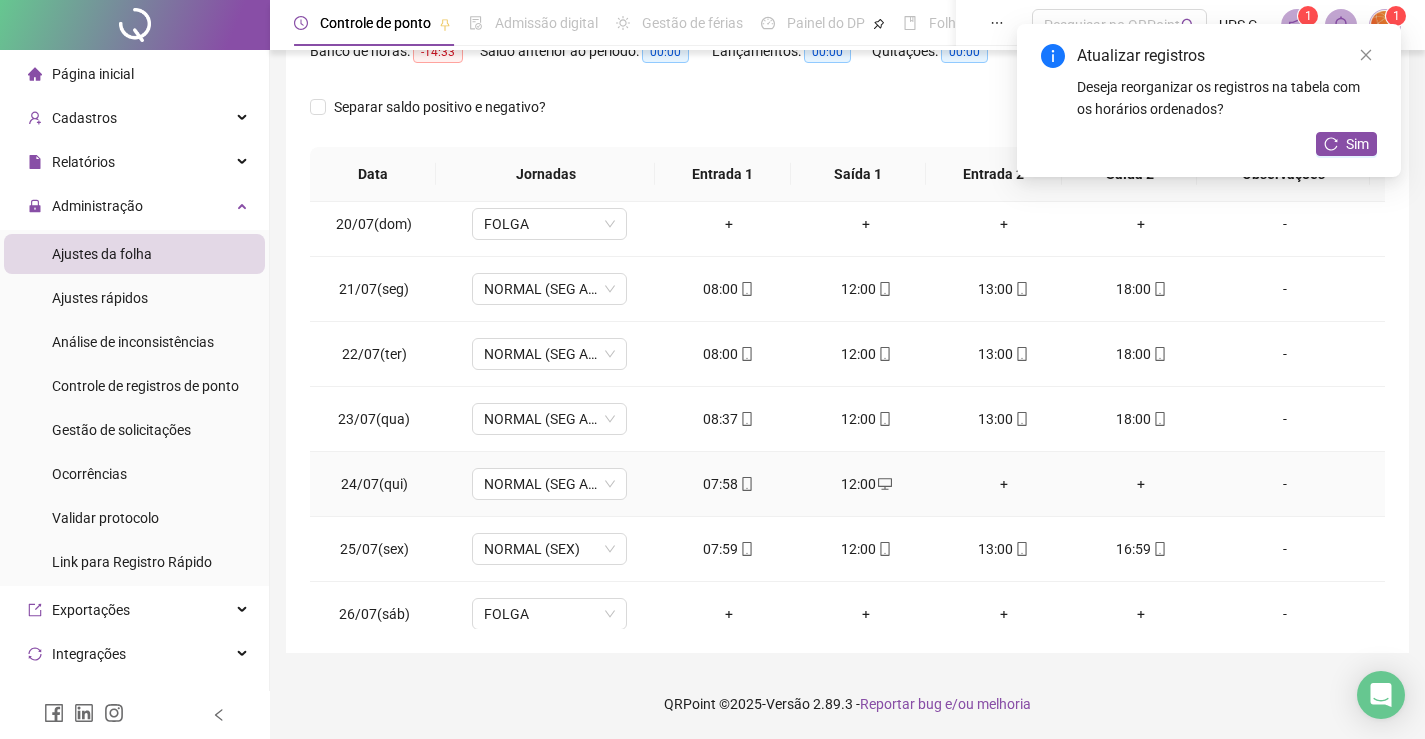 click on "+" at bounding box center (1004, 484) 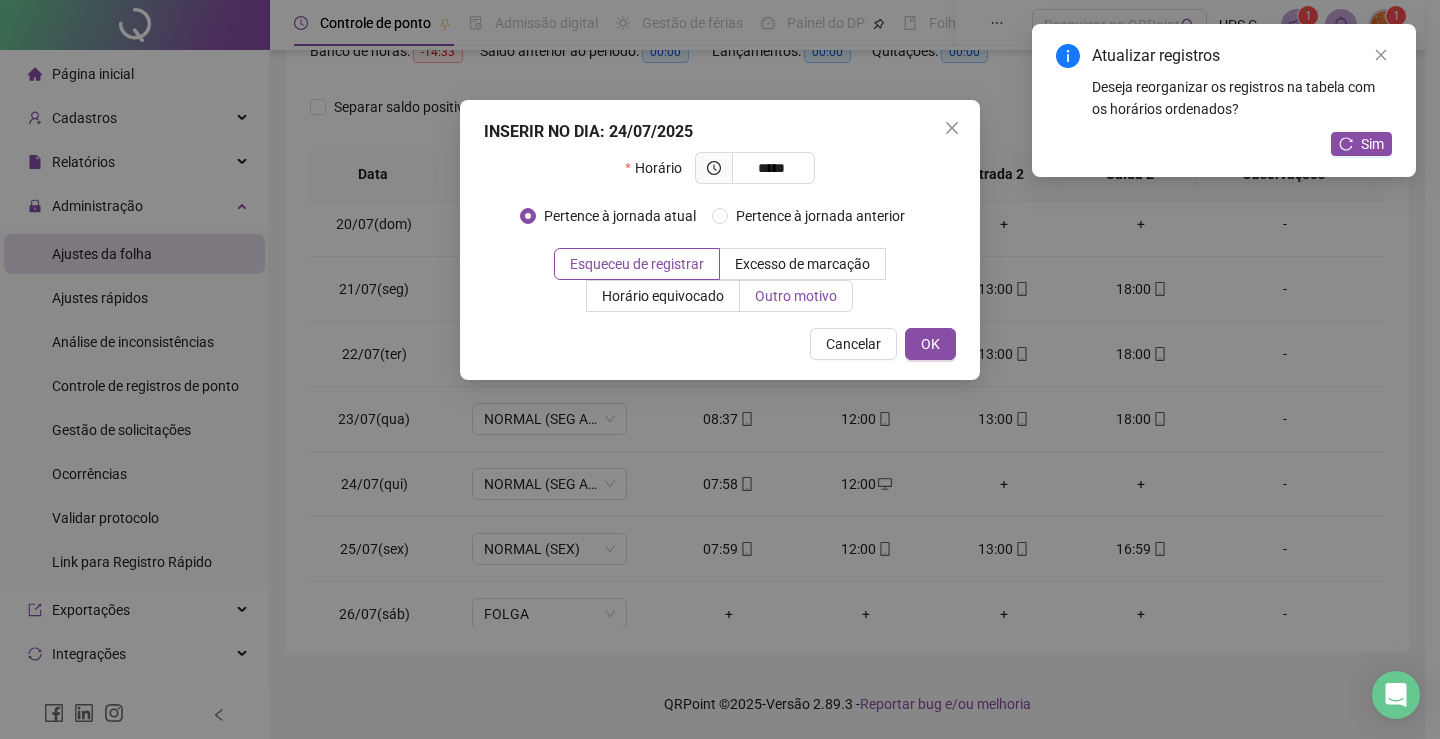 type on "*****" 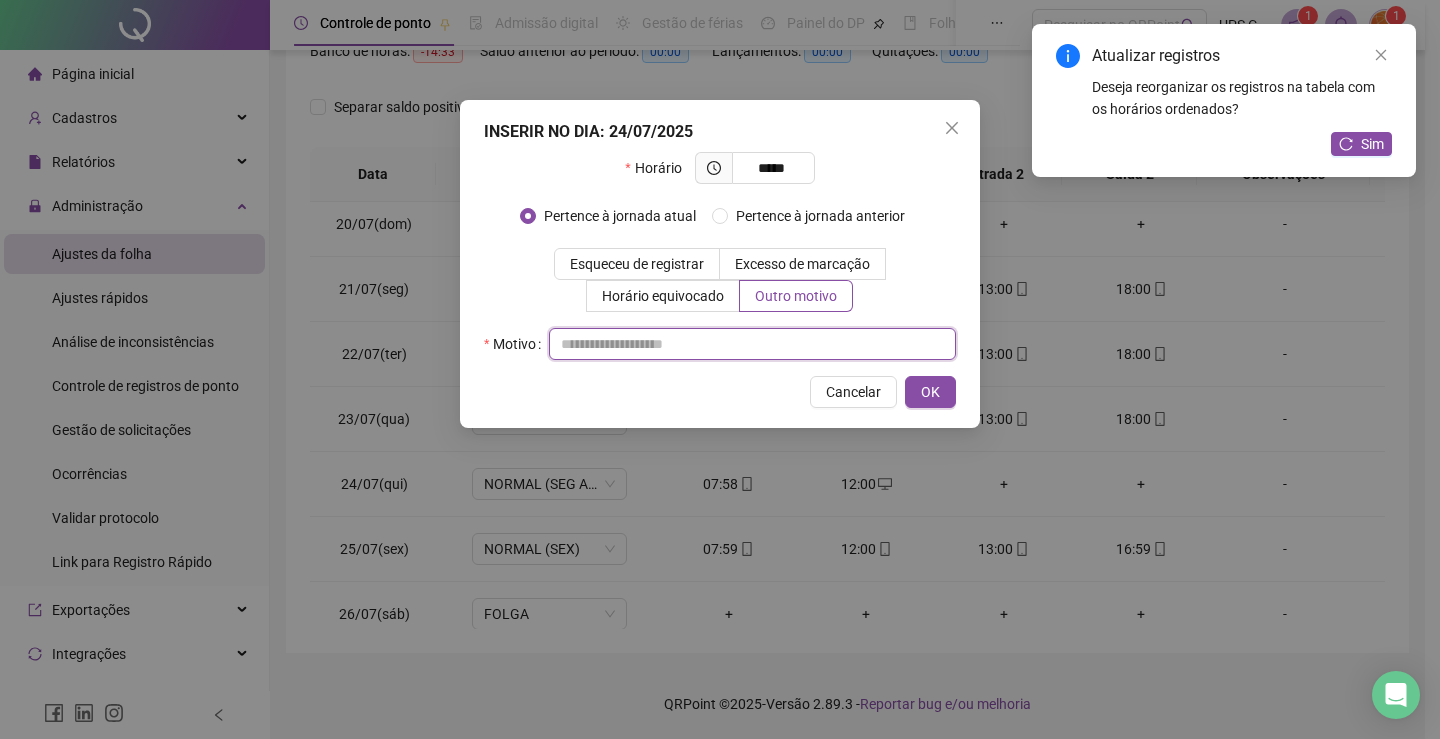 click at bounding box center [752, 344] 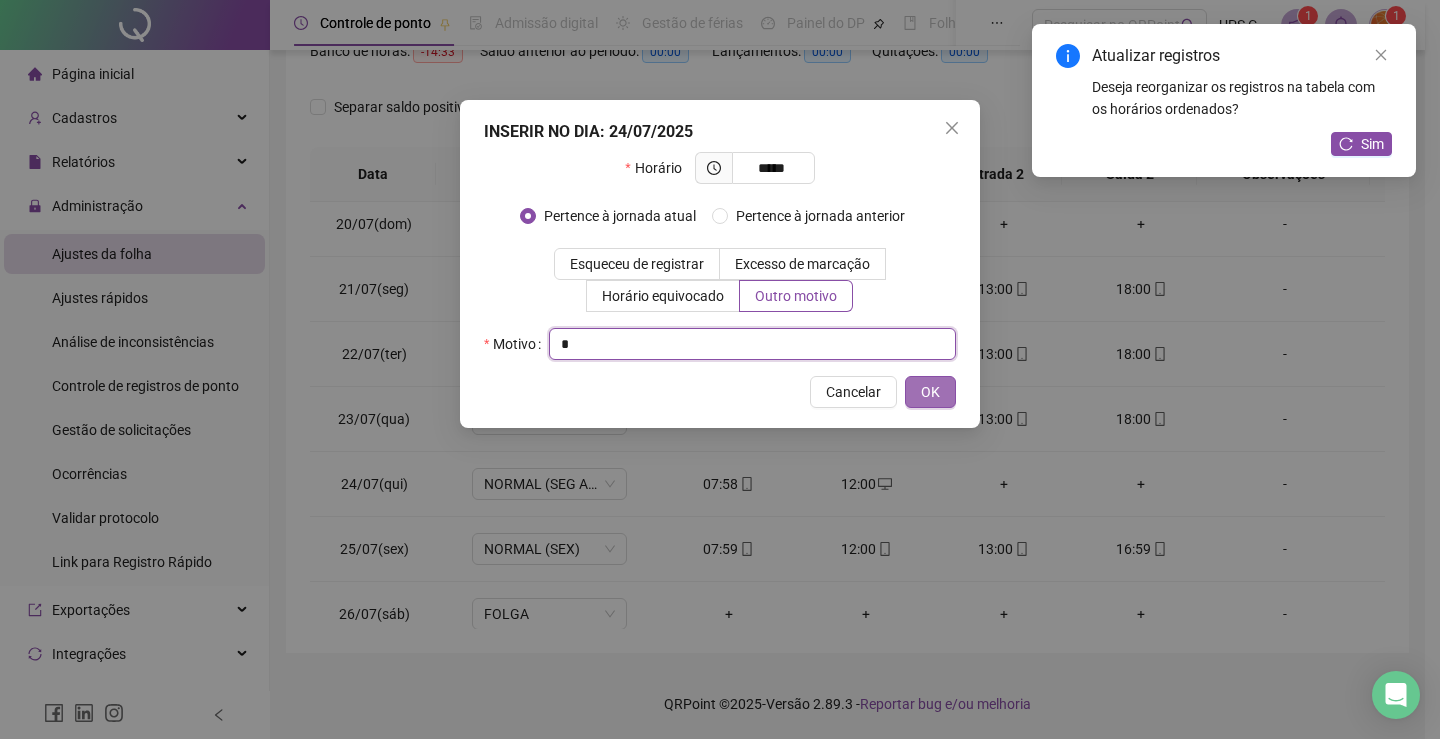 type on "*" 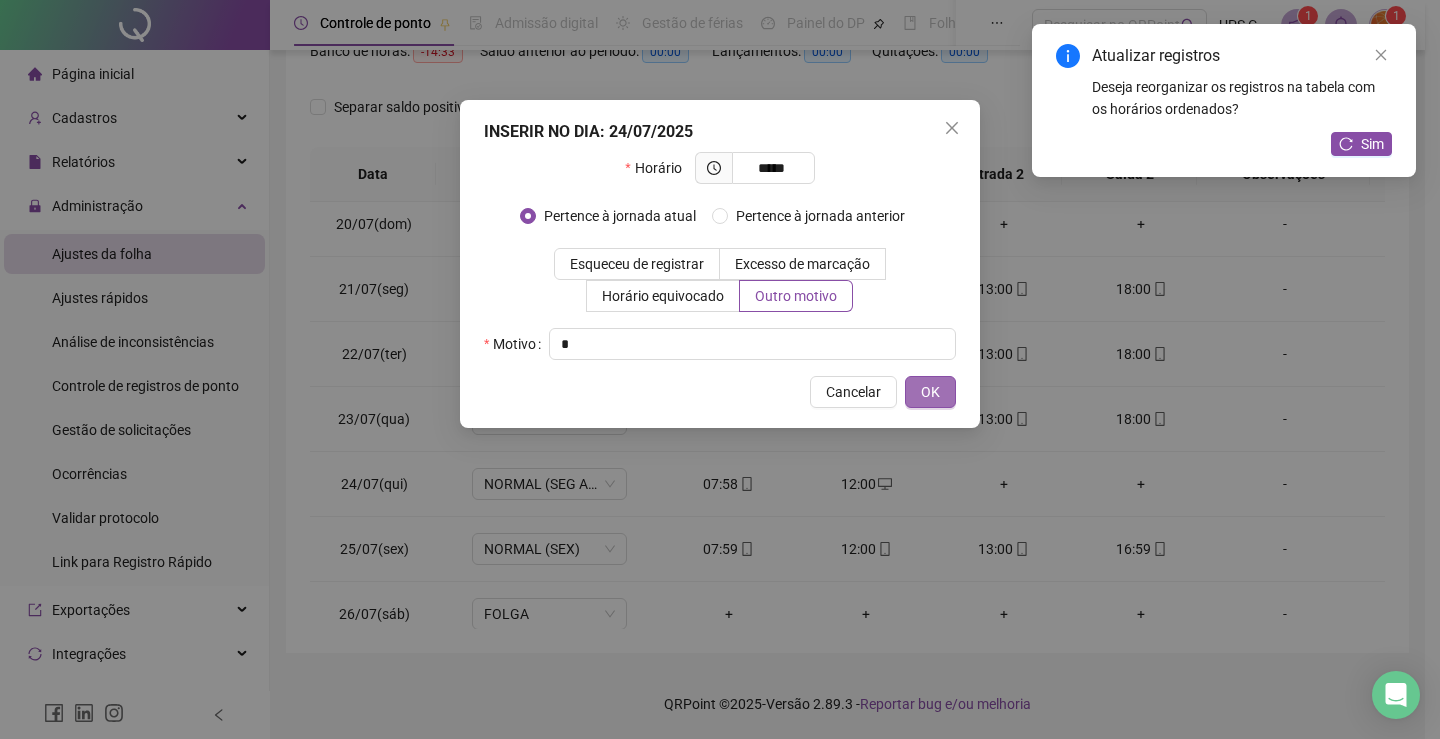 click on "OK" at bounding box center (930, 392) 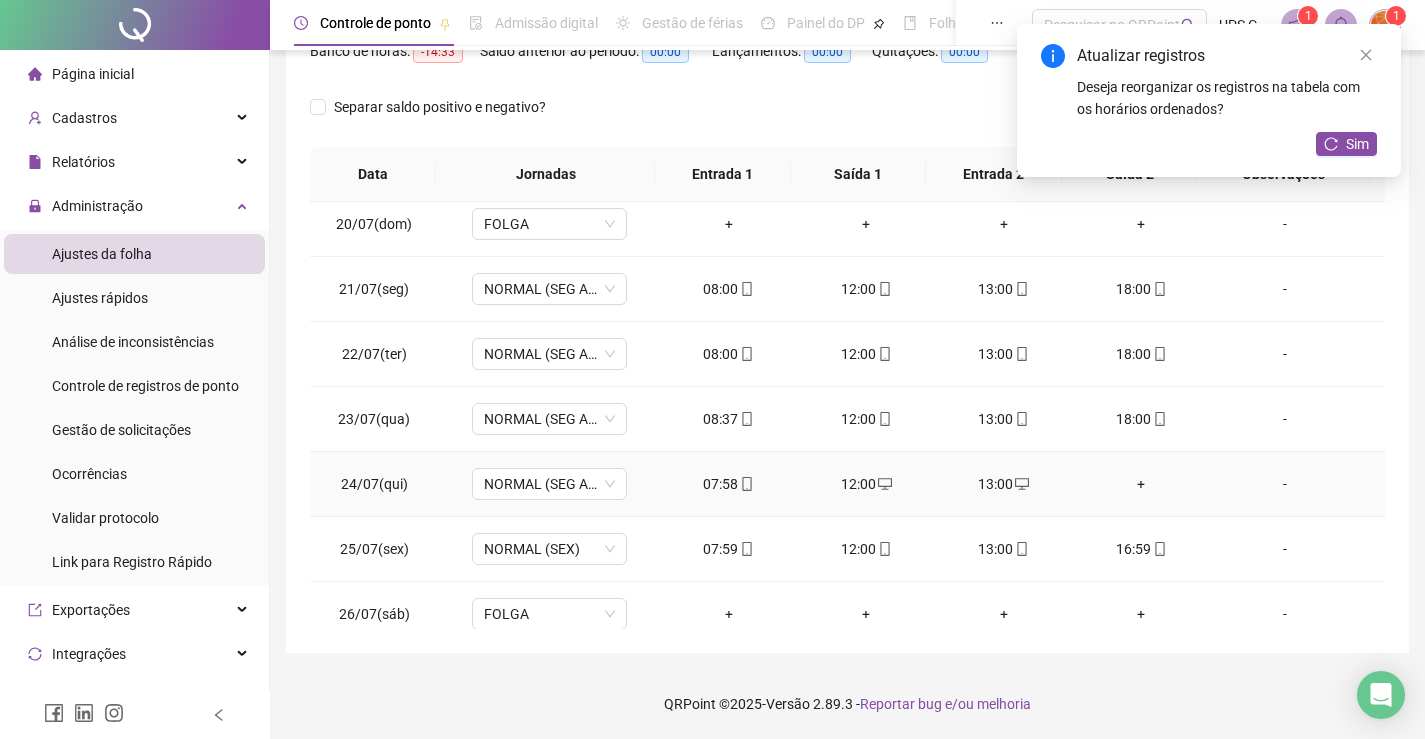 click on "+" at bounding box center (1142, 484) 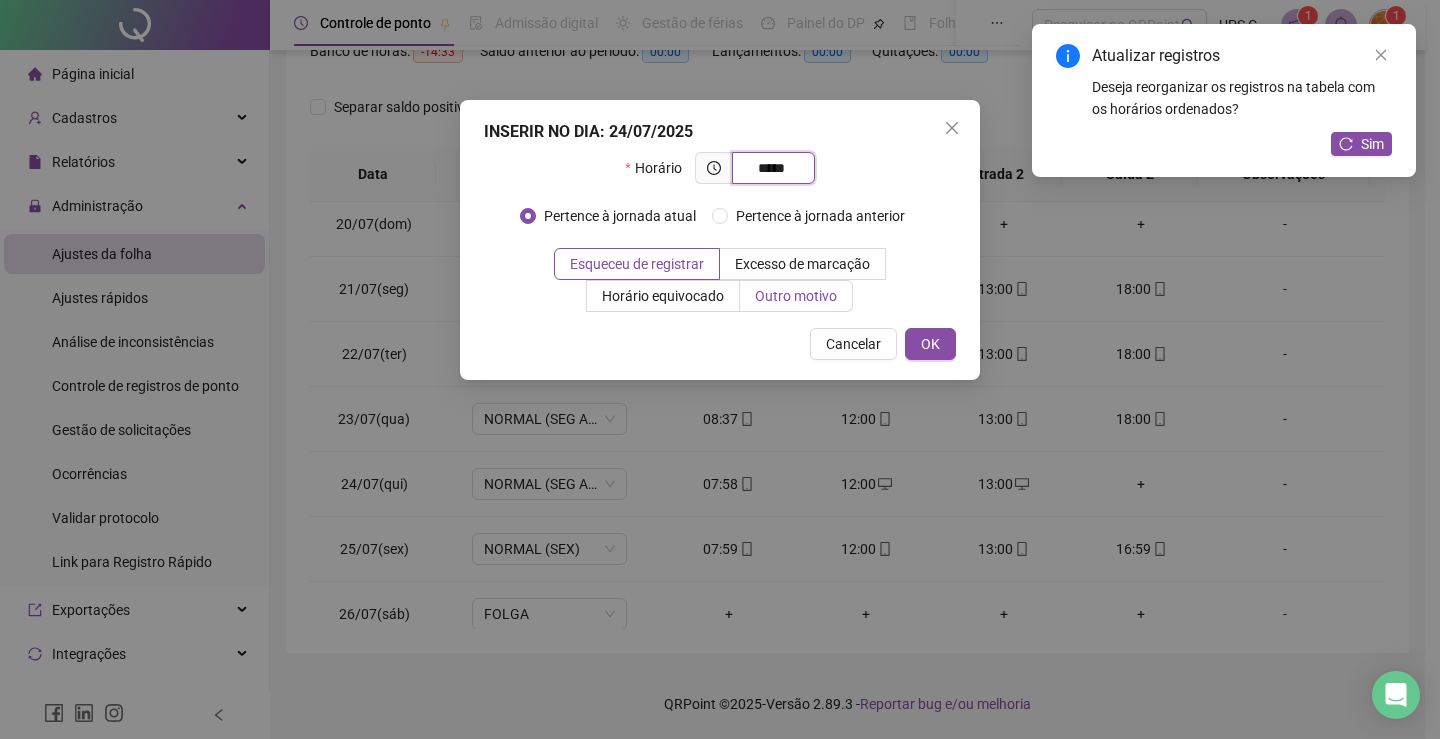 type on "*****" 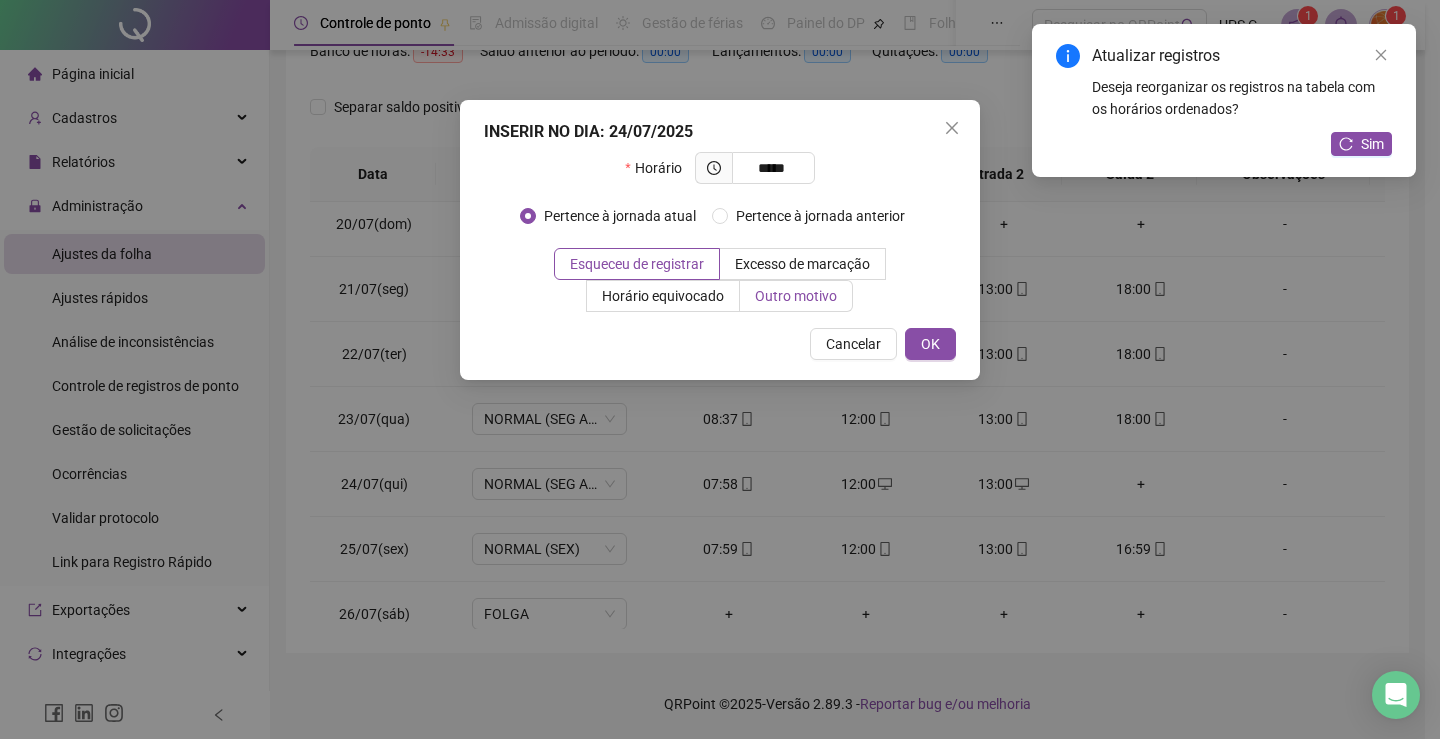 click on "Outro motivo" at bounding box center (796, 296) 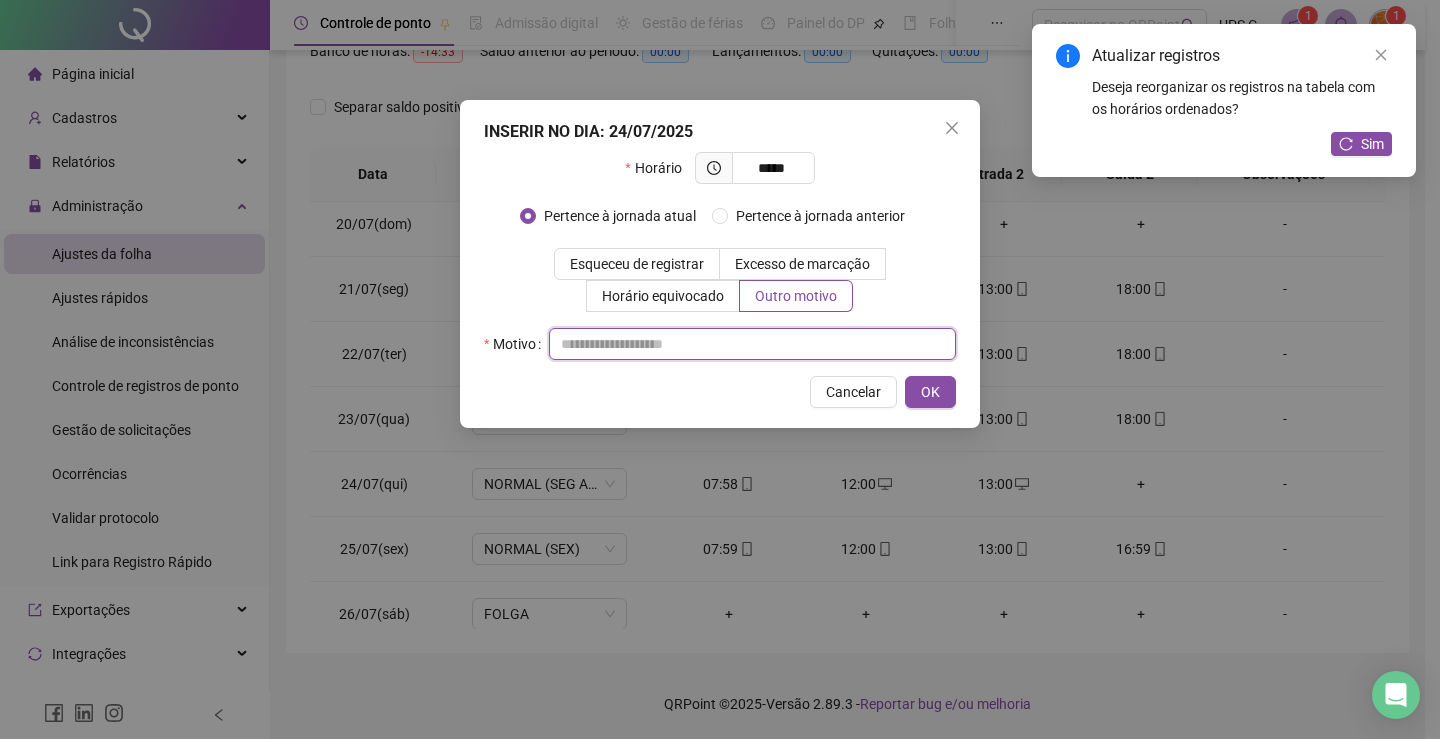click at bounding box center [752, 344] 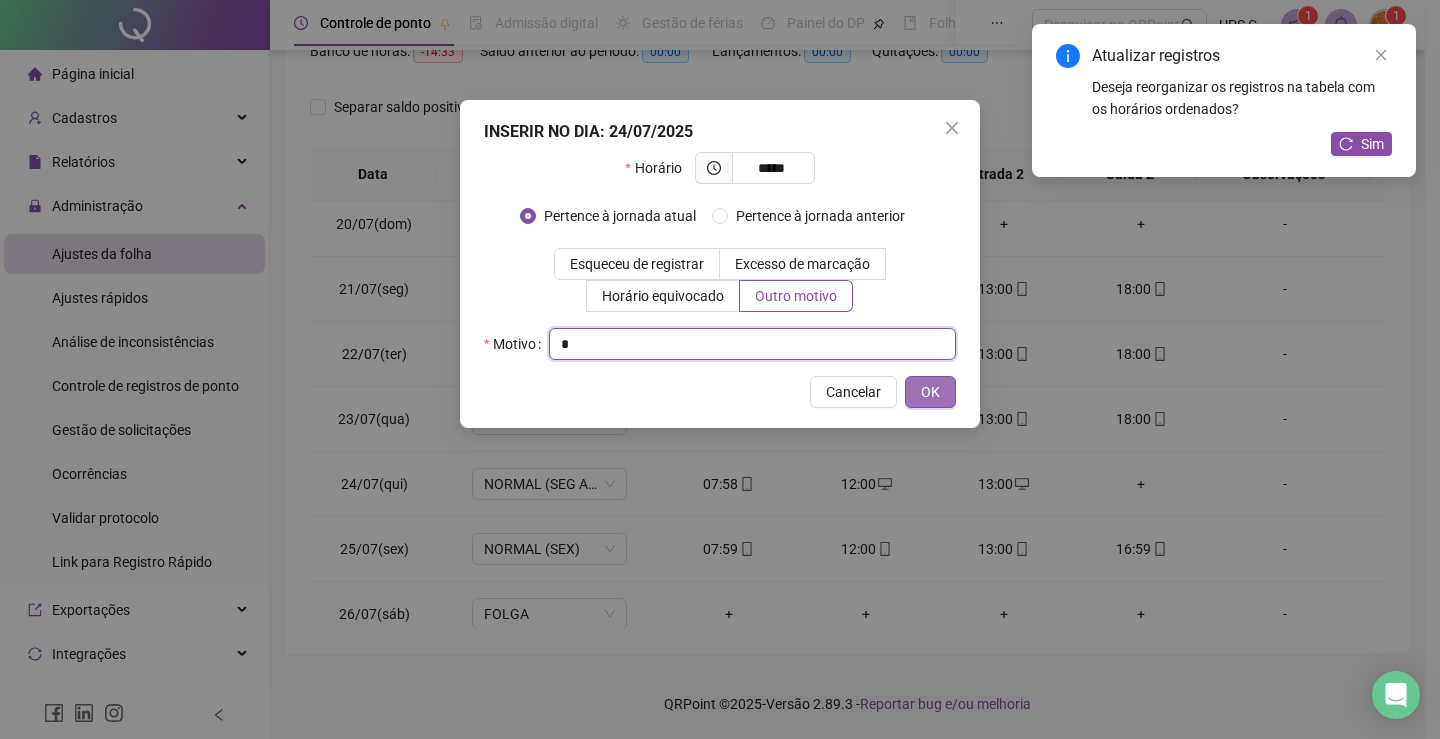 type on "*" 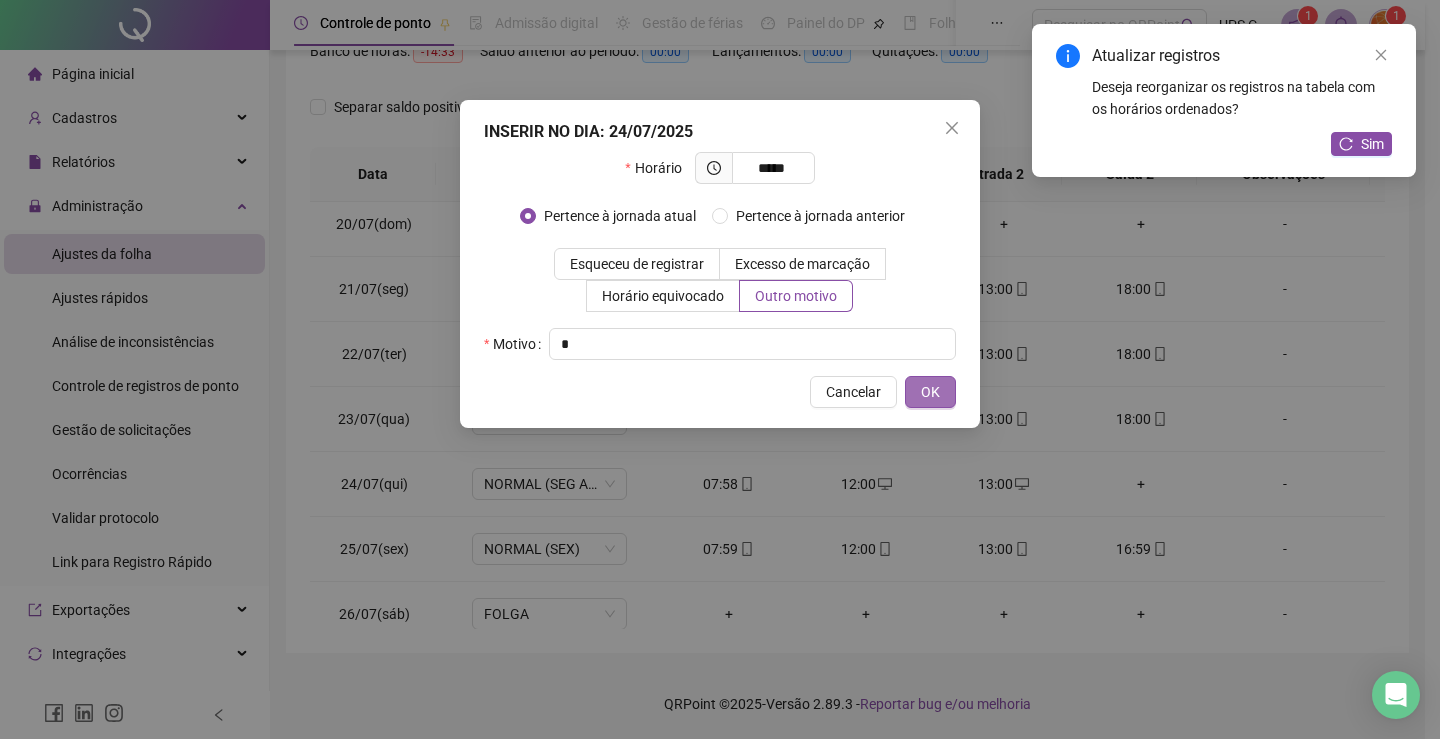 click on "OK" at bounding box center (930, 392) 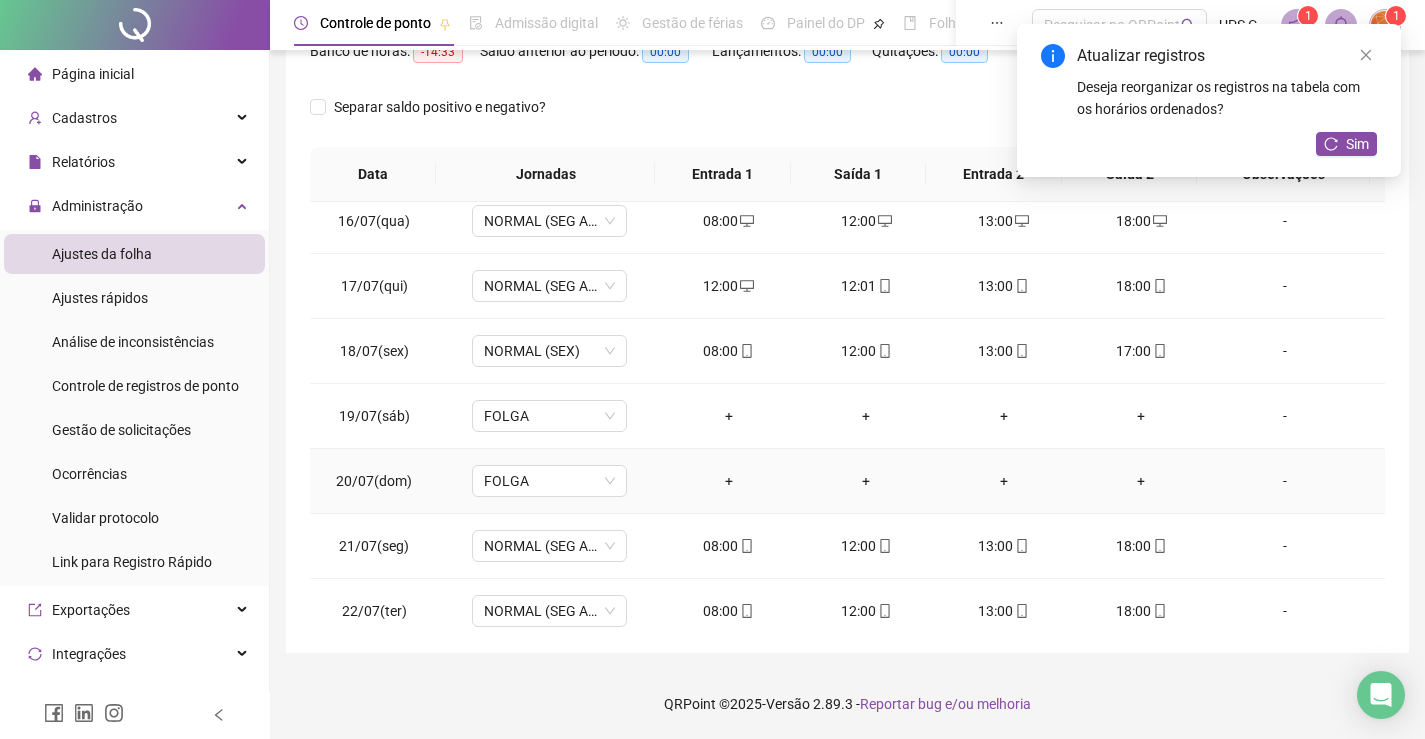 scroll, scrollTop: 0, scrollLeft: 0, axis: both 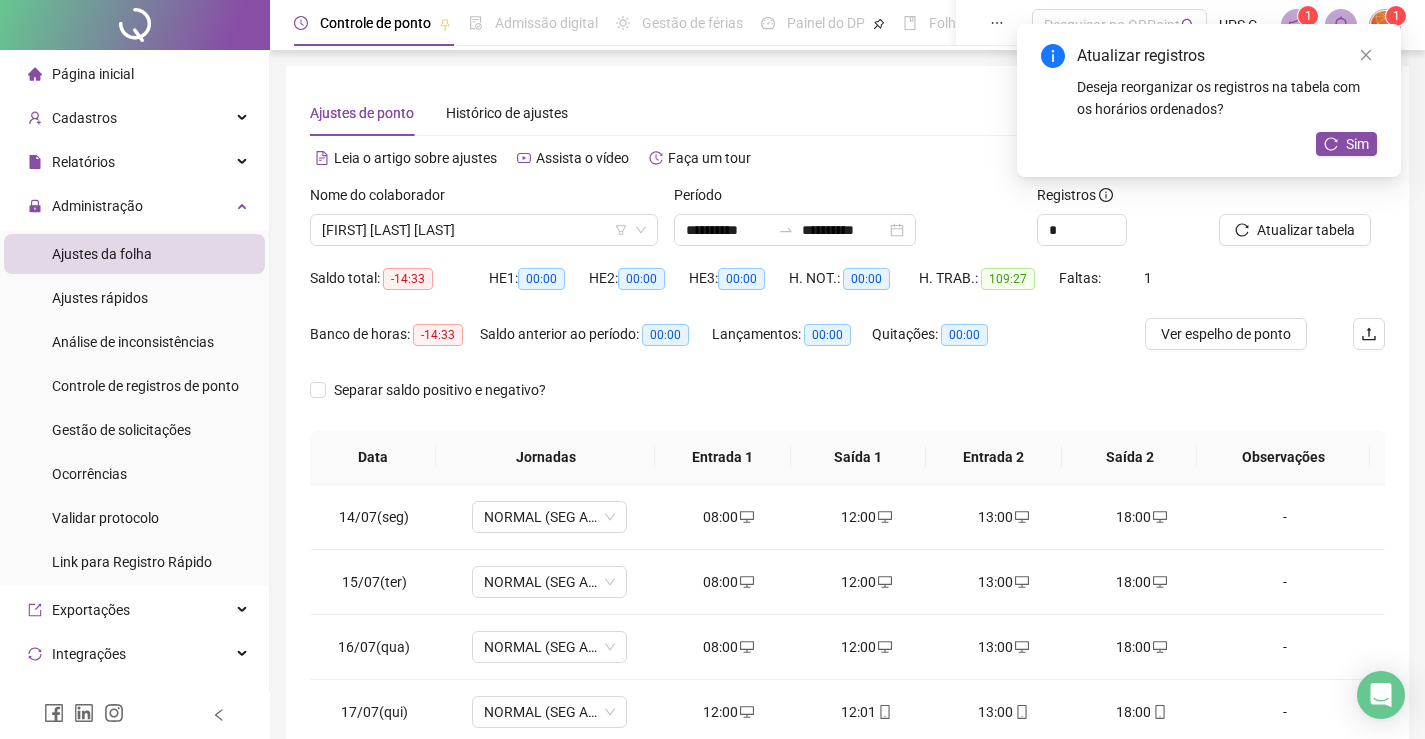 click on "Atualizar registros Deseja reorganizar os registros na tabela com os horários ordenados? Sim" at bounding box center [1209, 100] 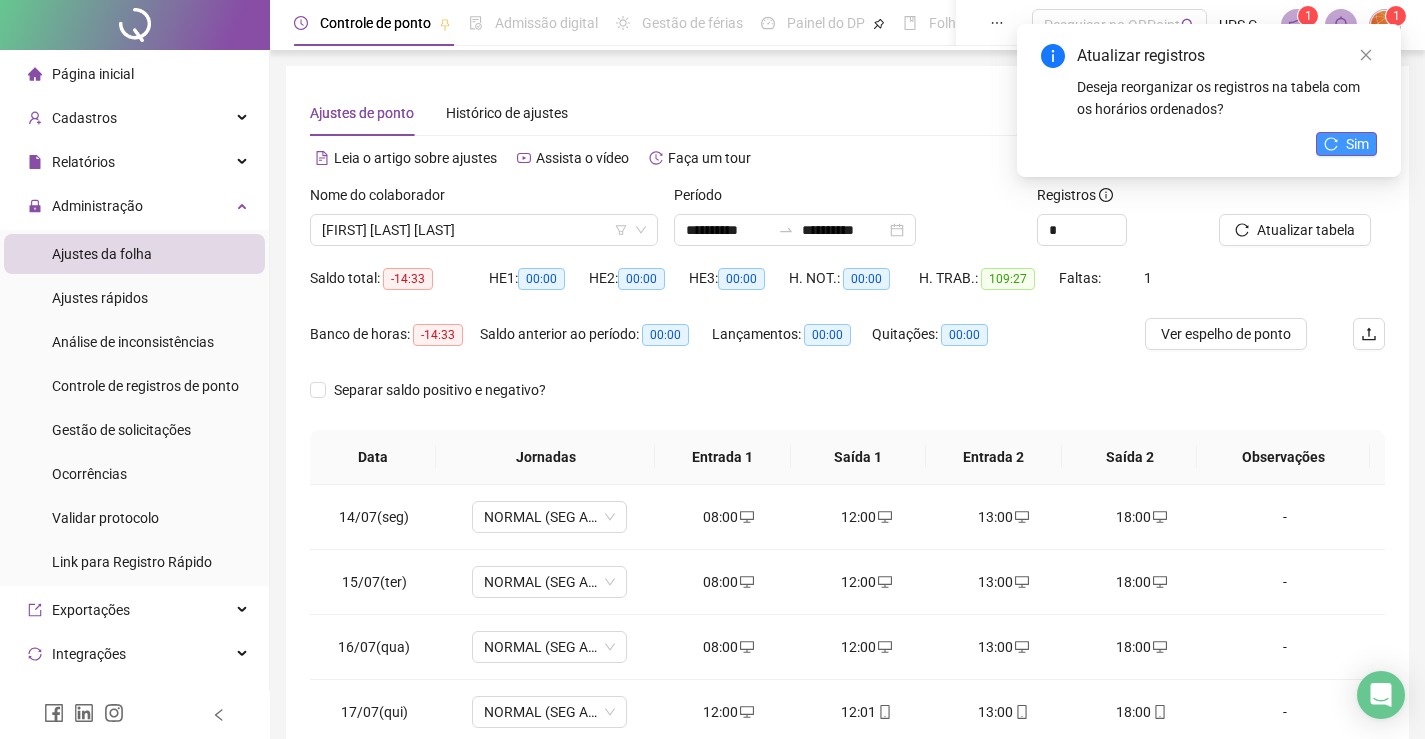 click on "Sim" at bounding box center (1346, 144) 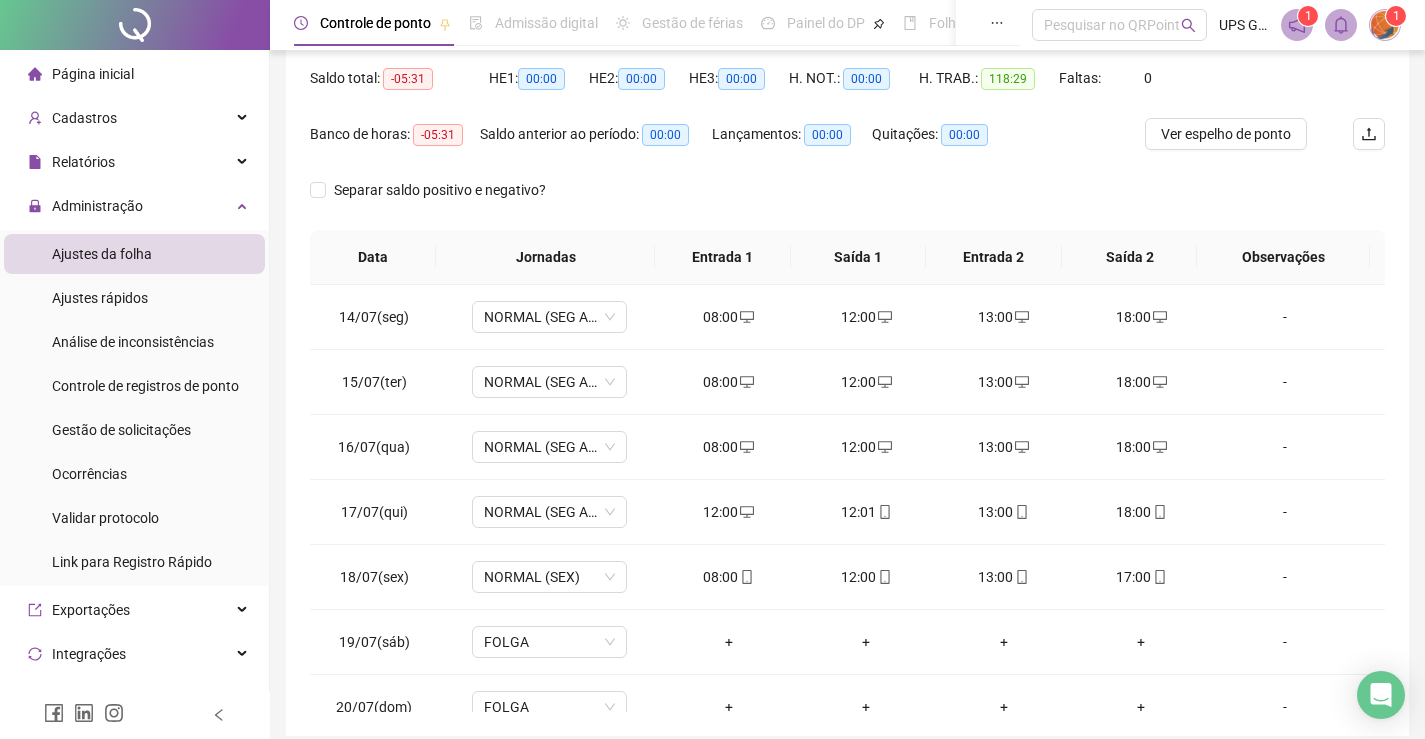 scroll, scrollTop: 283, scrollLeft: 0, axis: vertical 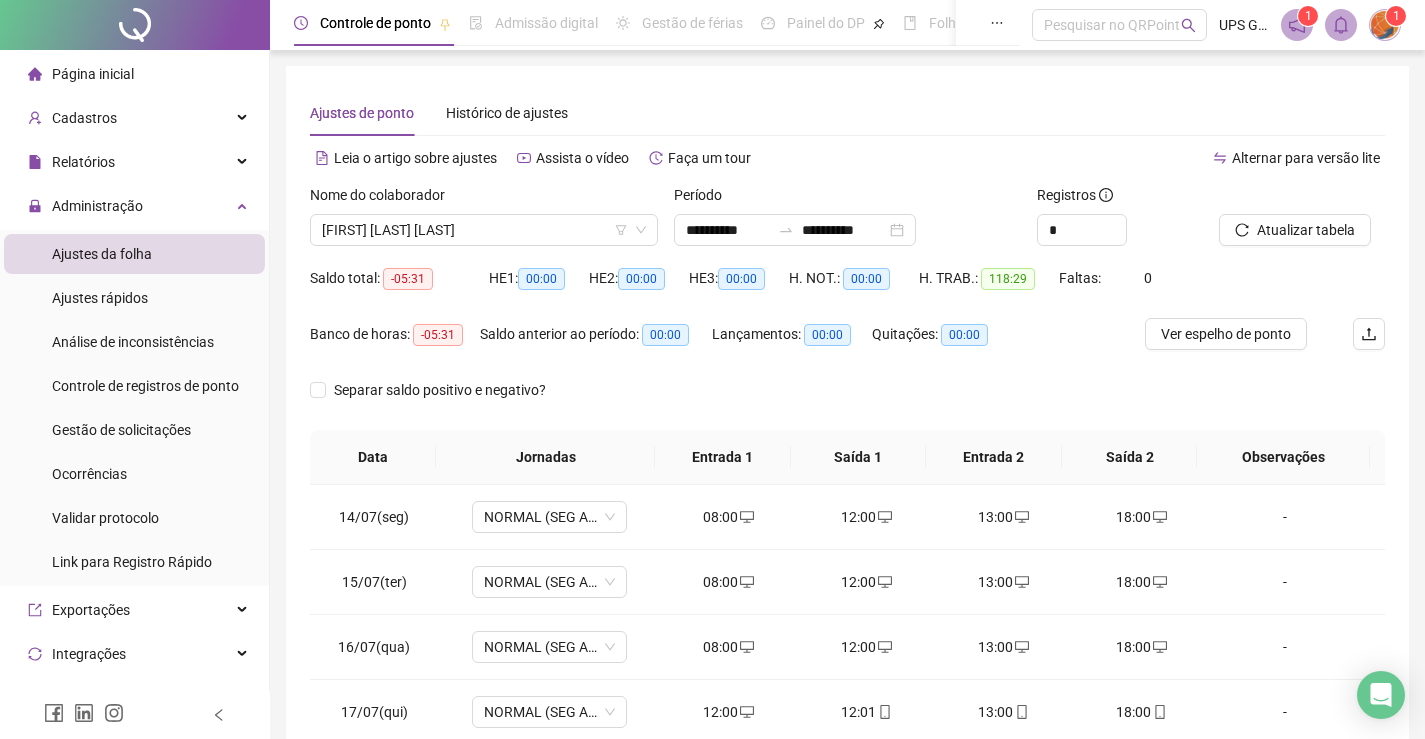drag, startPoint x: 1225, startPoint y: 329, endPoint x: 1199, endPoint y: 315, distance: 29.529646 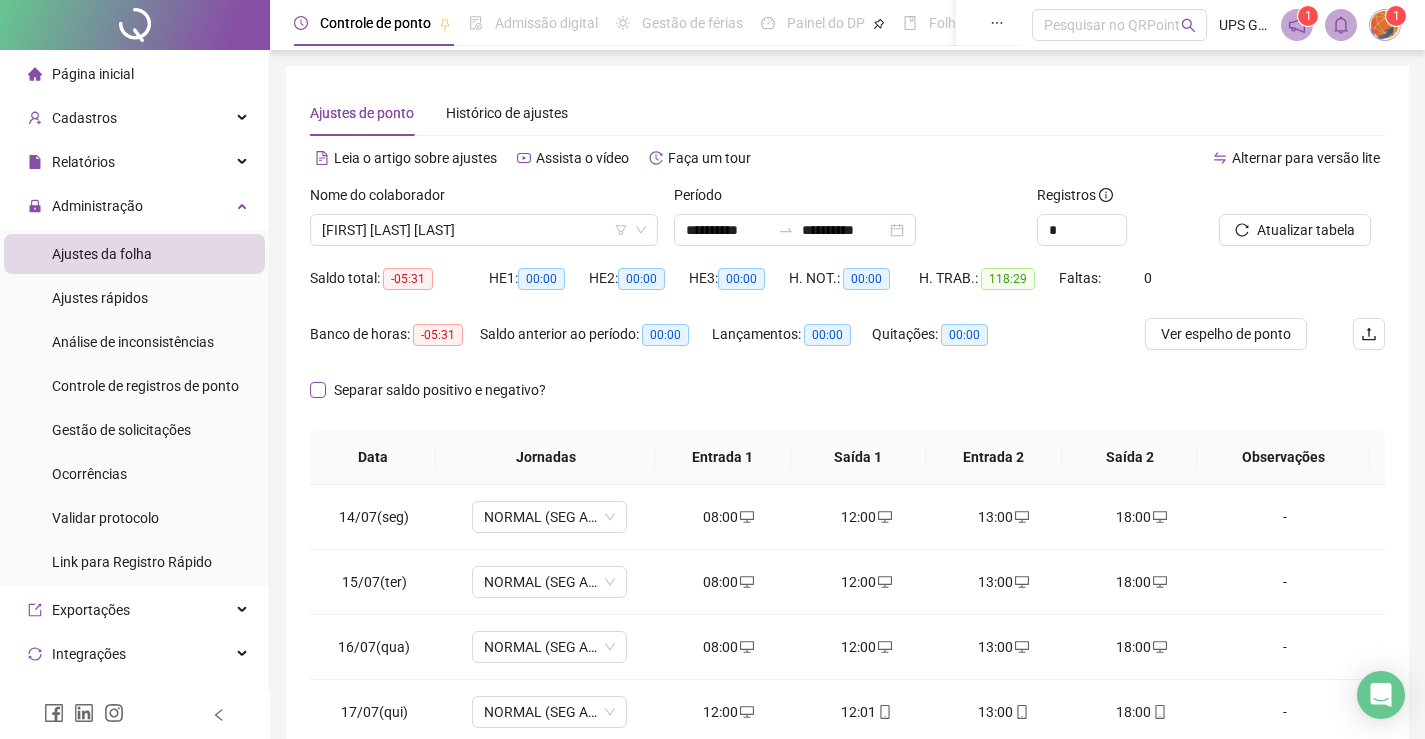 scroll, scrollTop: 100, scrollLeft: 0, axis: vertical 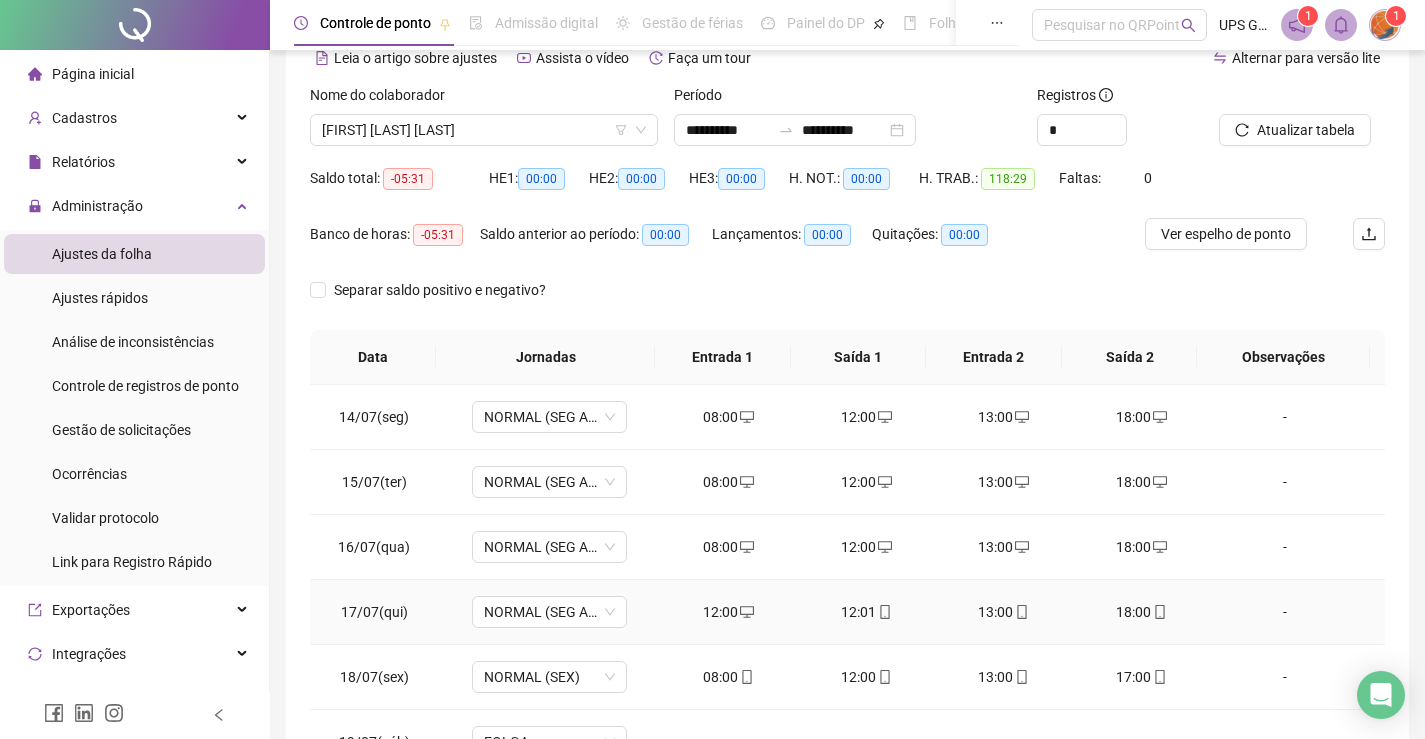click on "12:00" at bounding box center (729, 612) 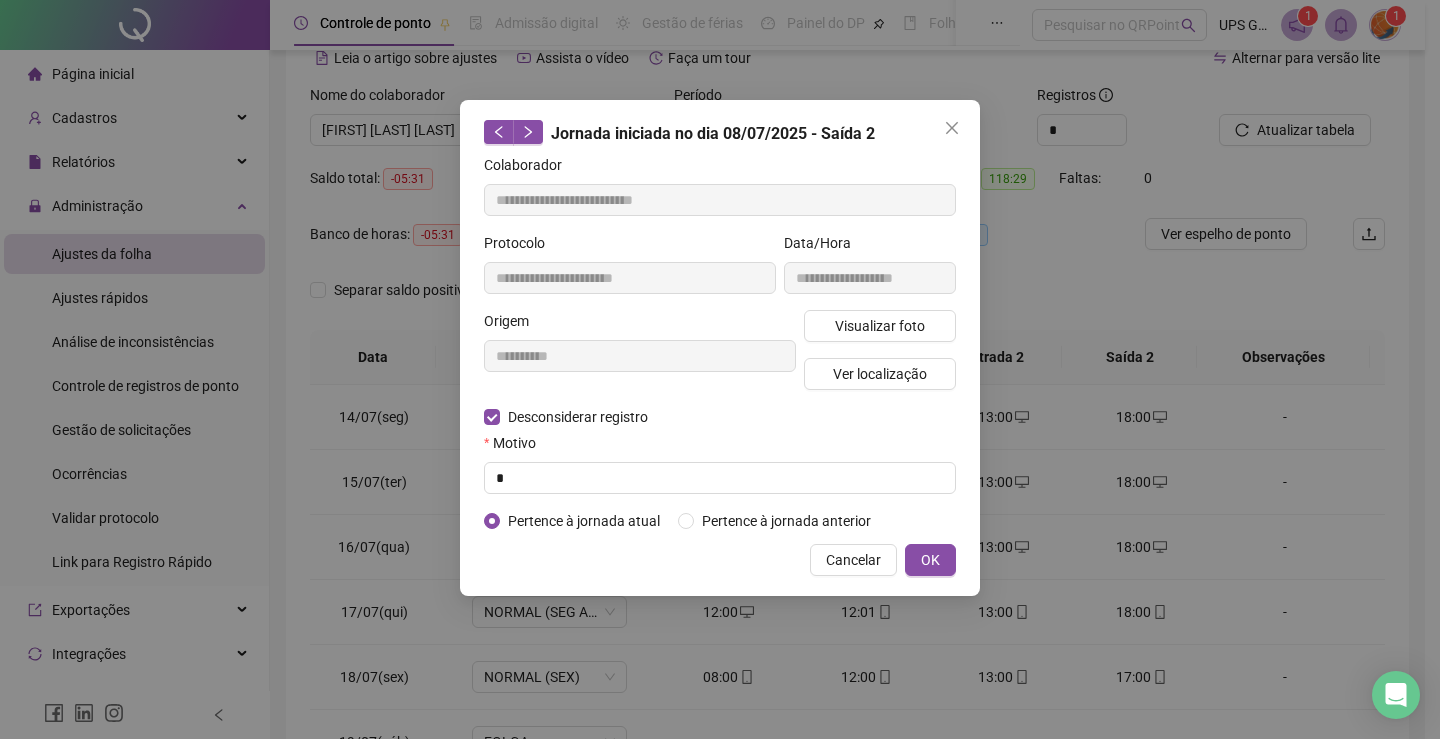 type on "**********" 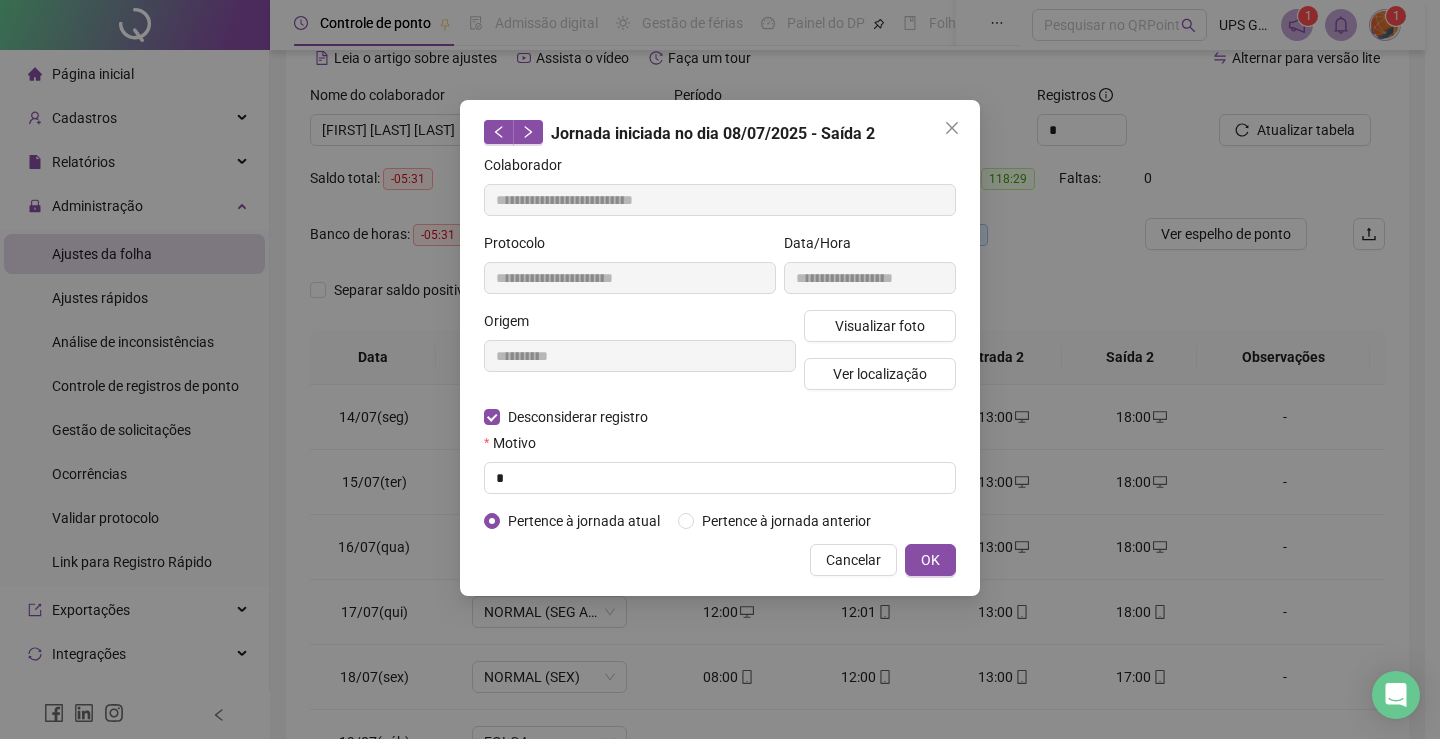 type on "**********" 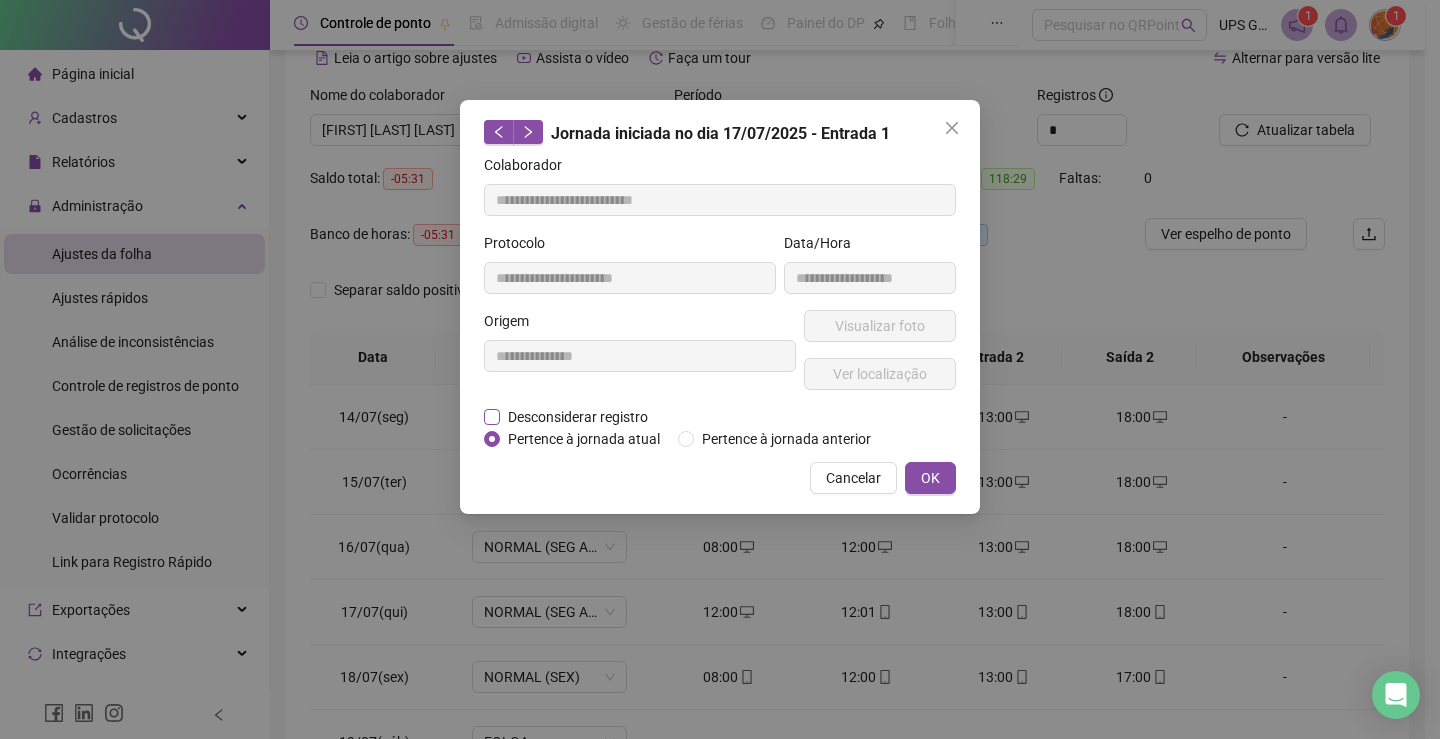 click on "Desconsiderar registro" at bounding box center [578, 417] 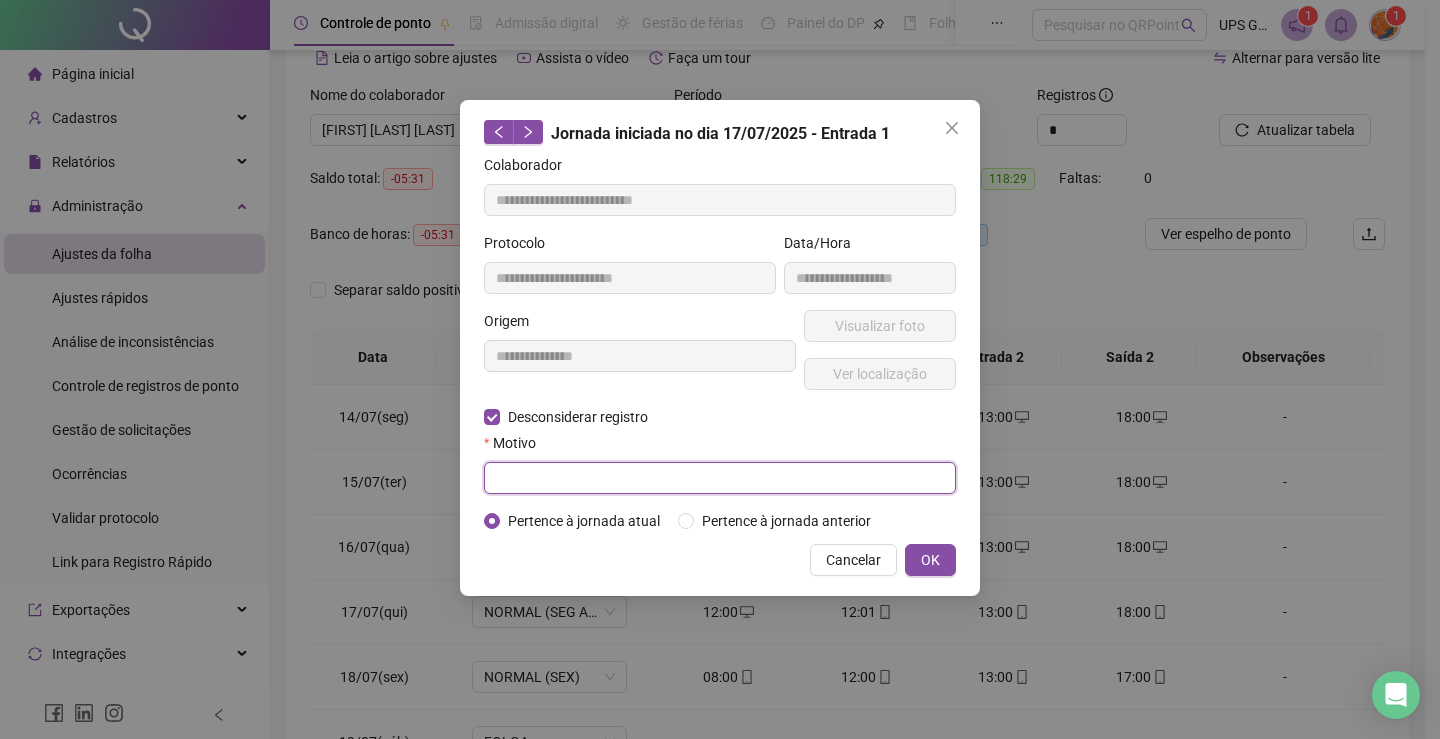 click at bounding box center [720, 478] 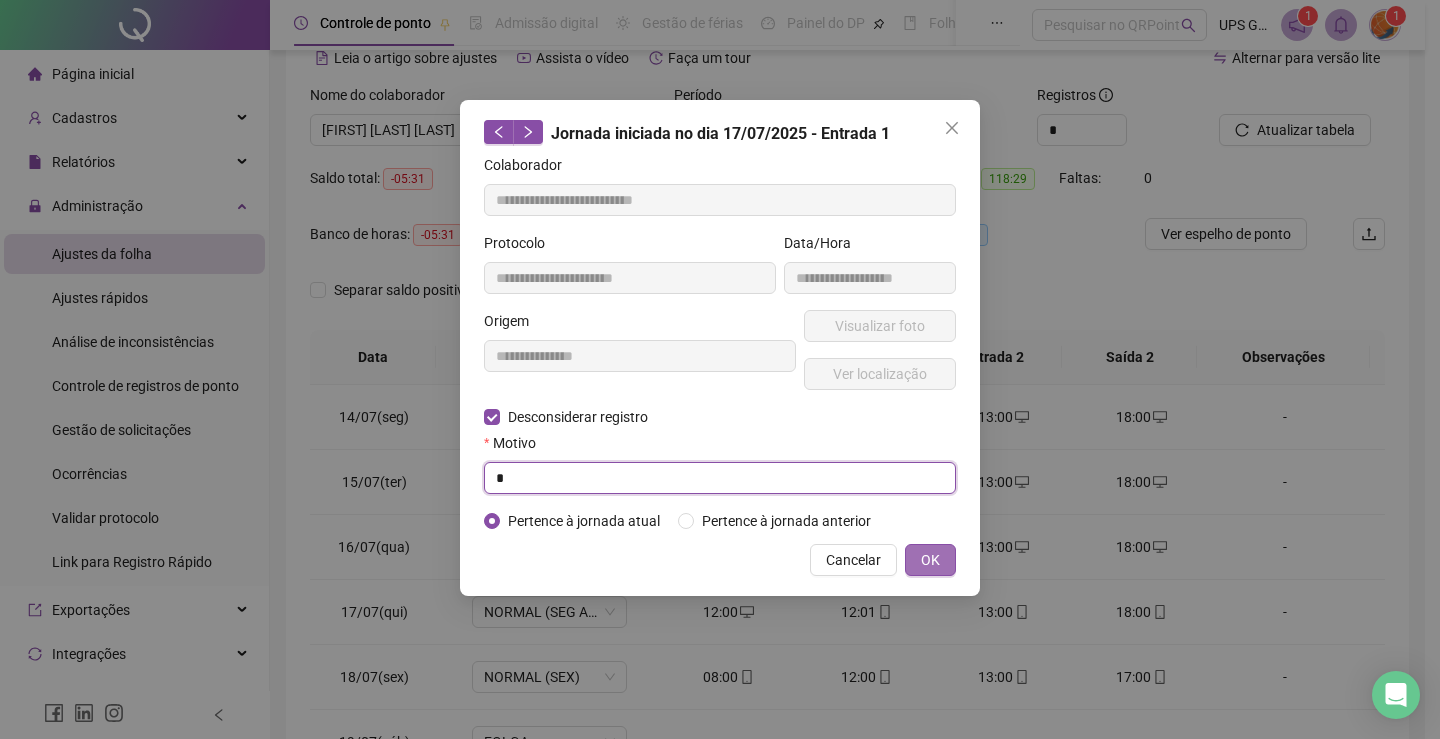 type on "*" 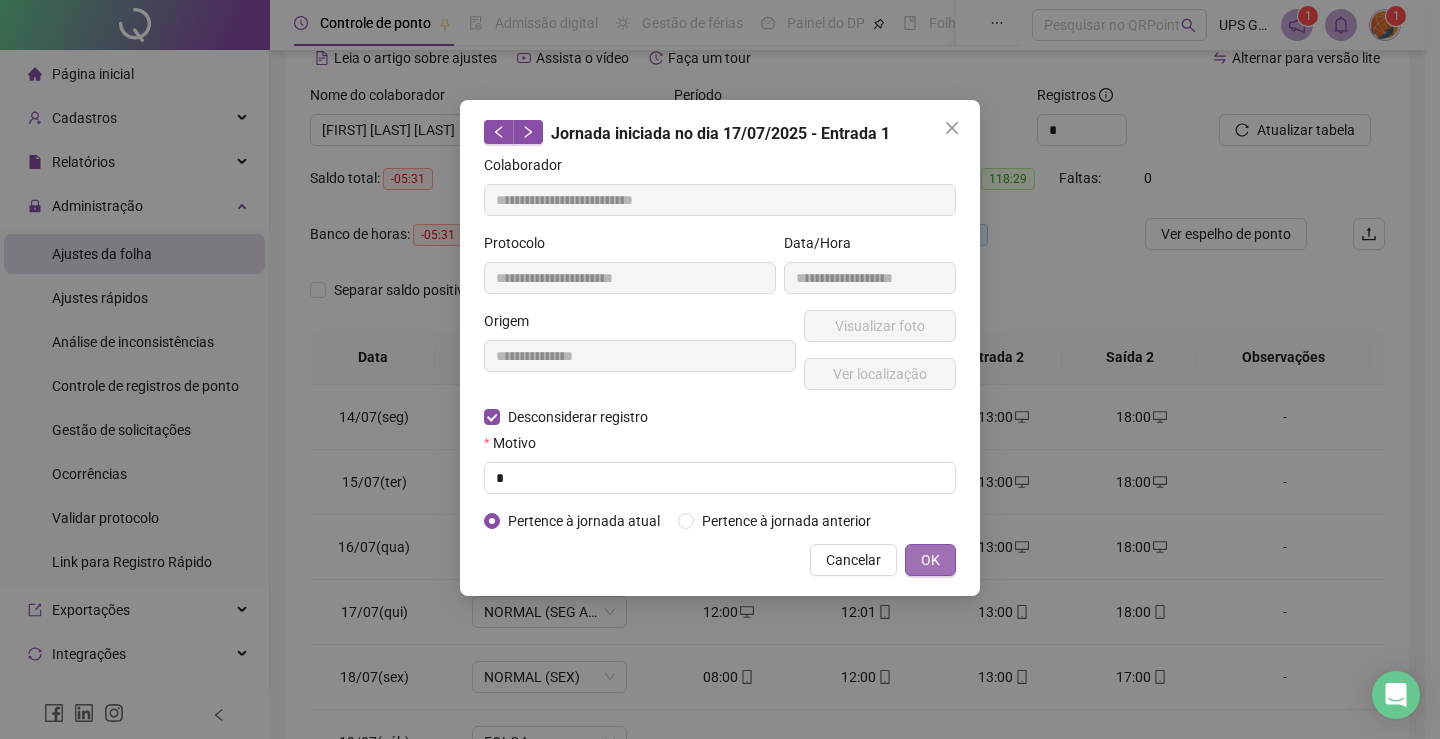 click on "OK" at bounding box center (930, 560) 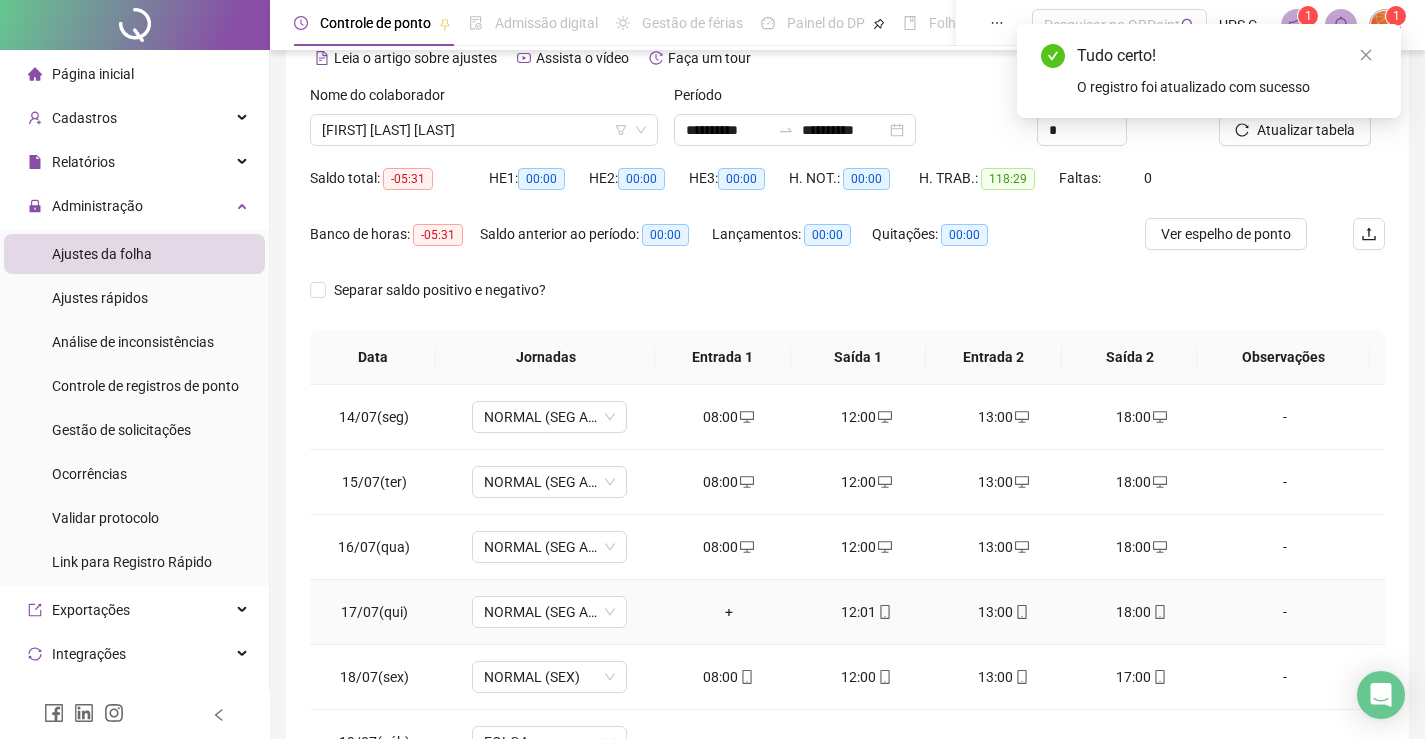 click on "+" at bounding box center [729, 612] 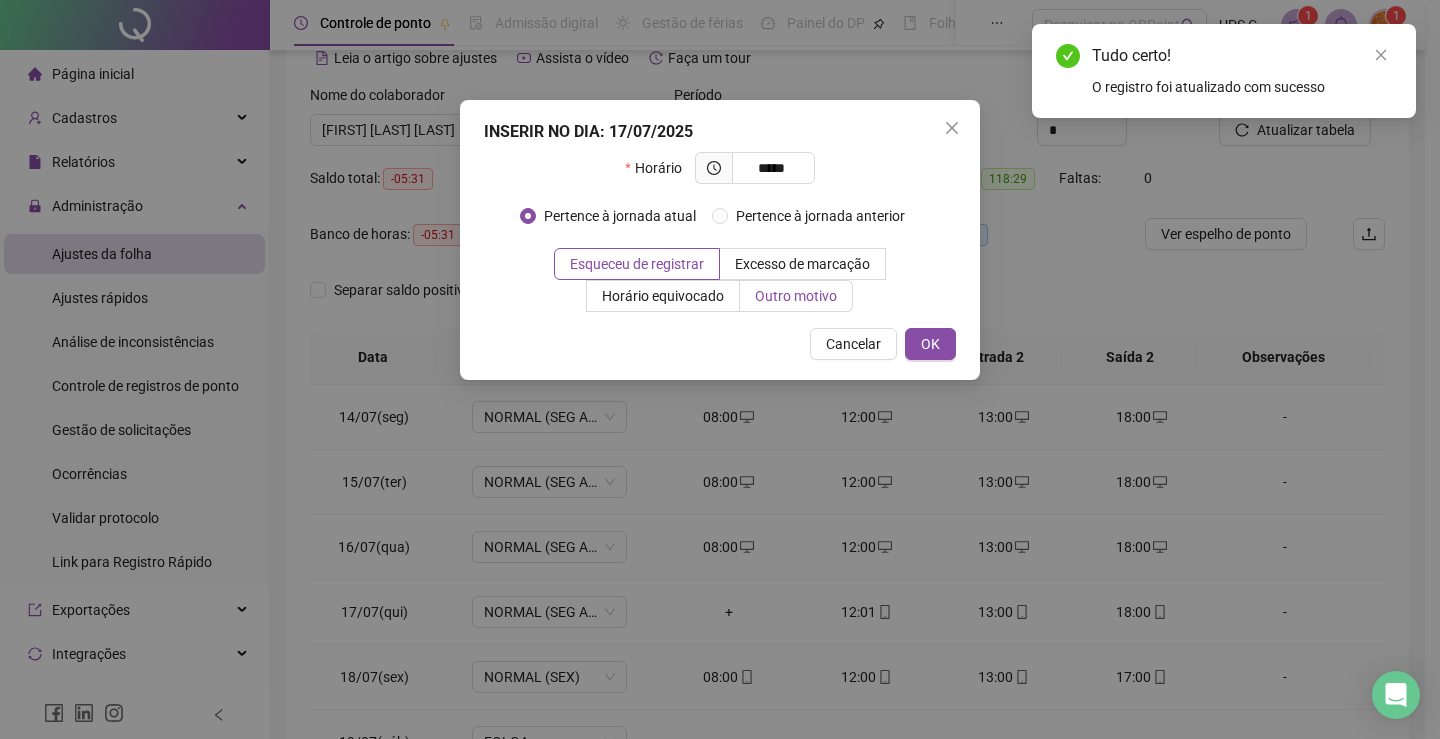 type on "*****" 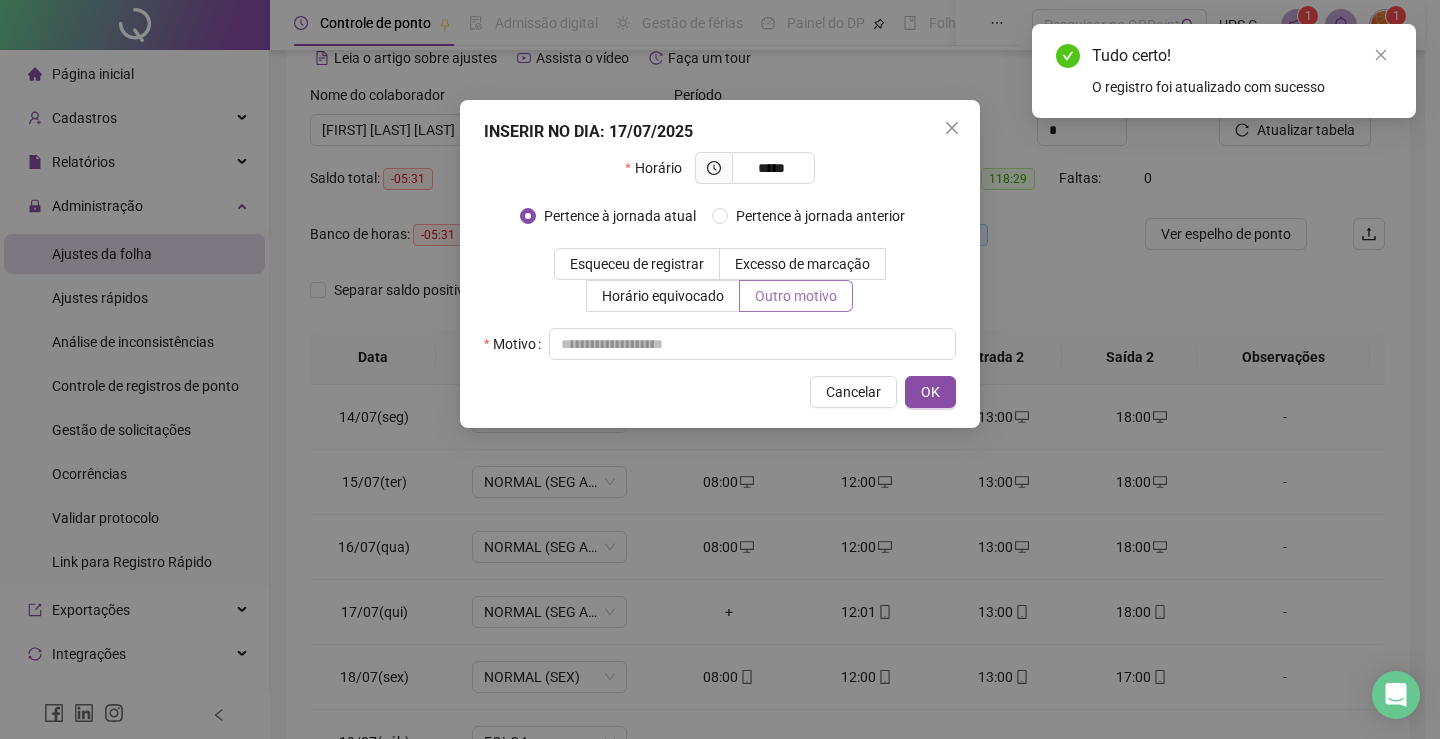 click on "Outro motivo" at bounding box center [796, 296] 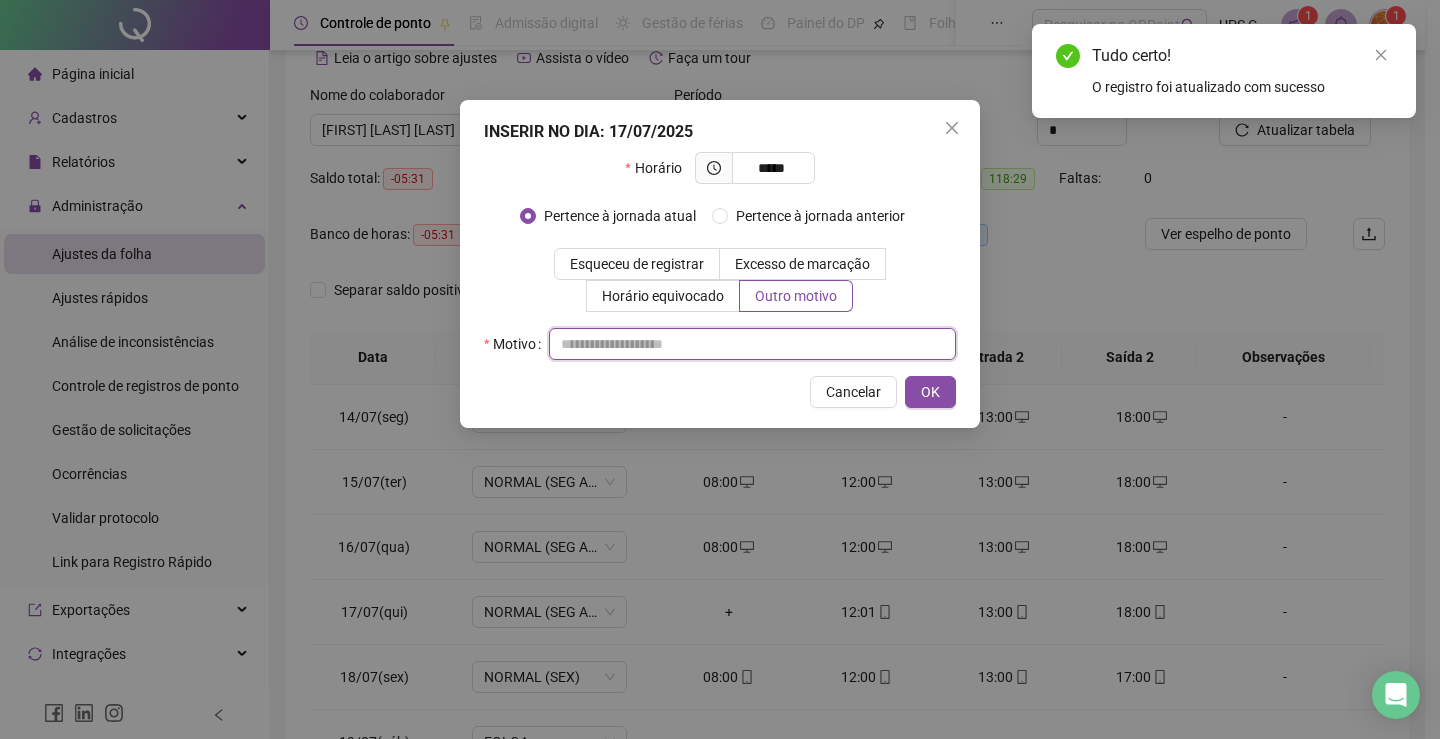 click at bounding box center (752, 344) 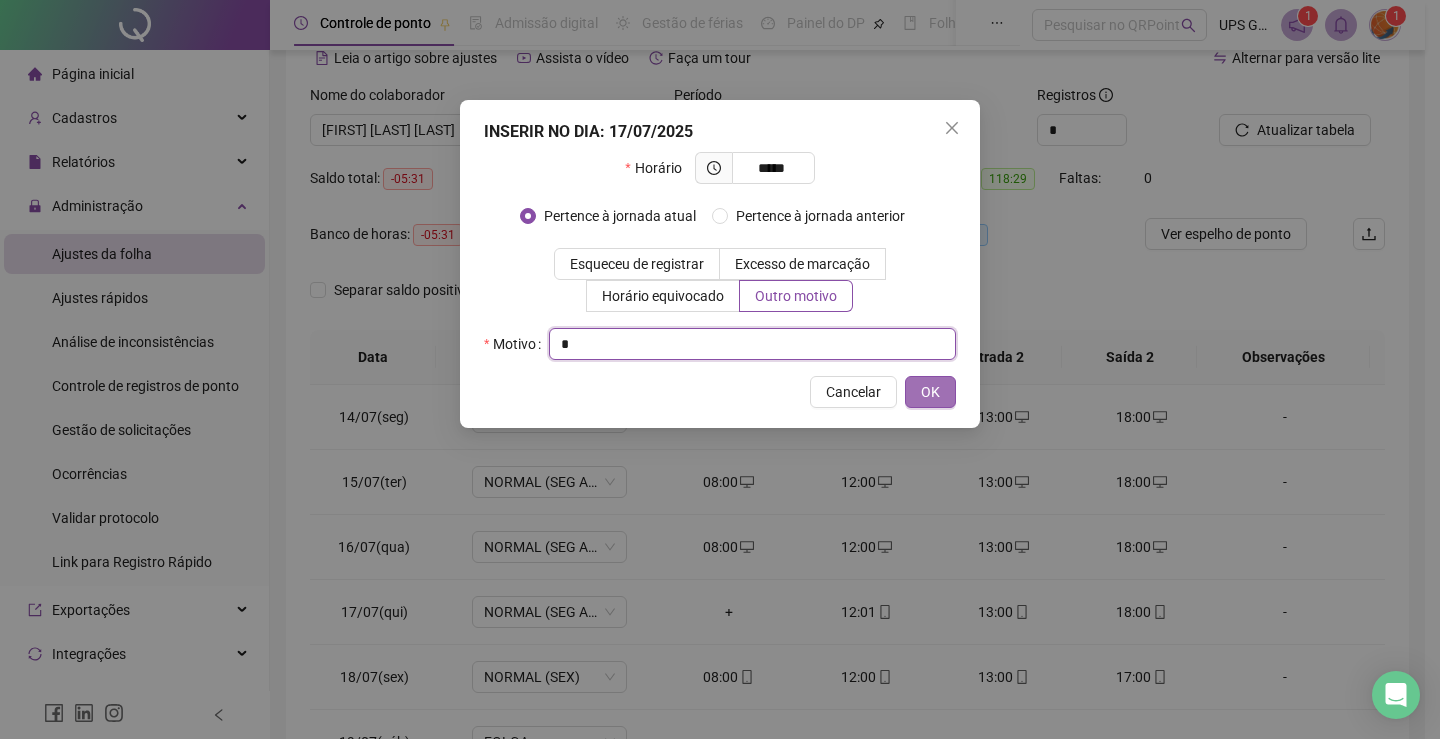 type on "*" 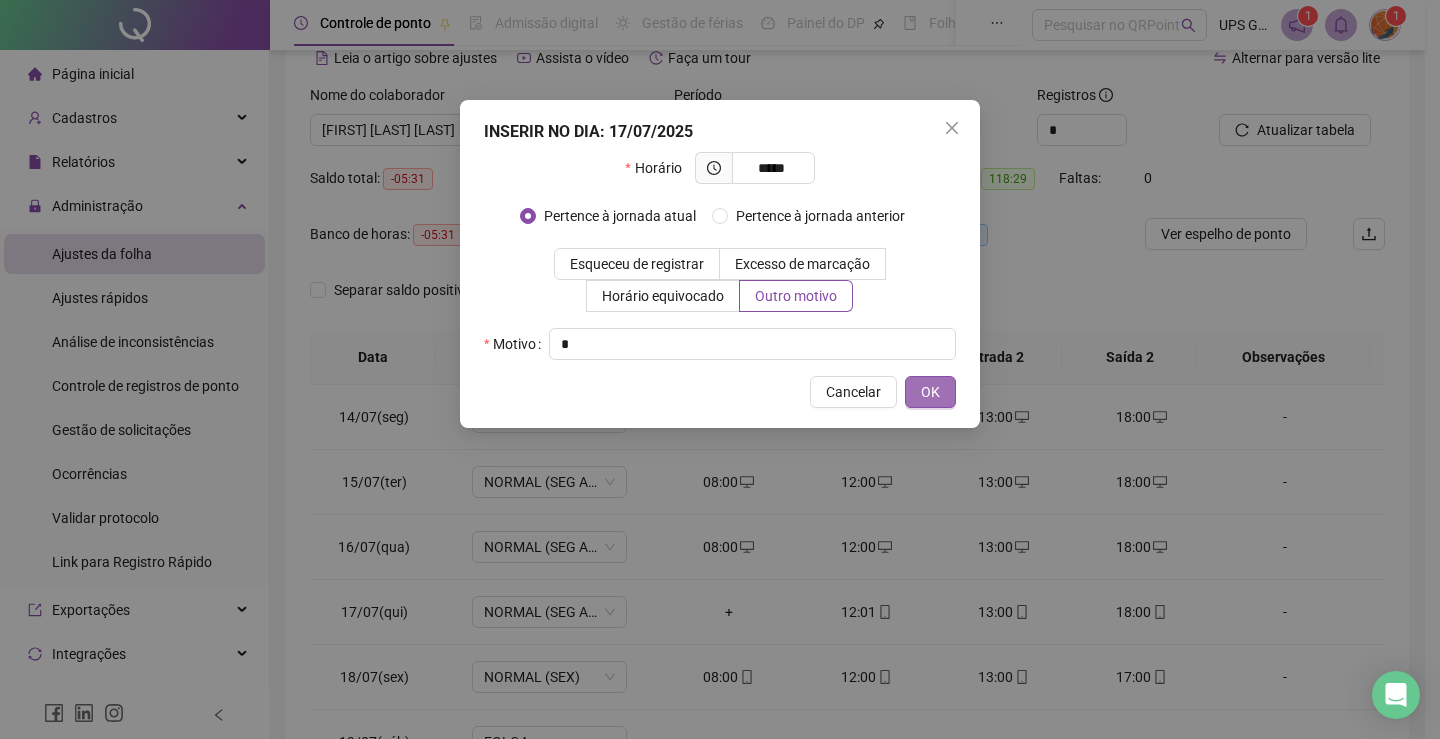 click on "OK" at bounding box center (930, 392) 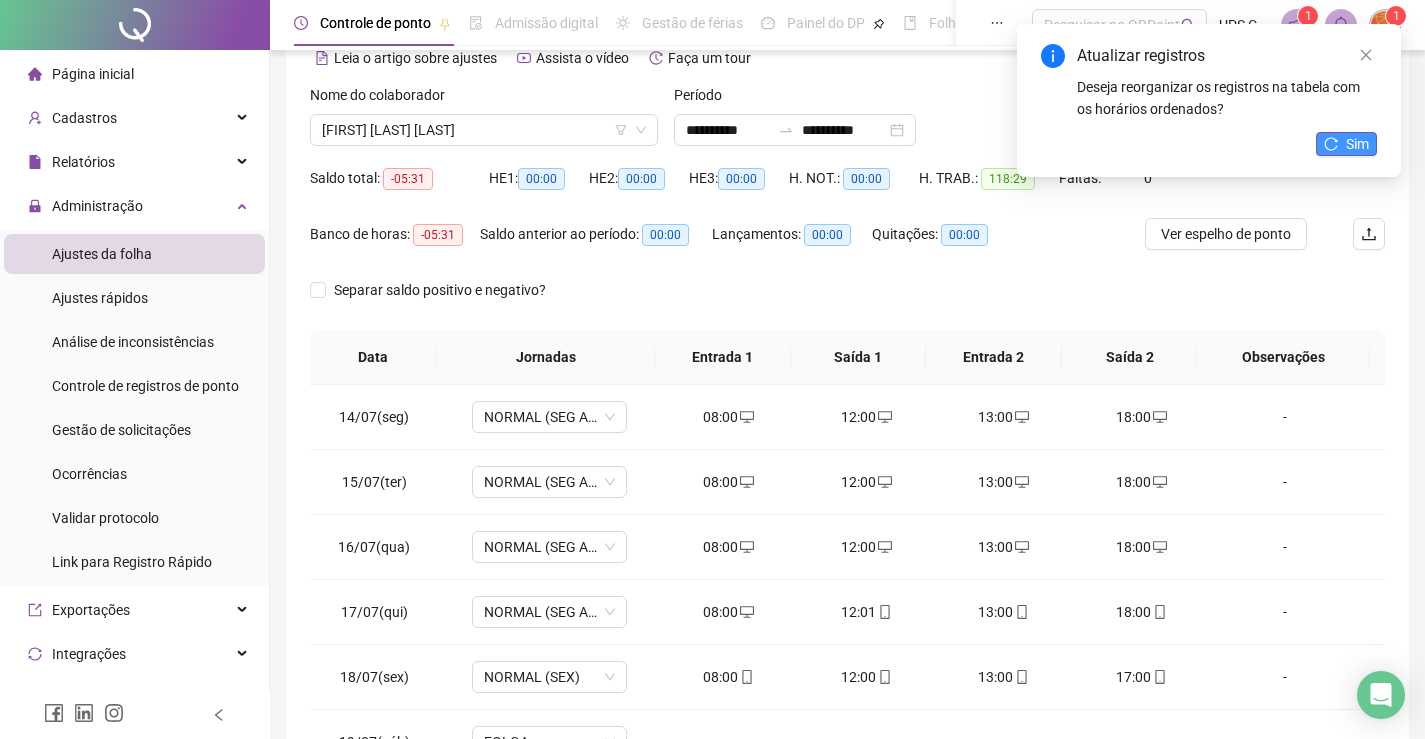 click on "Sim" at bounding box center (1346, 144) 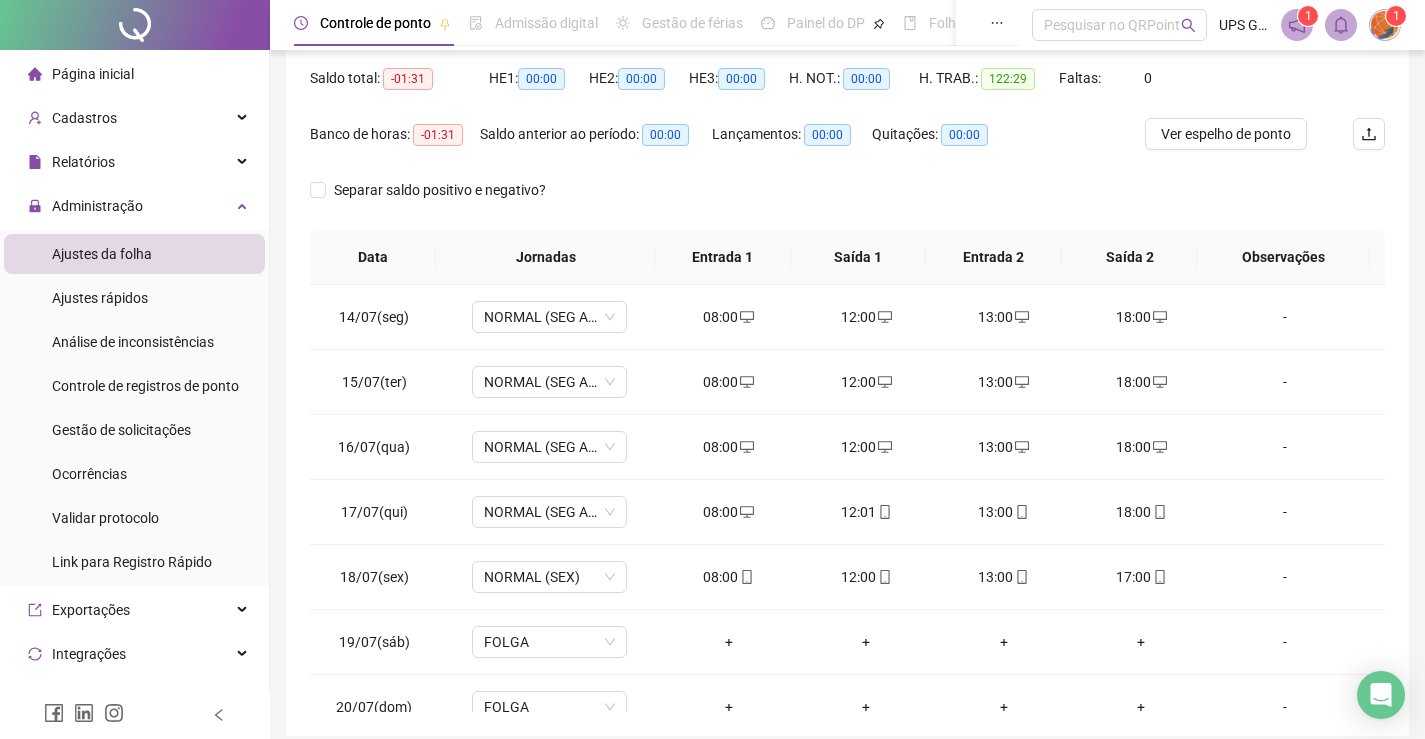 scroll, scrollTop: 283, scrollLeft: 0, axis: vertical 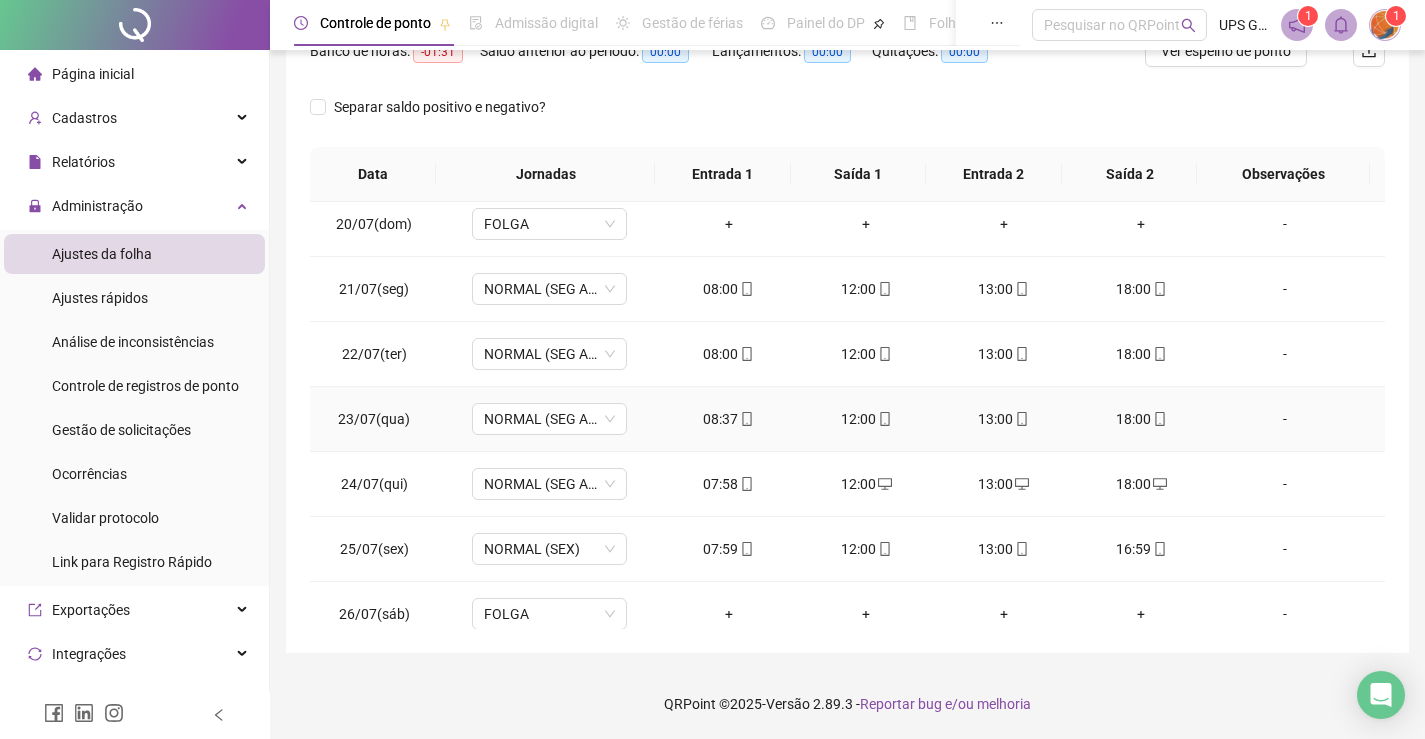 click on "08:37" at bounding box center (729, 419) 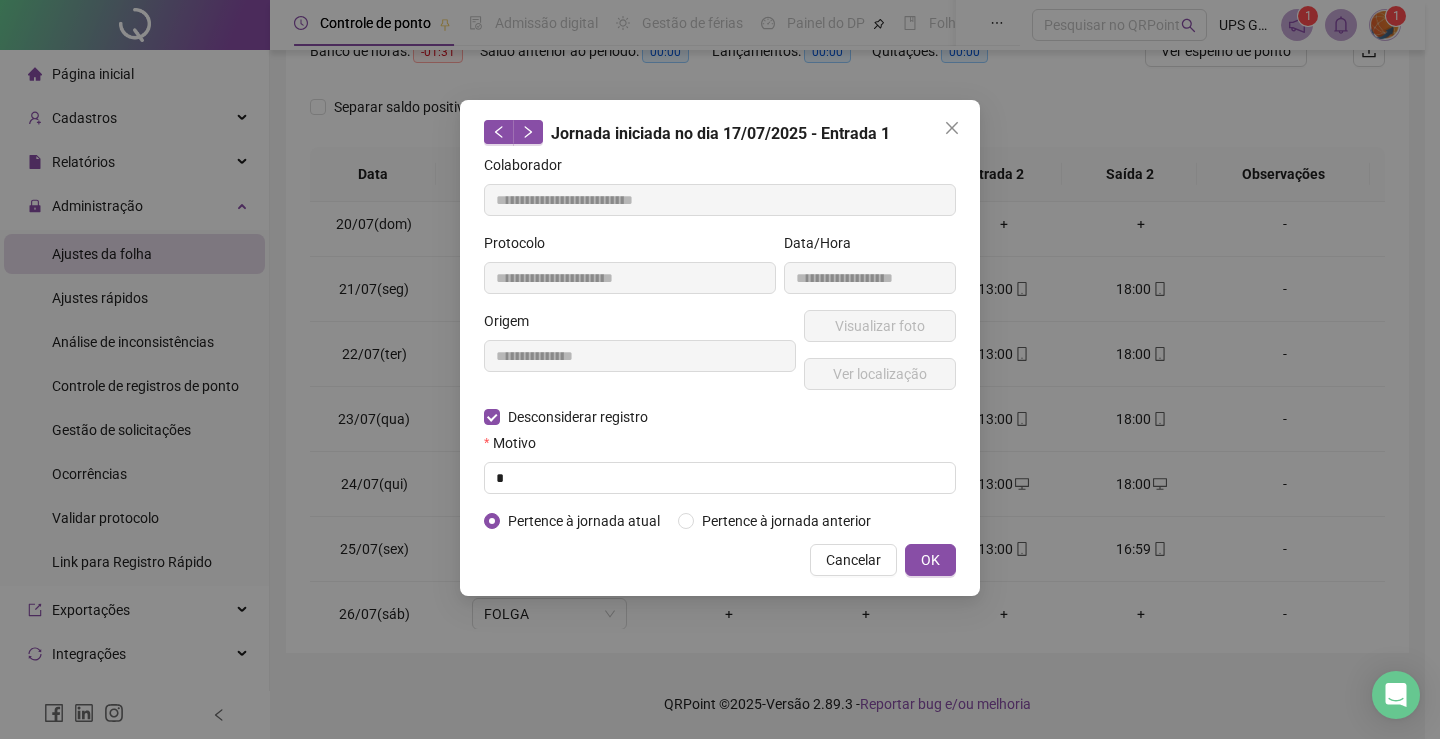 type on "**********" 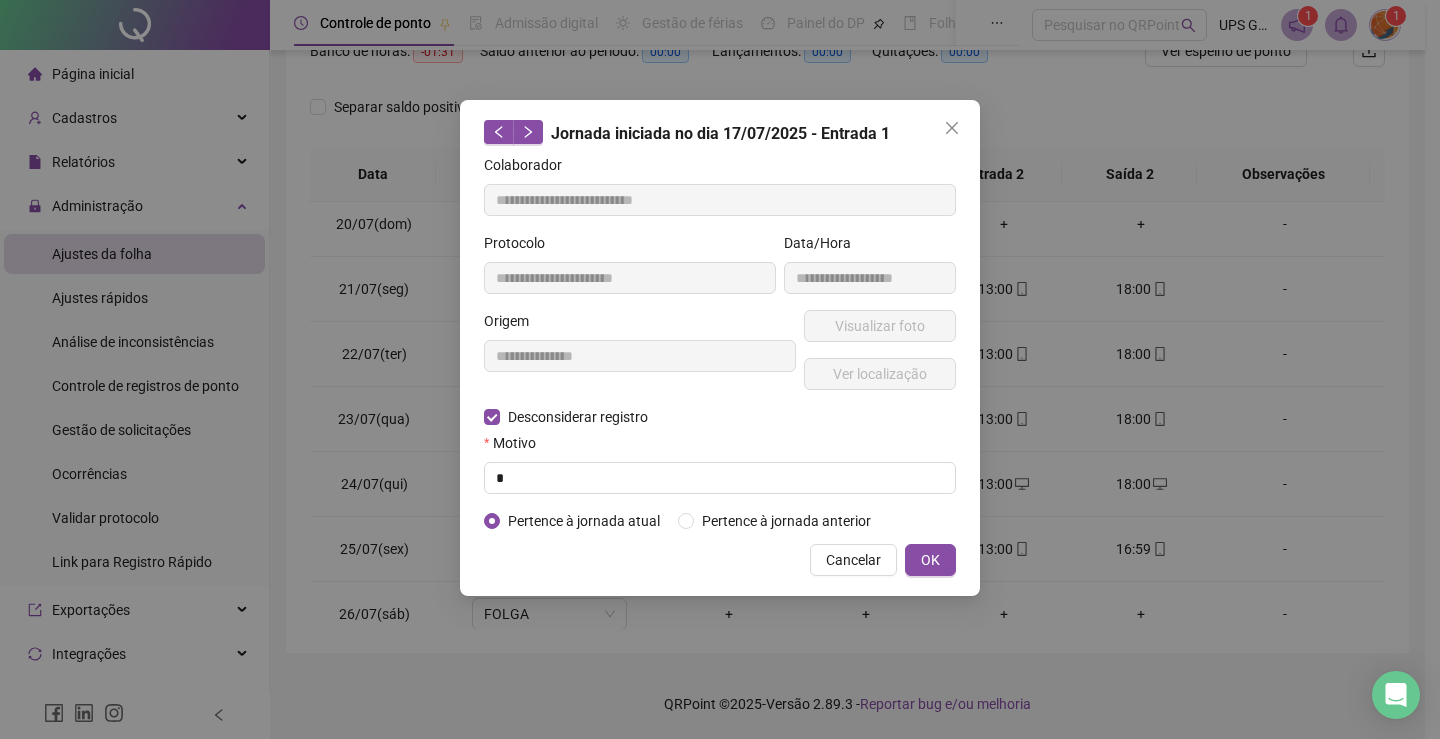 type on "**********" 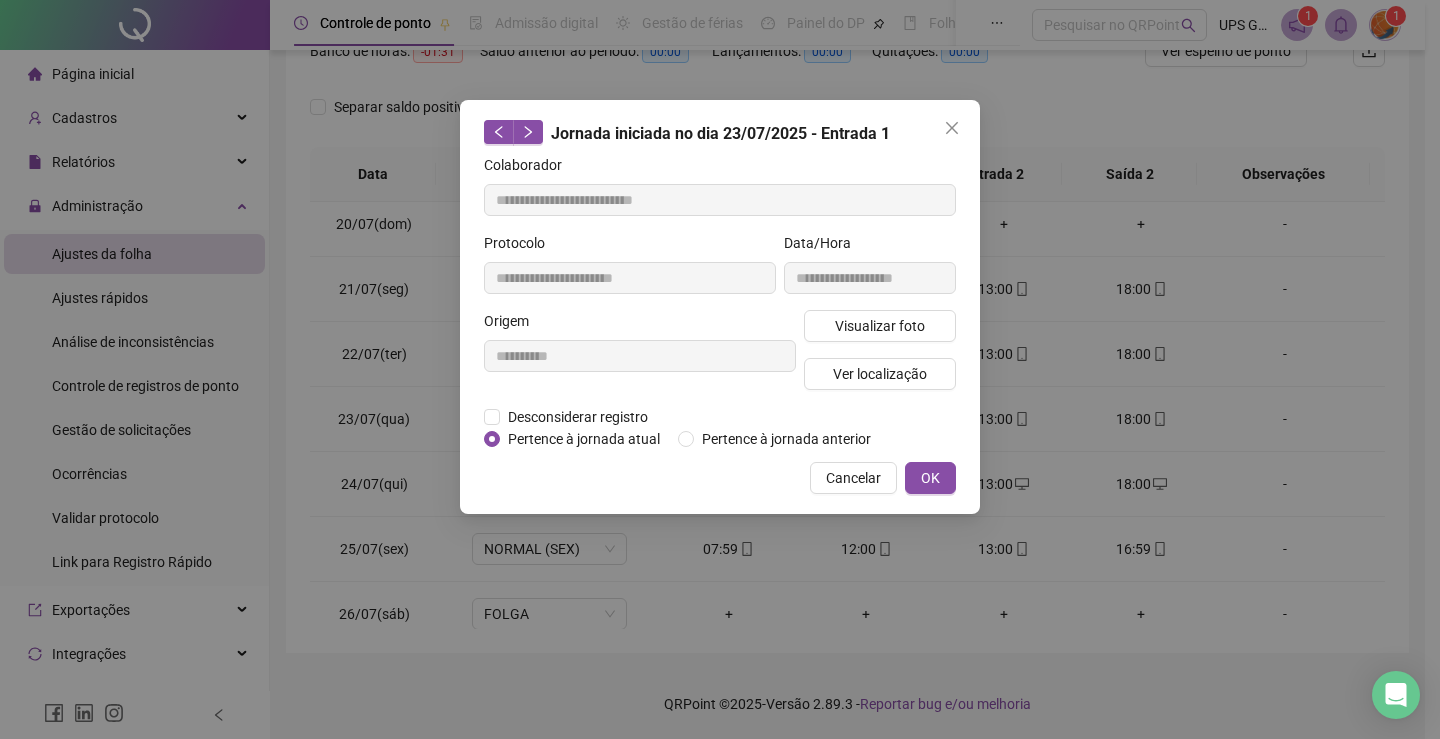 click on "Cancelar" at bounding box center (853, 478) 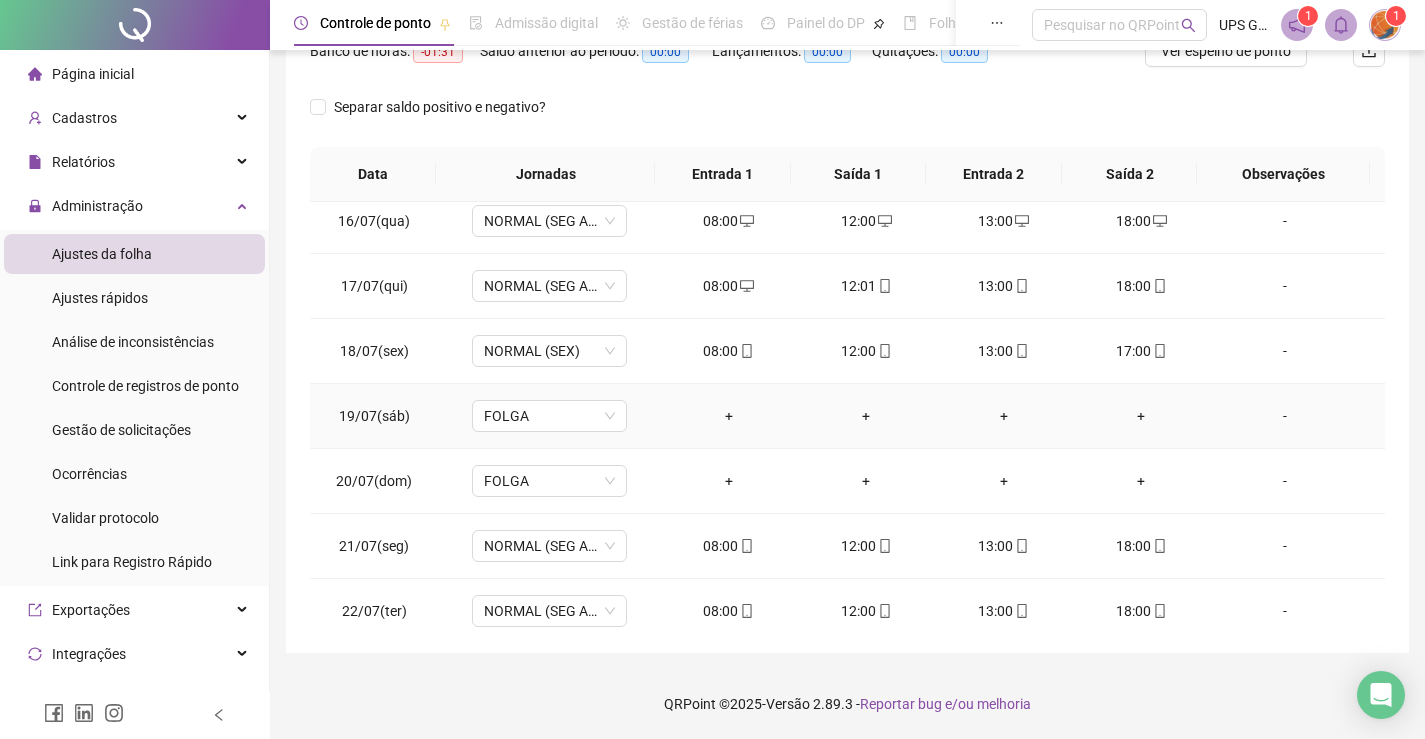 scroll, scrollTop: 0, scrollLeft: 0, axis: both 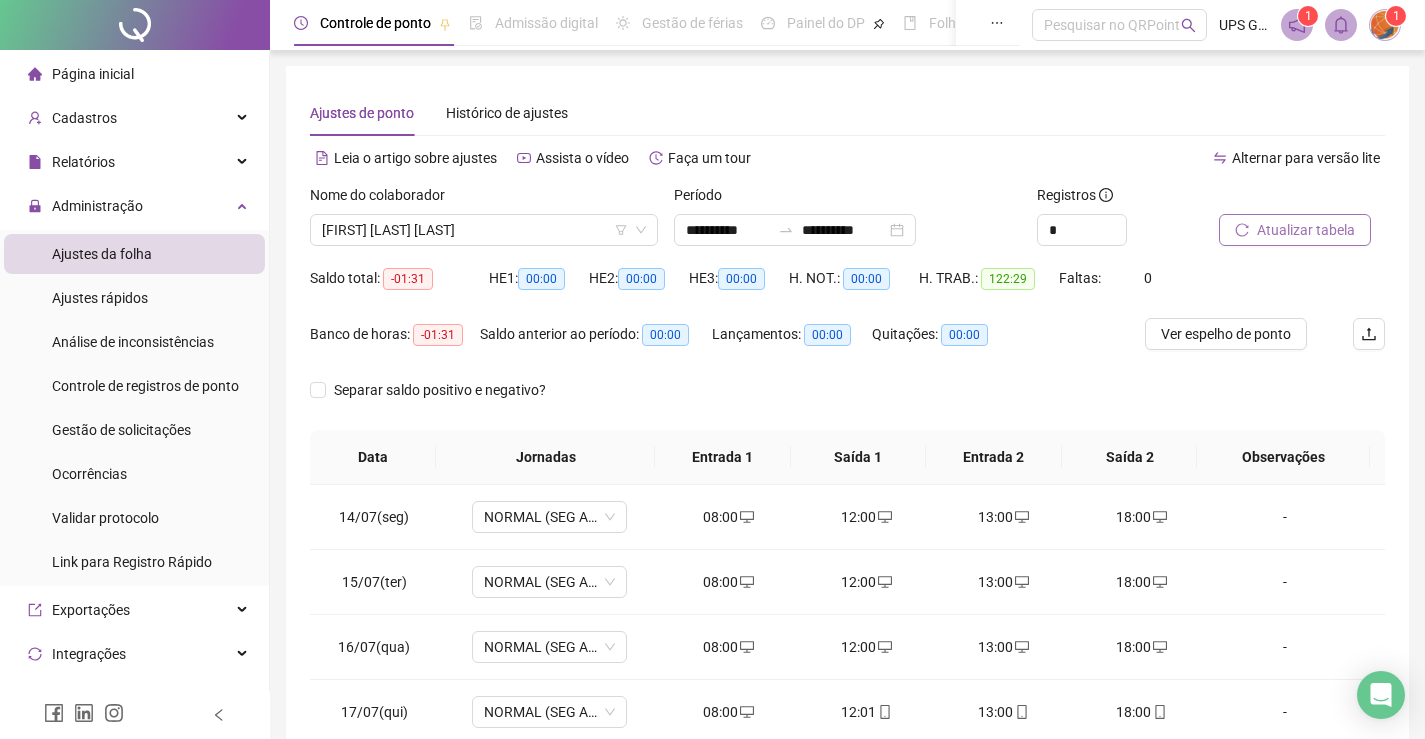 click on "Atualizar tabela" at bounding box center (1306, 230) 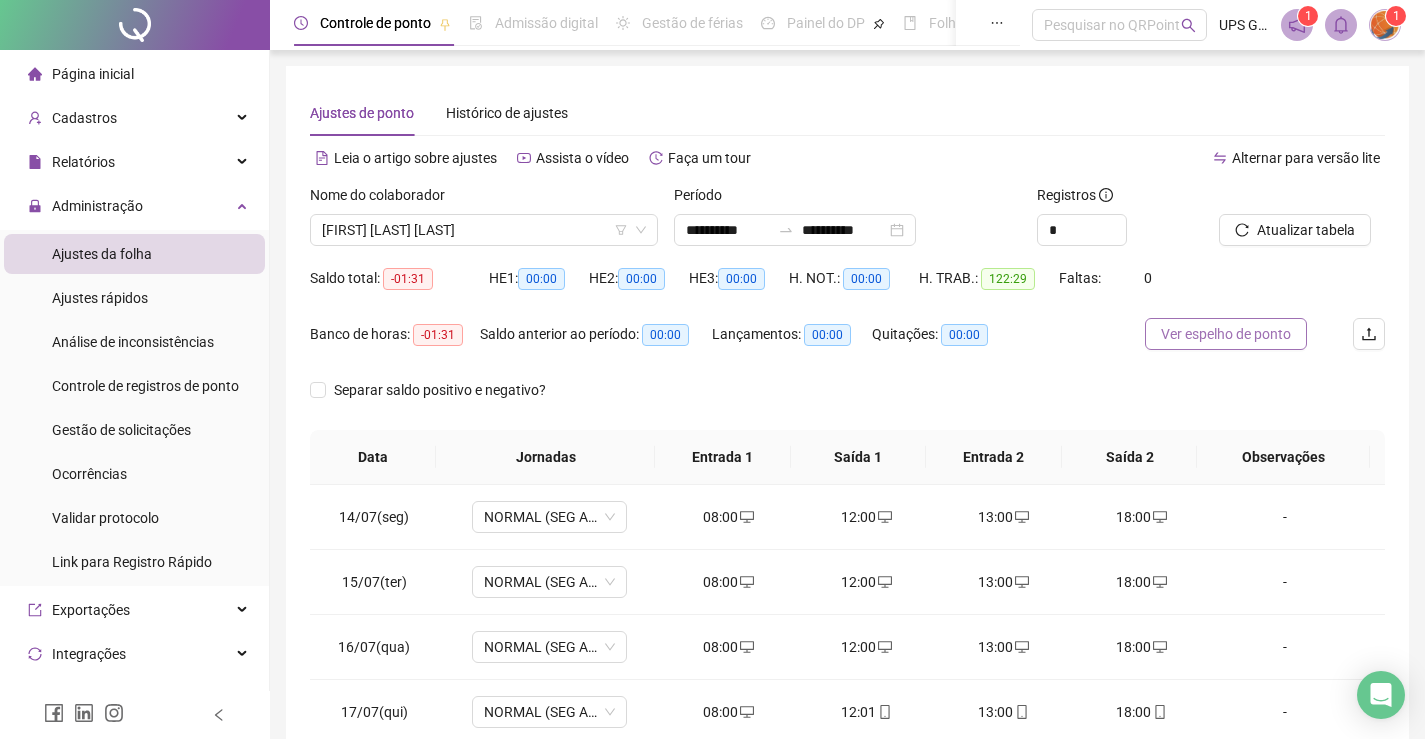 click on "Ver espelho de ponto" at bounding box center [1226, 334] 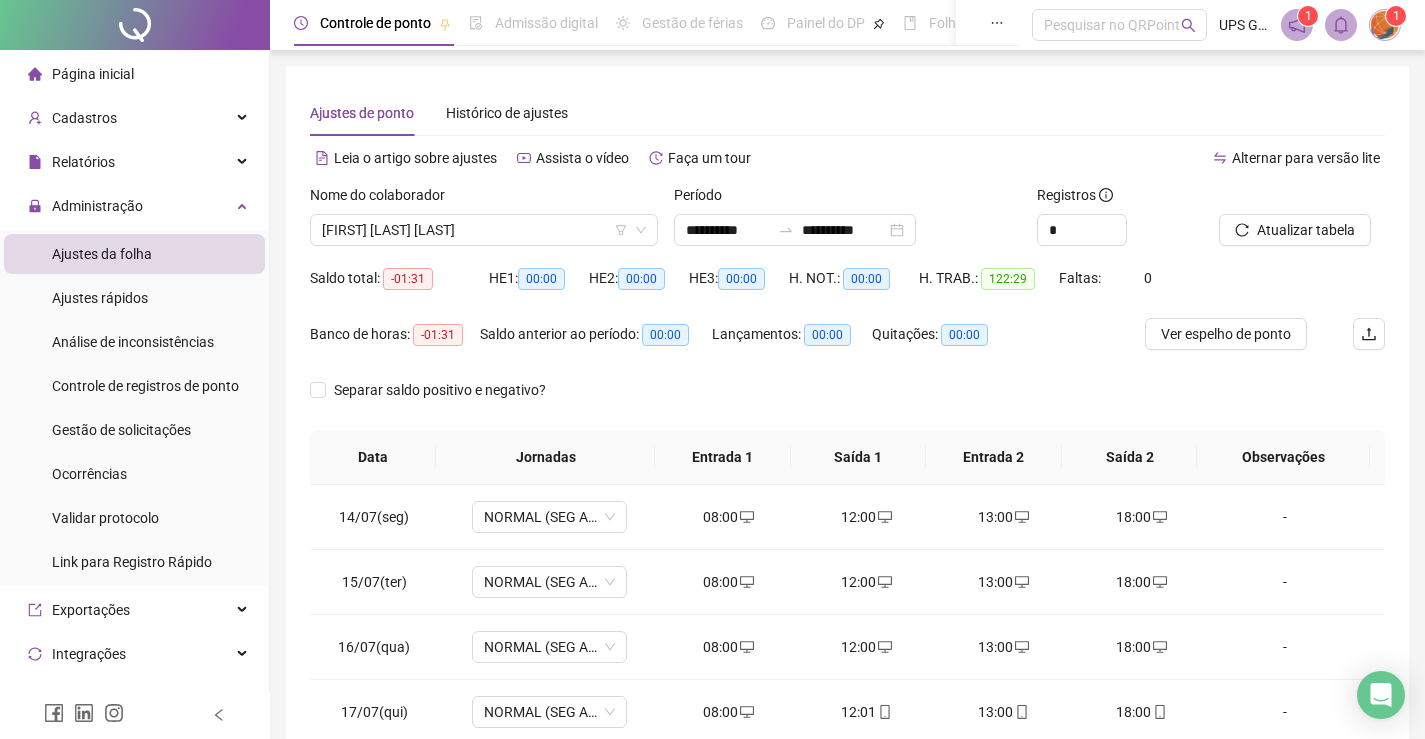 scroll, scrollTop: 283, scrollLeft: 0, axis: vertical 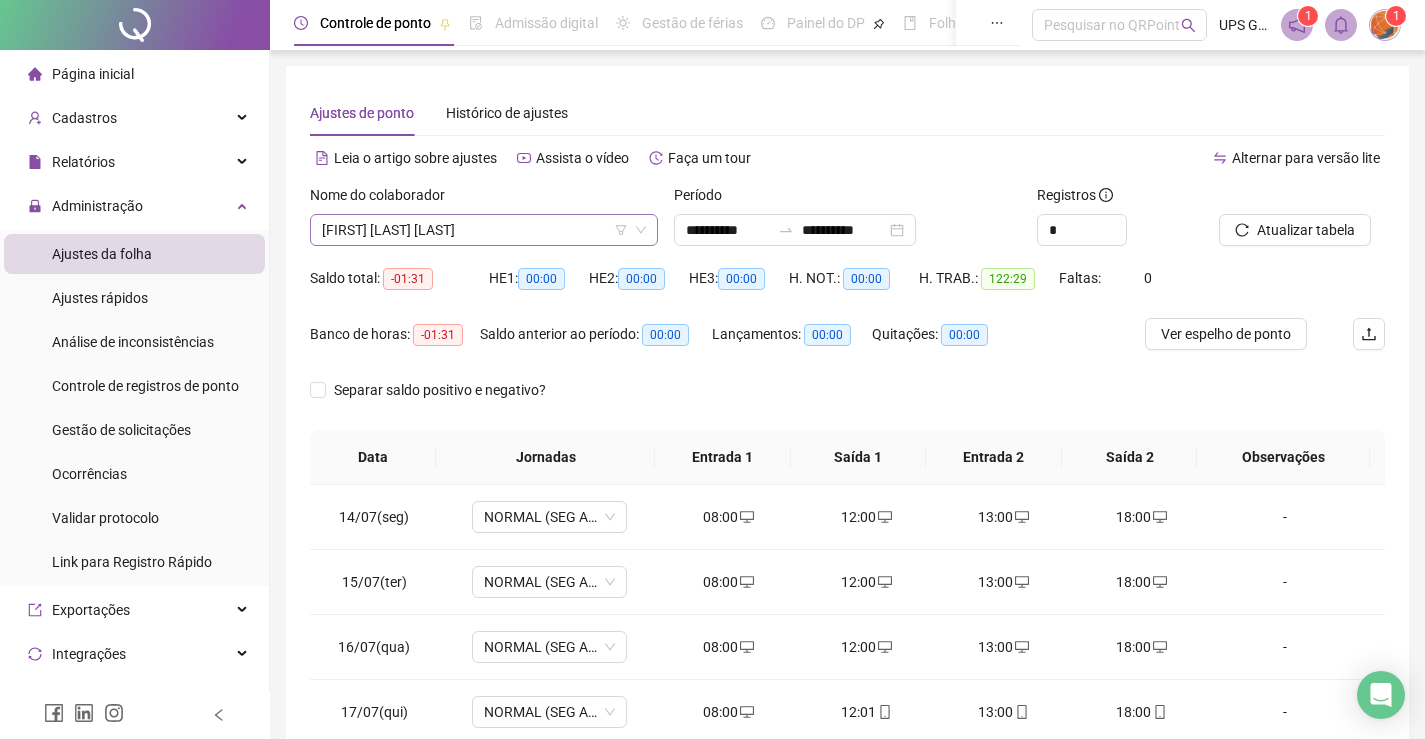 click on "[FIRST] [LAST] [LAST]" at bounding box center [484, 230] 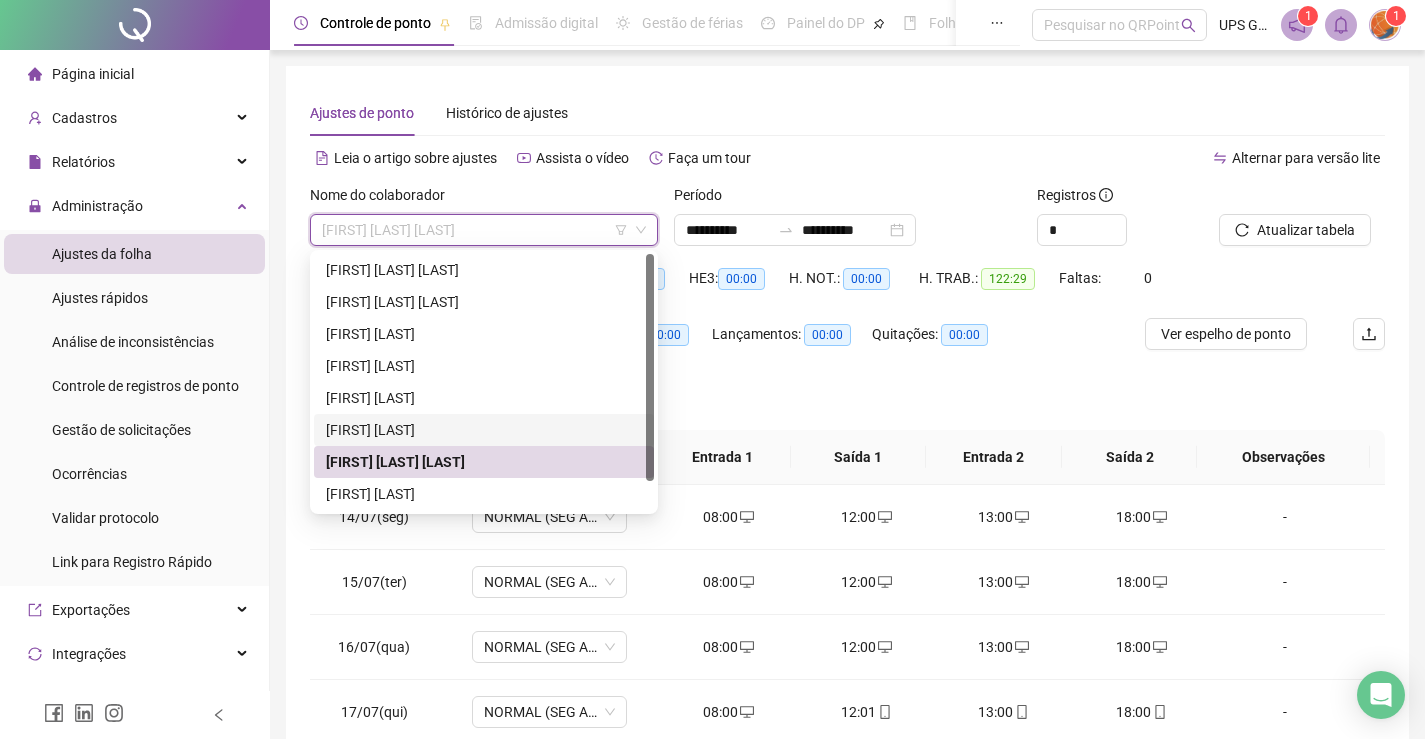 scroll, scrollTop: 32, scrollLeft: 0, axis: vertical 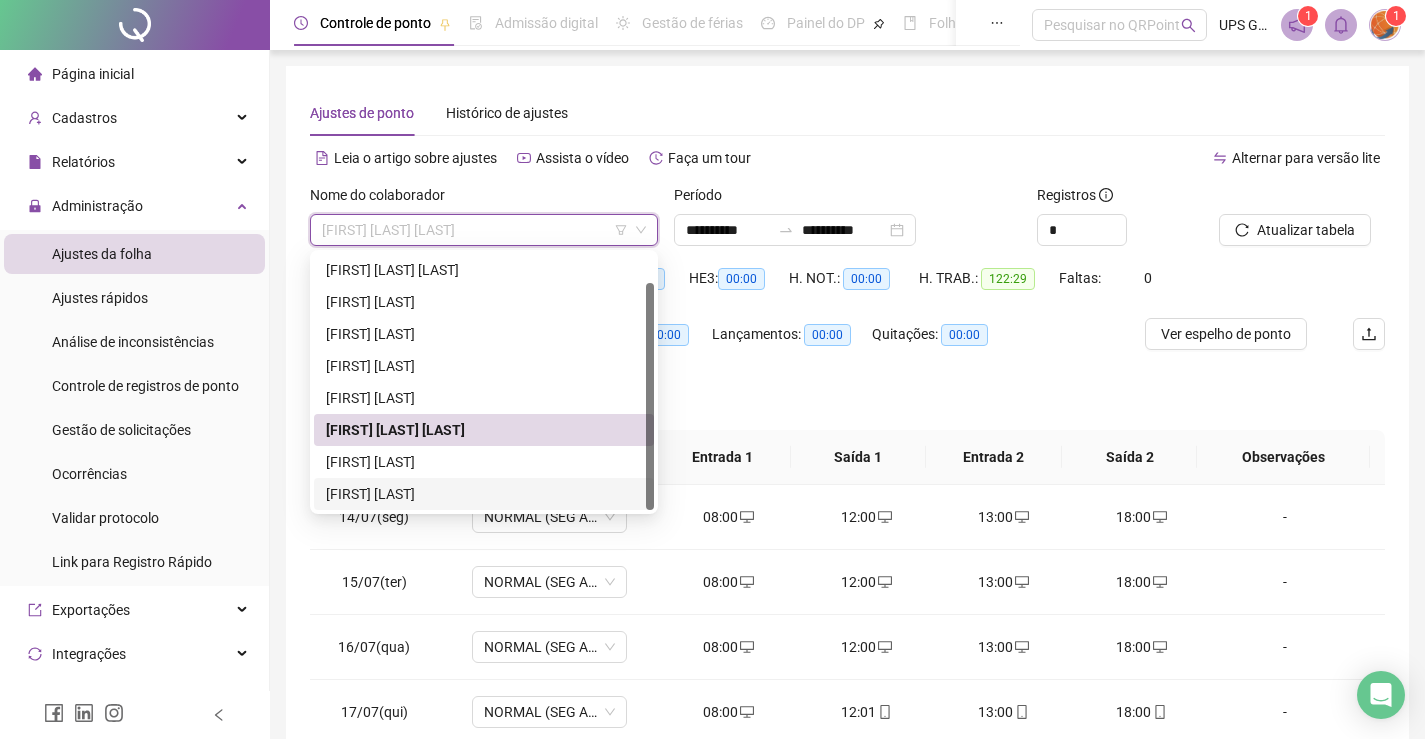 click on "[FIRST] [LAST]" at bounding box center (484, 494) 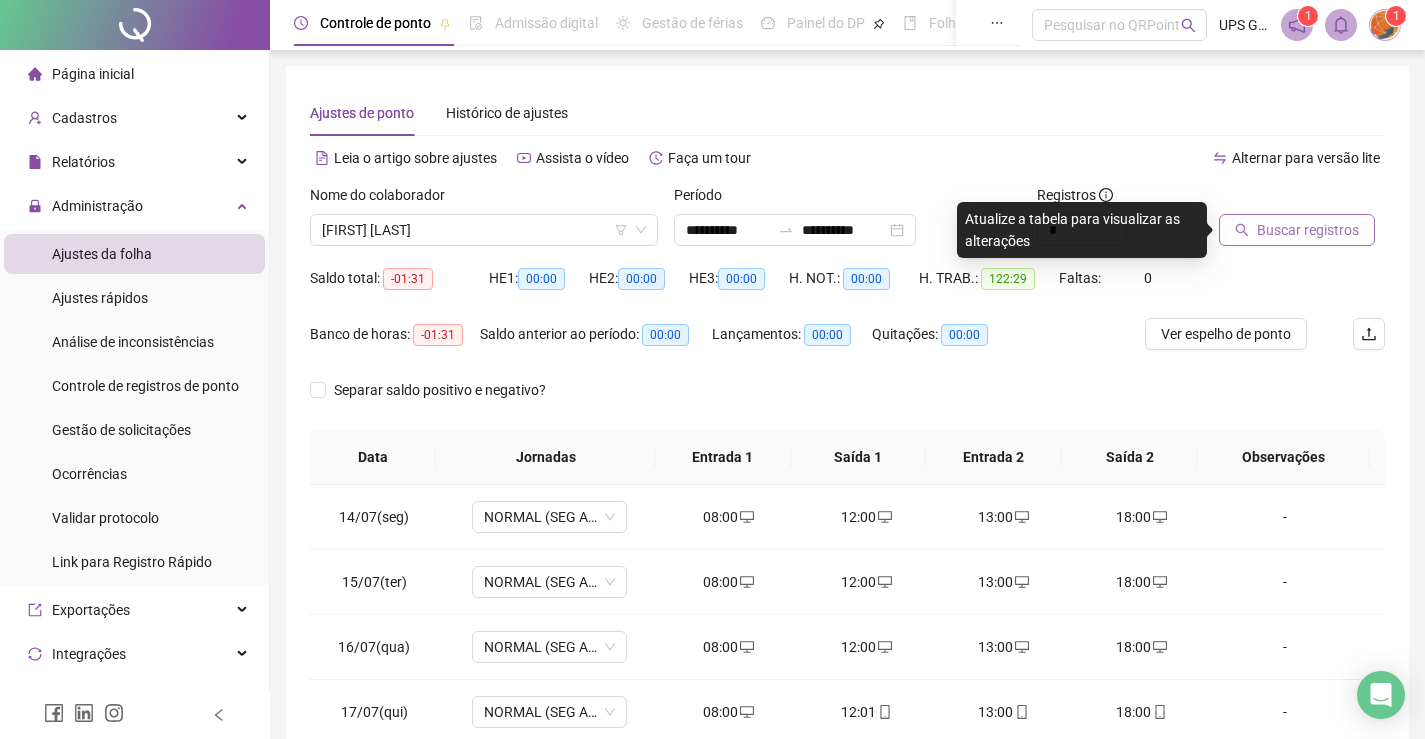 click on "Buscar registros" at bounding box center [1308, 230] 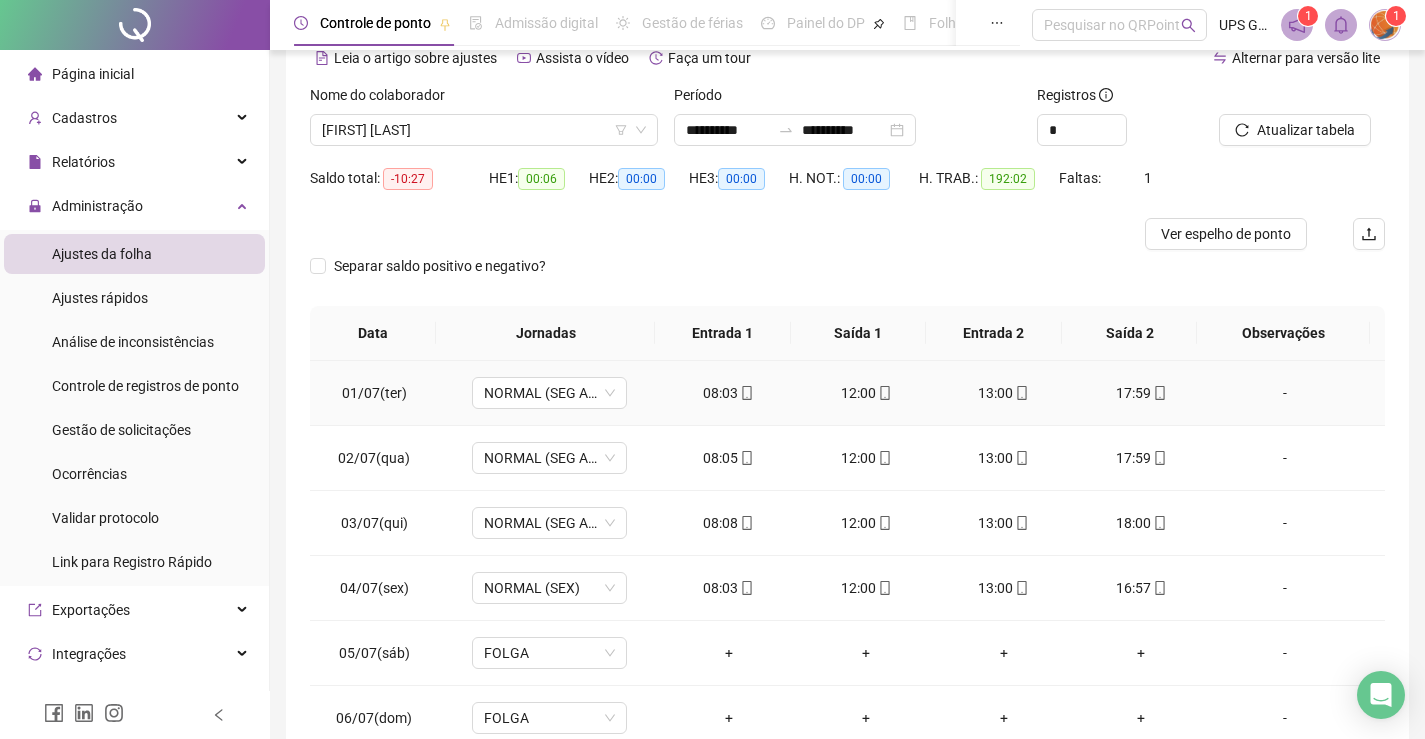 scroll, scrollTop: 200, scrollLeft: 0, axis: vertical 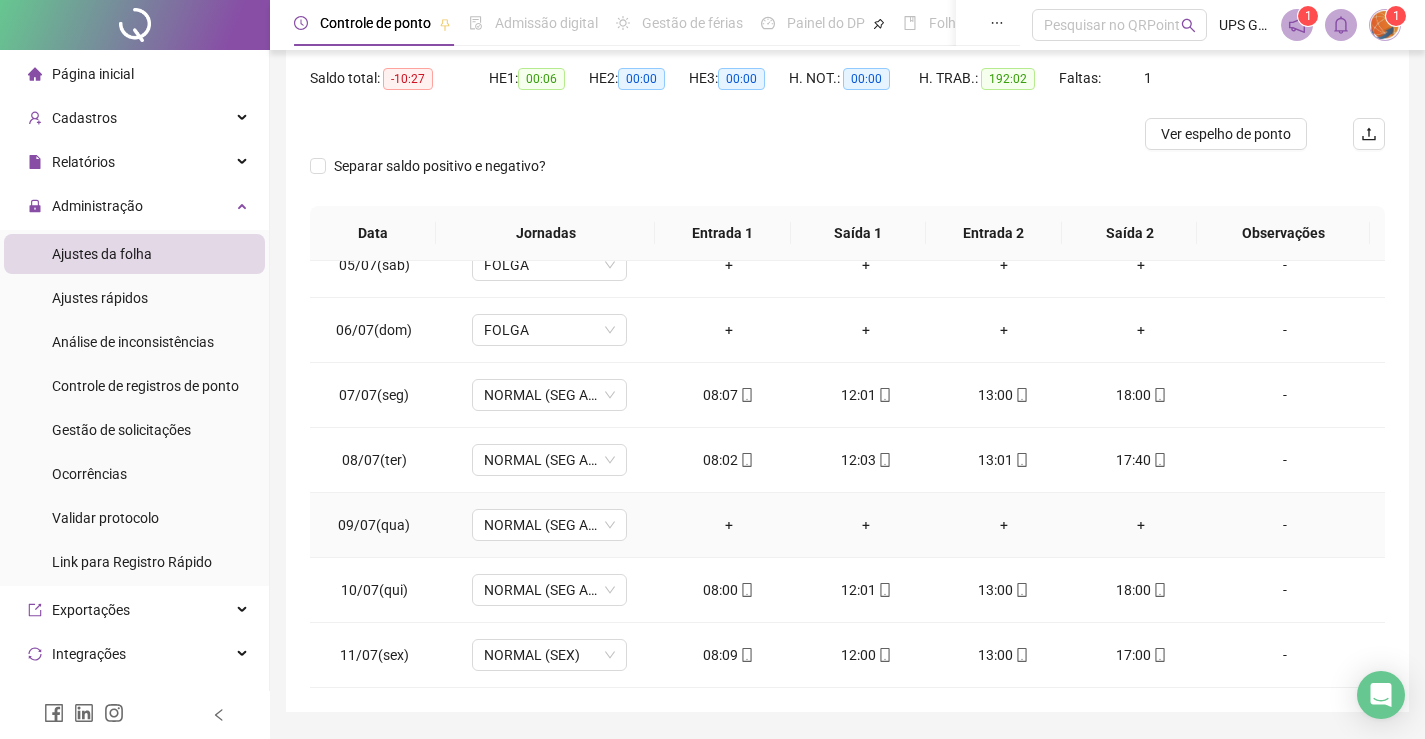 click on "-" at bounding box center [1285, 525] 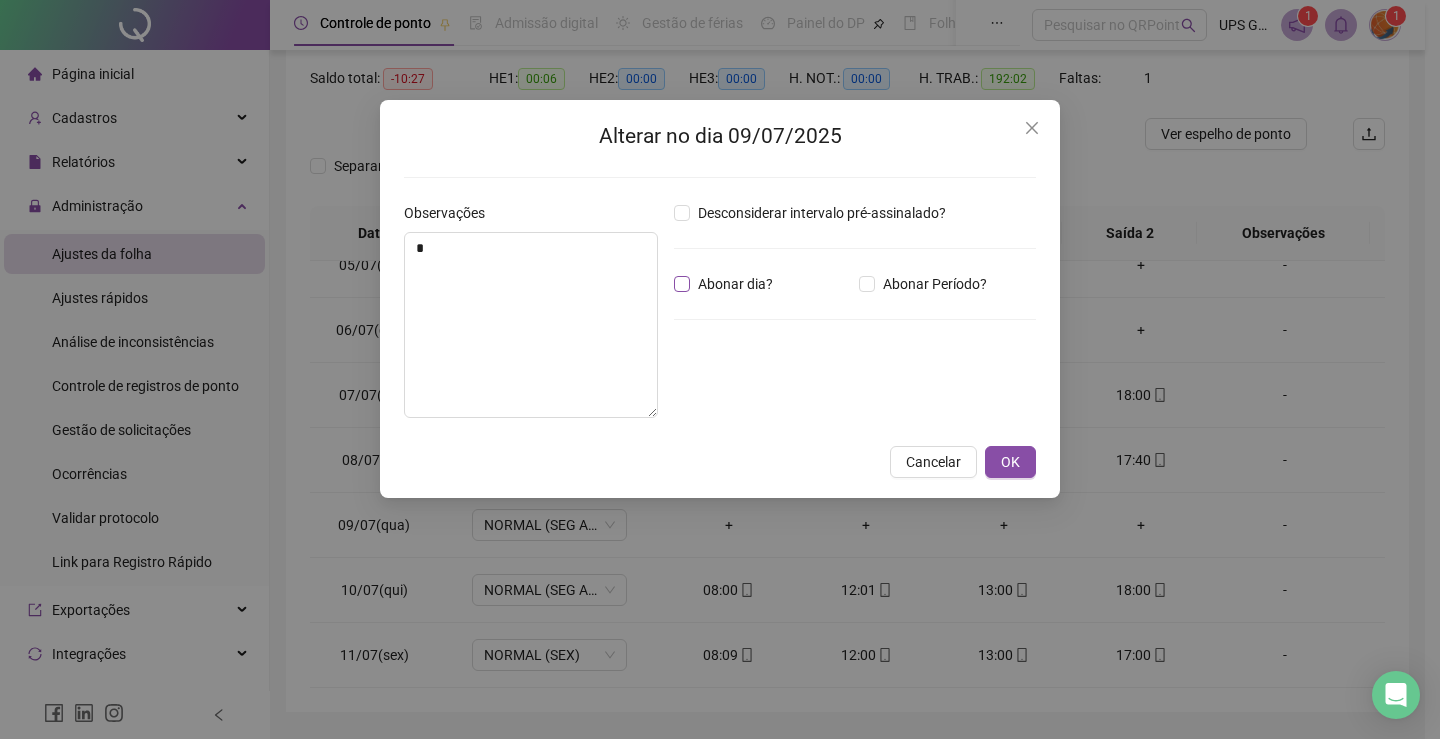 click on "Abonar dia?" at bounding box center (735, 284) 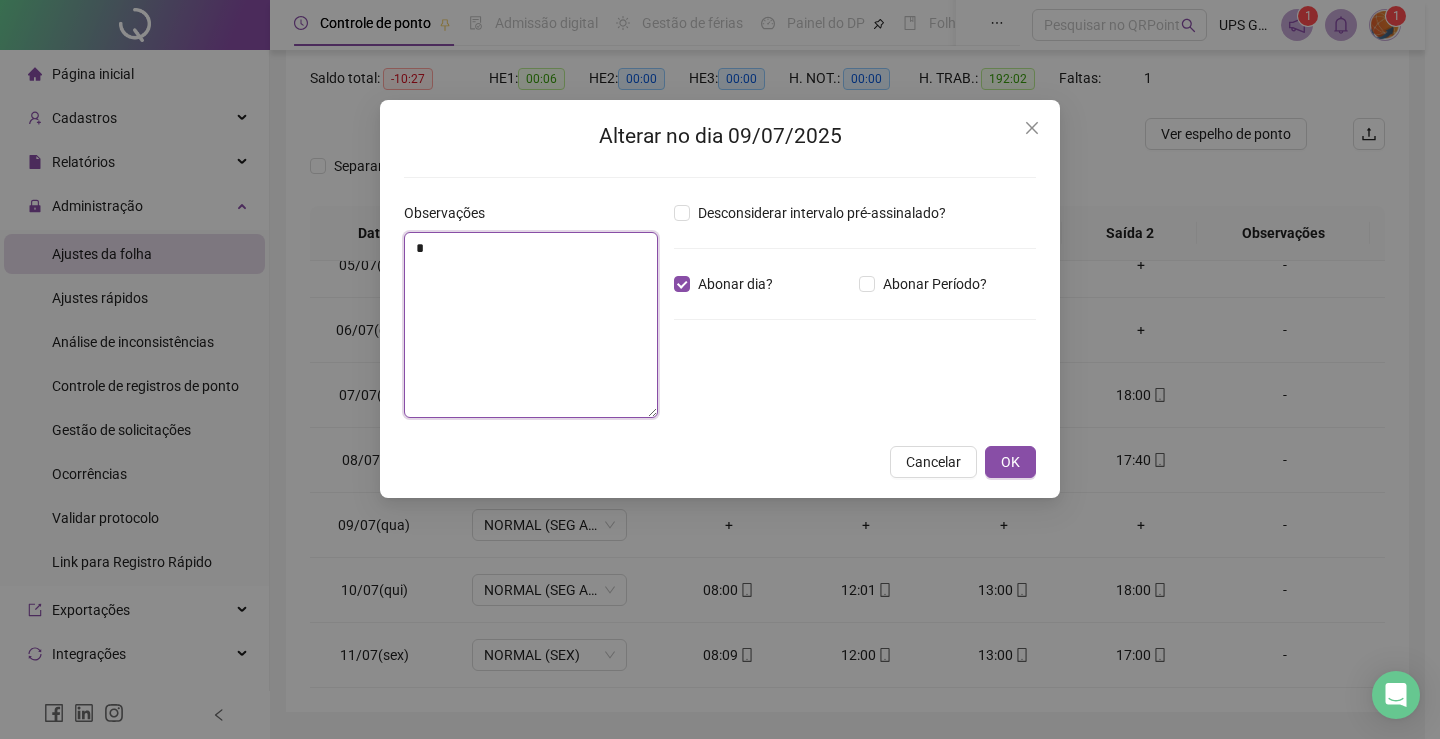 click on "*" at bounding box center (531, 325) 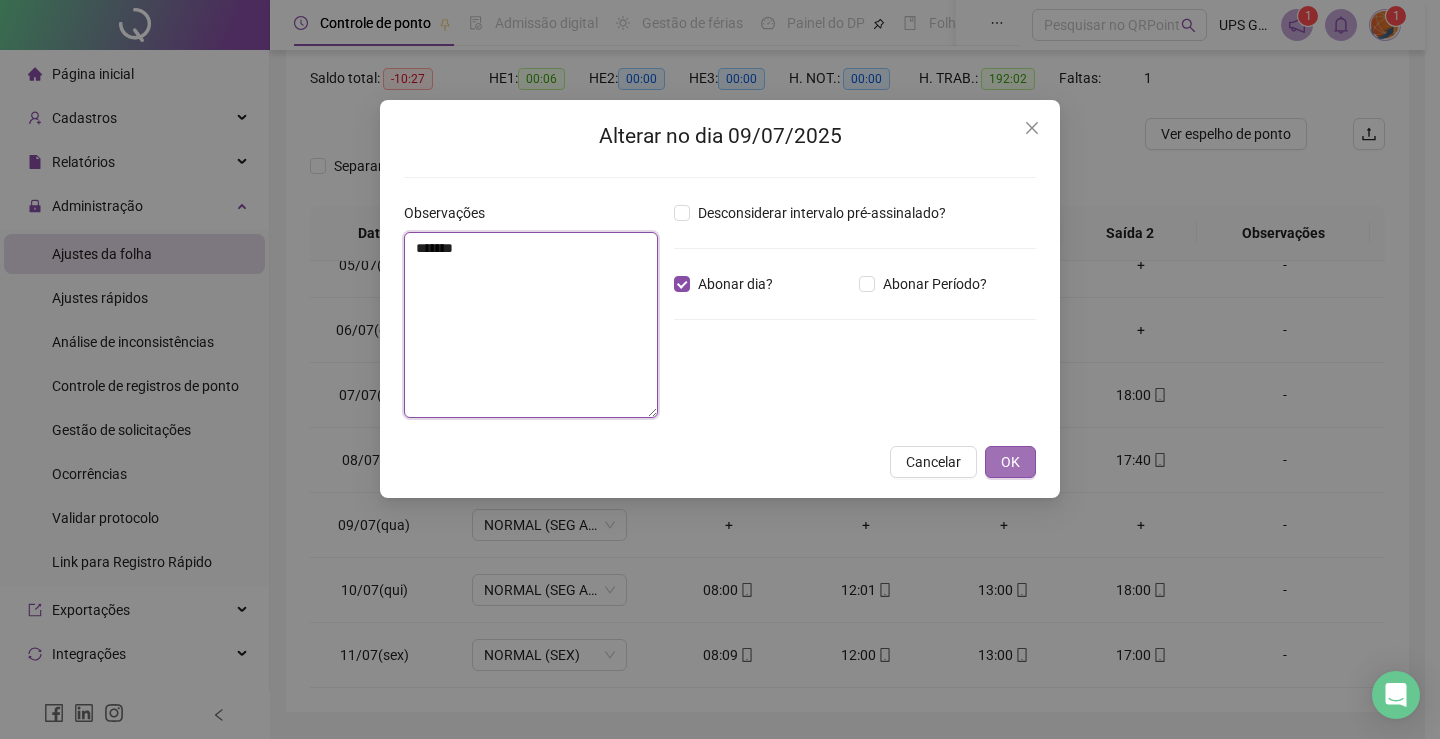 type on "*******" 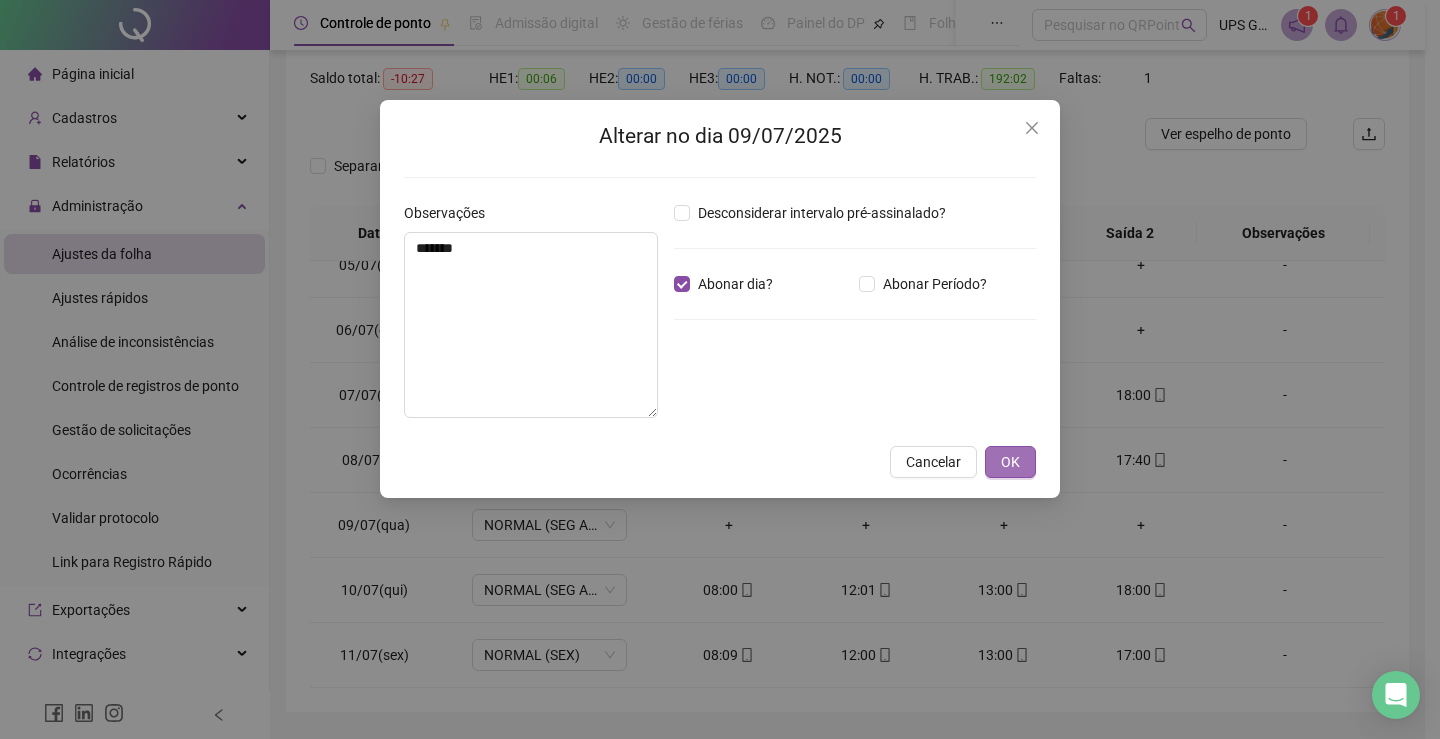click on "OK" at bounding box center [1010, 462] 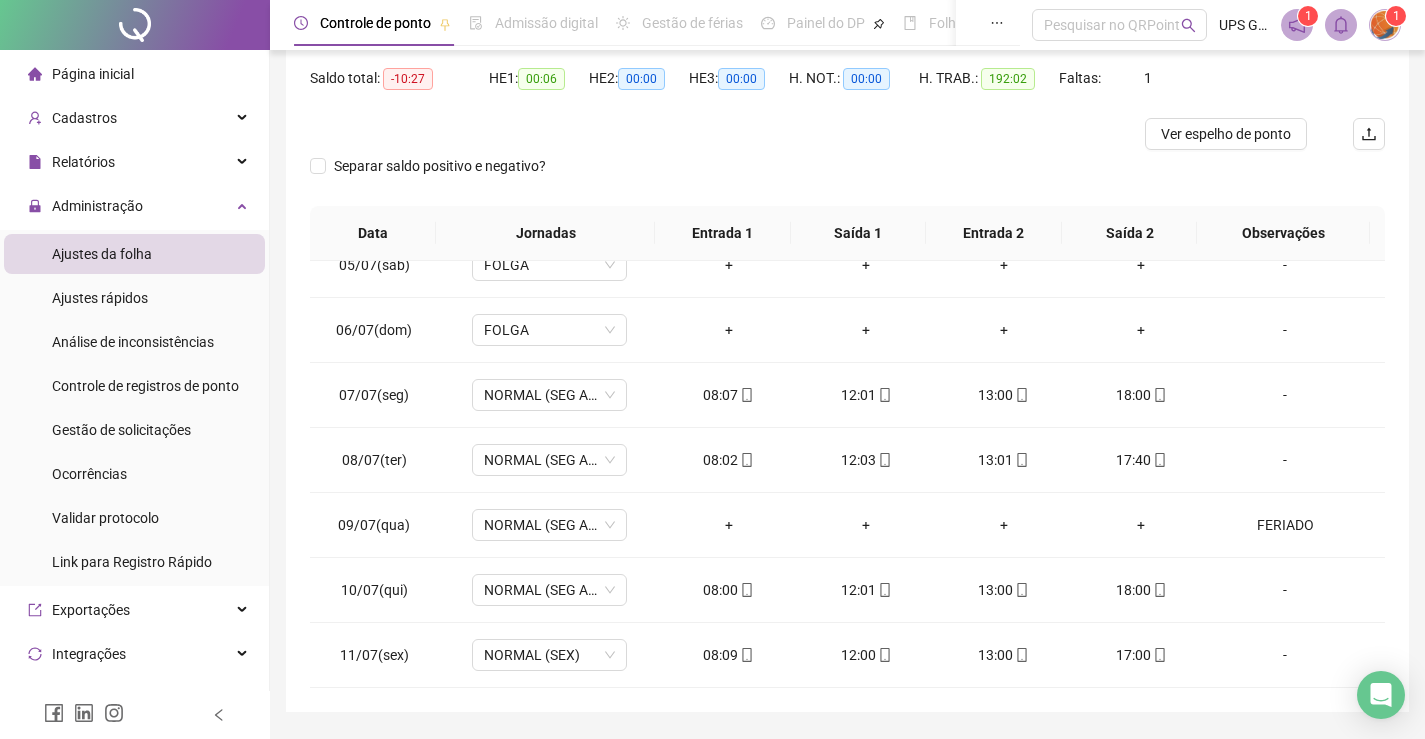 scroll, scrollTop: 0, scrollLeft: 0, axis: both 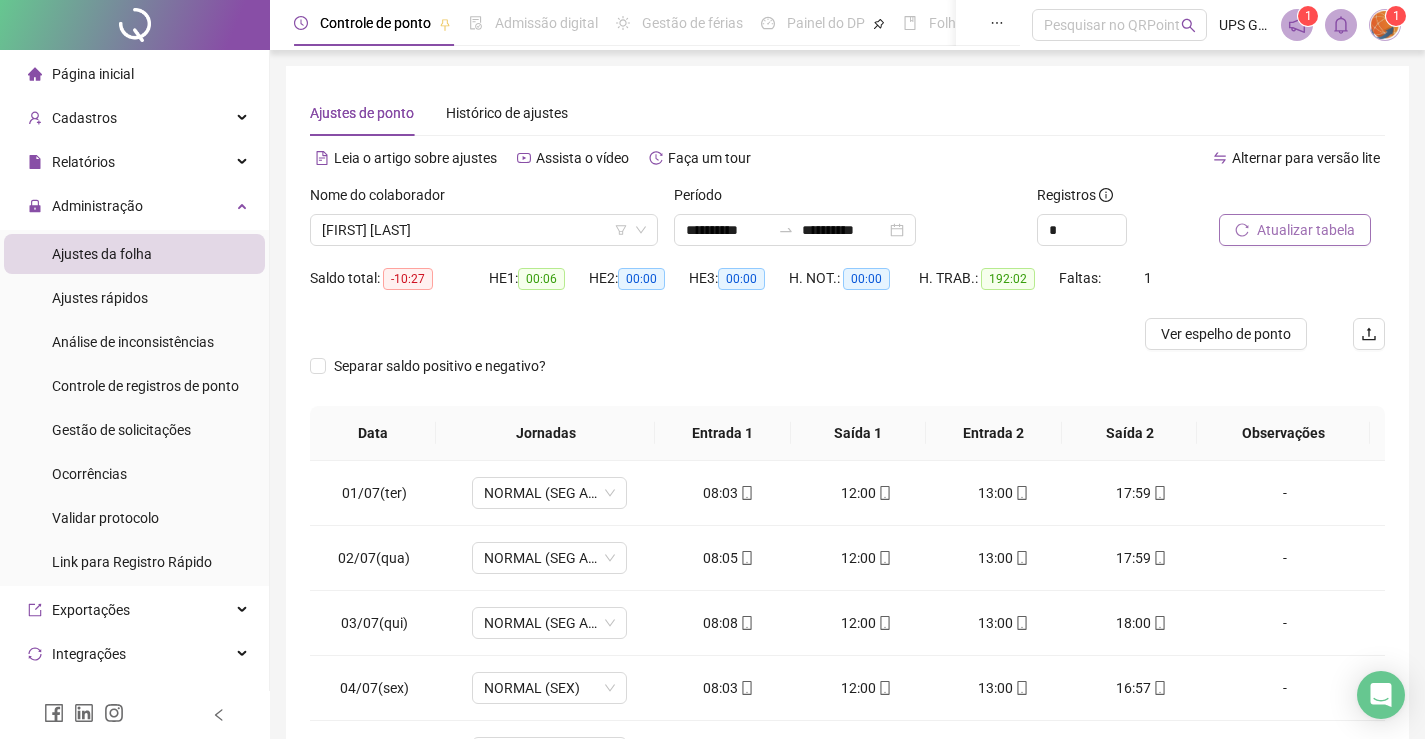 click on "Atualizar tabela" at bounding box center [1295, 230] 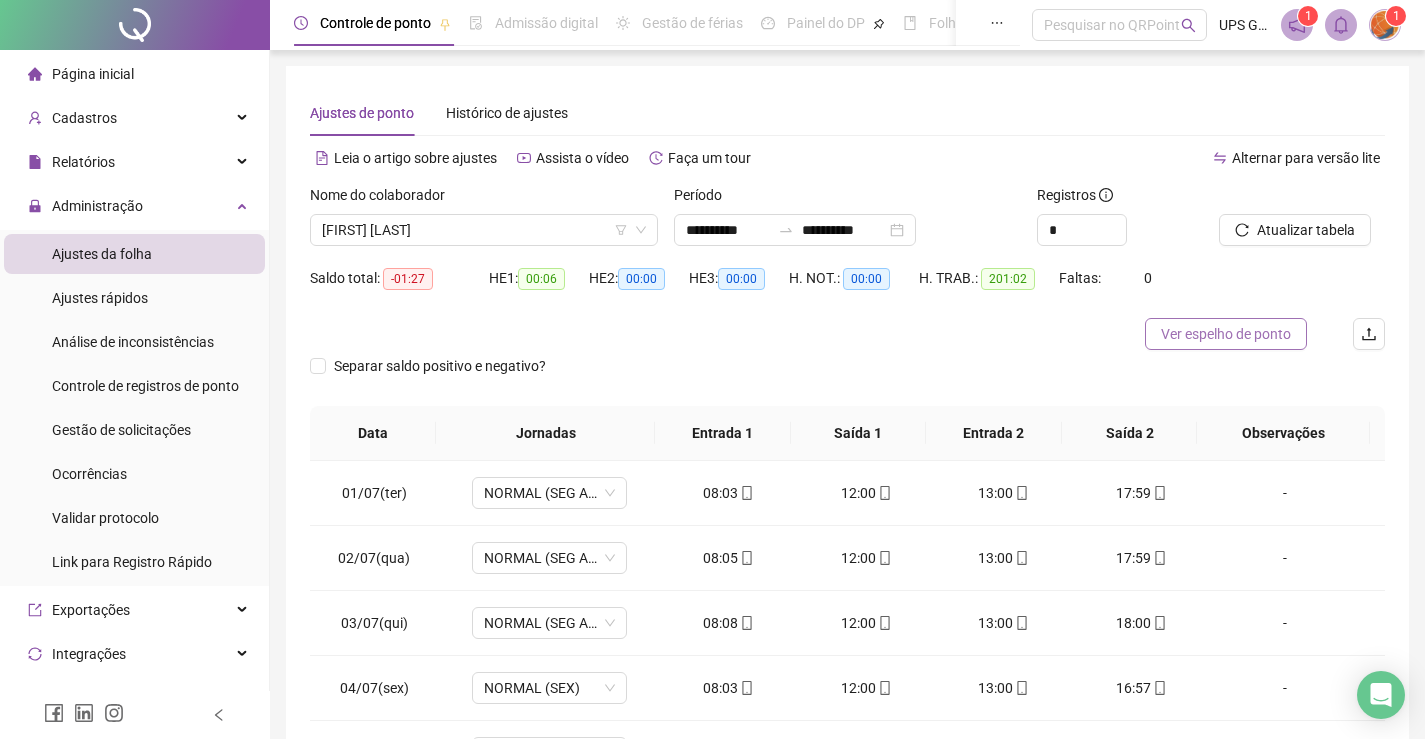 click on "Ver espelho de ponto" at bounding box center [1226, 334] 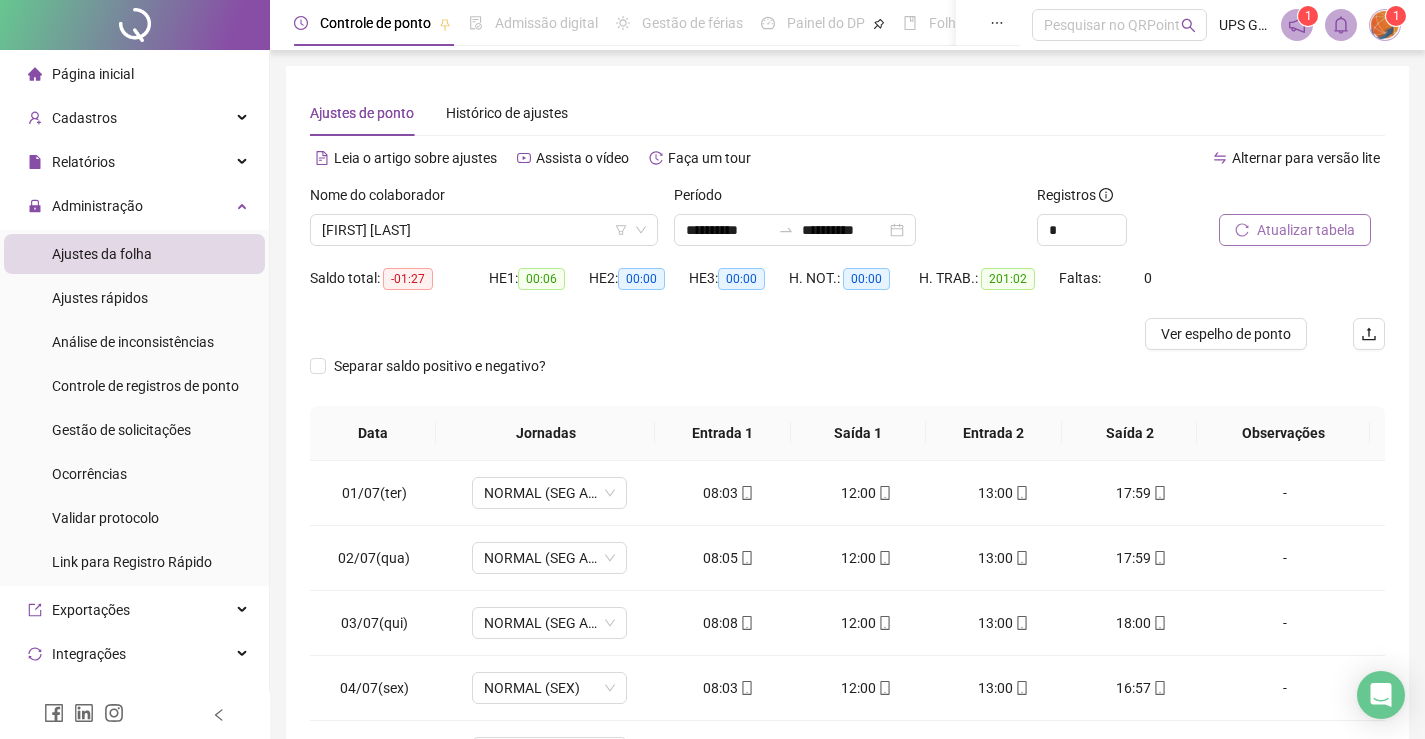 click on "Atualizar tabela" at bounding box center [1306, 230] 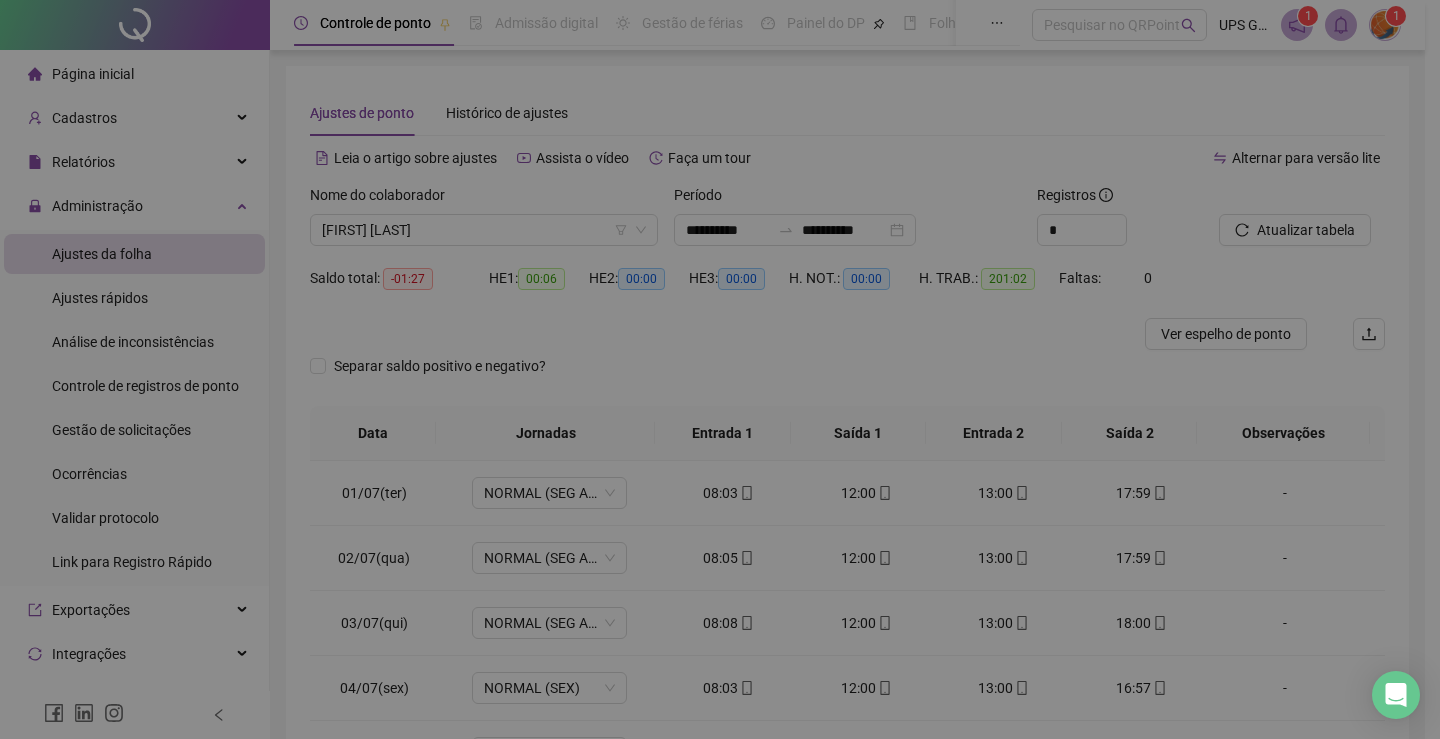 click on "Atualizando tabela Atualizando e reorganizando os registros... OK" at bounding box center (720, 369) 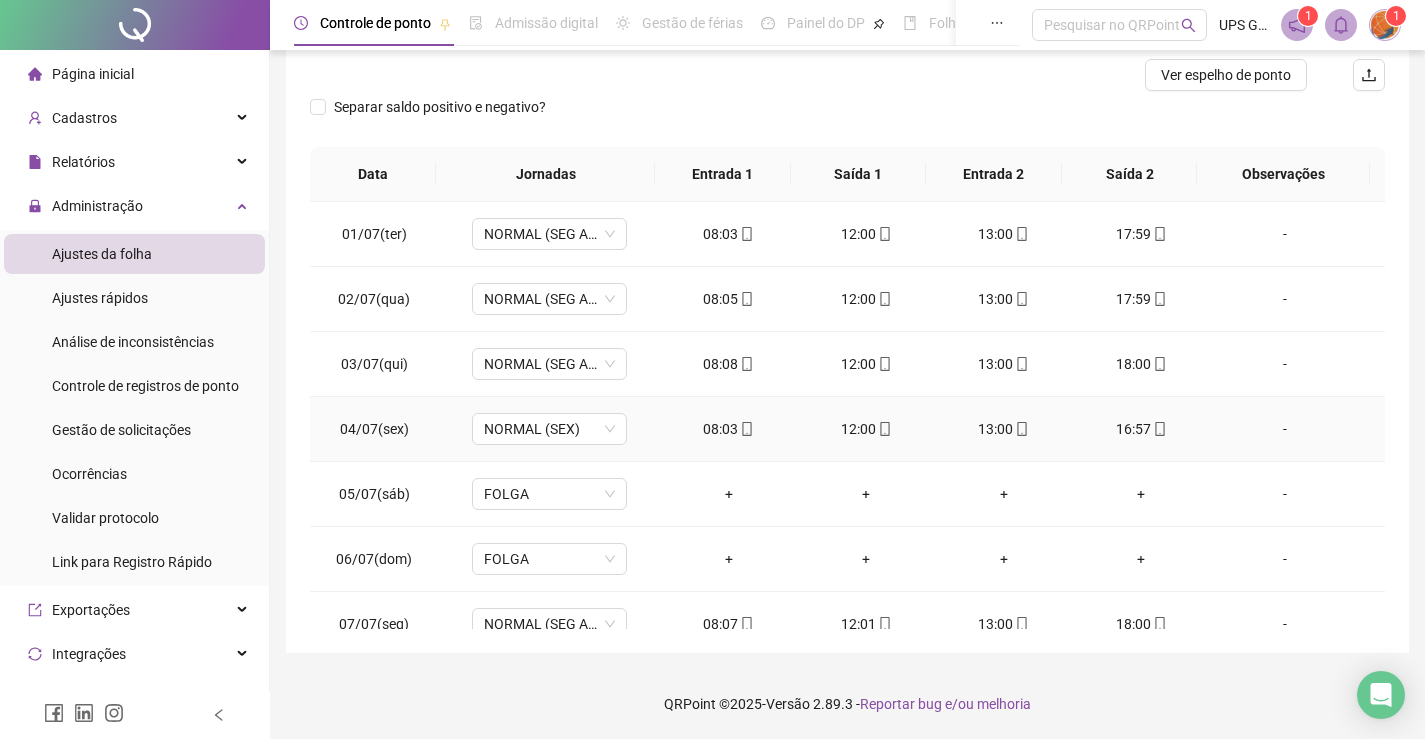 scroll, scrollTop: 59, scrollLeft: 0, axis: vertical 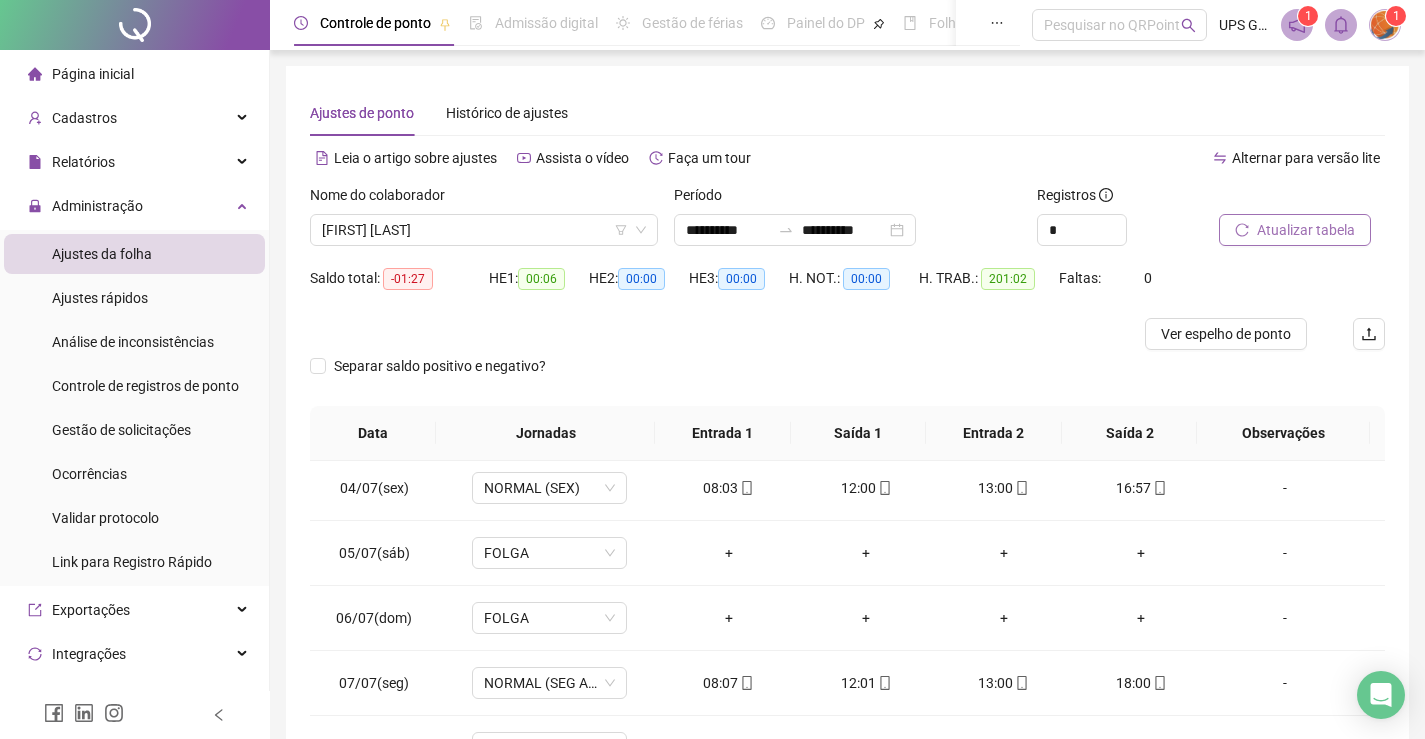 click on "Atualizar tabela" at bounding box center [1306, 230] 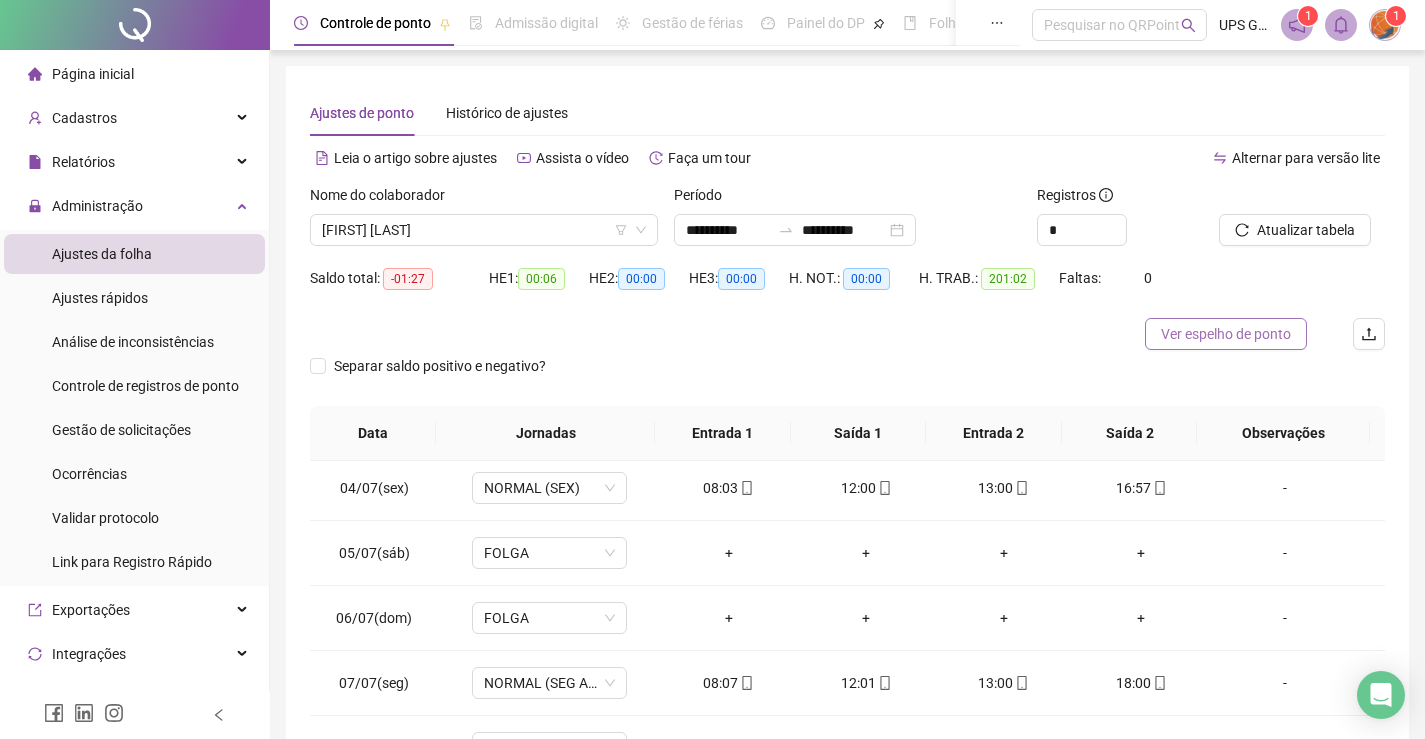click on "Ver espelho de ponto" at bounding box center (1226, 334) 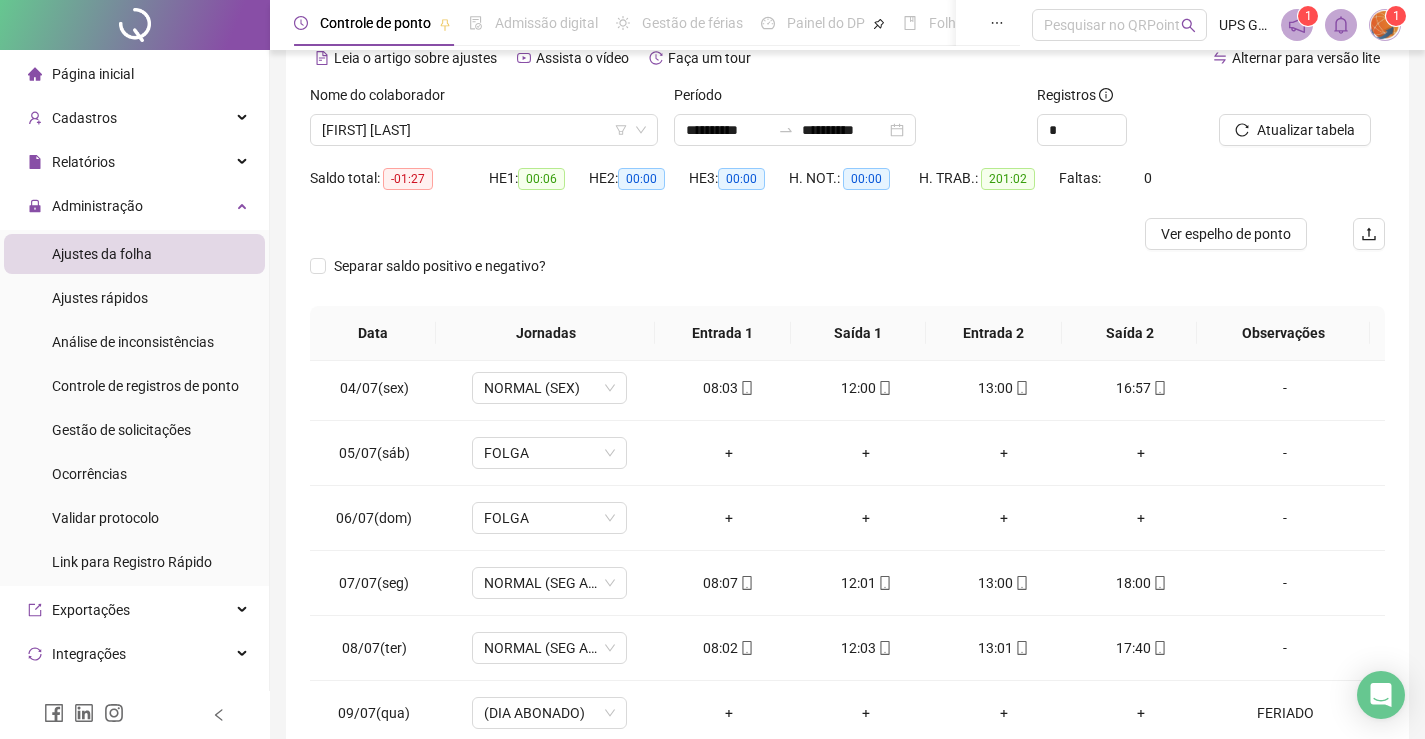 scroll, scrollTop: 200, scrollLeft: 0, axis: vertical 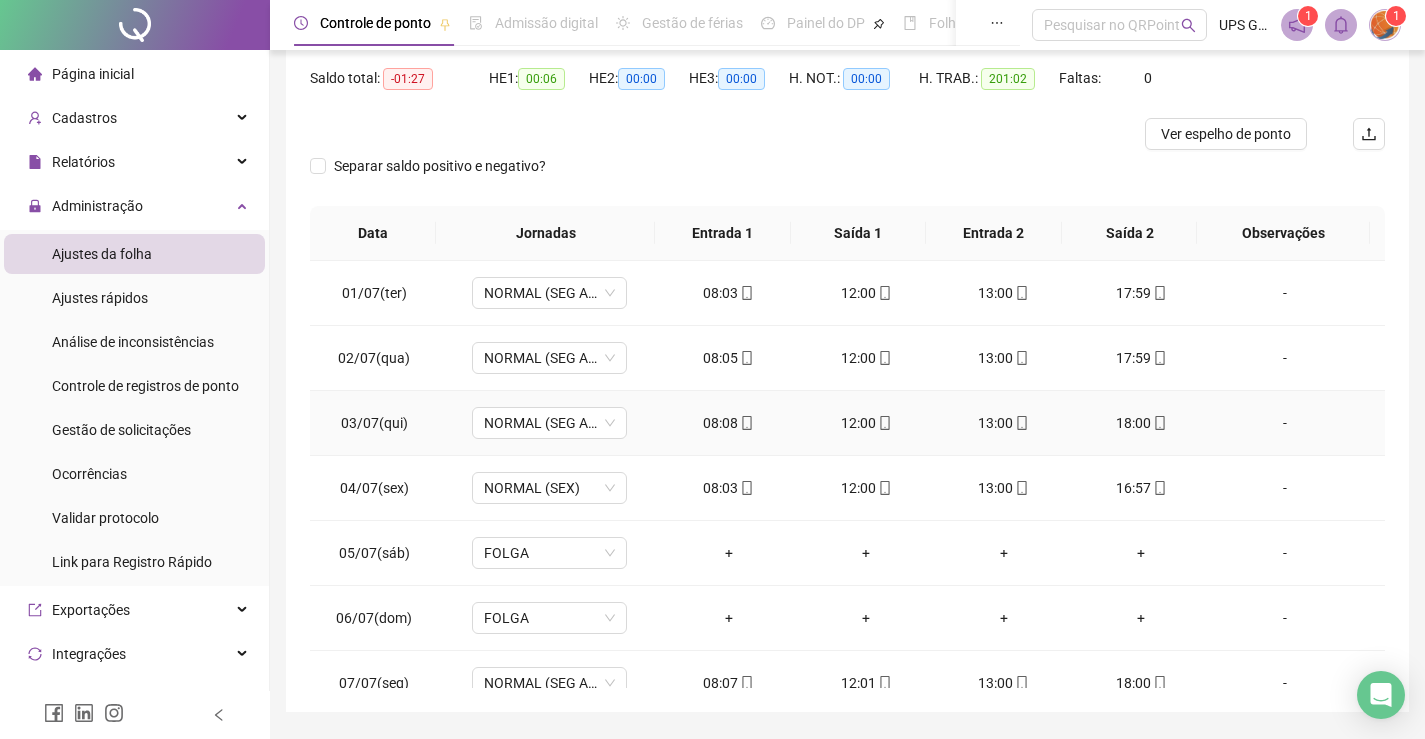 click on "08:08" at bounding box center [729, 423] 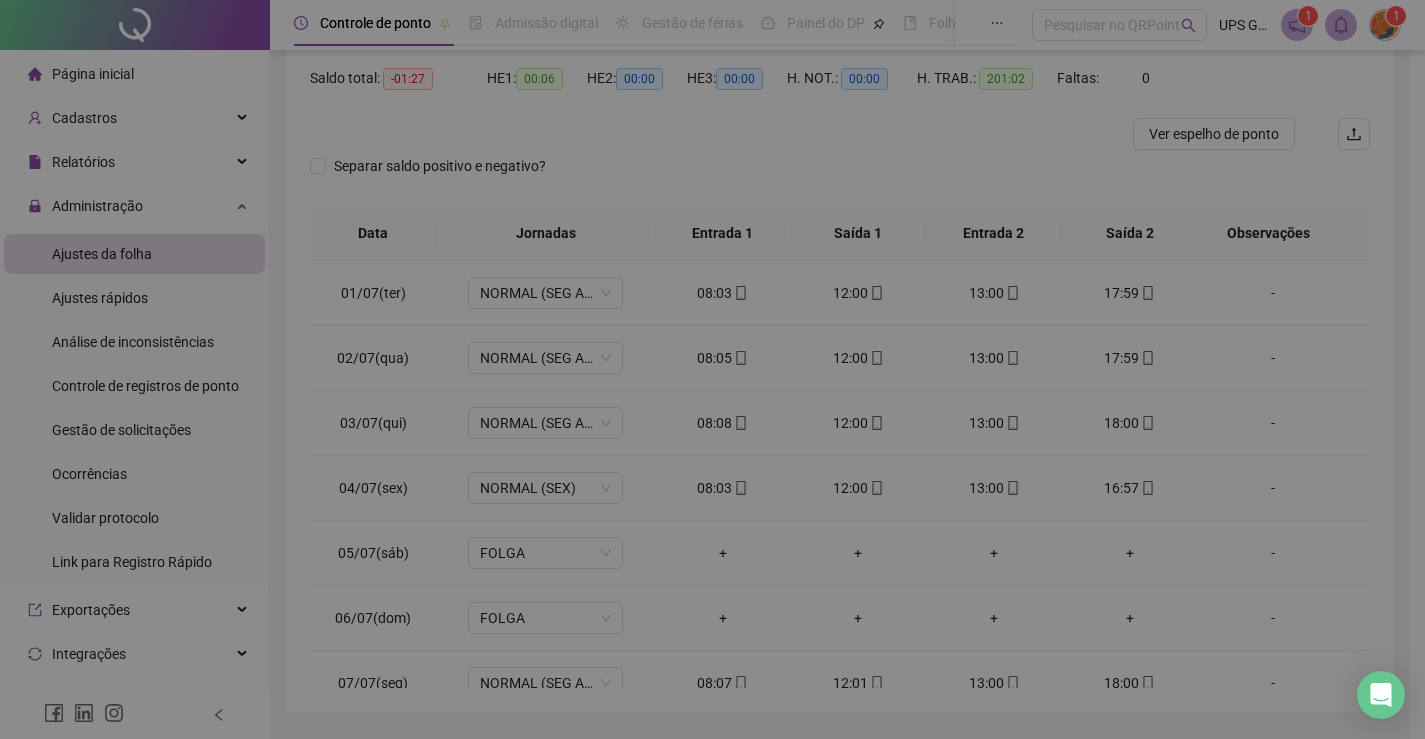 type on "**********" 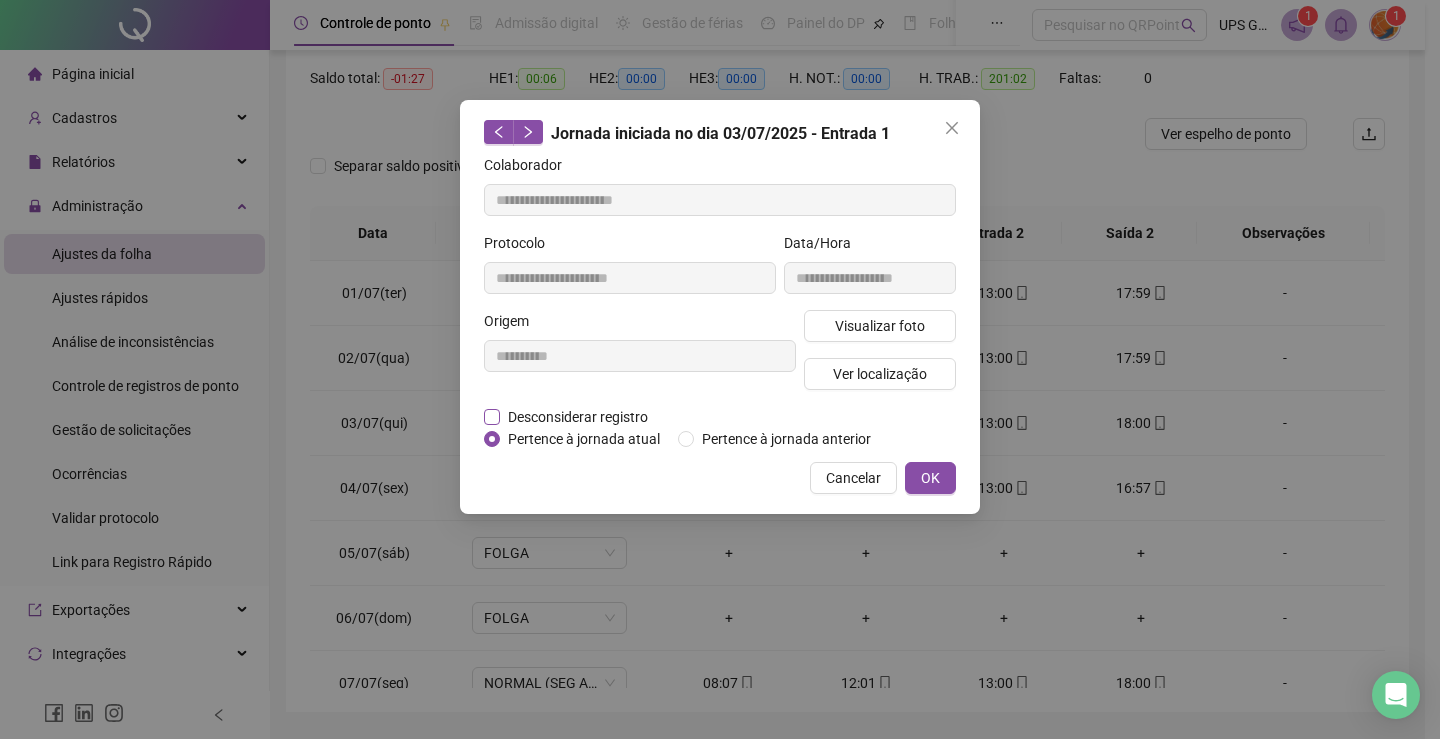 click on "Desconsiderar registro" at bounding box center [578, 417] 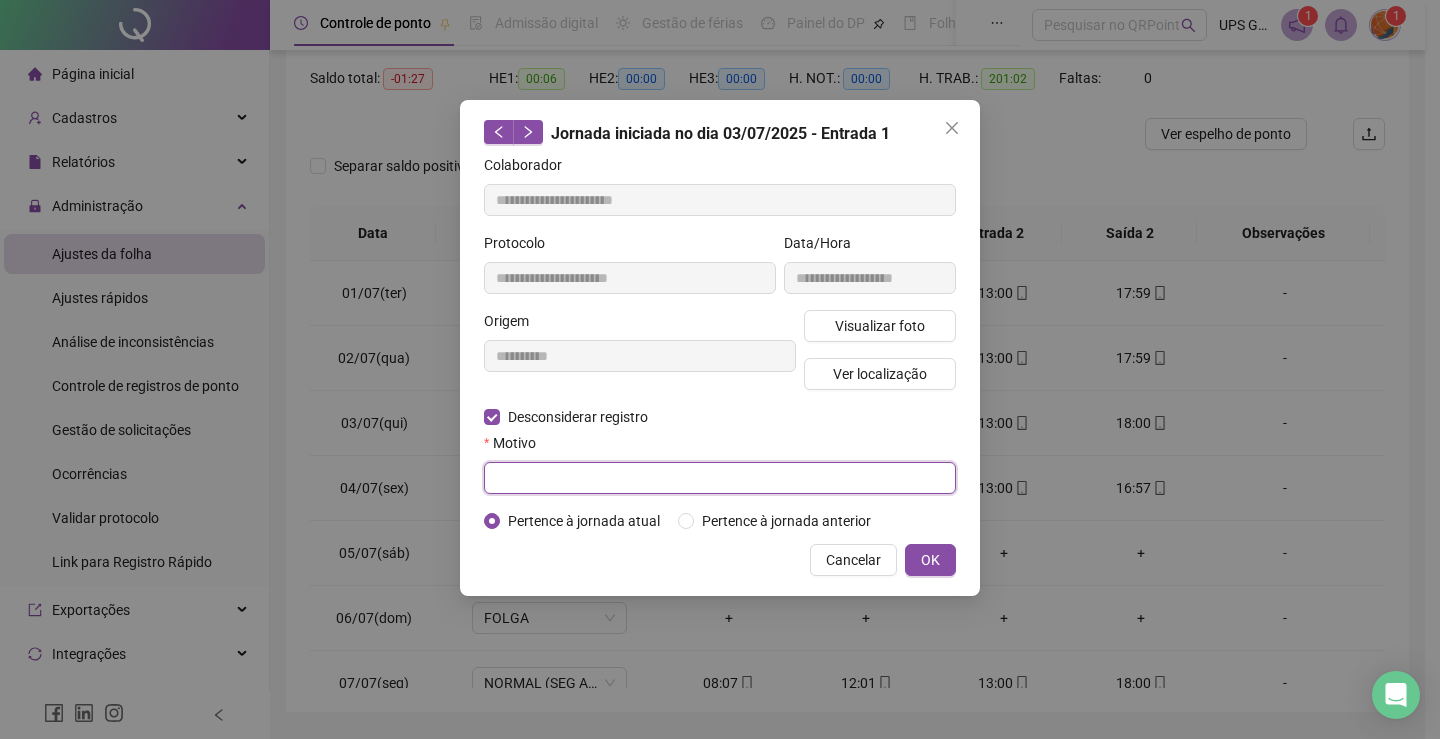 click at bounding box center (720, 478) 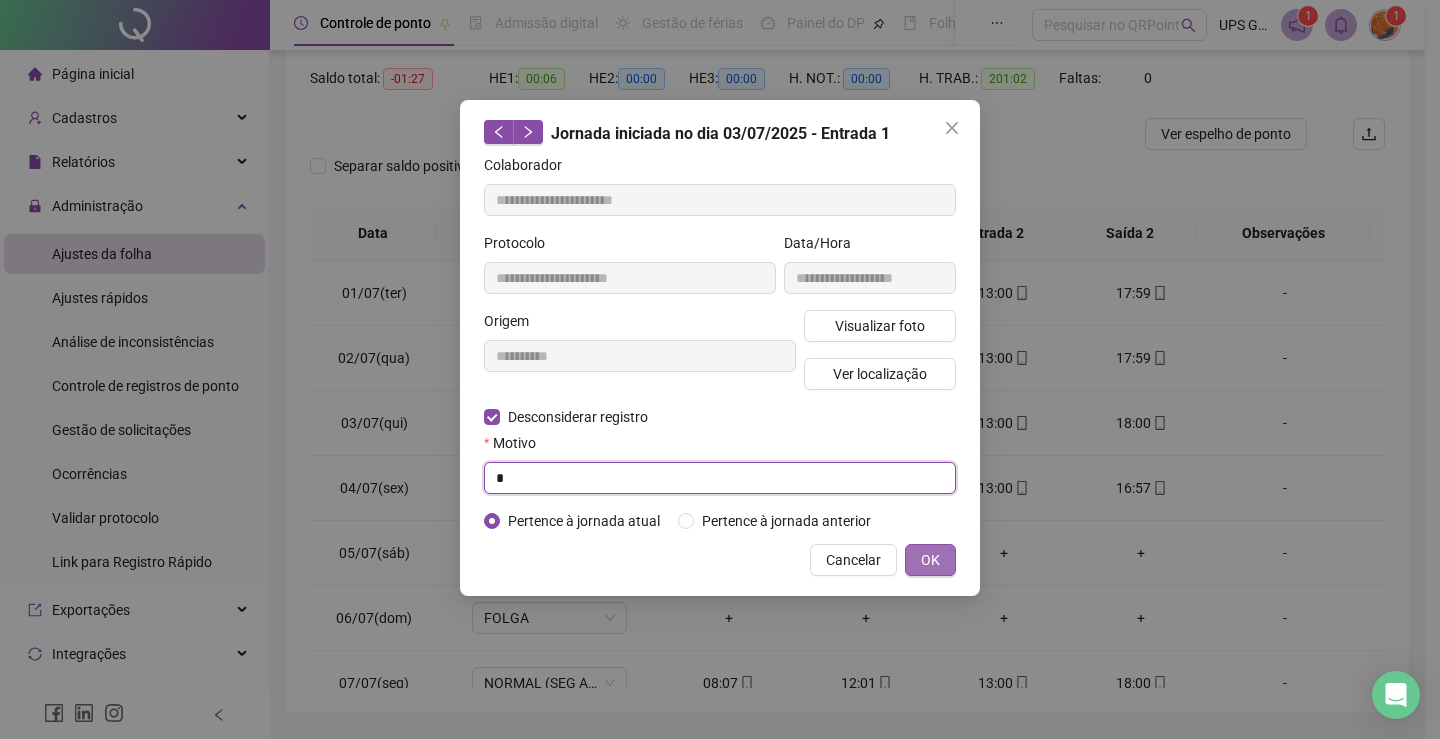 type on "*" 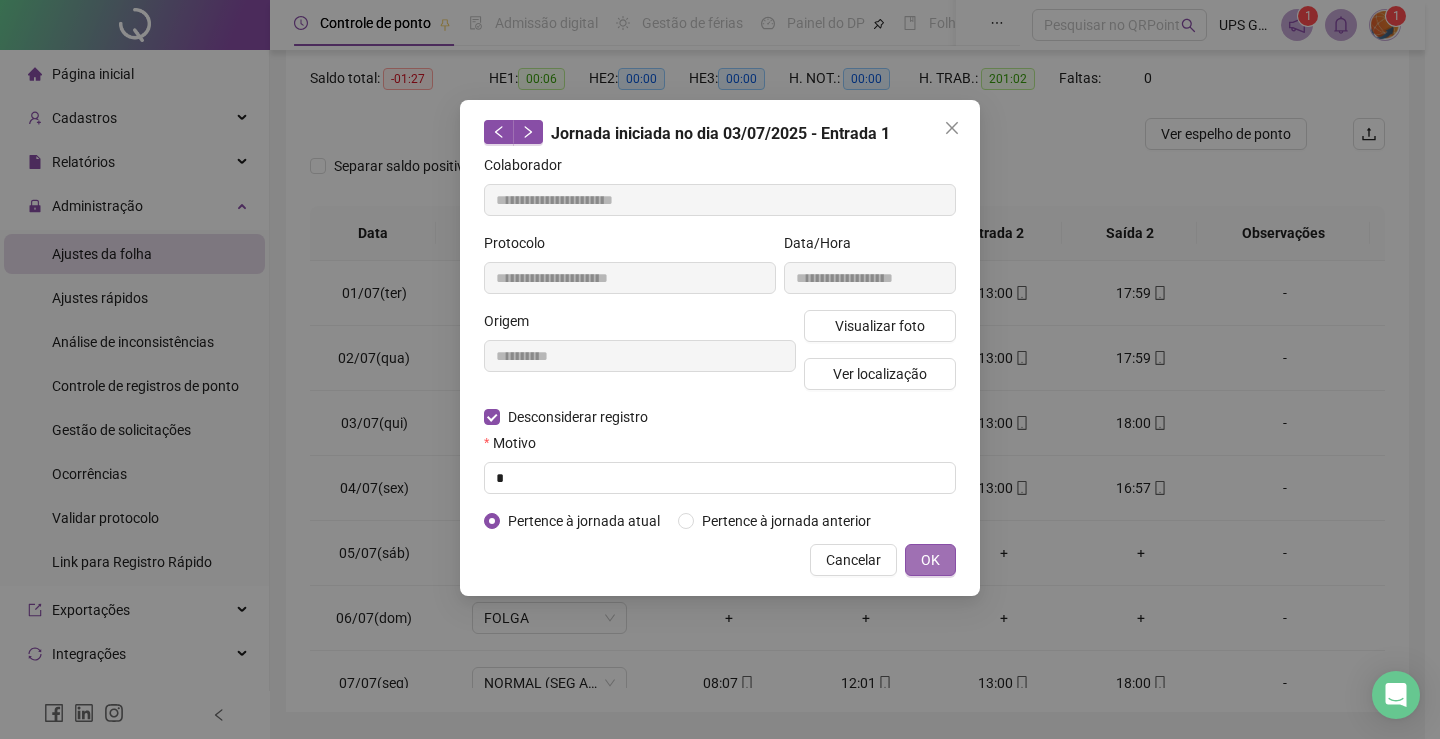 click on "OK" at bounding box center (930, 560) 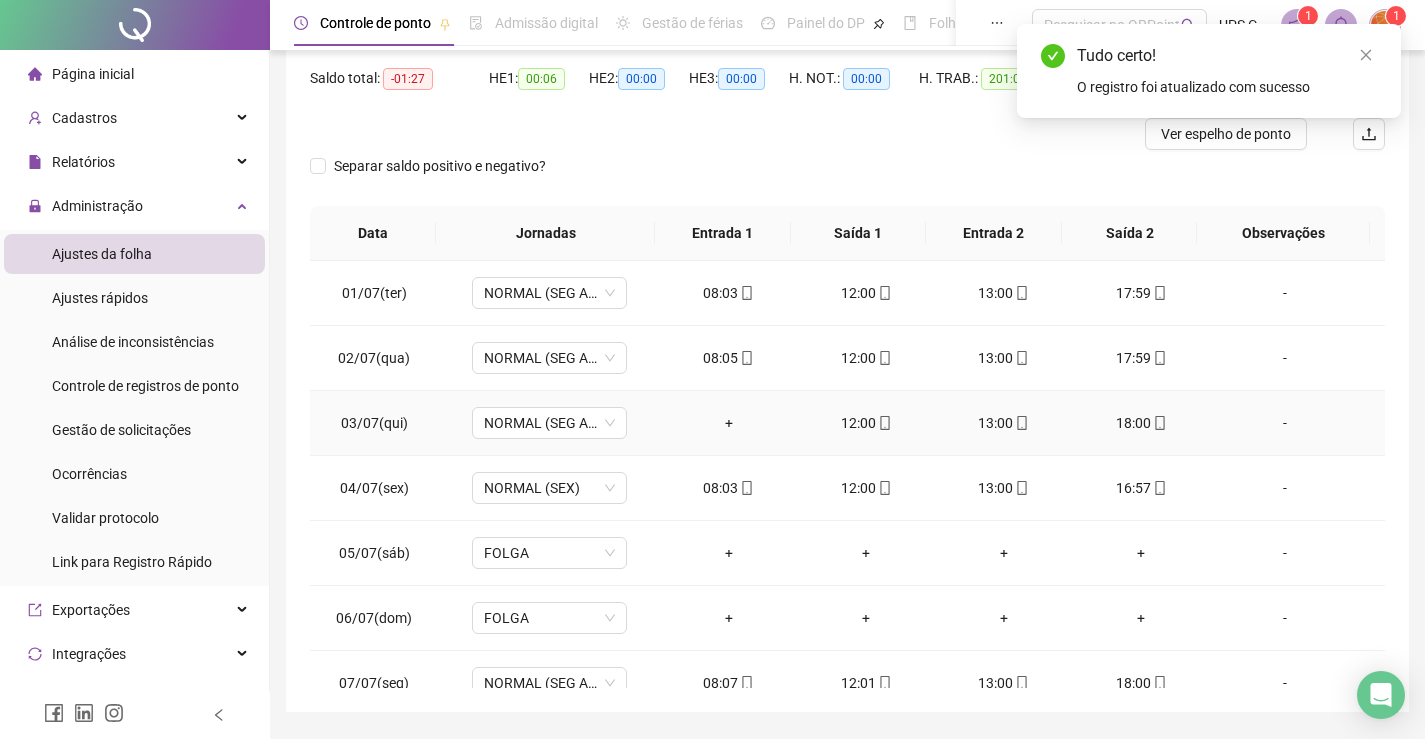 click on "+" at bounding box center [729, 423] 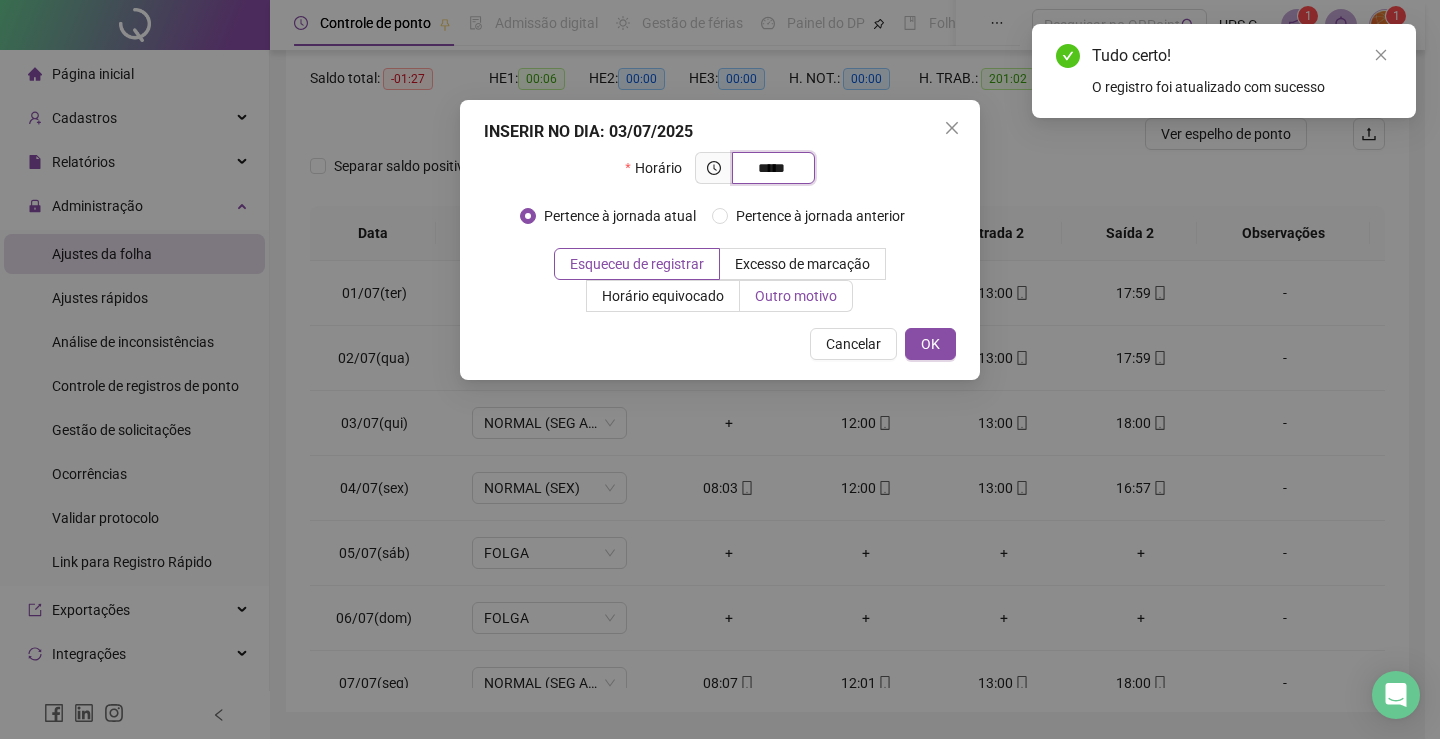 type on "*****" 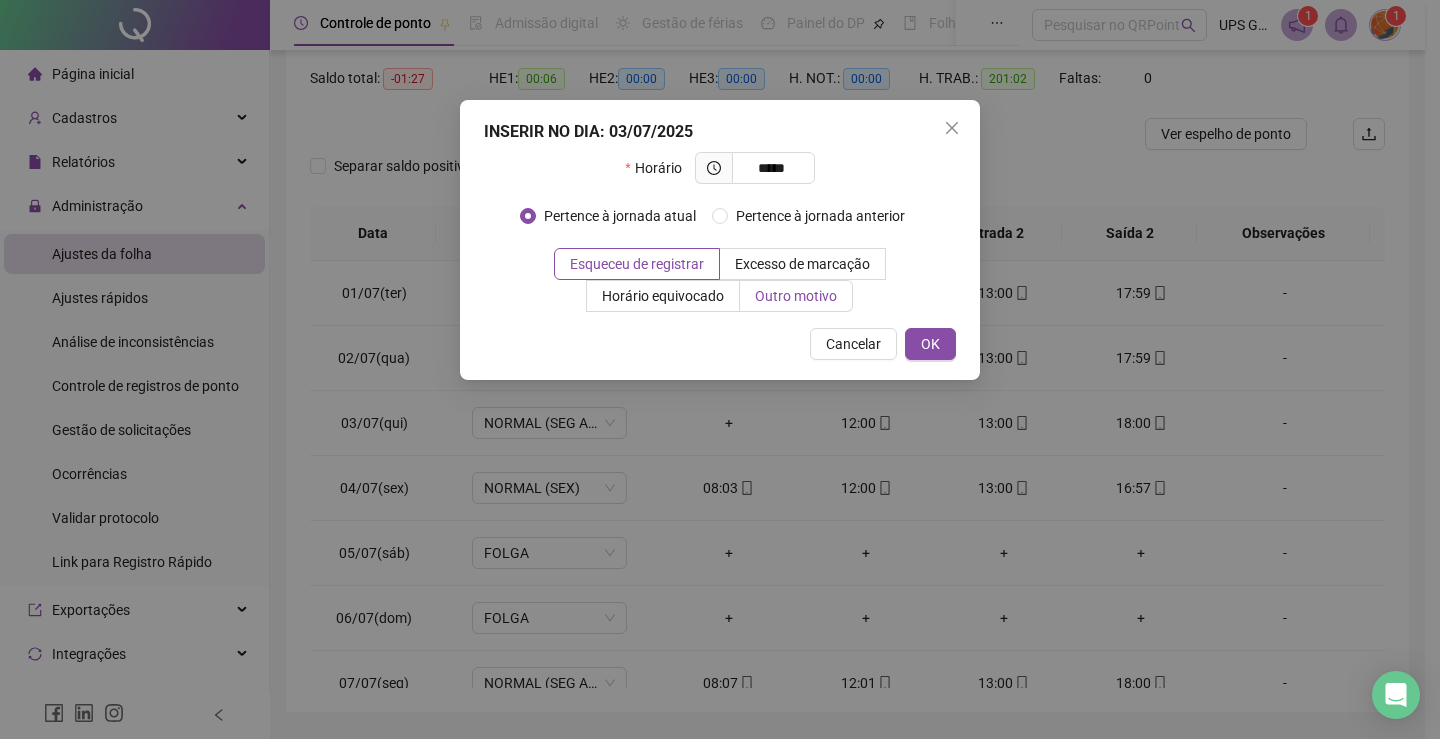 click on "Outro motivo" at bounding box center (796, 296) 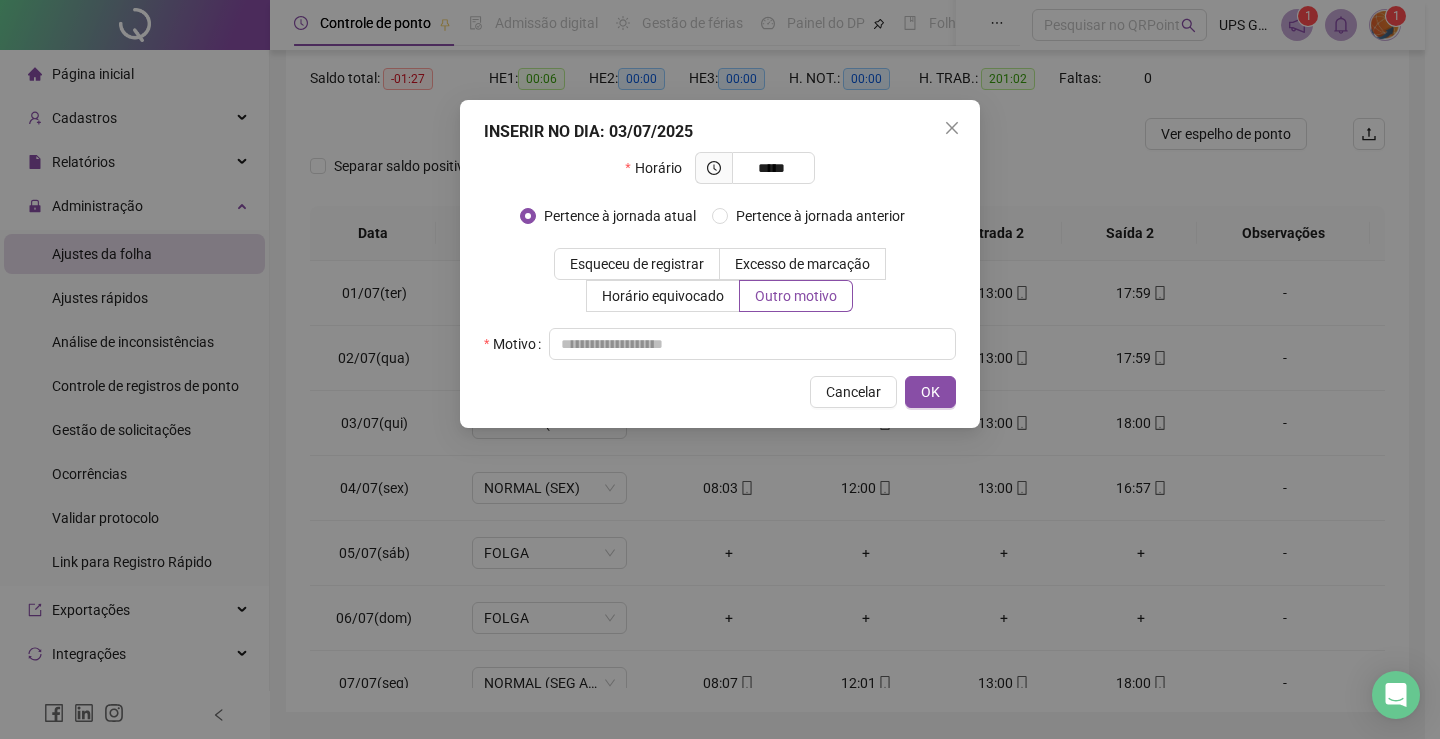 click on "Horário ***** Pertence à jornada atual Pertence à jornada anterior Esqueceu de registrar Excesso de marcação Horário equivocado Outro motivo Motivo" at bounding box center (720, 256) 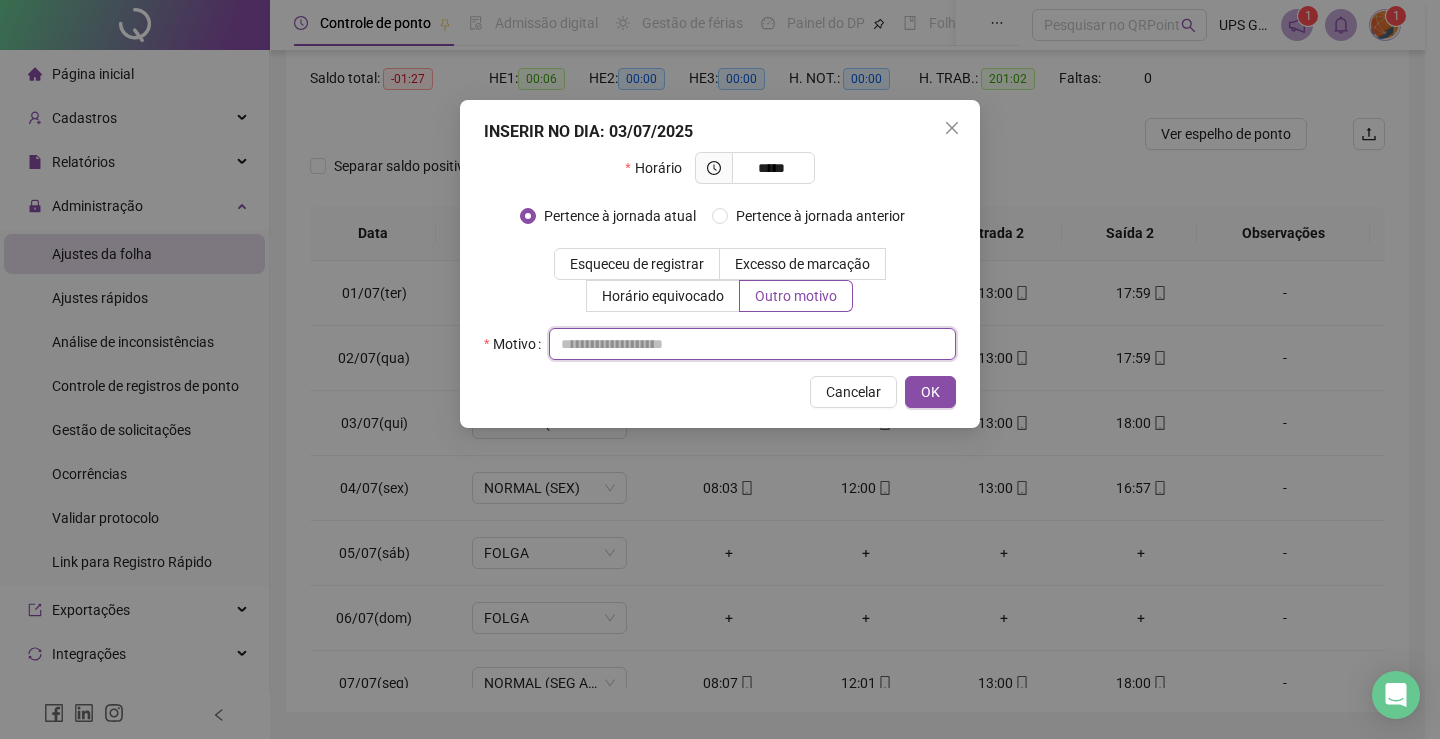 click at bounding box center (752, 344) 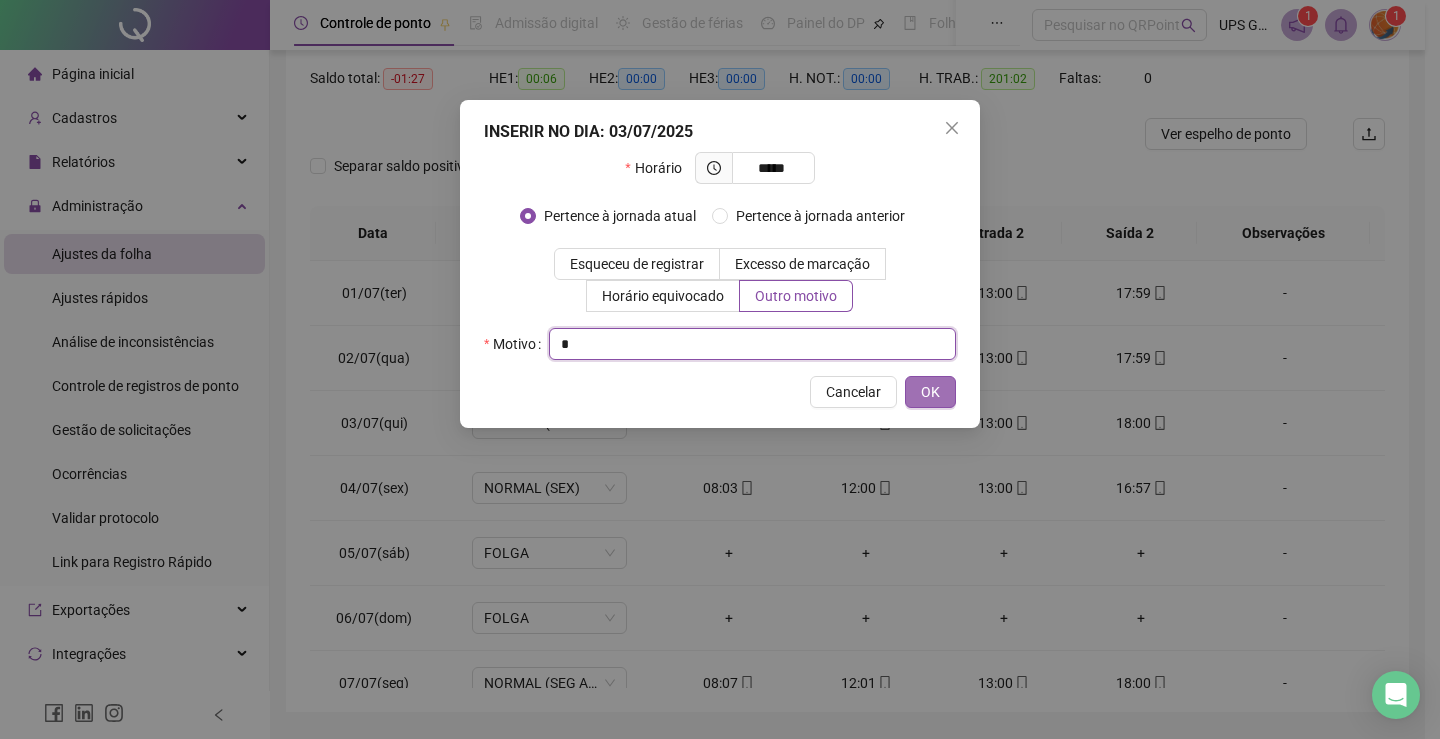 type on "*" 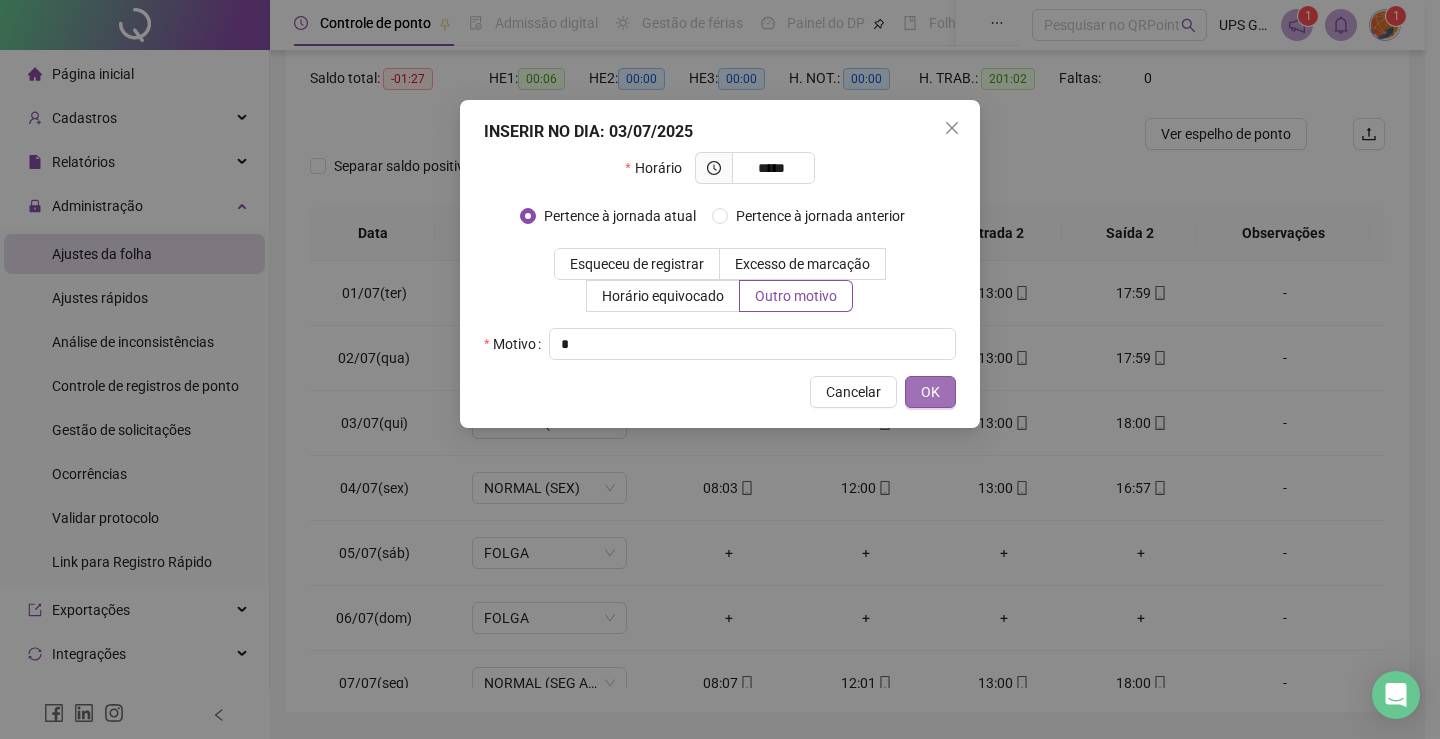click on "OK" at bounding box center [930, 392] 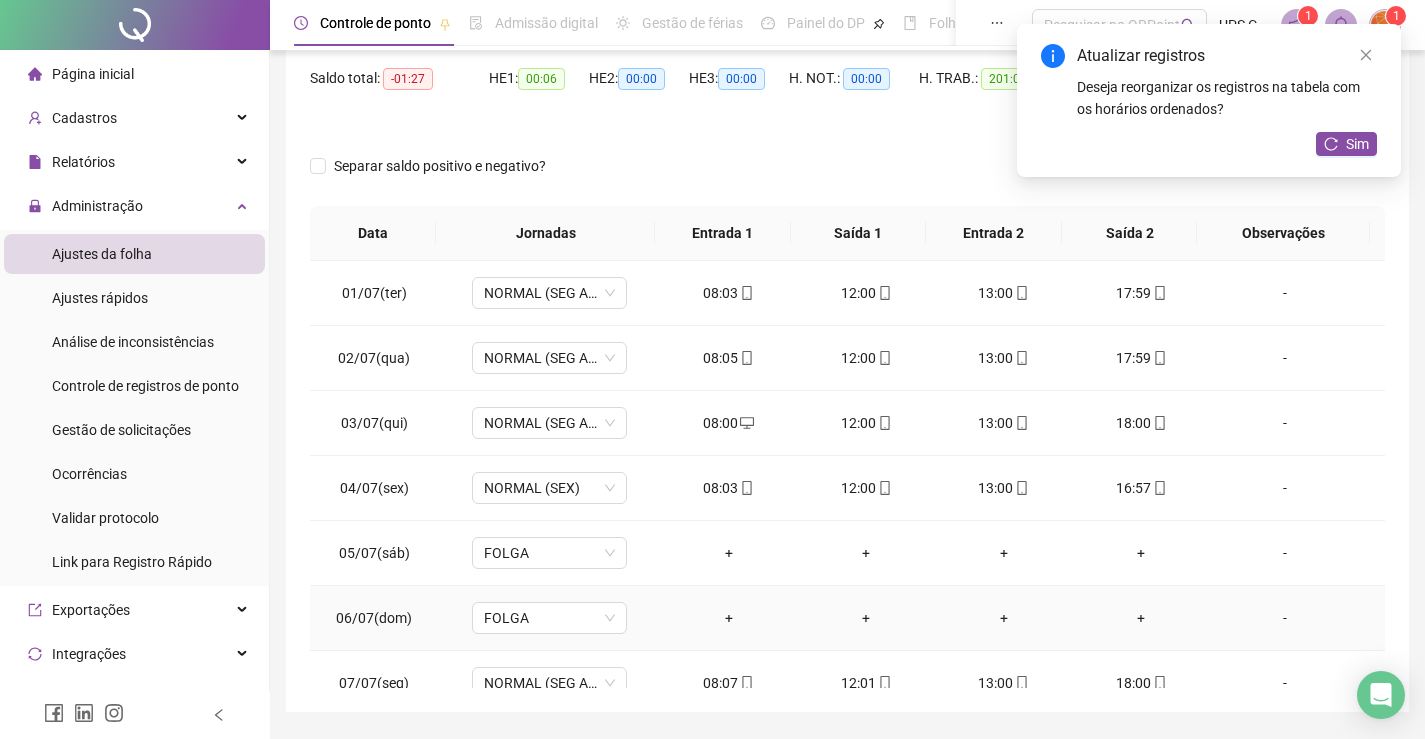 scroll, scrollTop: 100, scrollLeft: 0, axis: vertical 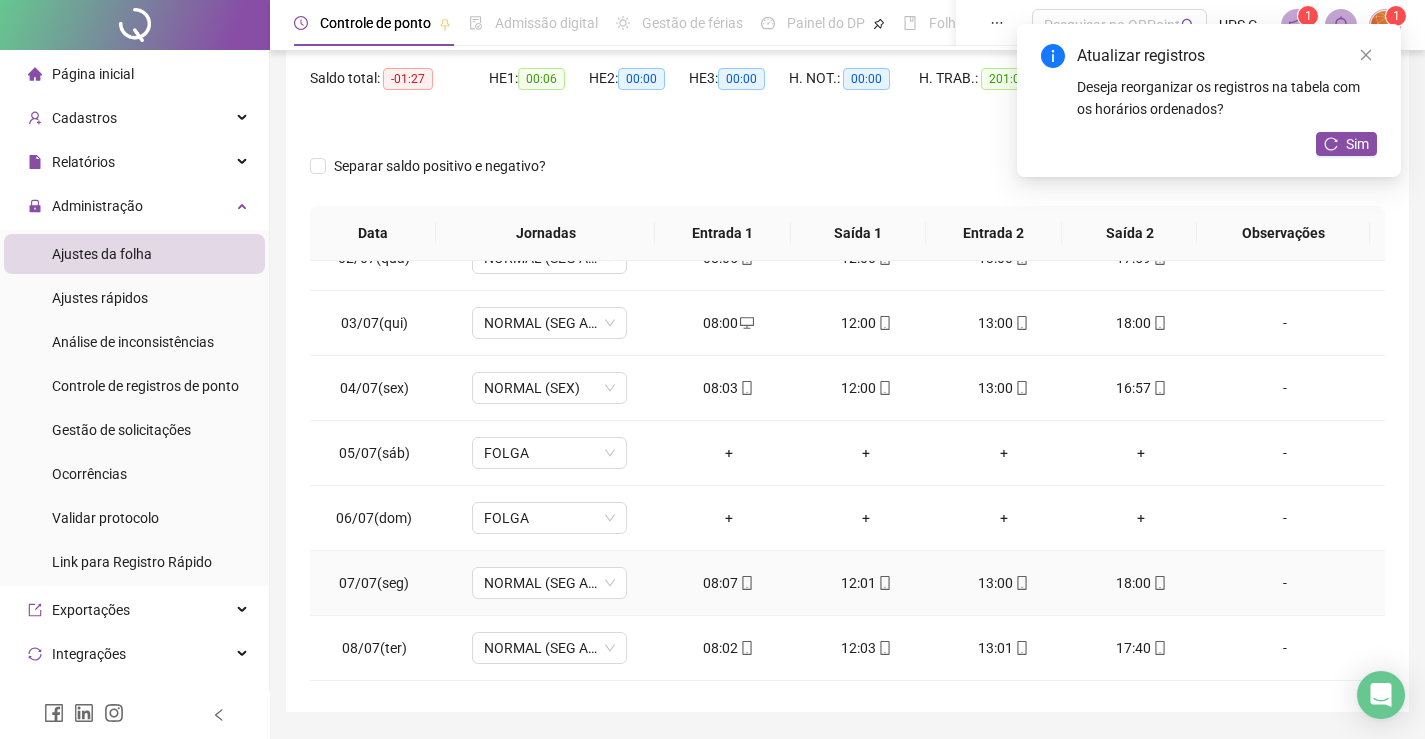 click on "08:07" at bounding box center (729, 583) 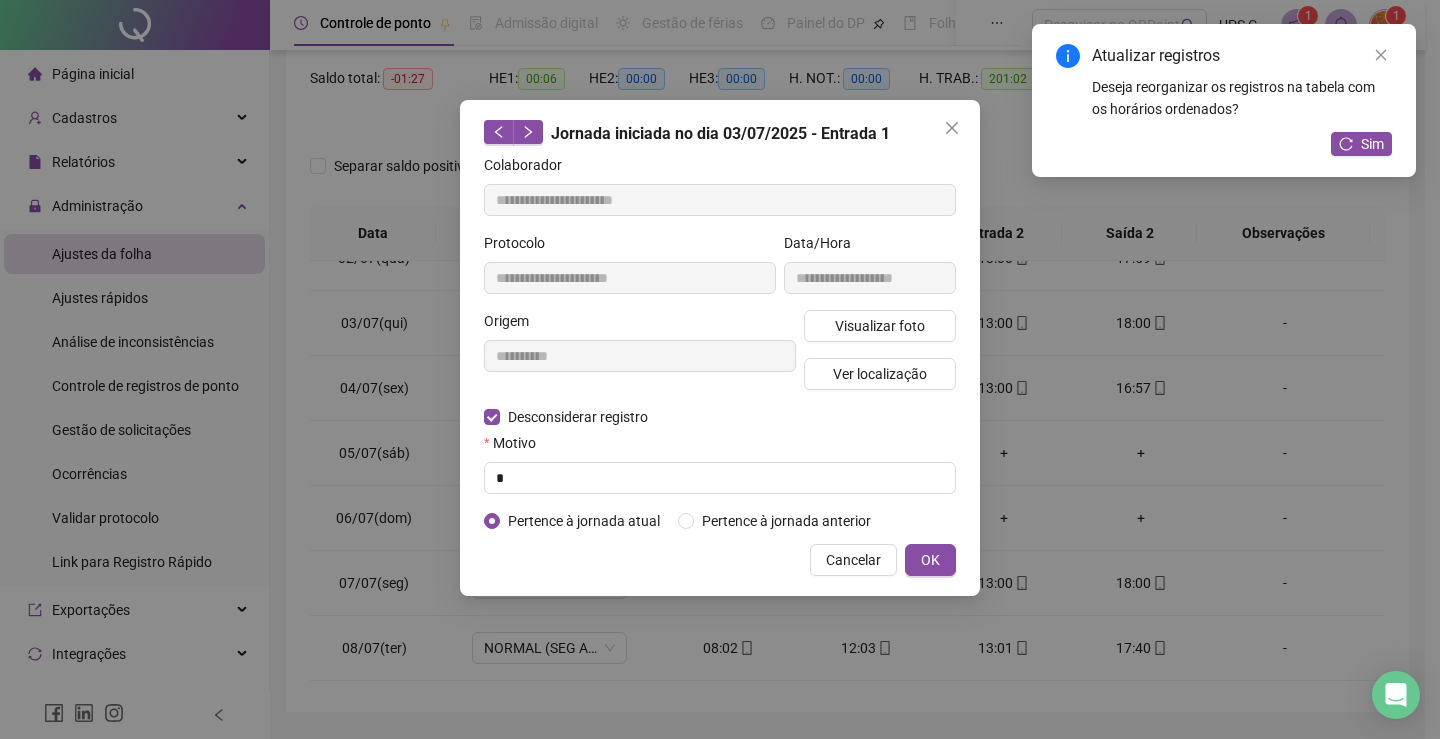 type on "**********" 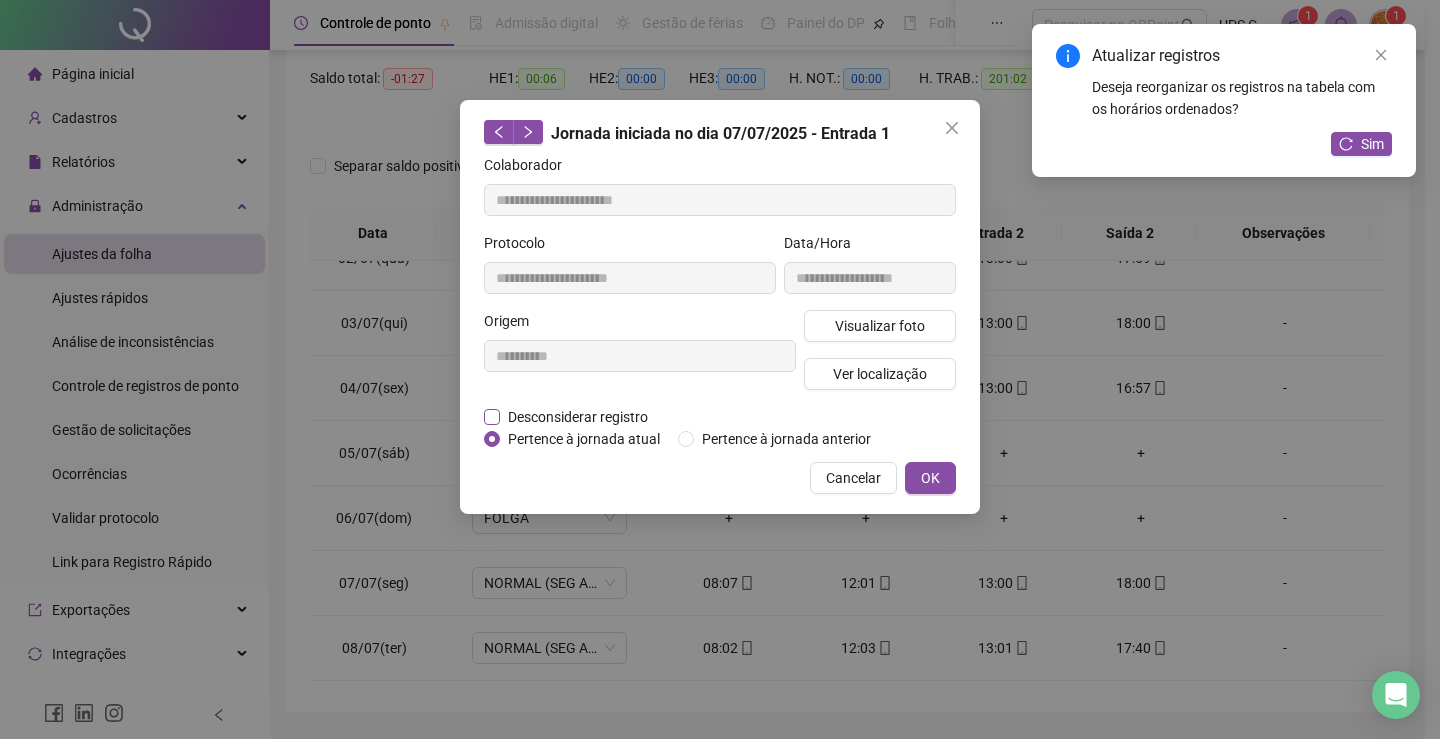 click on "Desconsiderar registro" at bounding box center [578, 417] 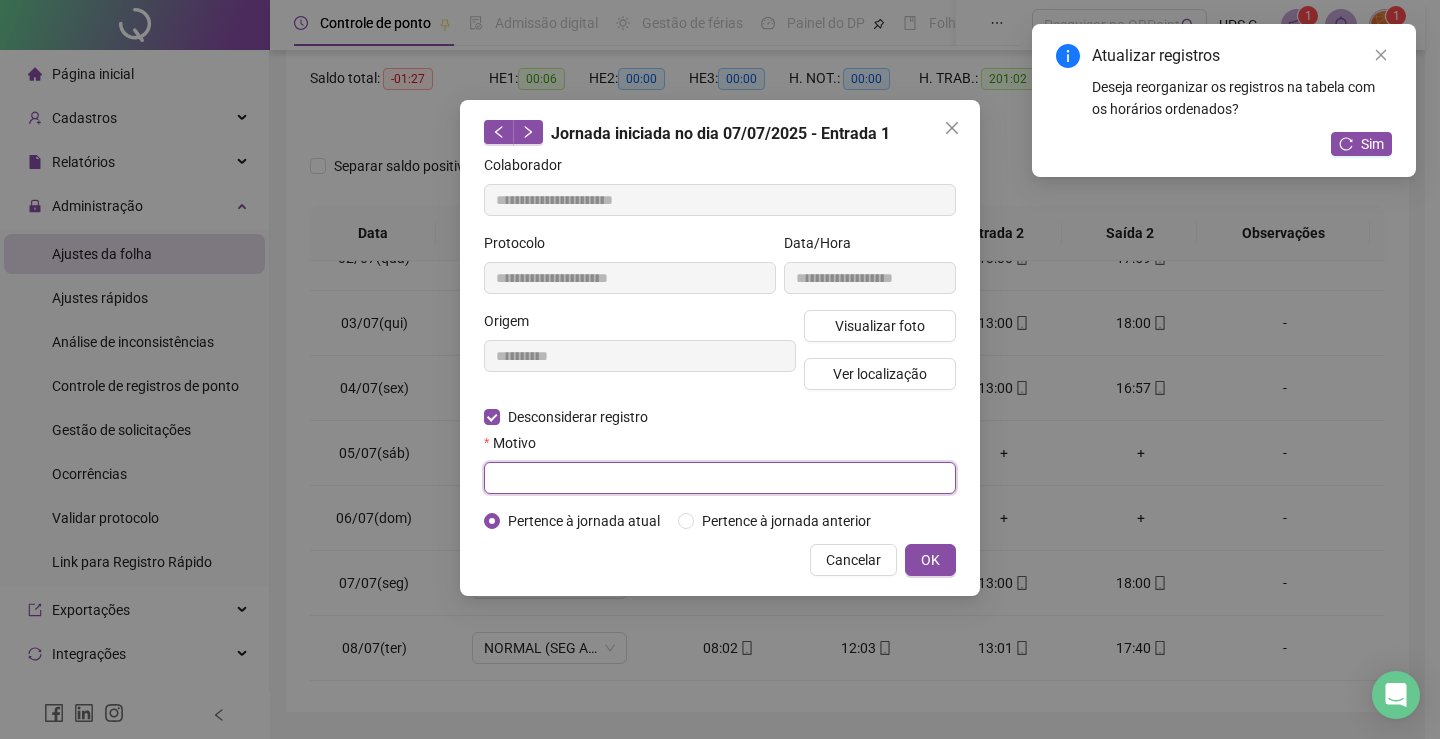click at bounding box center [720, 478] 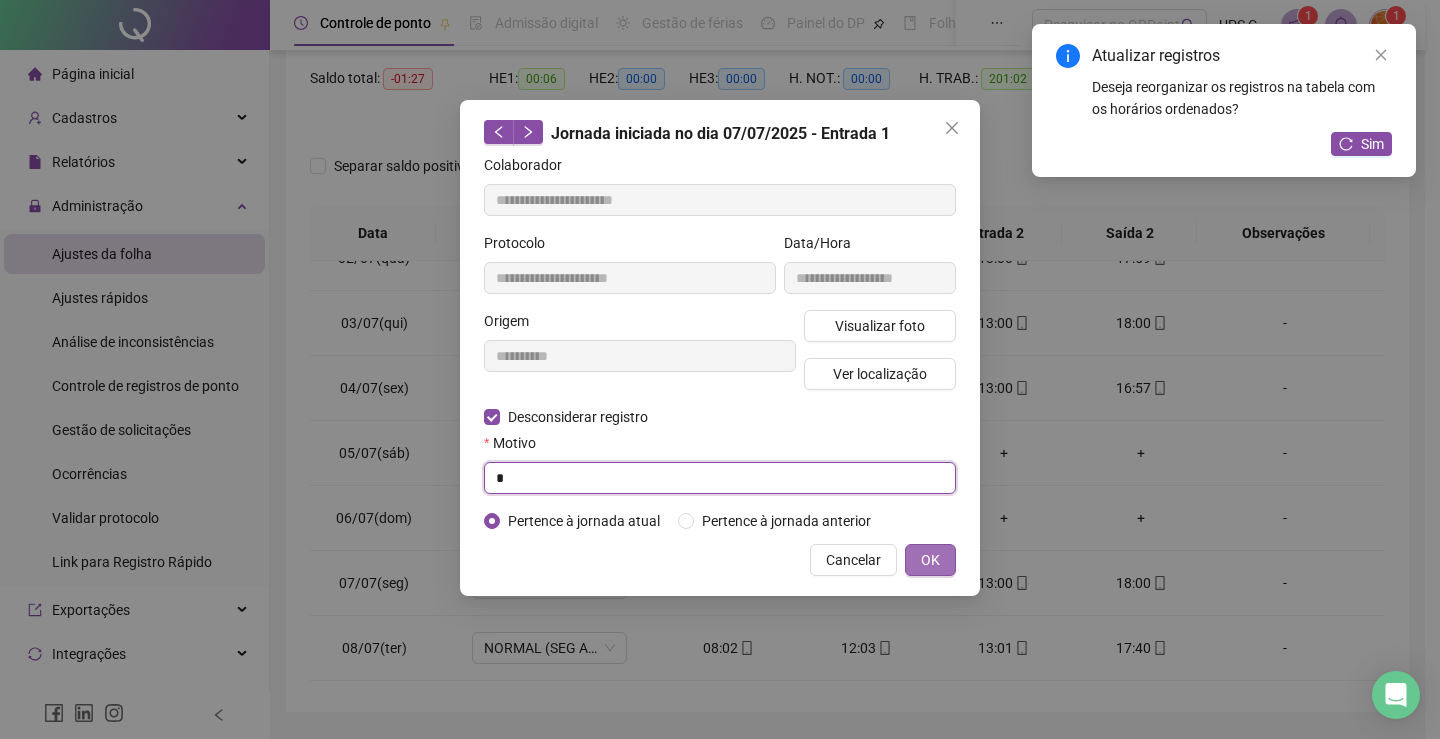 type on "*" 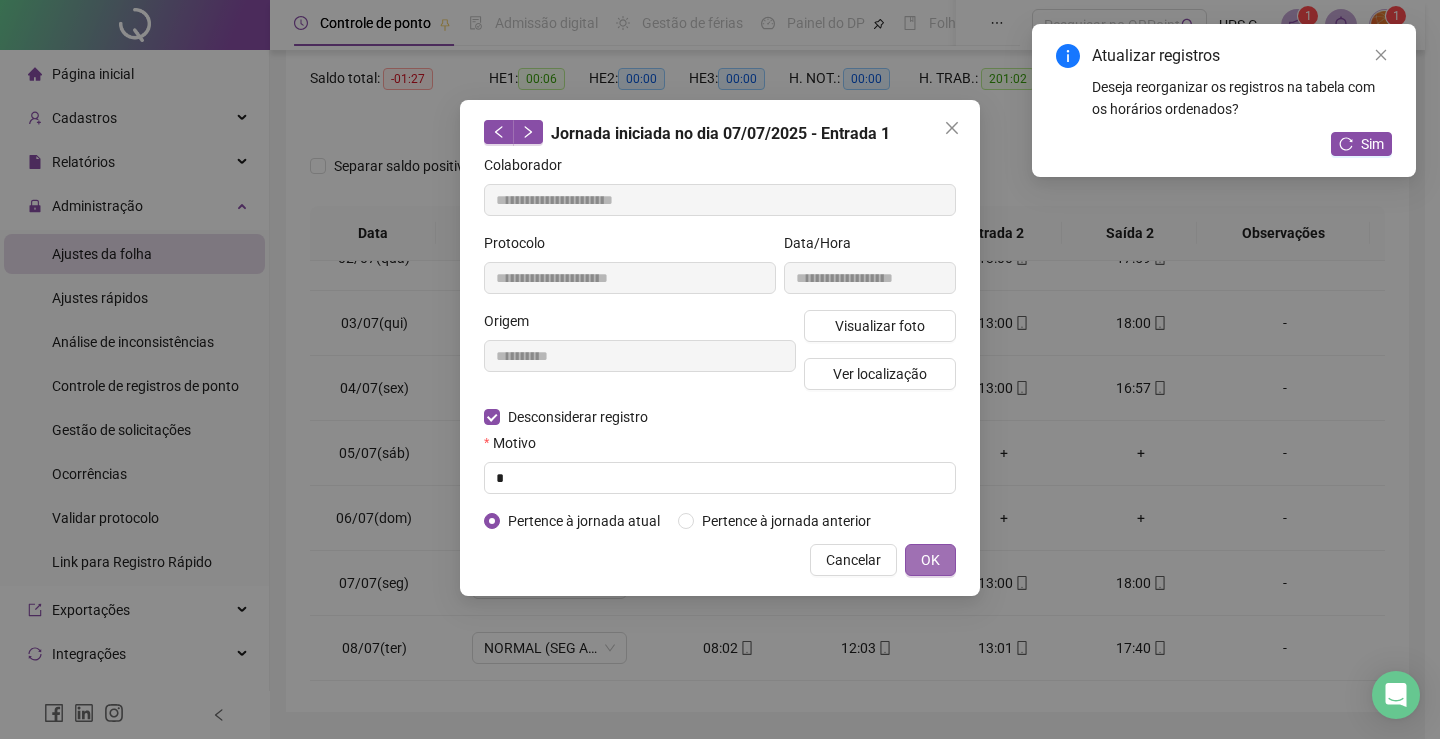 click on "OK" at bounding box center (930, 560) 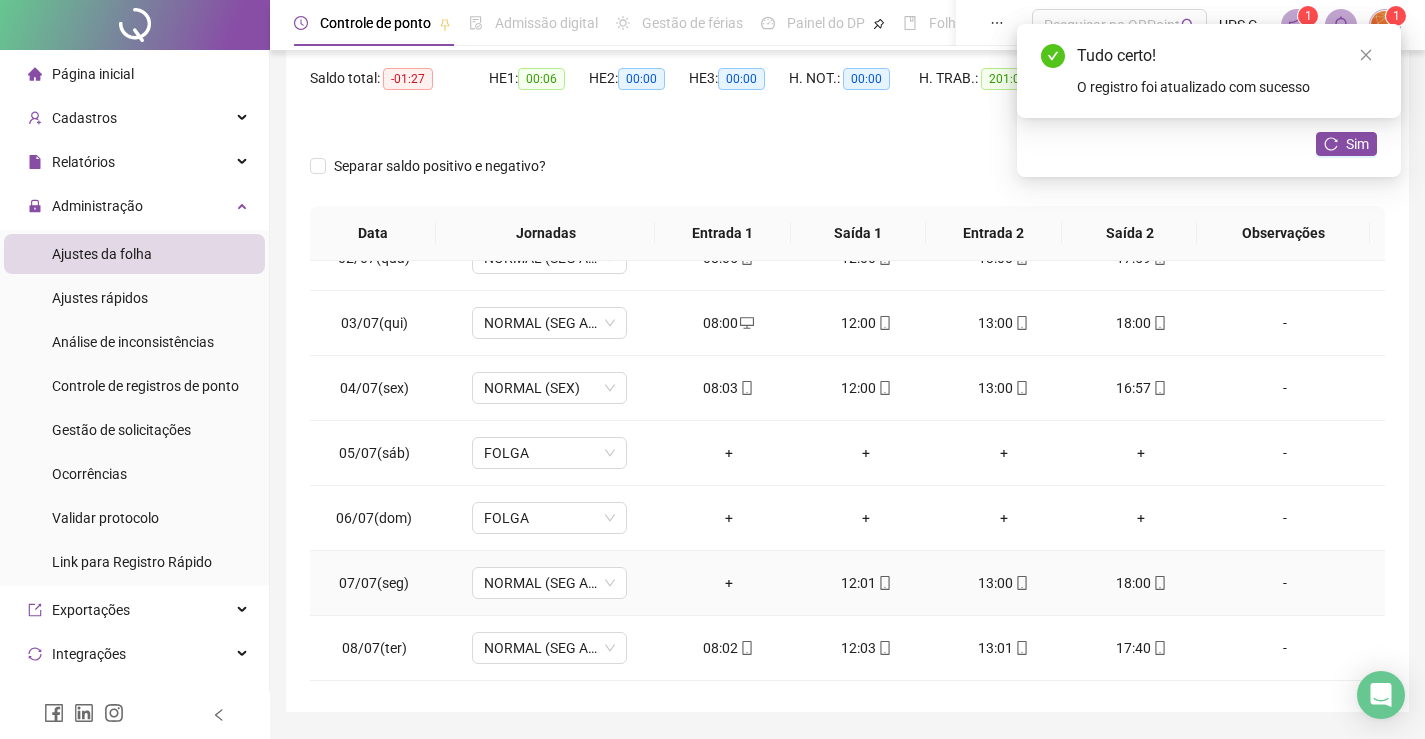 click on "+" at bounding box center [729, 583] 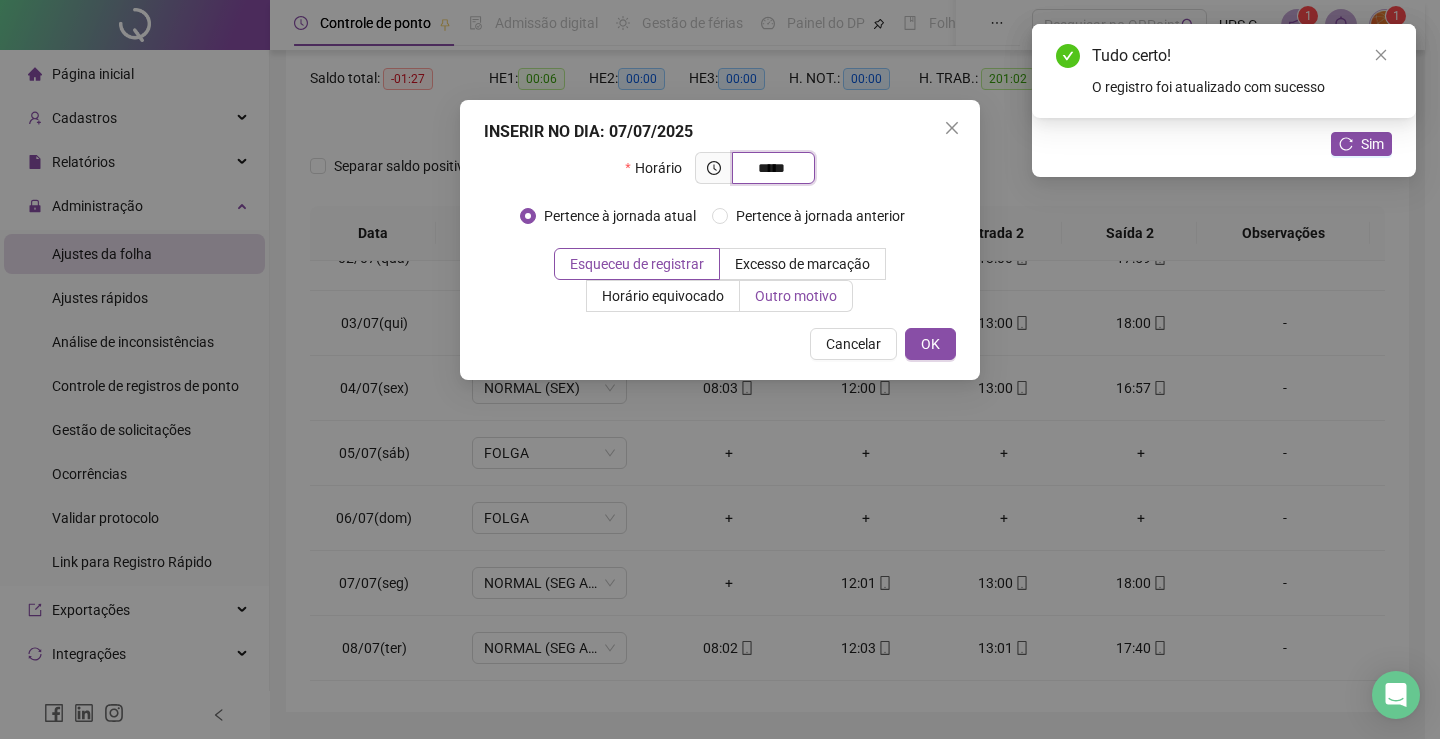 type on "*****" 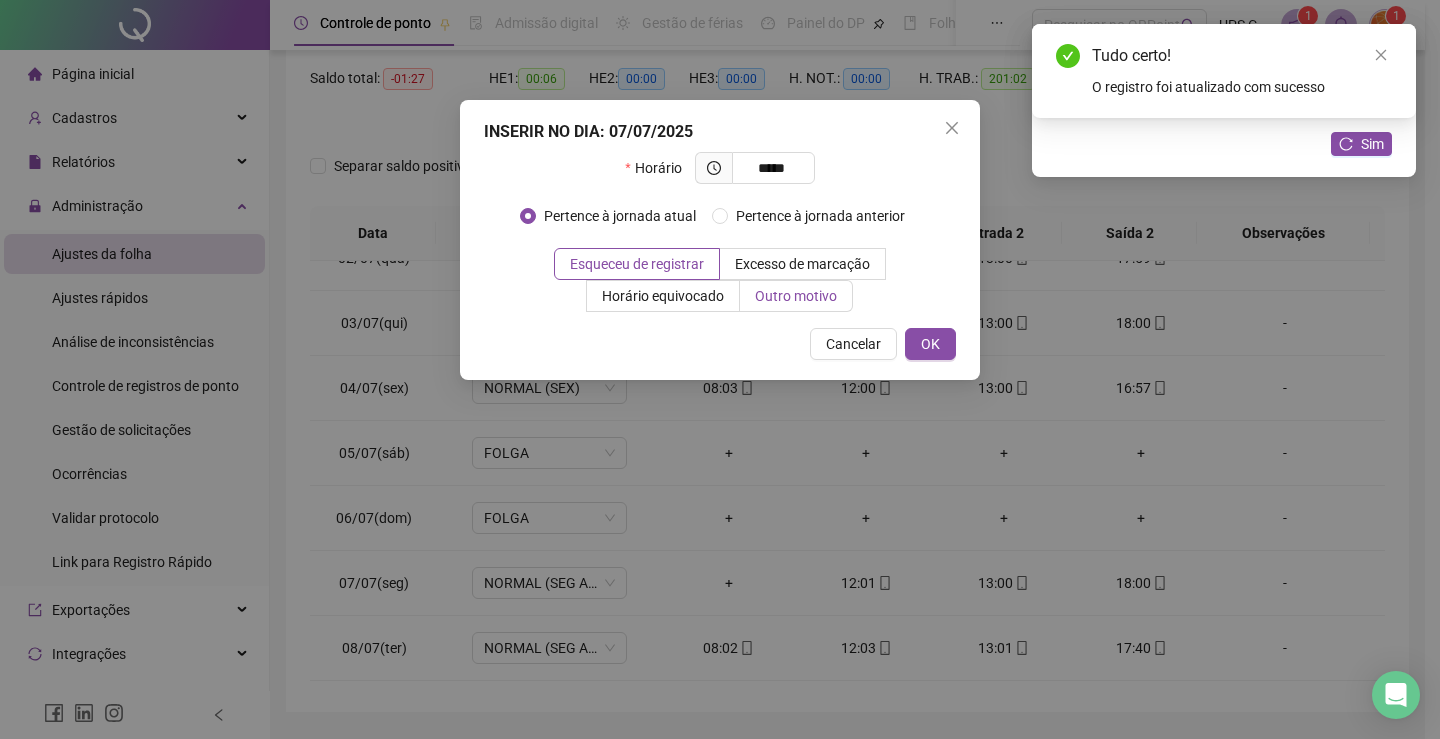 click on "Outro motivo" at bounding box center [796, 296] 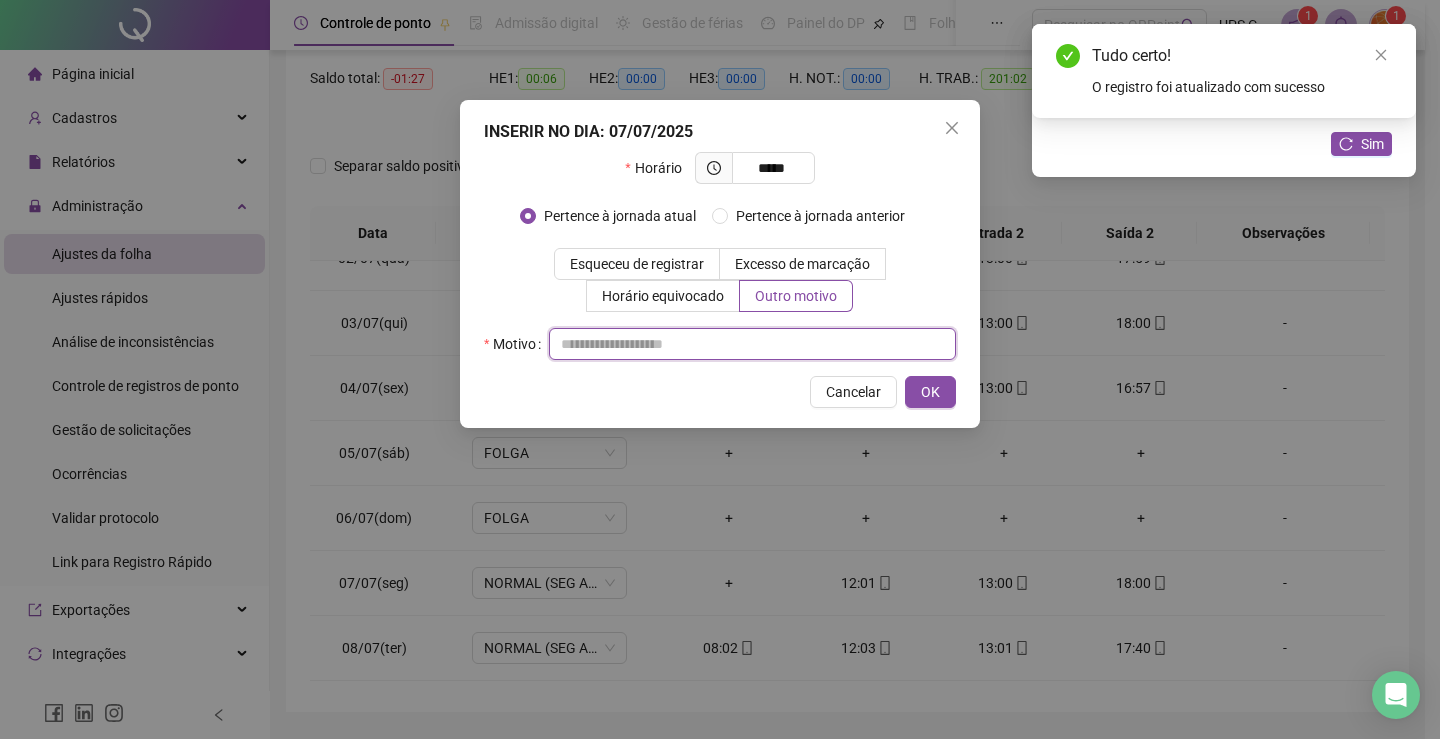 click at bounding box center (752, 344) 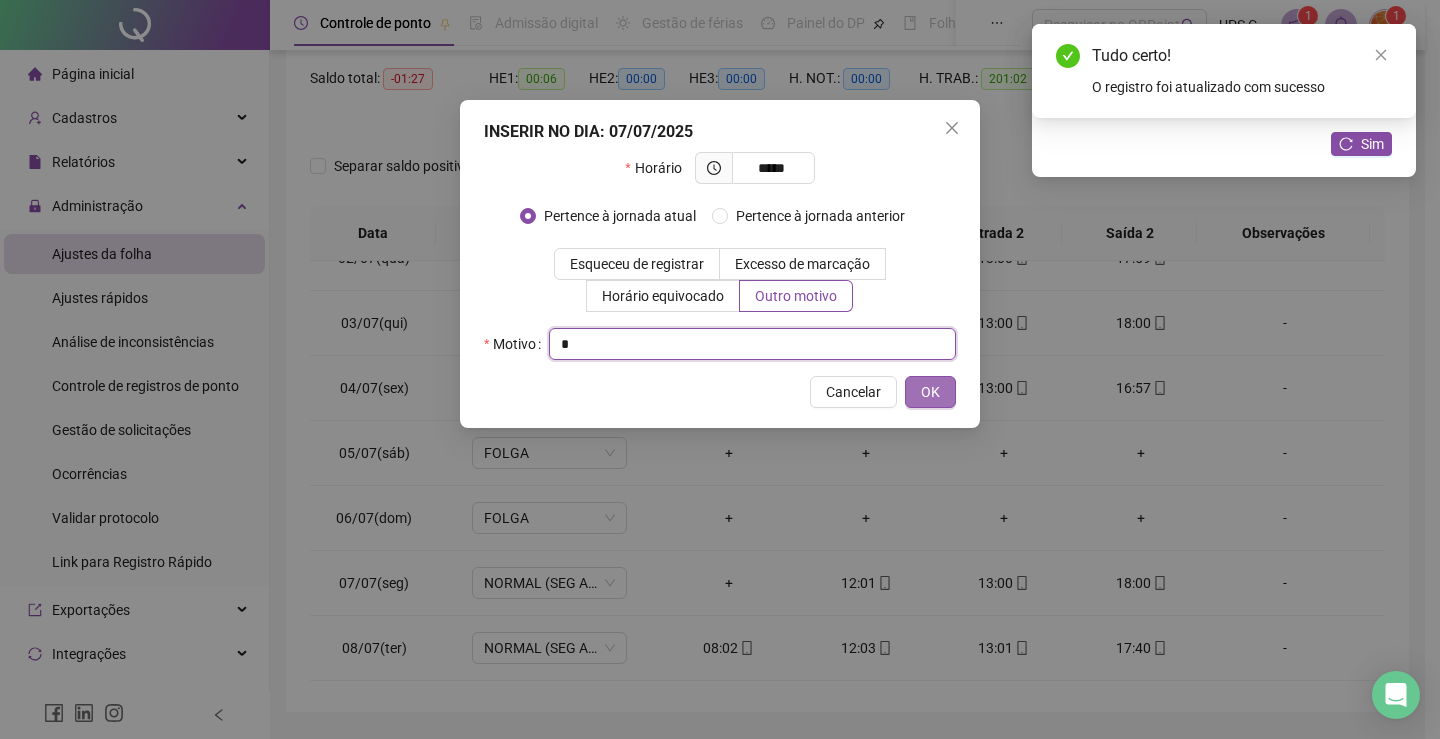 type on "*" 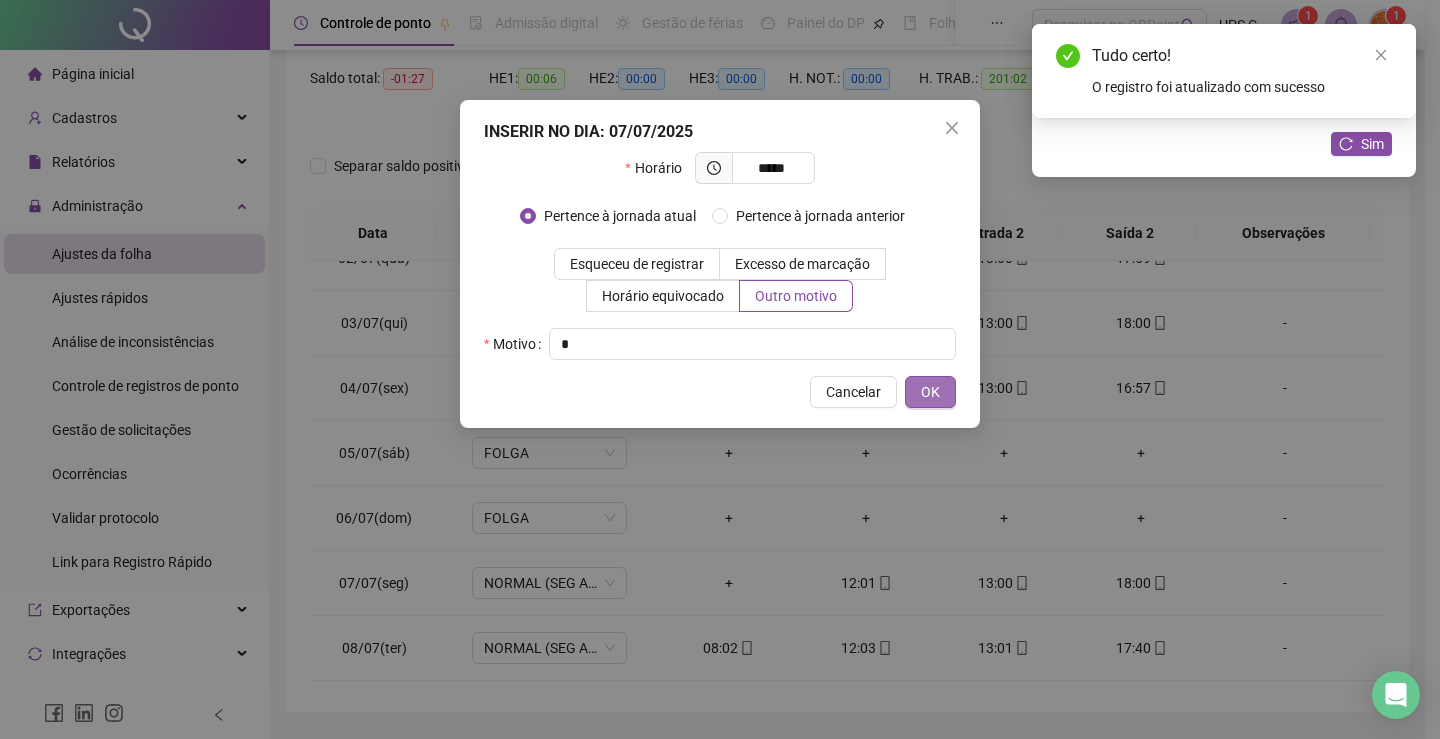 click on "OK" at bounding box center [930, 392] 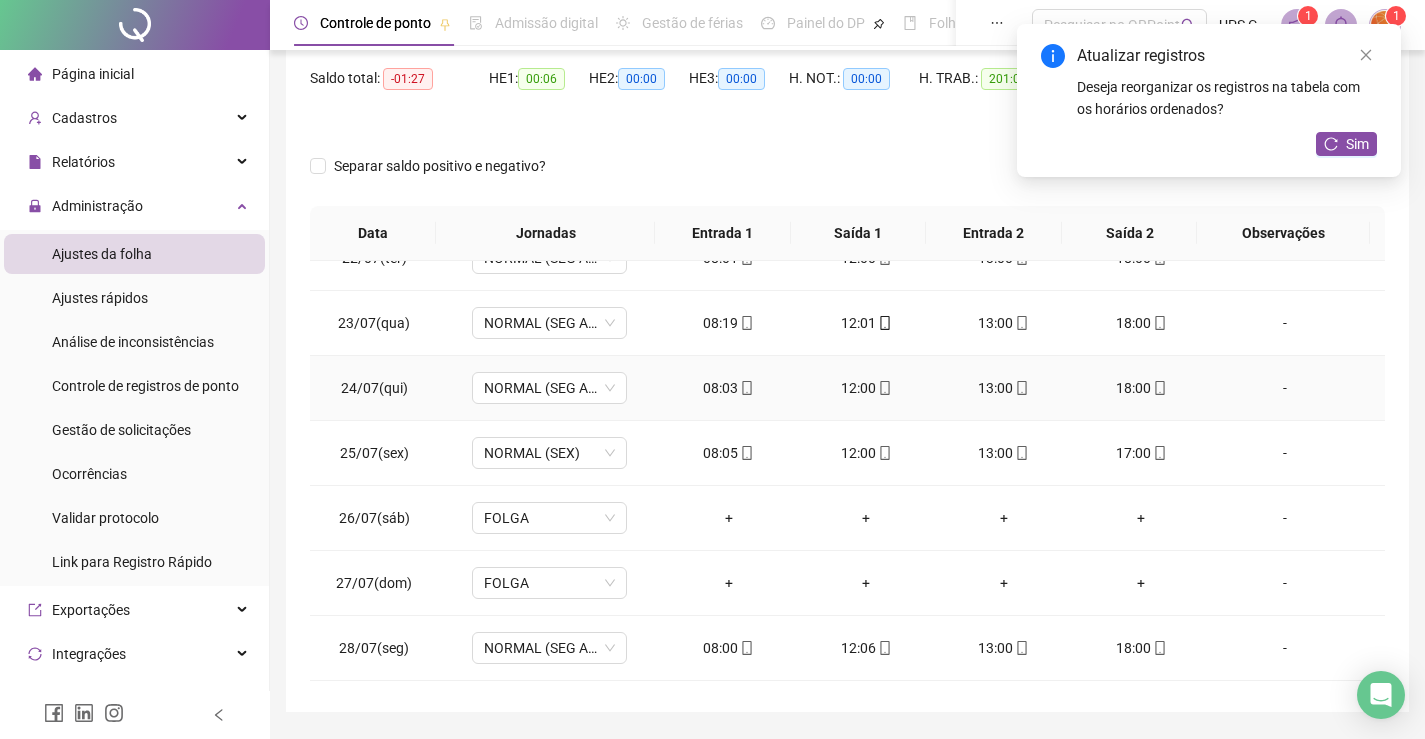 scroll, scrollTop: 1500, scrollLeft: 0, axis: vertical 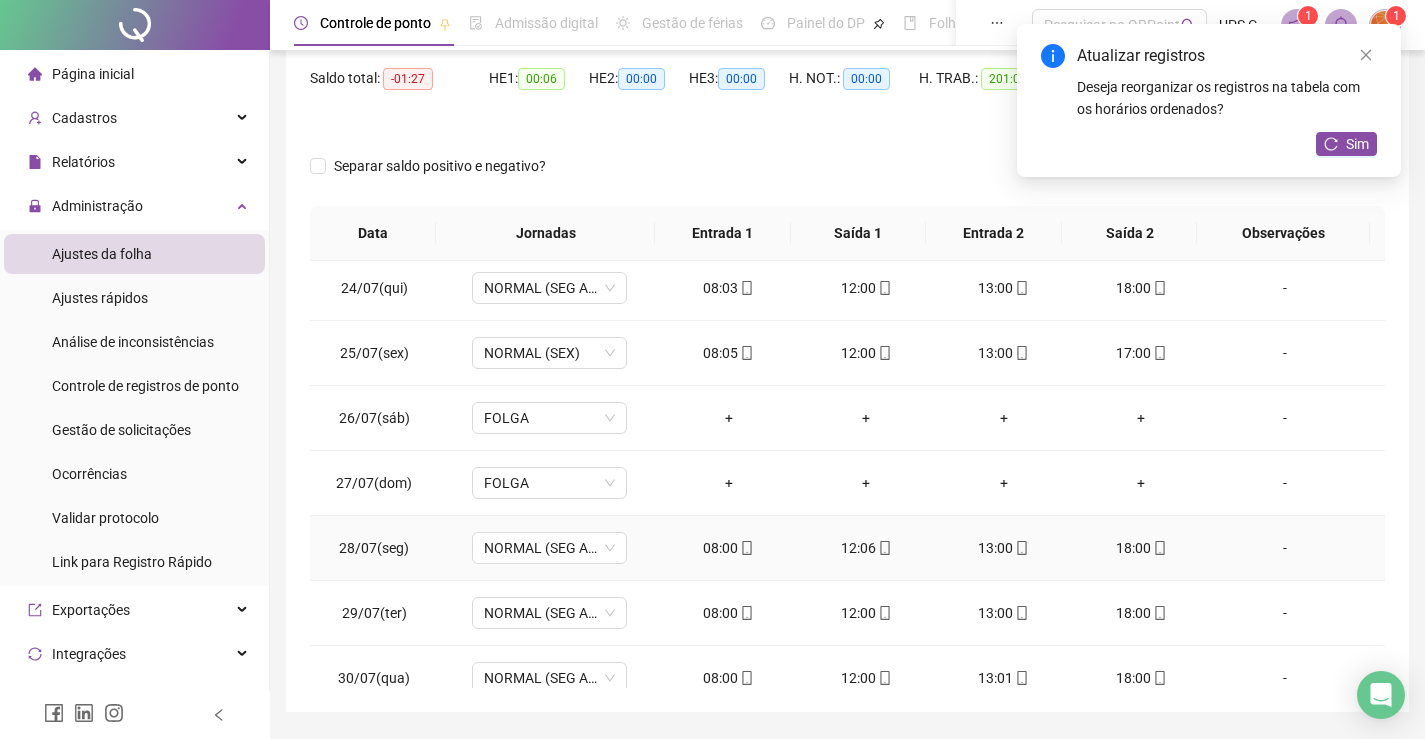 click on "12:06" at bounding box center (866, 548) 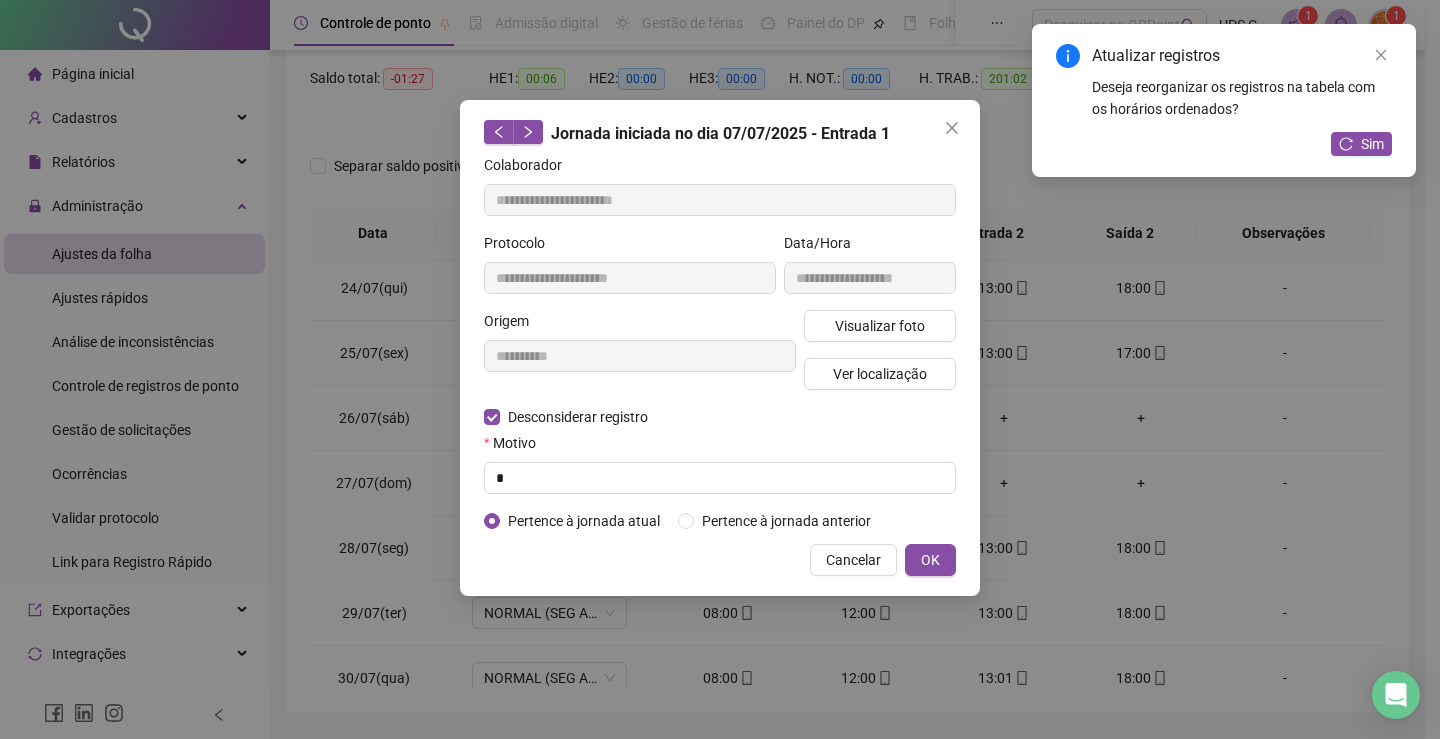 type on "**********" 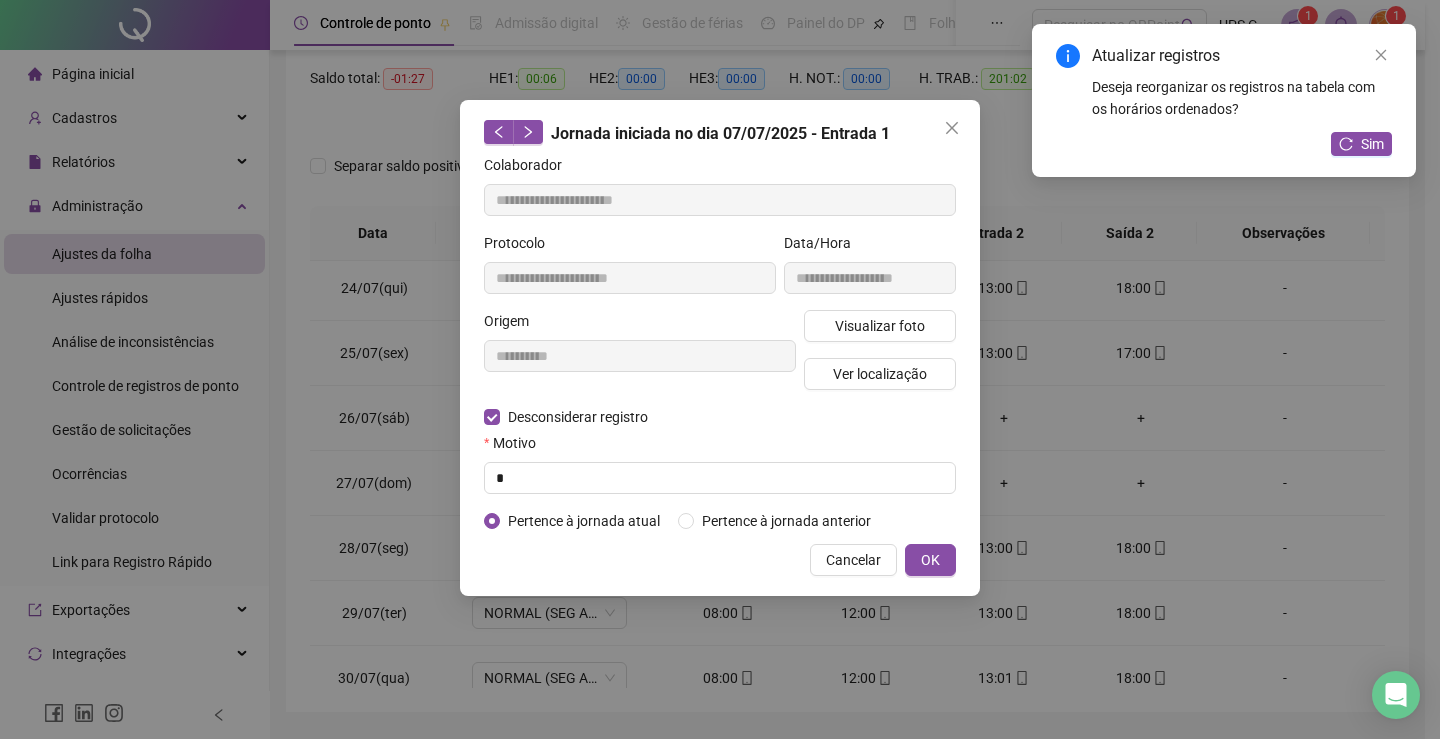type on "**********" 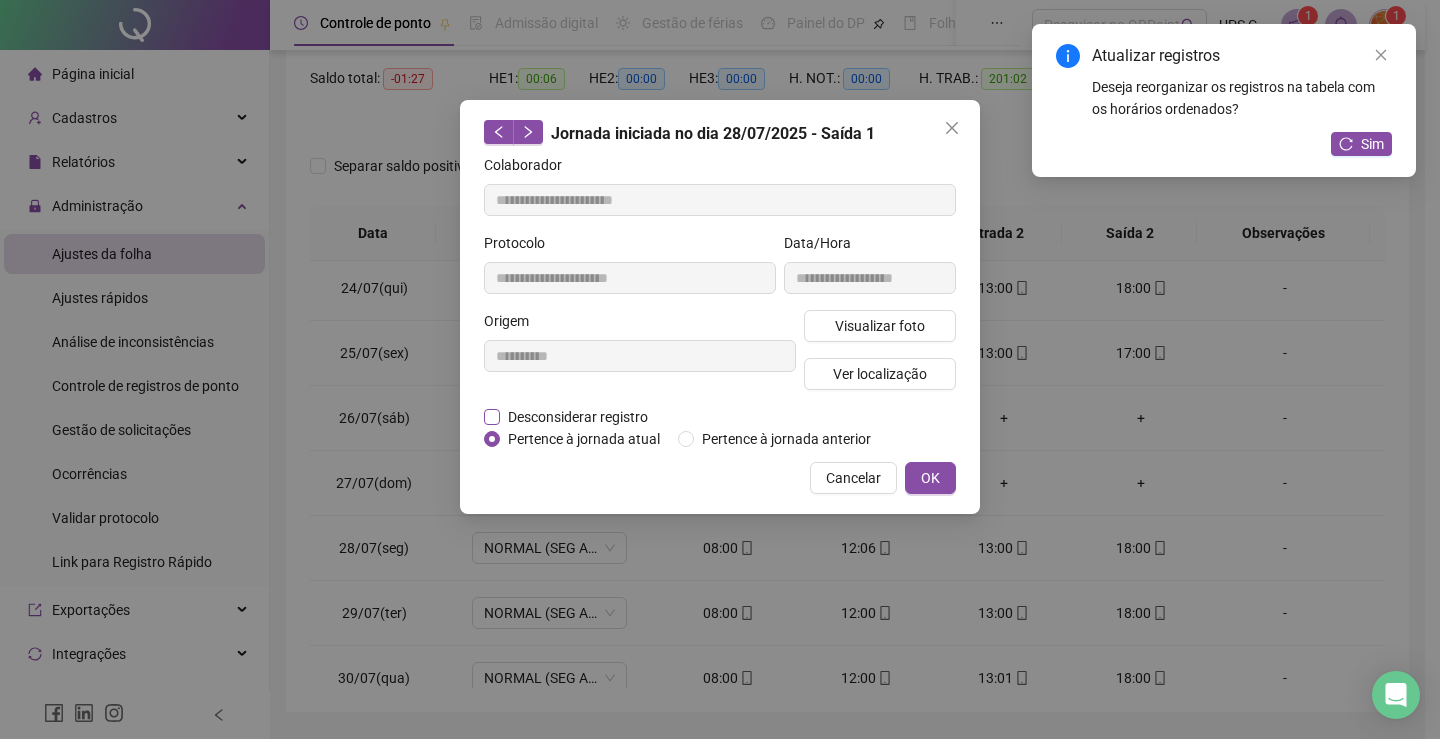 click on "Desconsiderar registro" at bounding box center (578, 417) 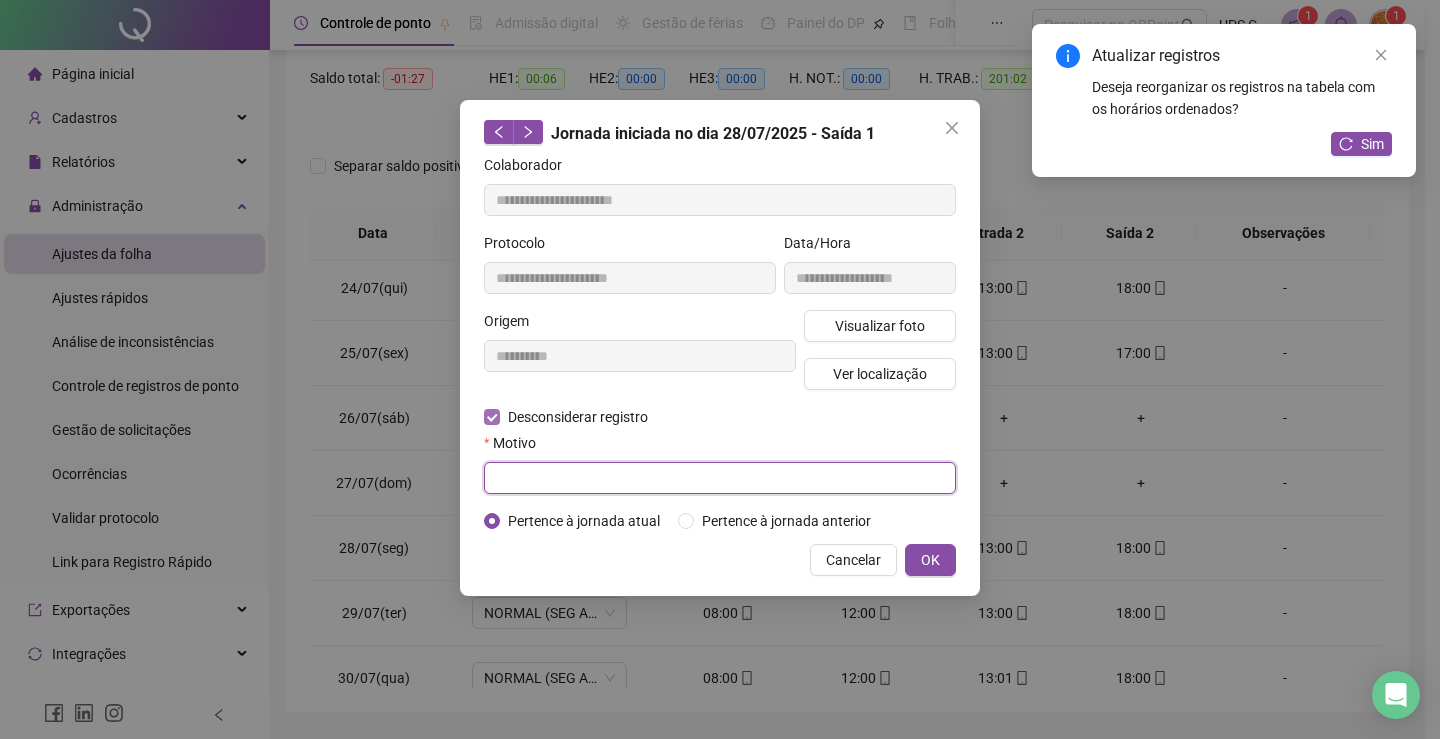 click at bounding box center (720, 478) 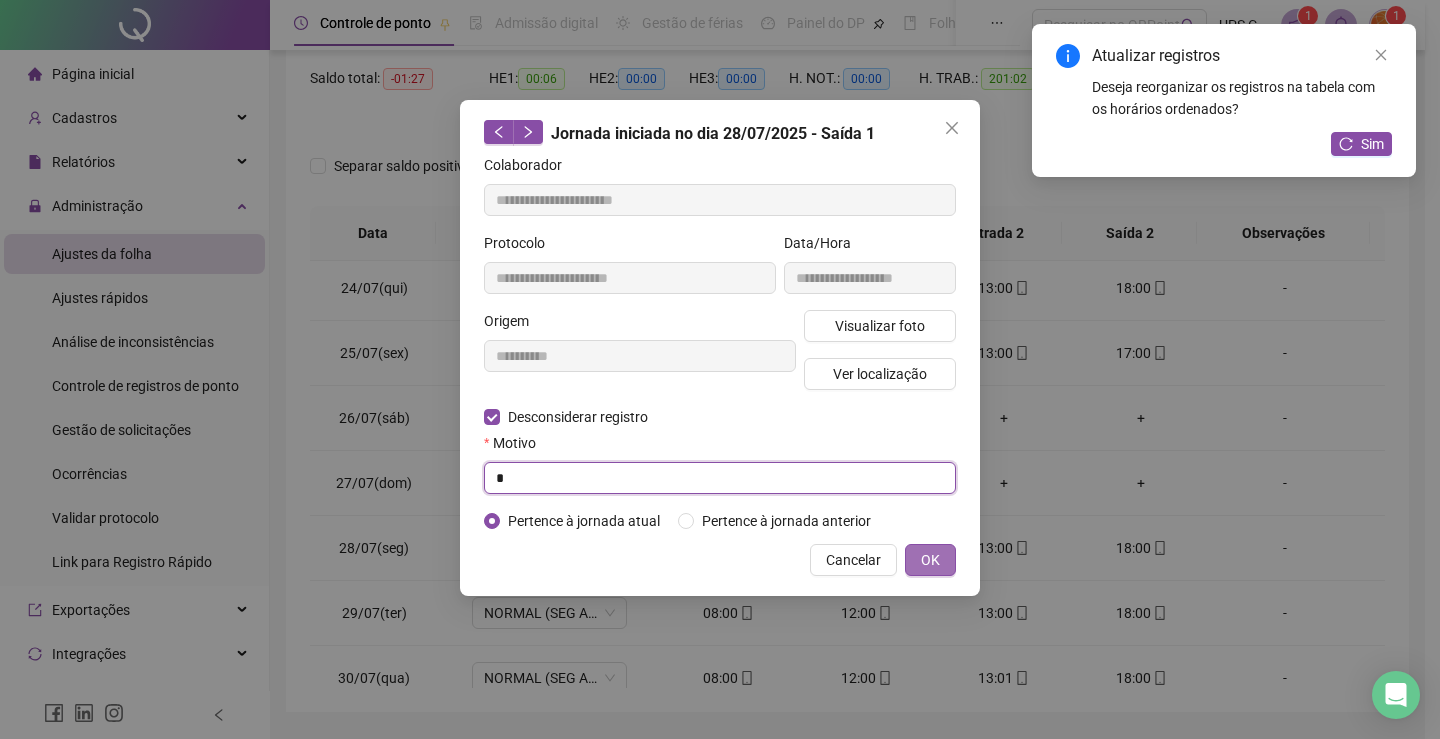 type on "*" 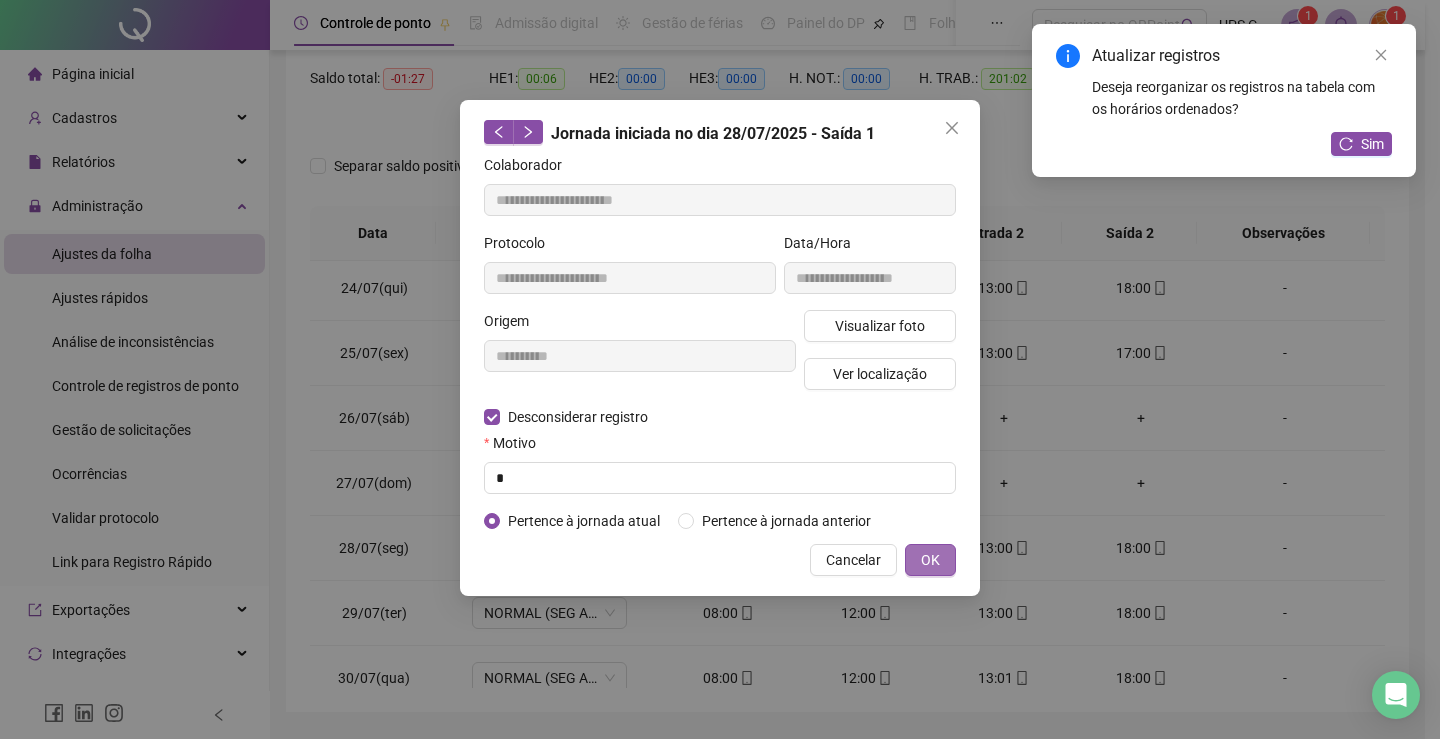 click on "OK" at bounding box center [930, 560] 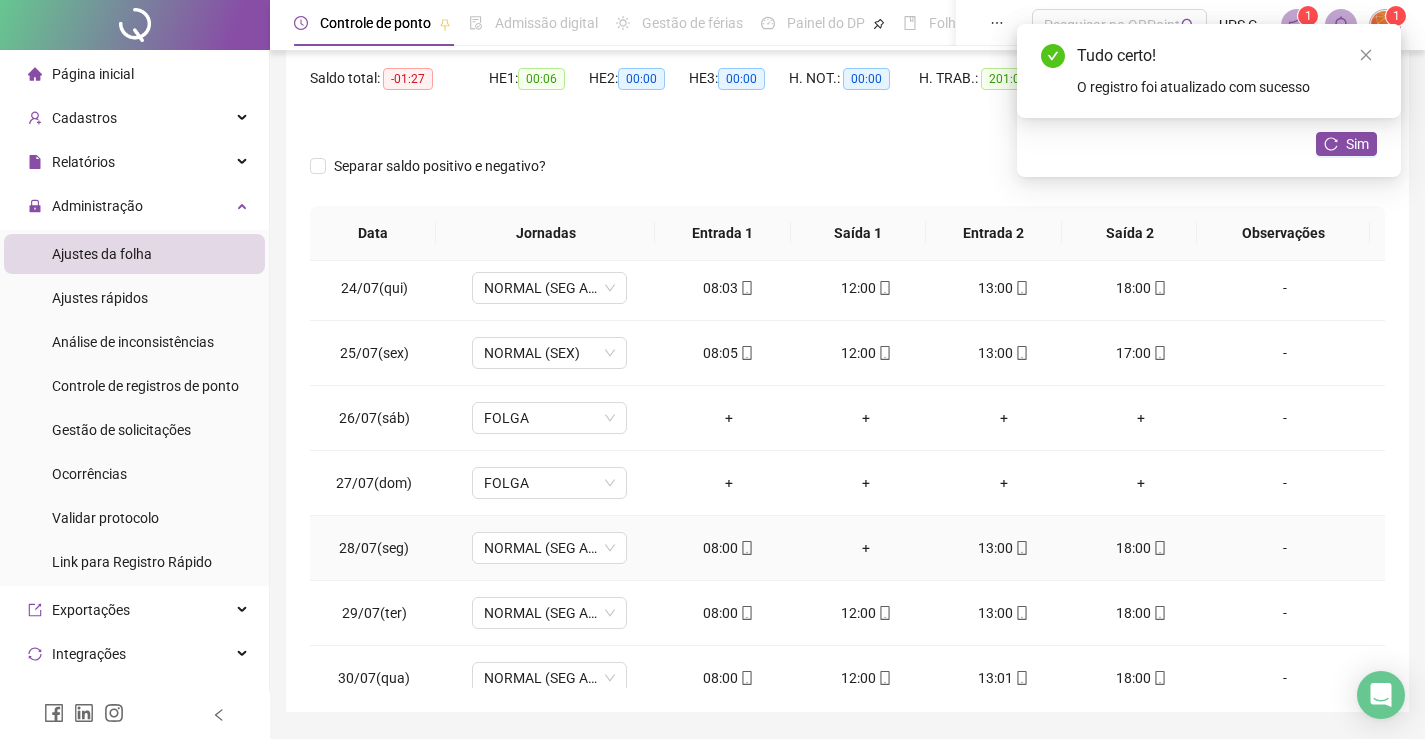 click on "+" at bounding box center (866, 548) 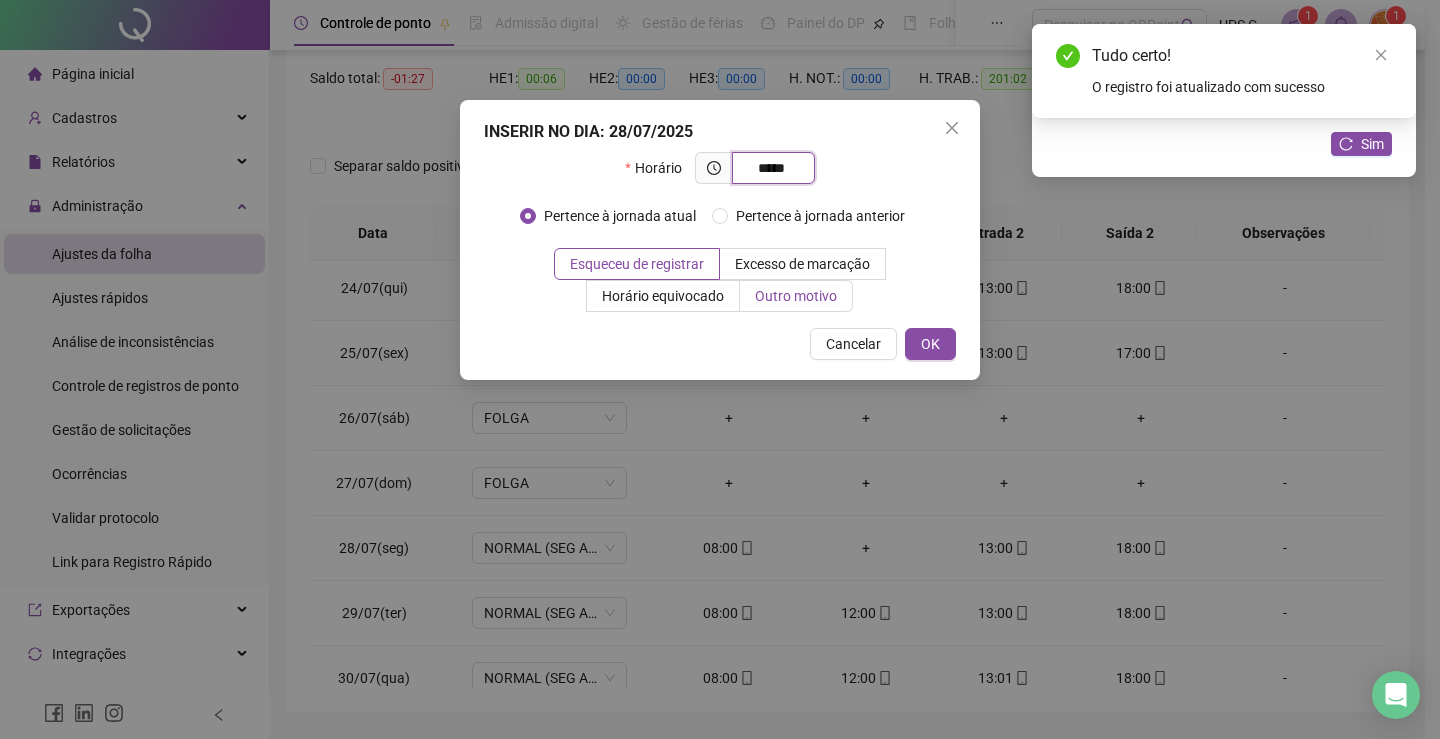 type on "*****" 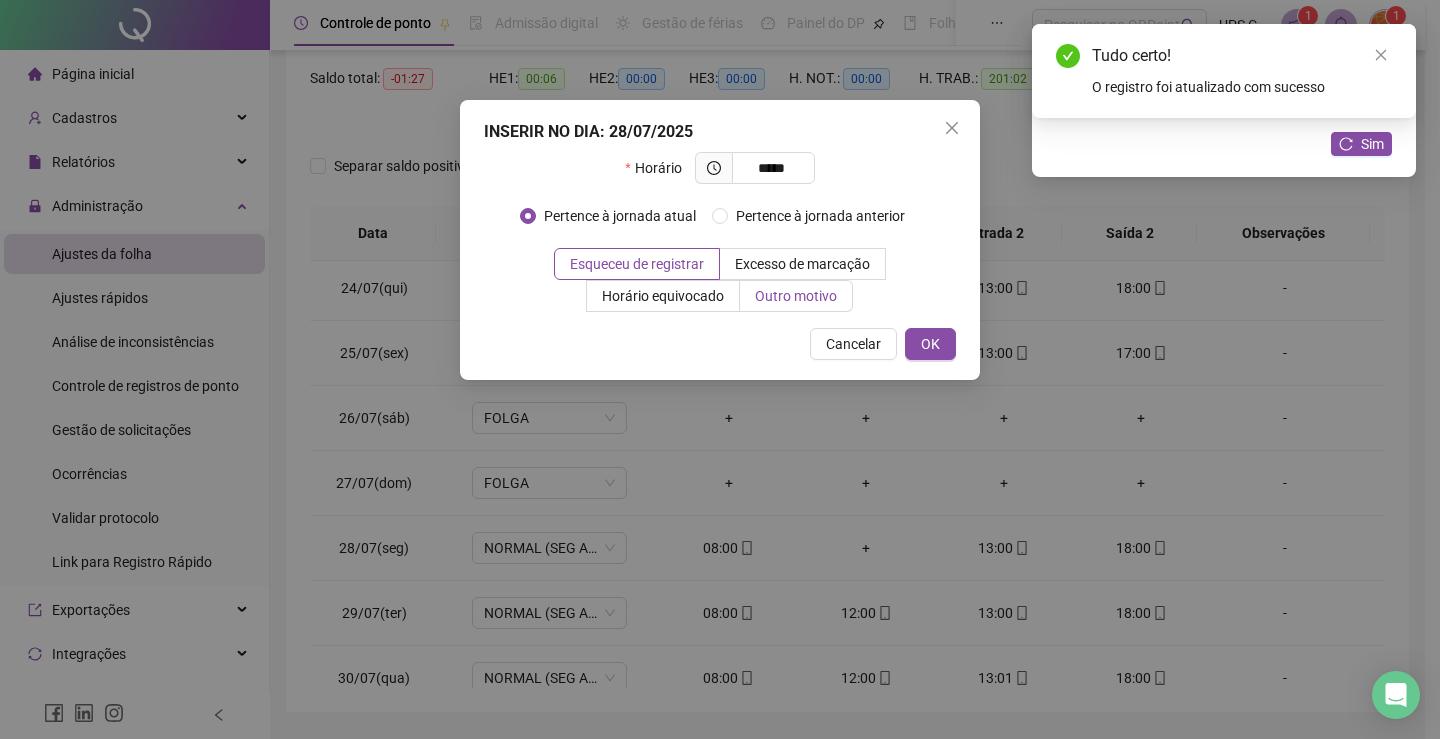 click on "Outro motivo" at bounding box center (796, 296) 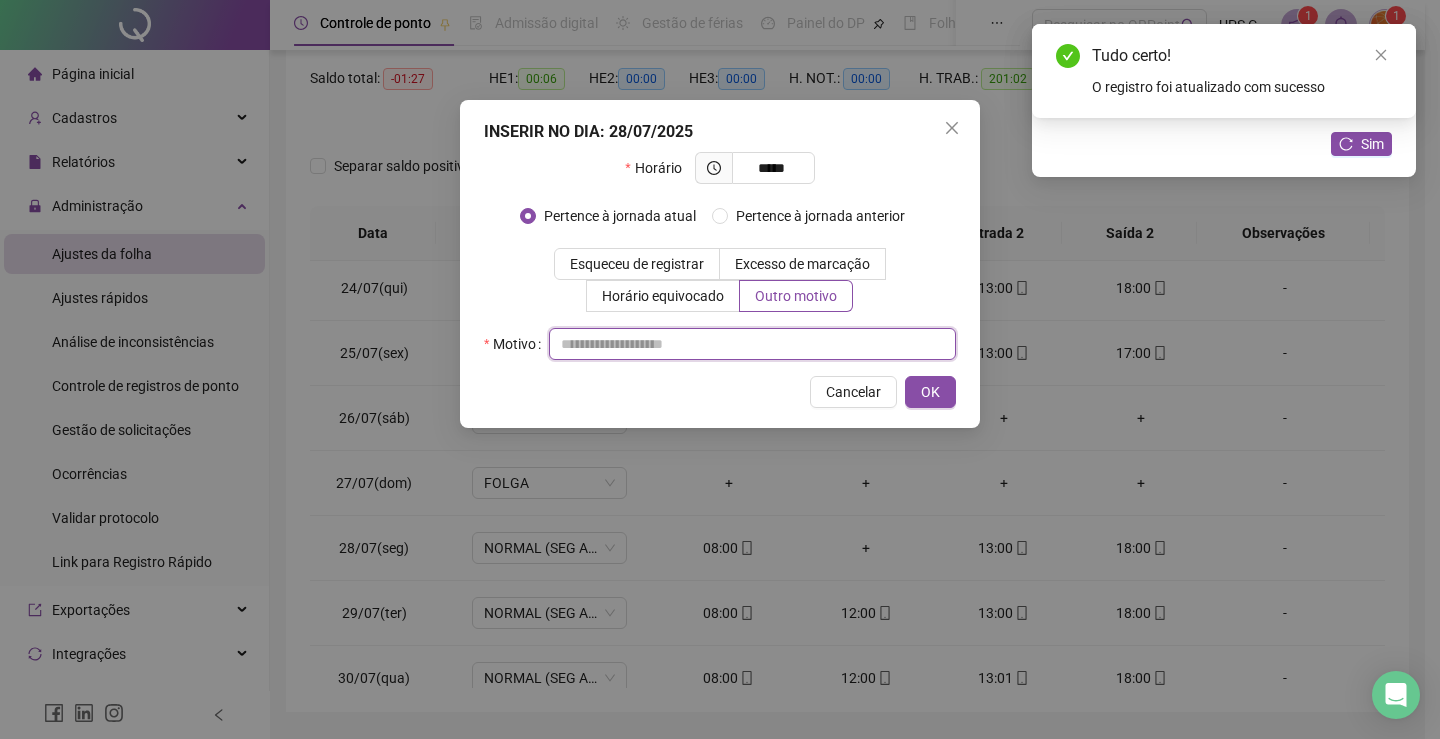 click at bounding box center (752, 344) 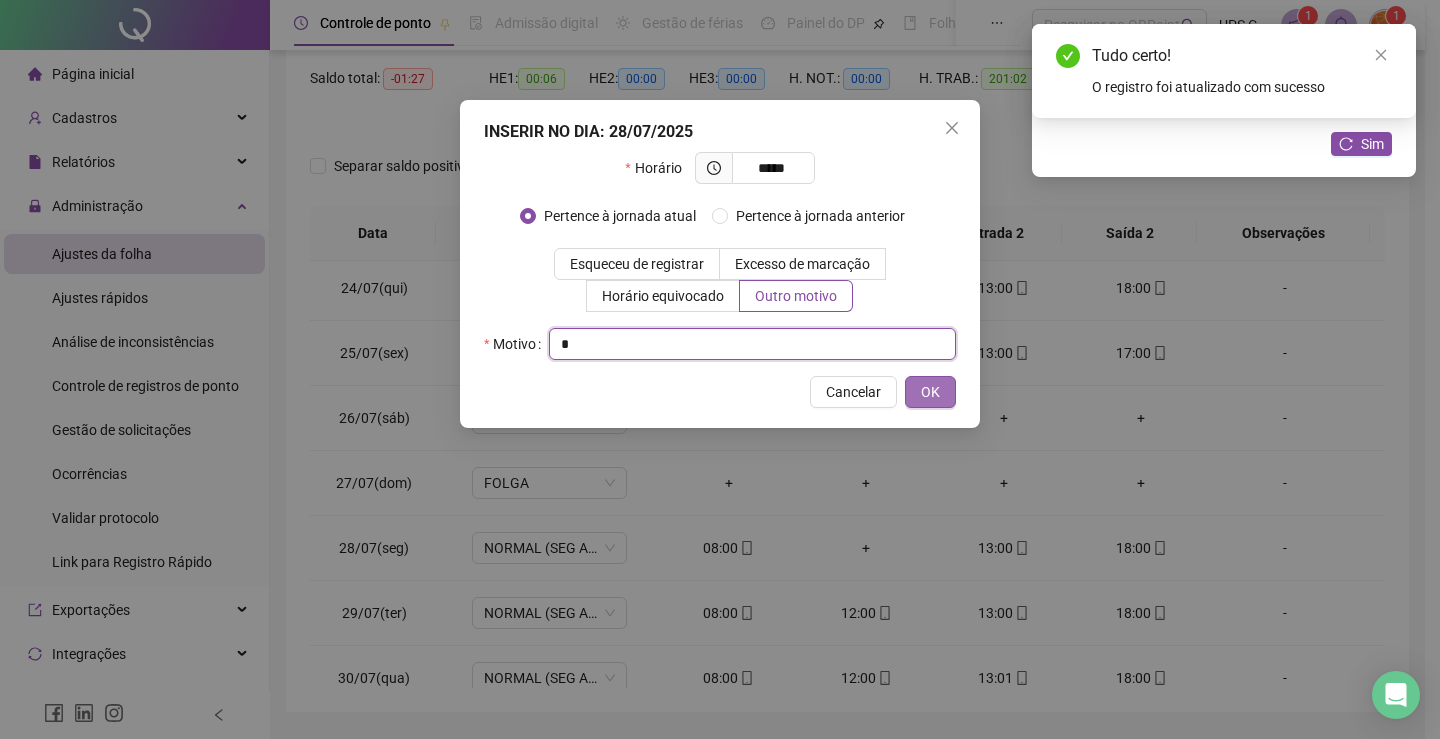 type on "*" 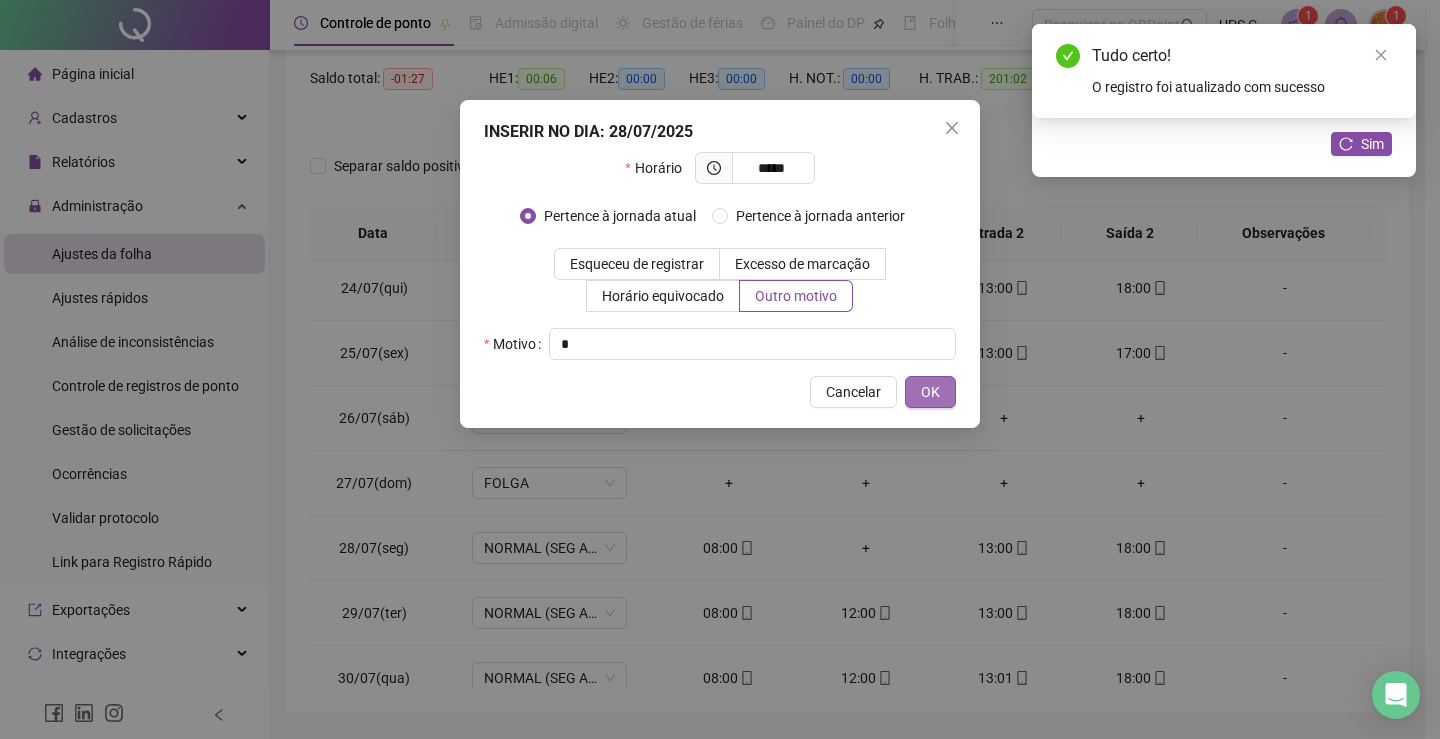 click on "OK" at bounding box center (930, 392) 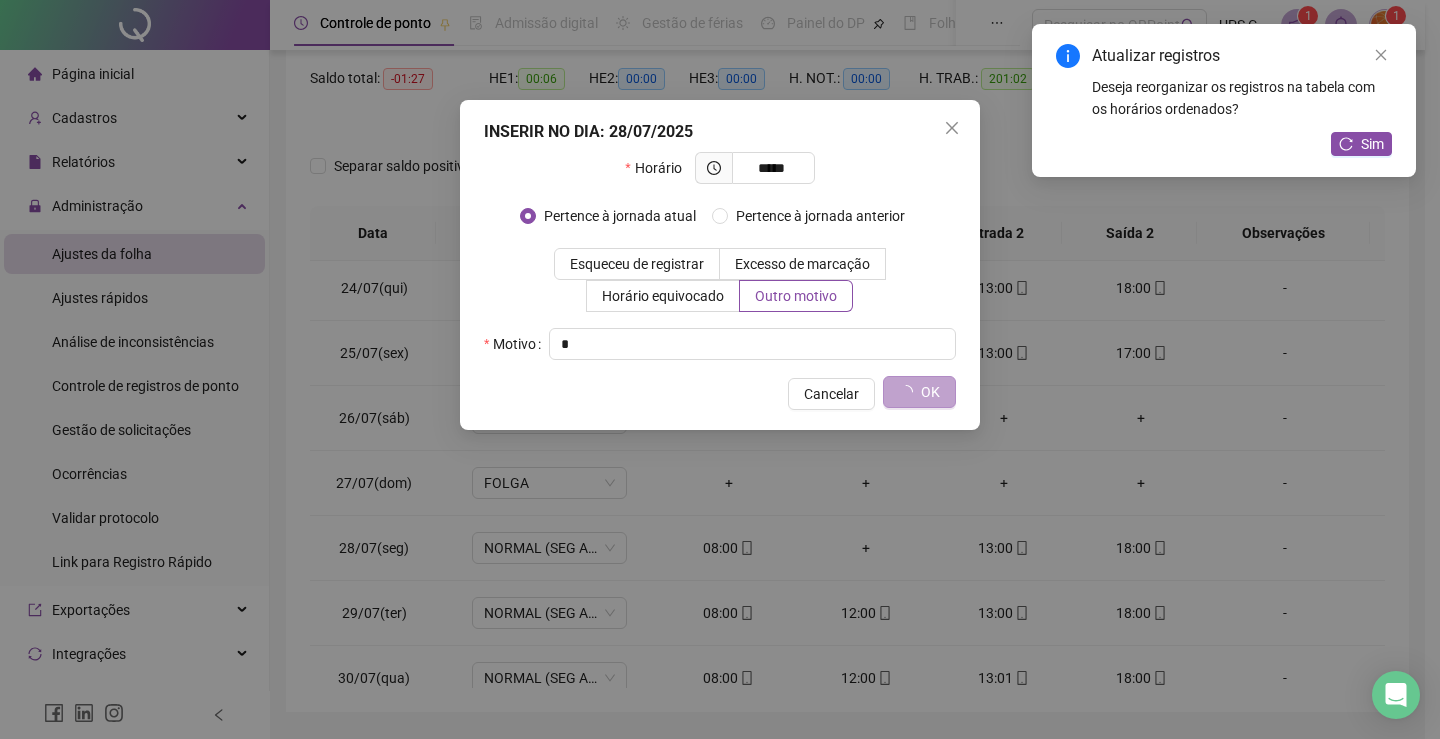 click on "OK" at bounding box center [919, 392] 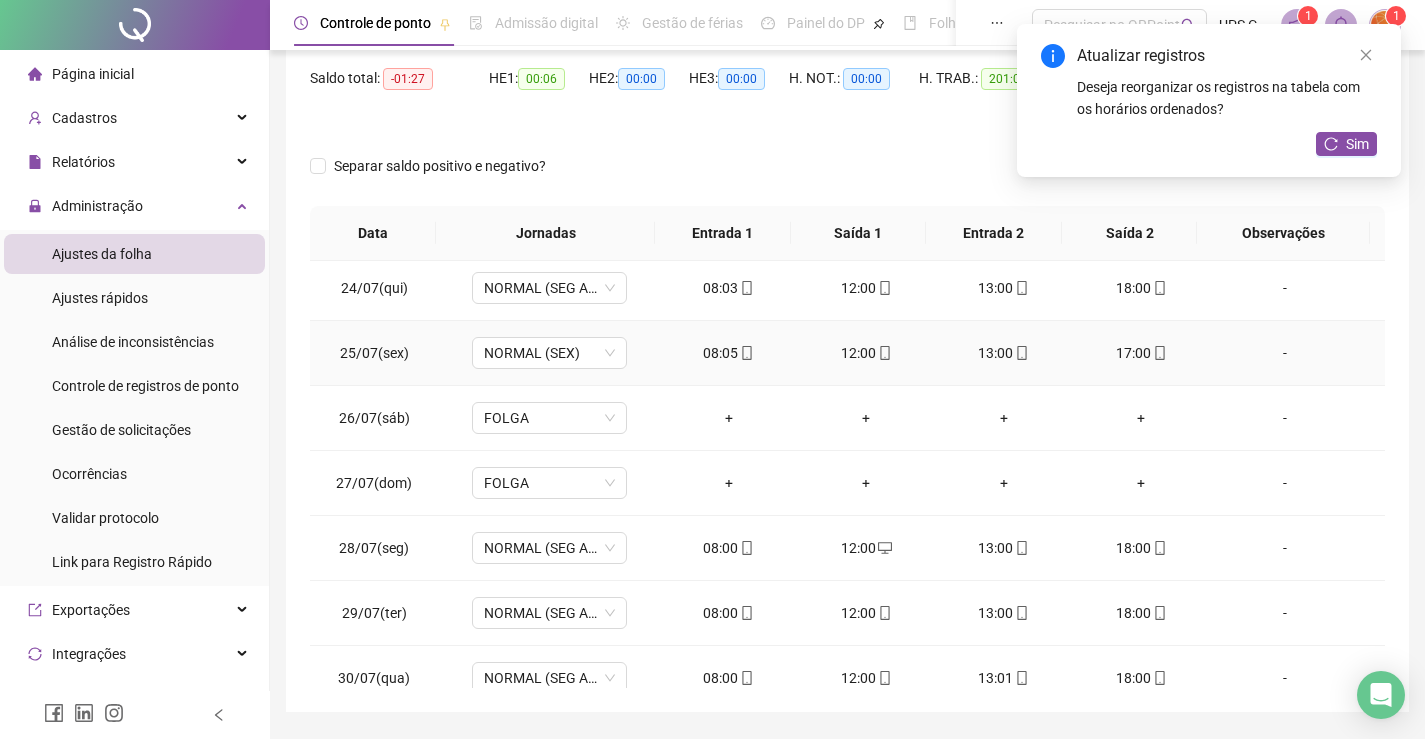 scroll, scrollTop: 1000, scrollLeft: 0, axis: vertical 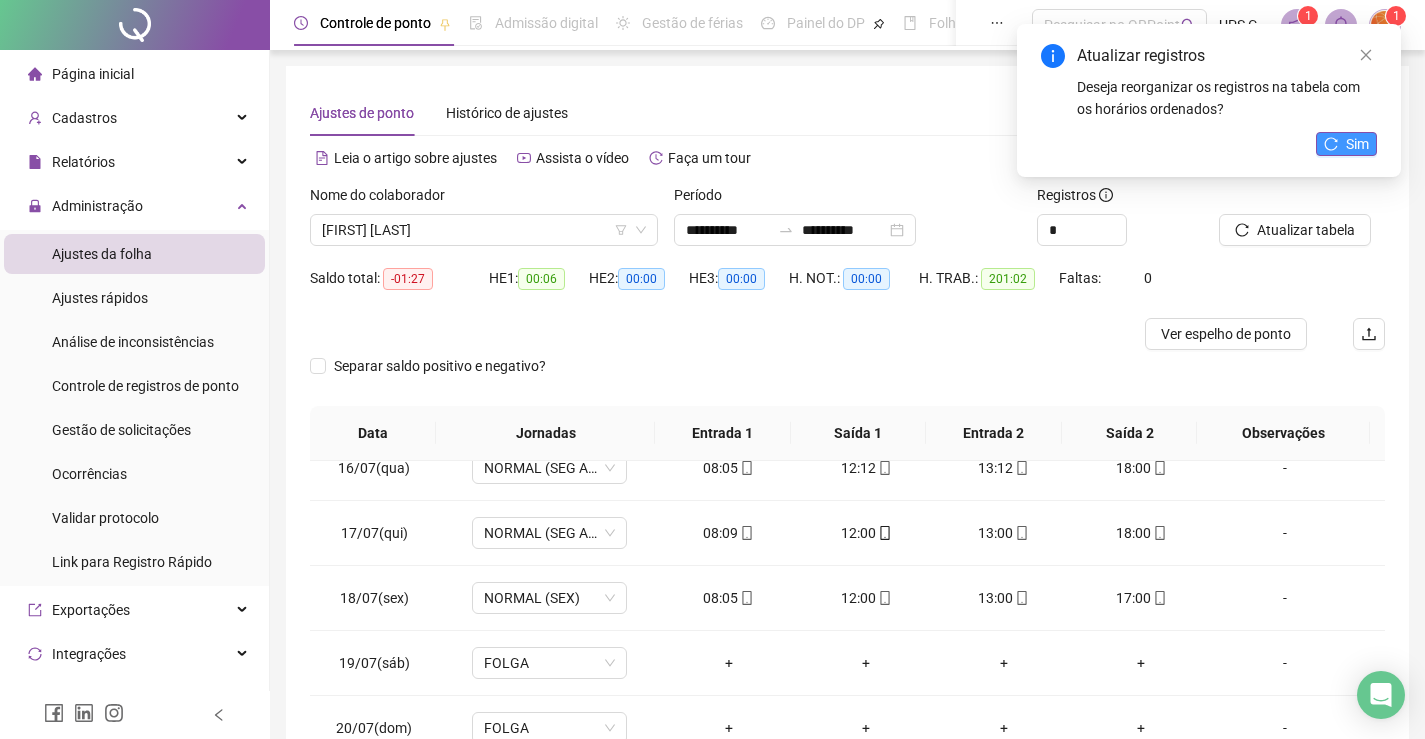 click on "Sim" at bounding box center [1346, 144] 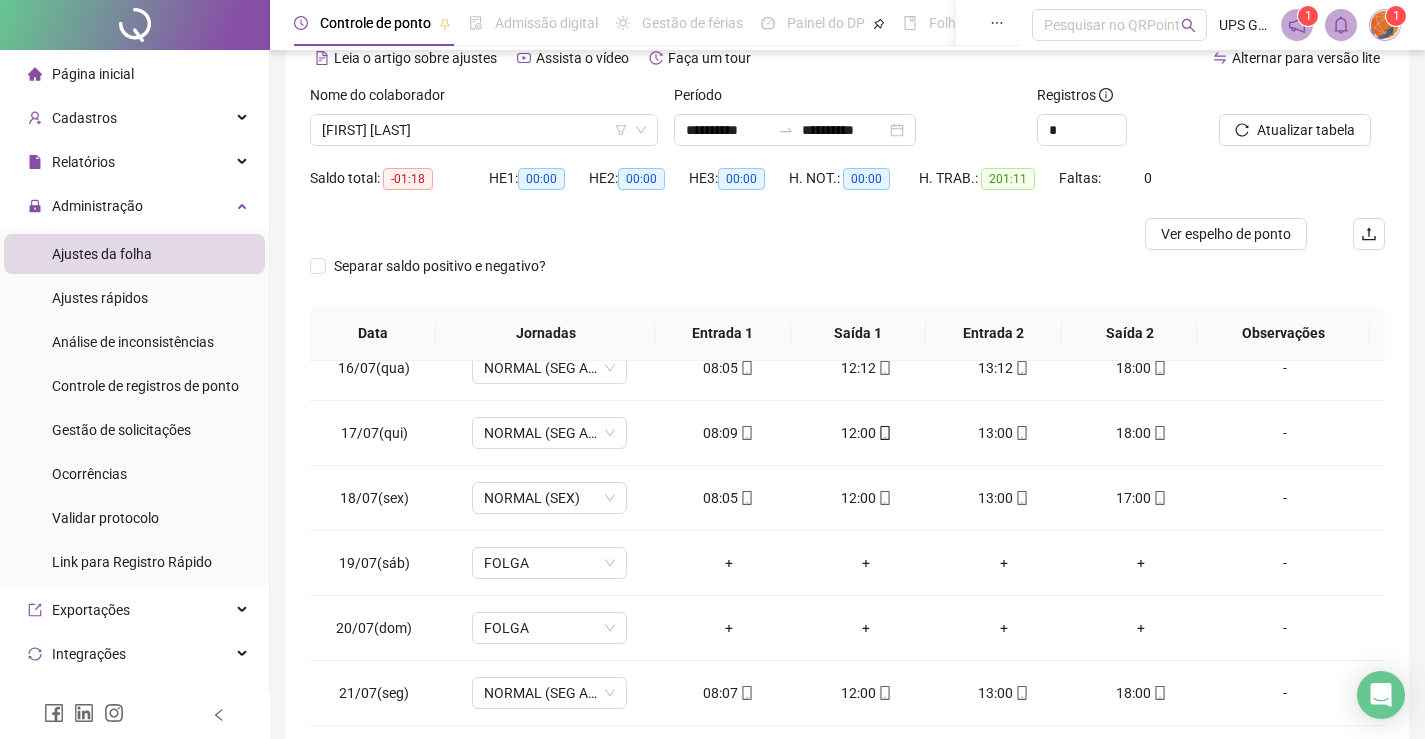 scroll, scrollTop: 200, scrollLeft: 0, axis: vertical 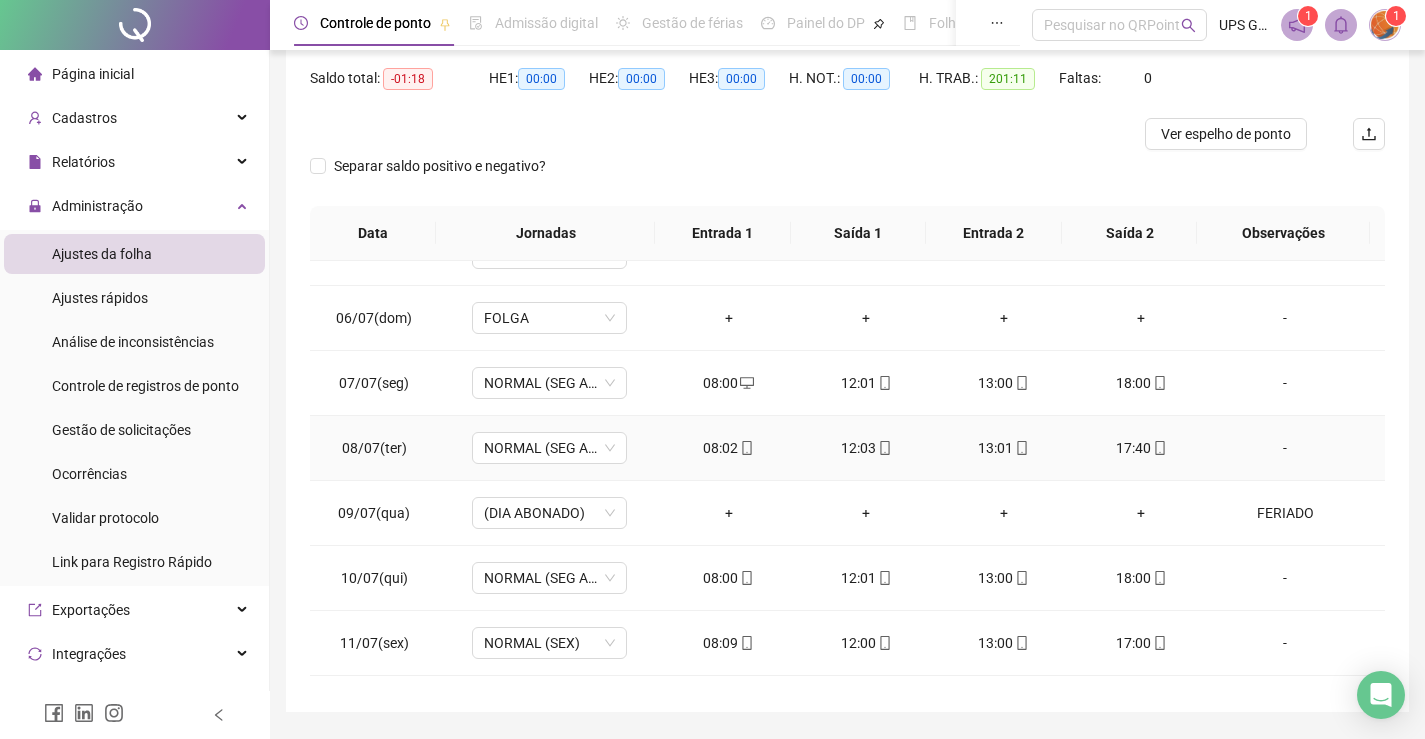 click on "17:40" at bounding box center [1142, 448] 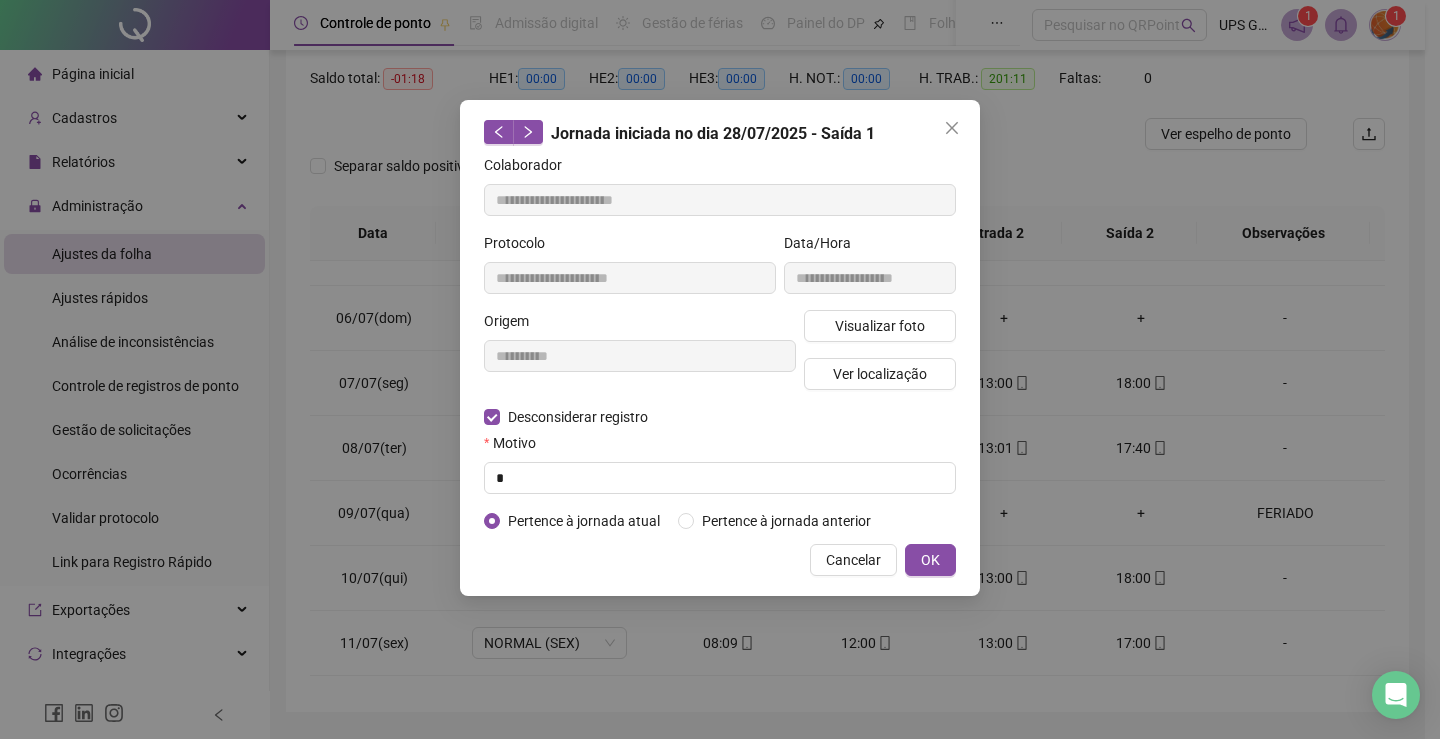 type on "**********" 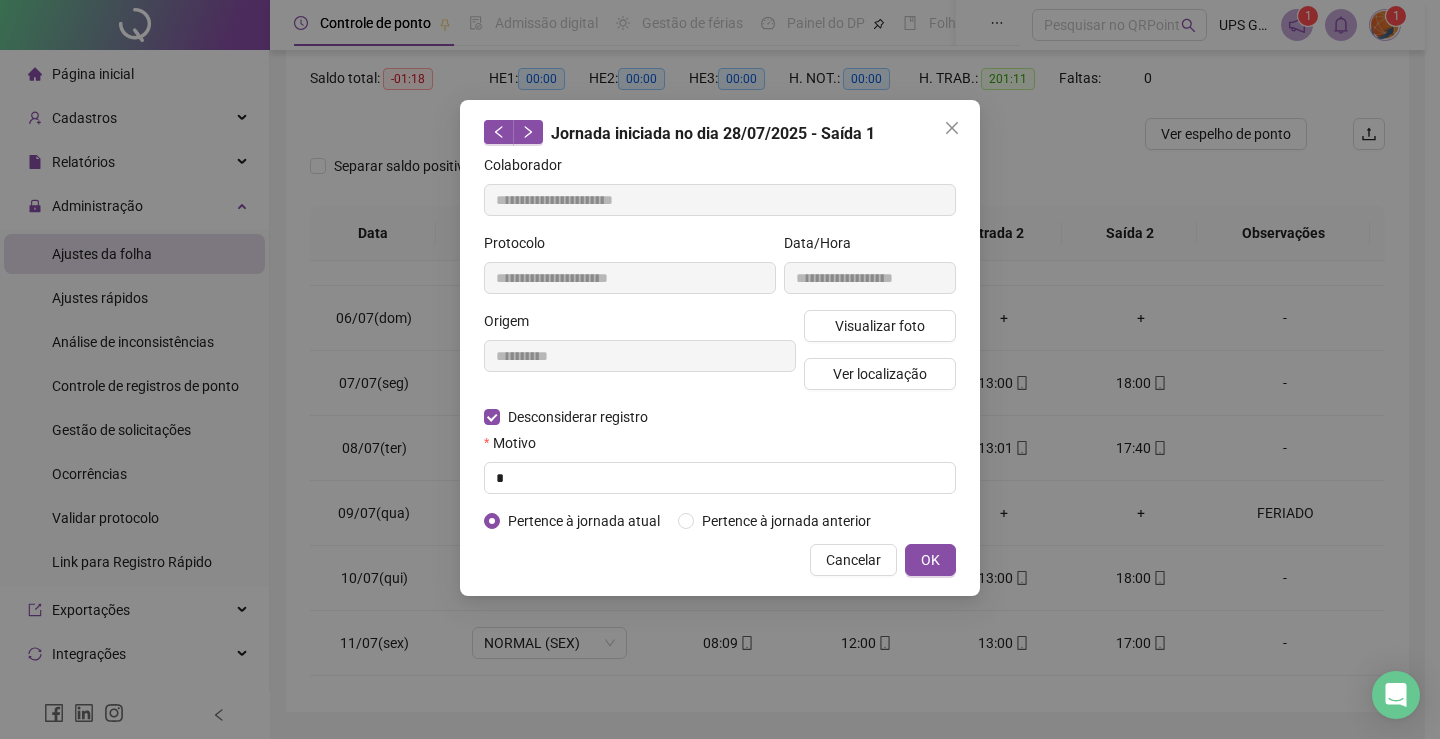 type on "**********" 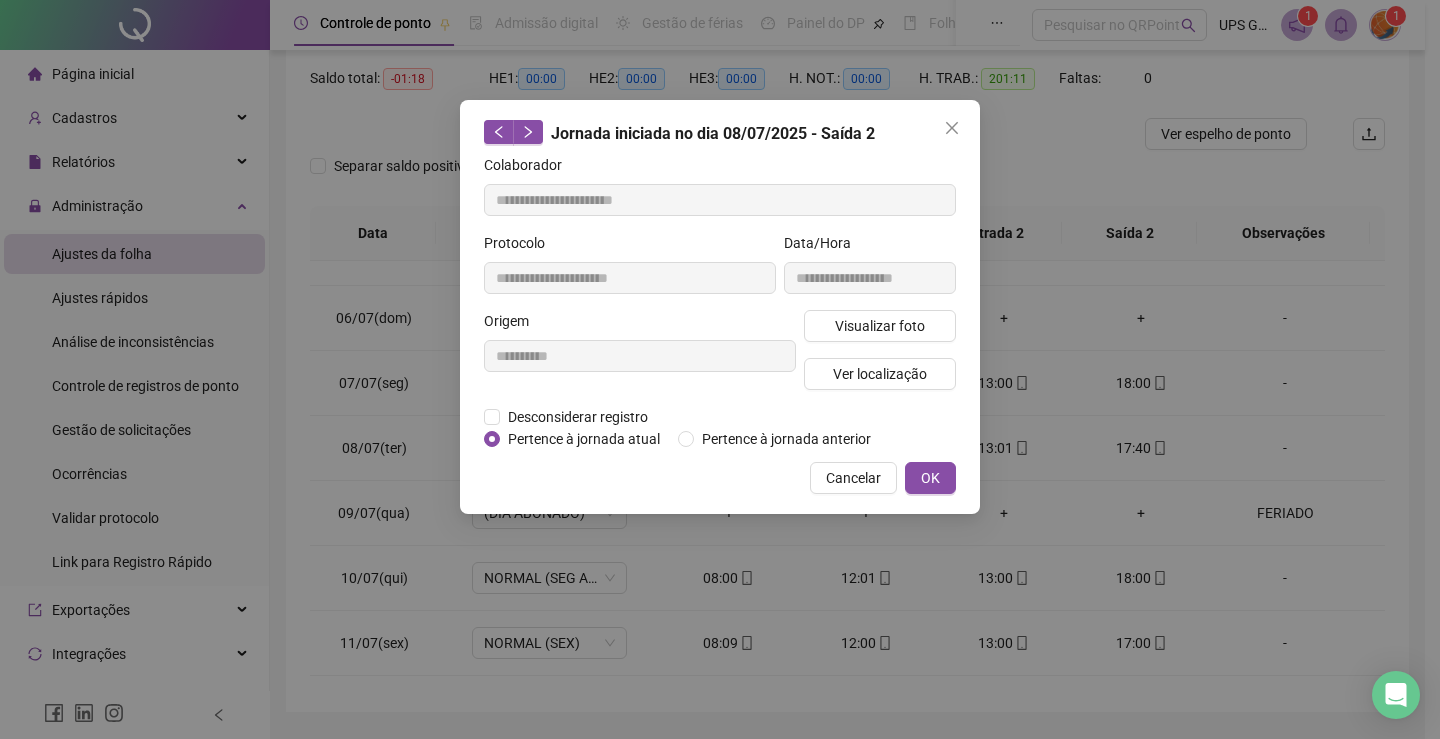 click on "Cancelar OK" at bounding box center [720, 478] 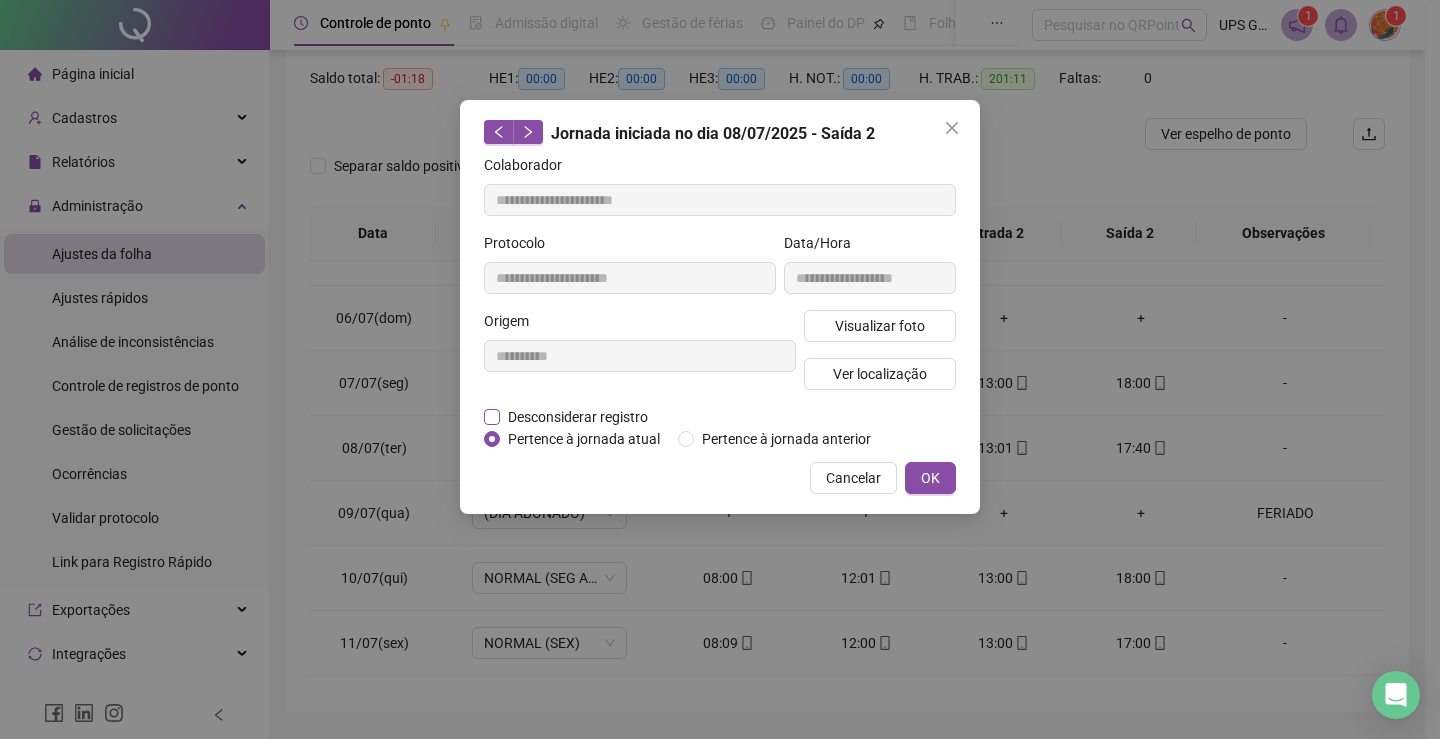 click on "Desconsiderar registro" at bounding box center (578, 417) 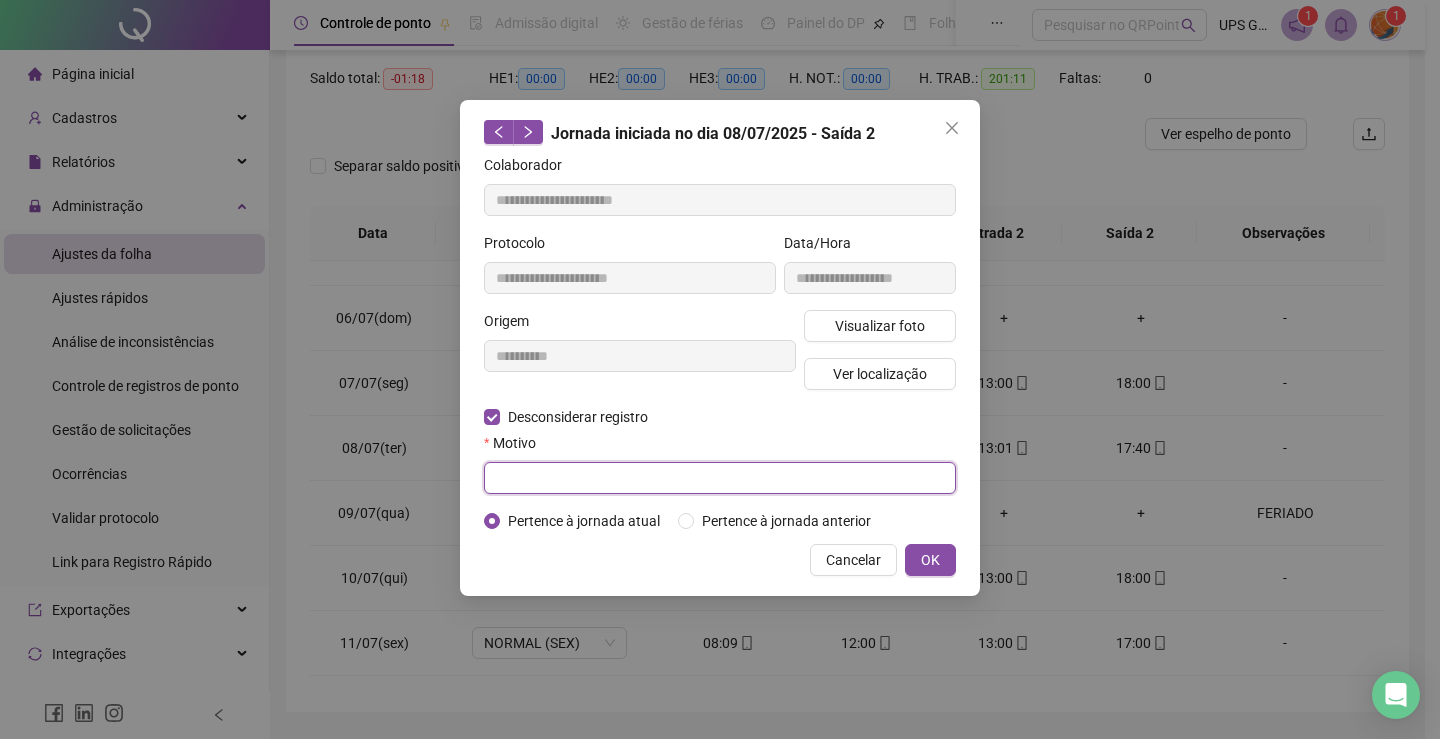 click at bounding box center (720, 478) 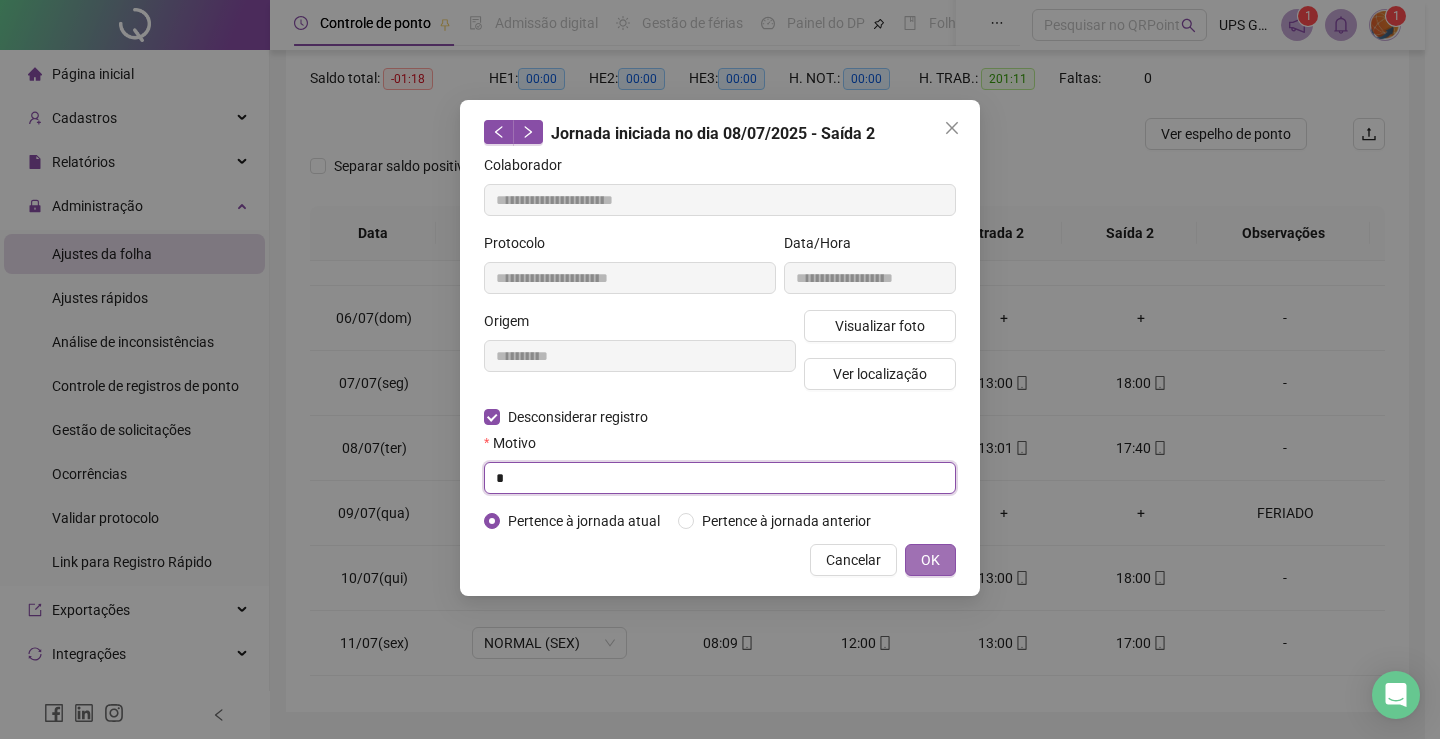 type on "*" 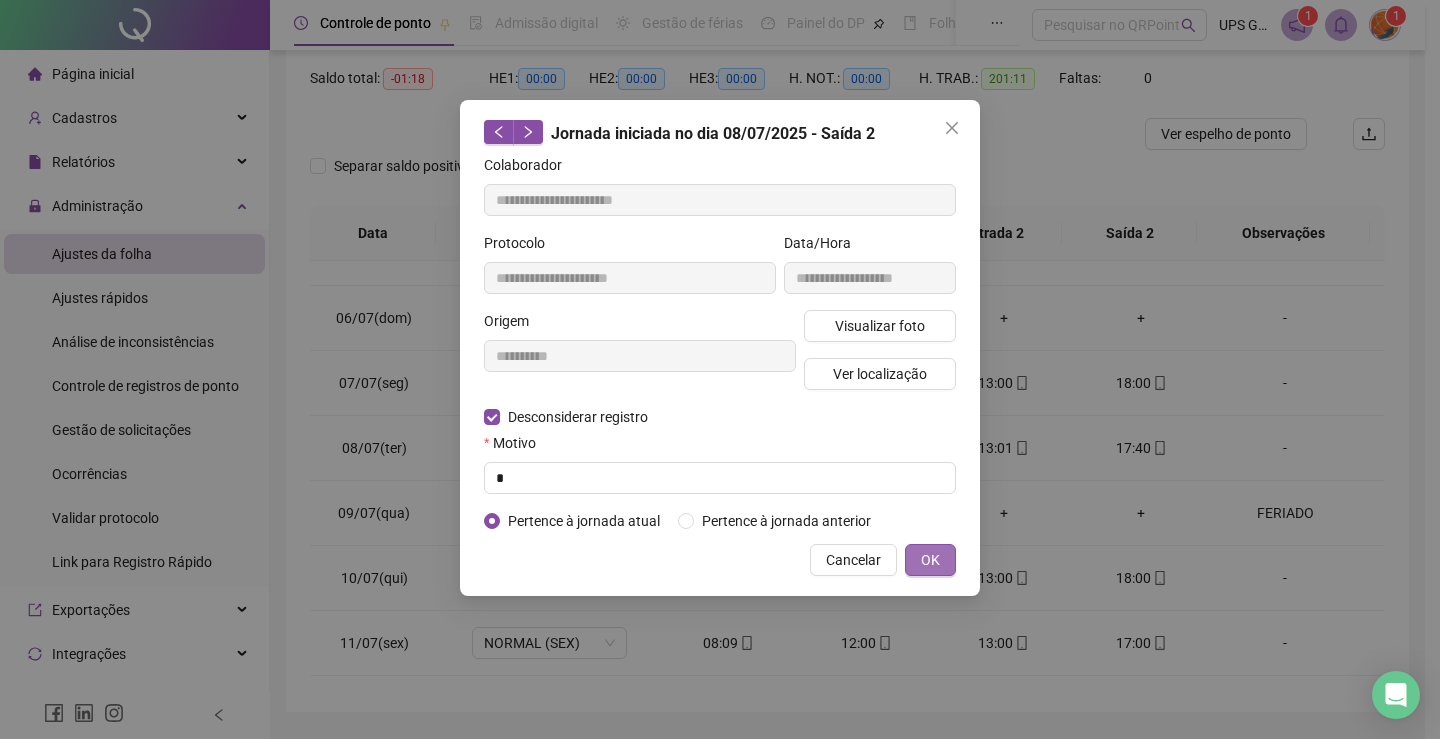 click on "OK" at bounding box center [930, 560] 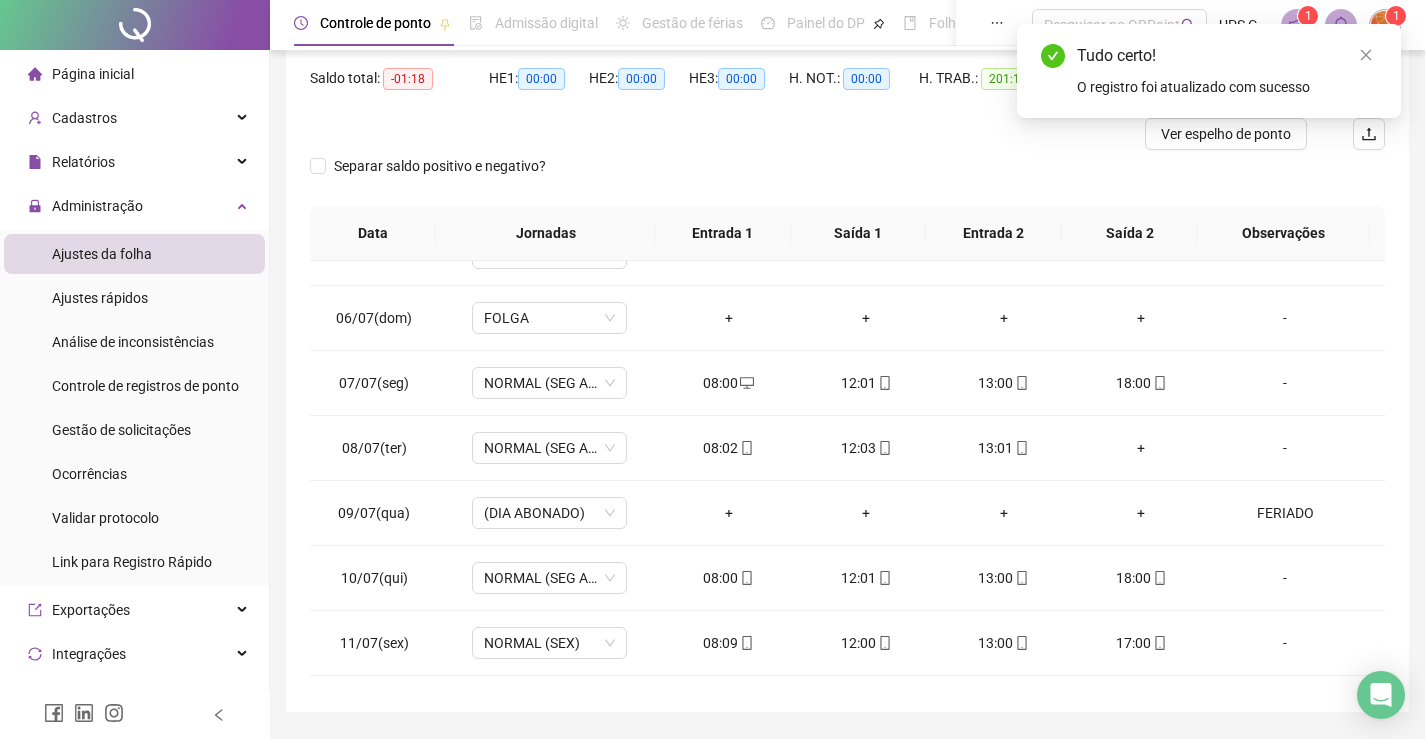 click on "+" at bounding box center [1142, 448] 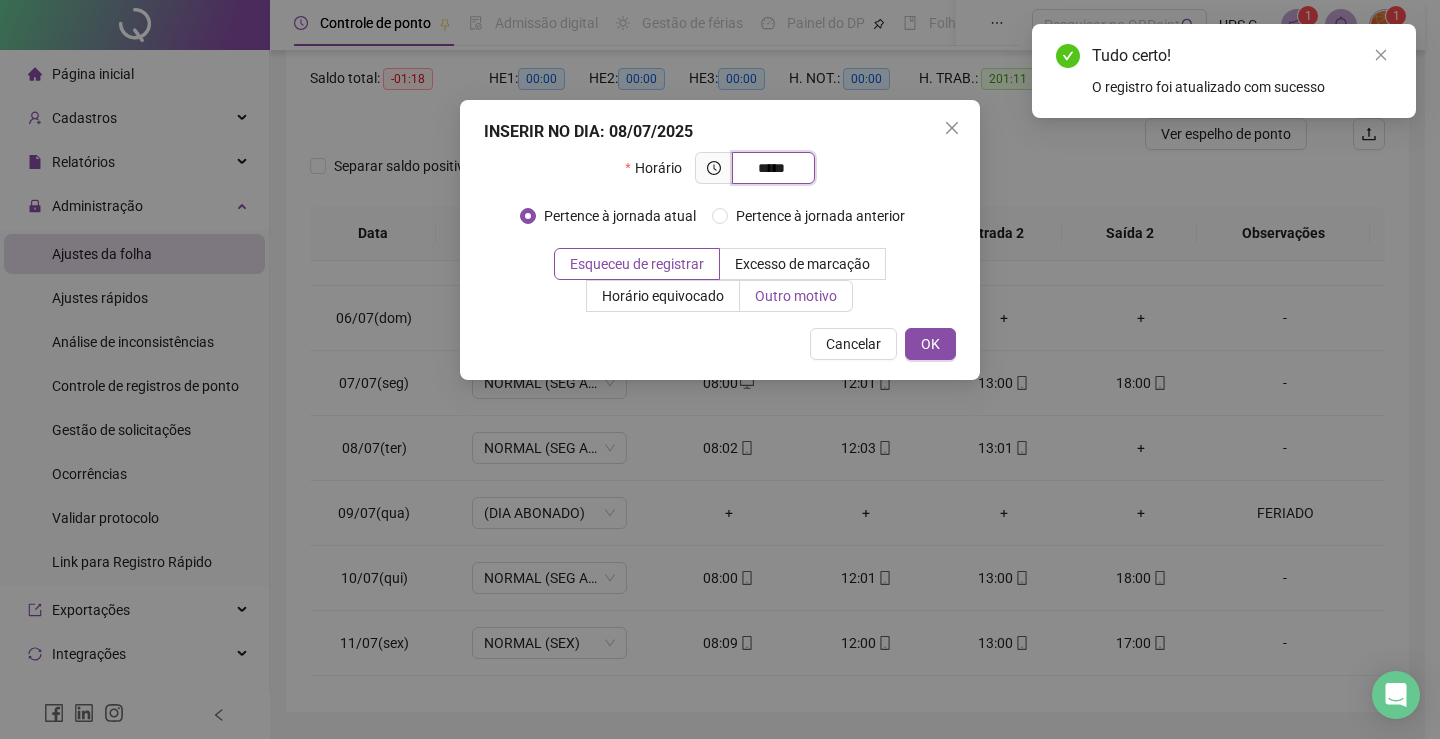 type on "*****" 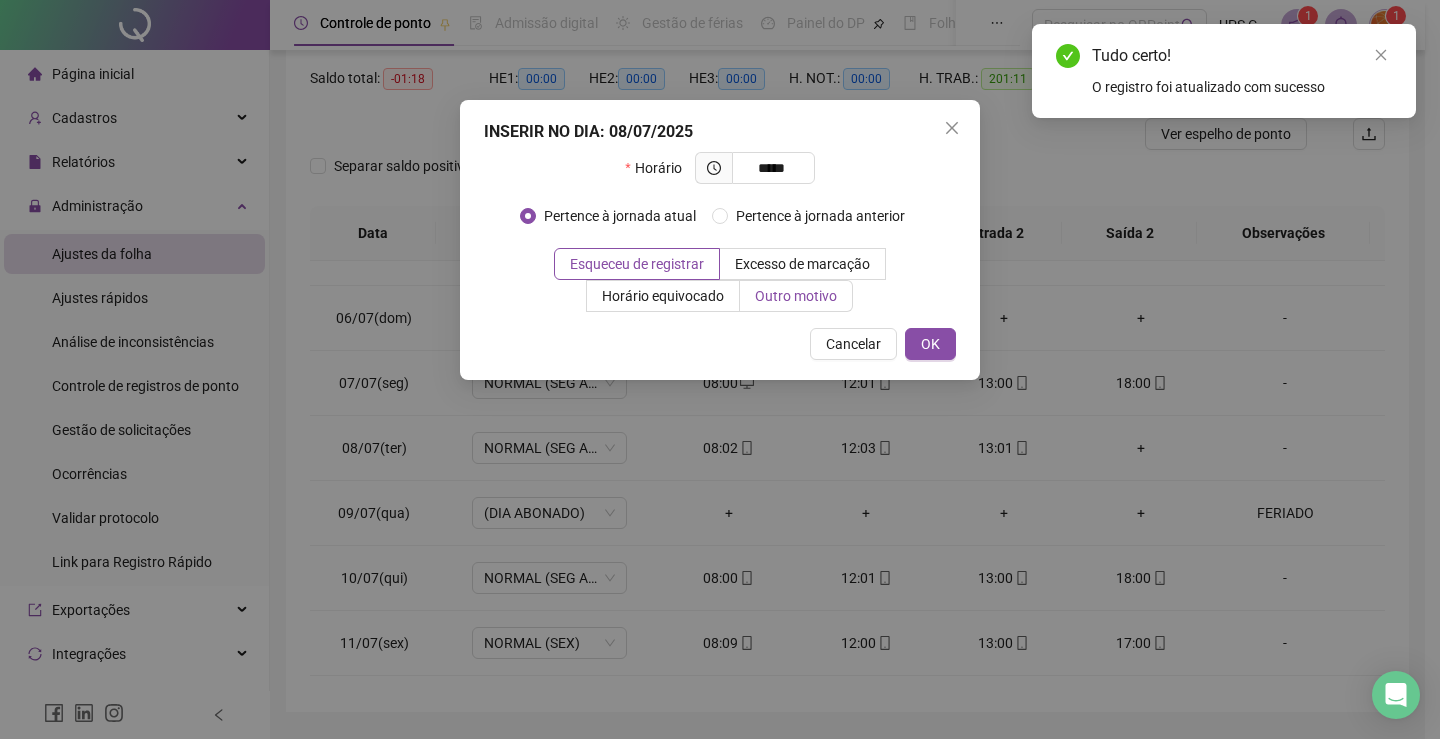 click on "Outro motivo" at bounding box center (796, 296) 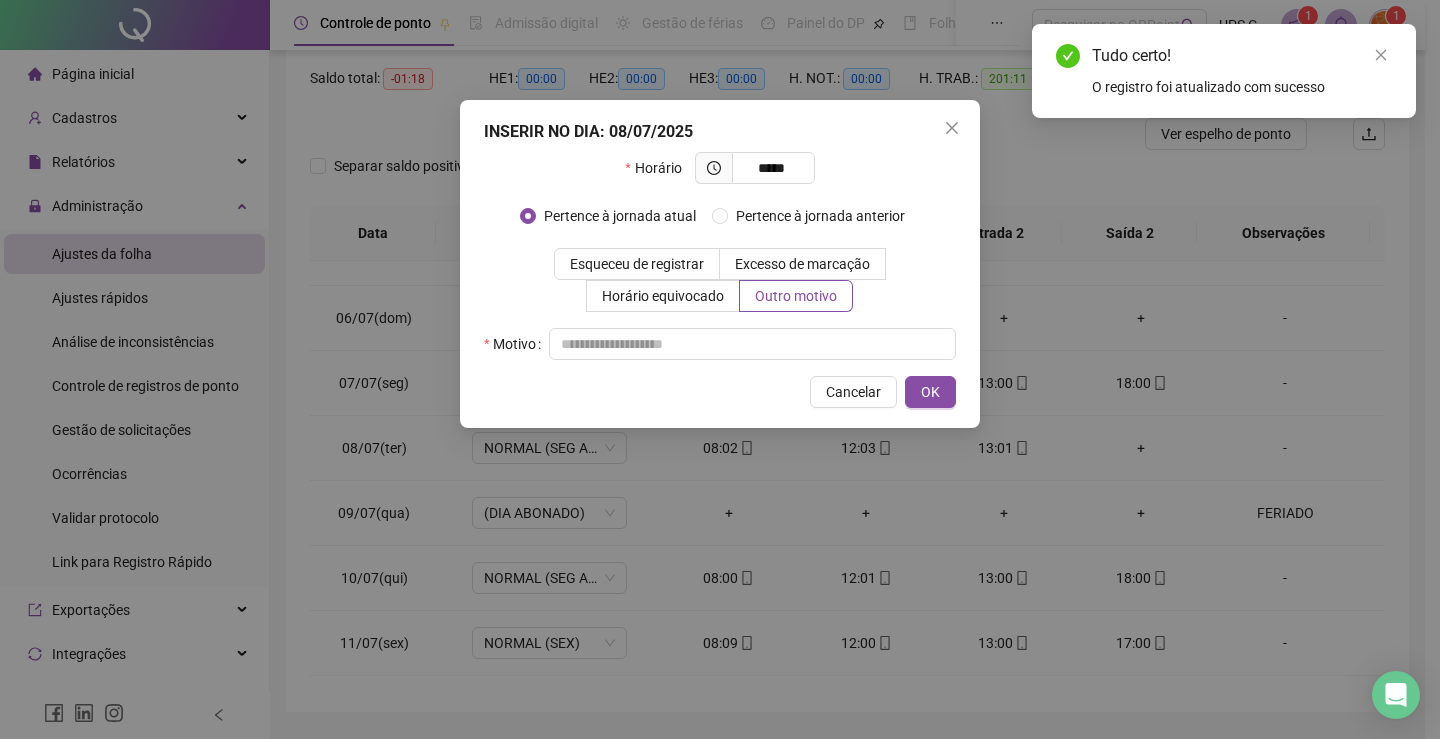 click on "INSERIR NO DIA :   08/07/2025 Horário ***** Pertence à jornada atual Pertence à jornada anterior Esqueceu de registrar Excesso de marcação Horário equivocado Outro motivo Motivo Cancelar OK" at bounding box center [720, 264] 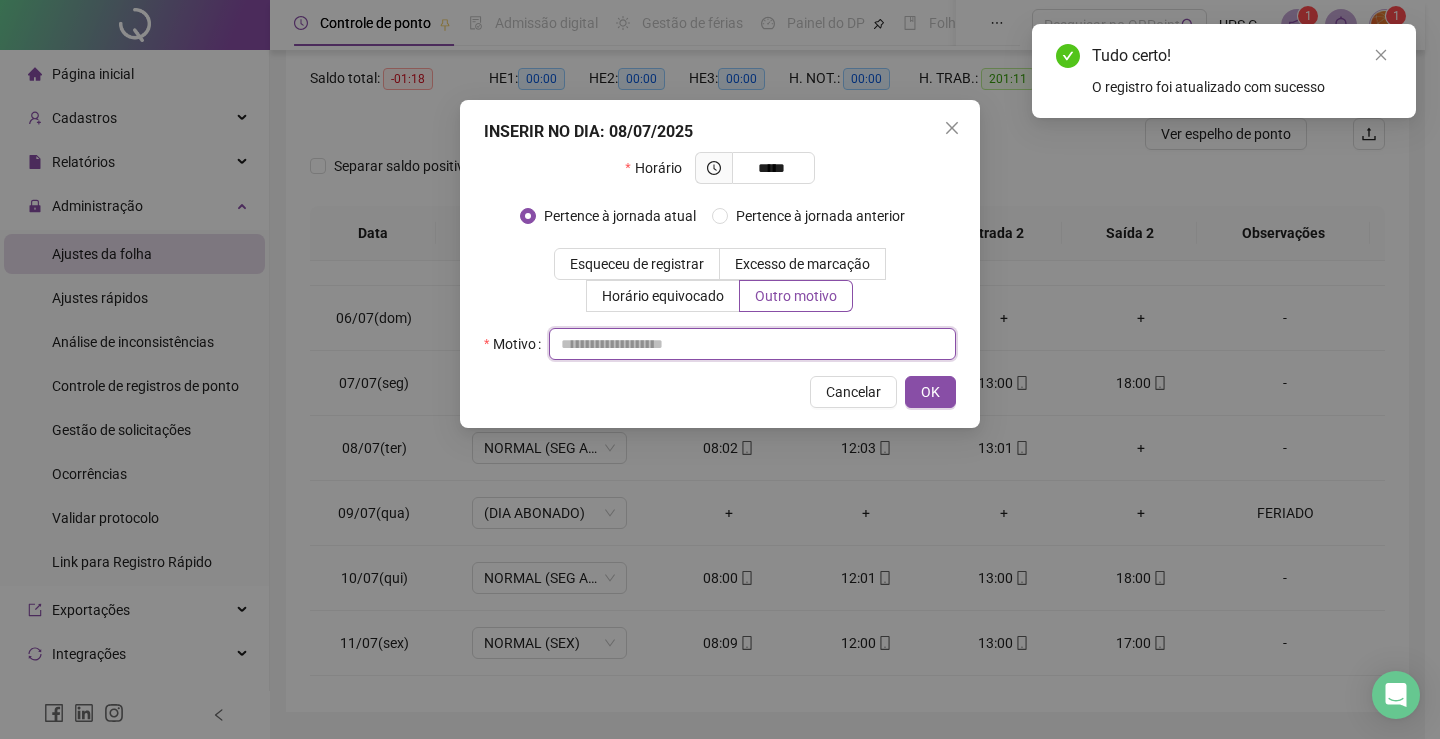 click at bounding box center (752, 344) 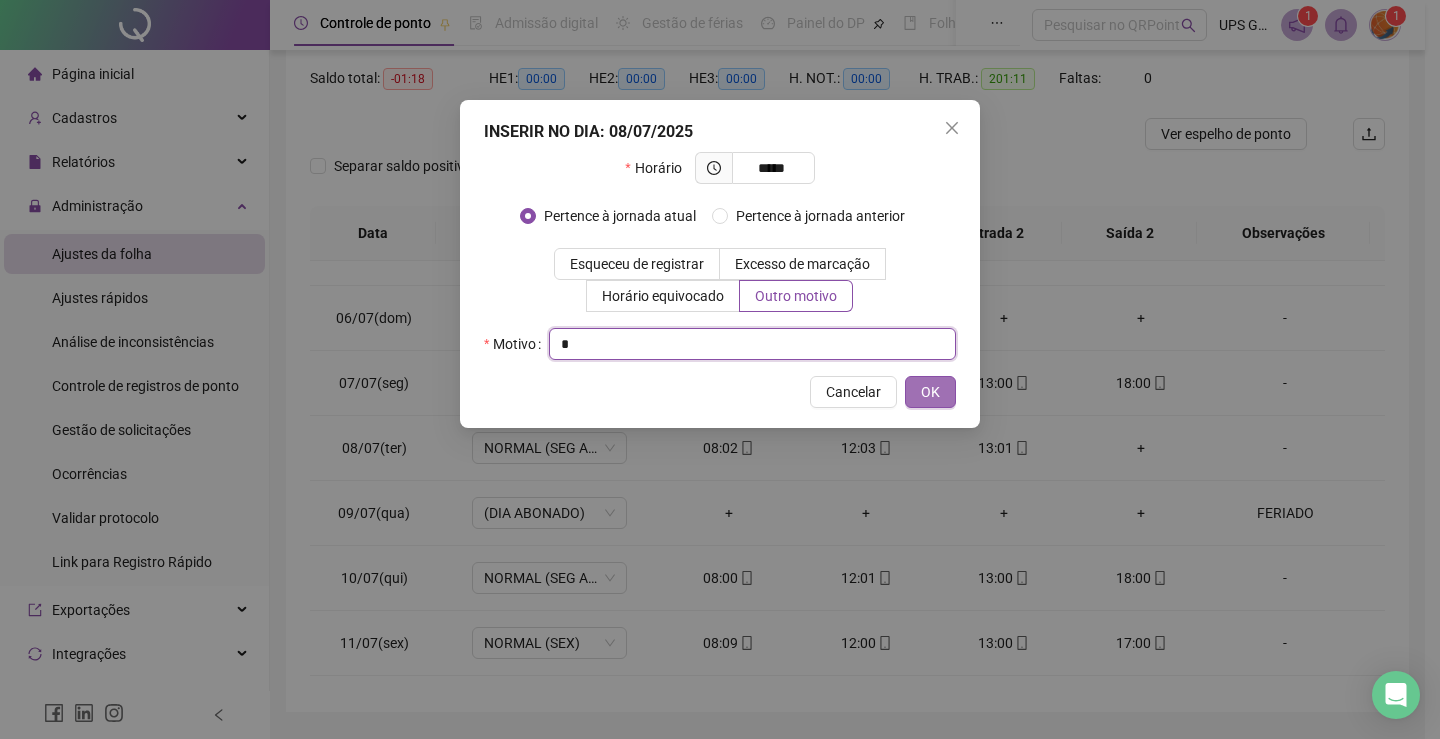type on "*" 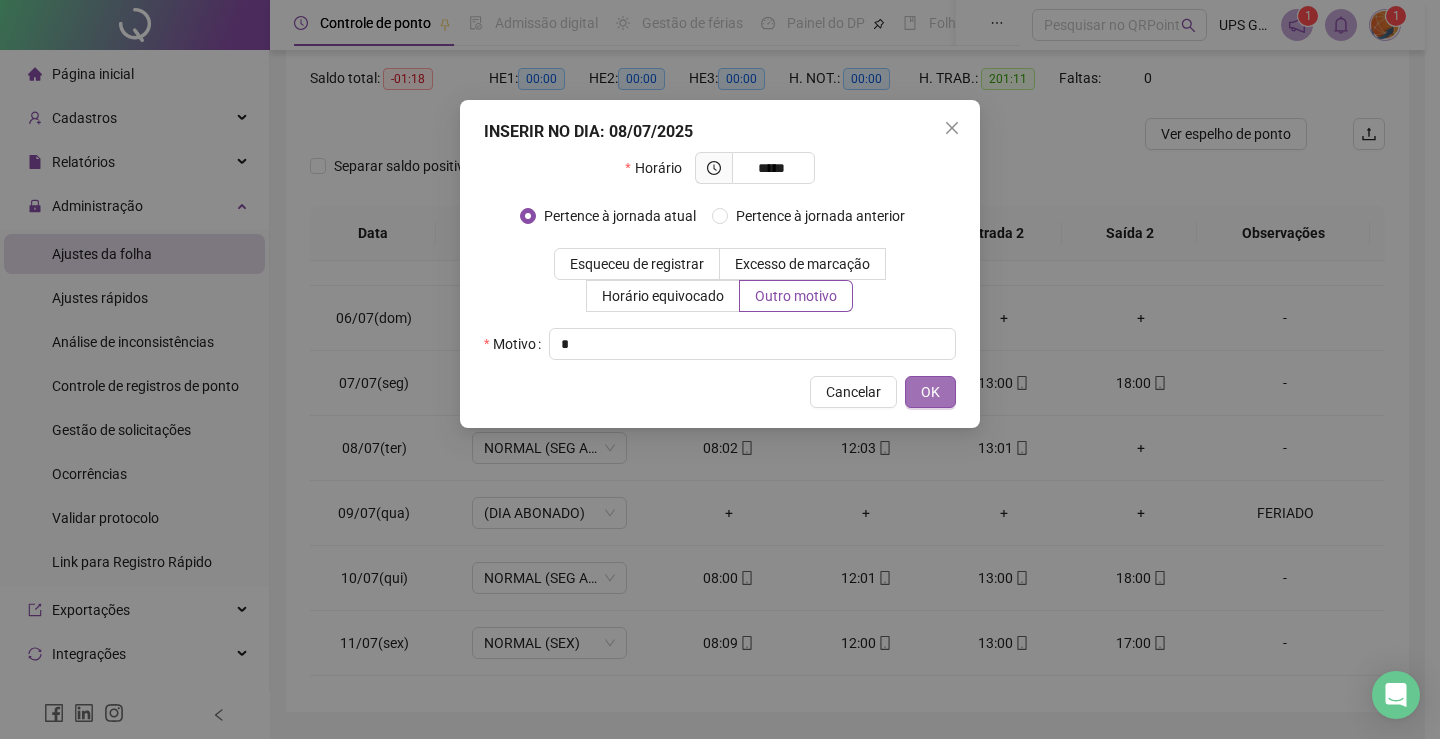 click on "OK" at bounding box center [930, 392] 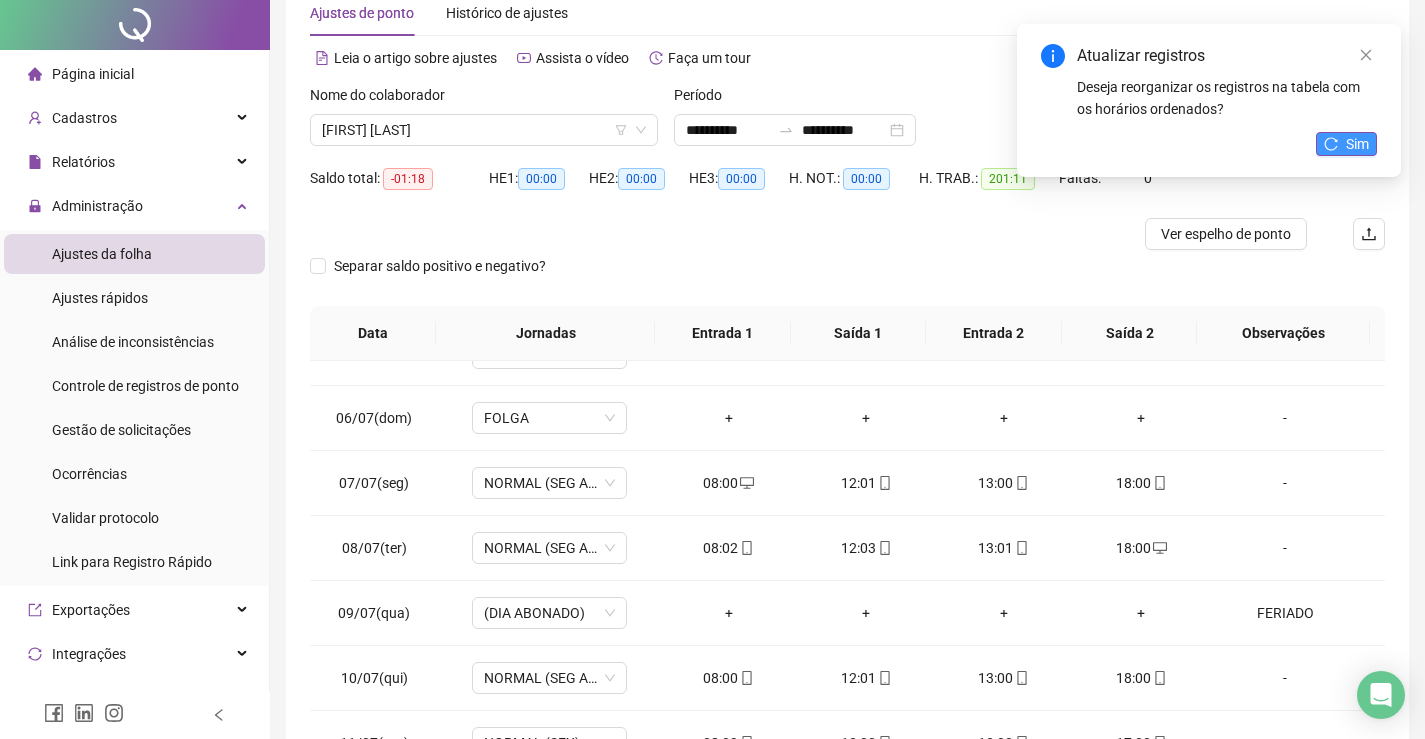 scroll, scrollTop: 0, scrollLeft: 0, axis: both 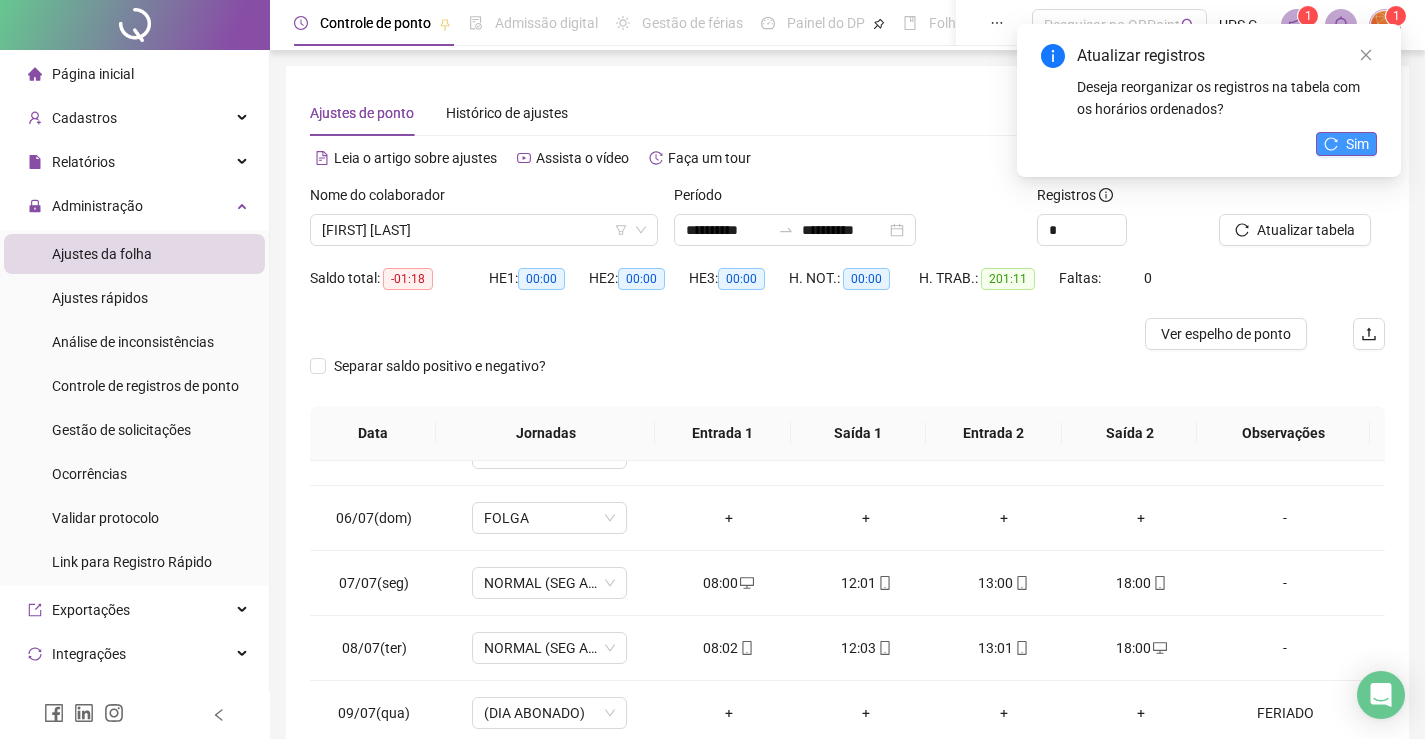 click on "Sim" at bounding box center [1346, 144] 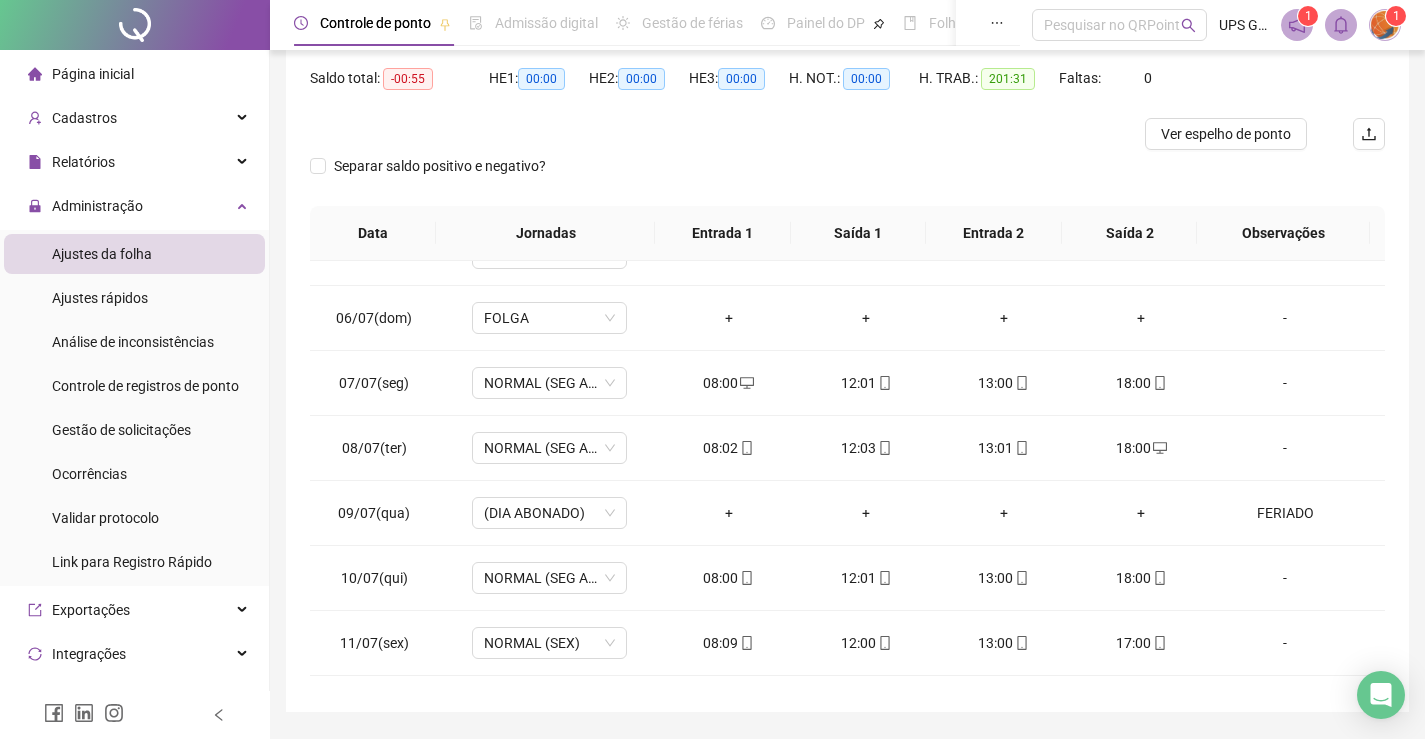 scroll, scrollTop: 259, scrollLeft: 0, axis: vertical 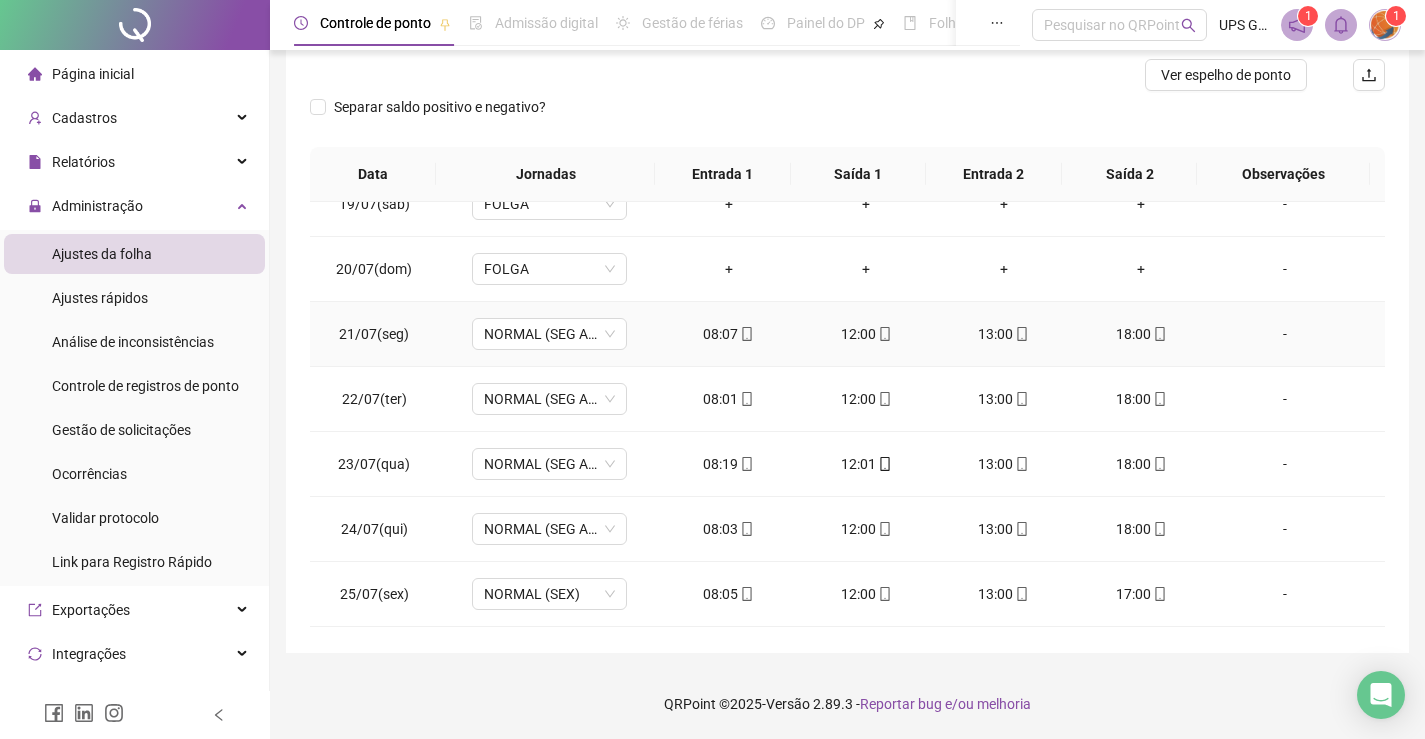 click on "08:07" at bounding box center [729, 334] 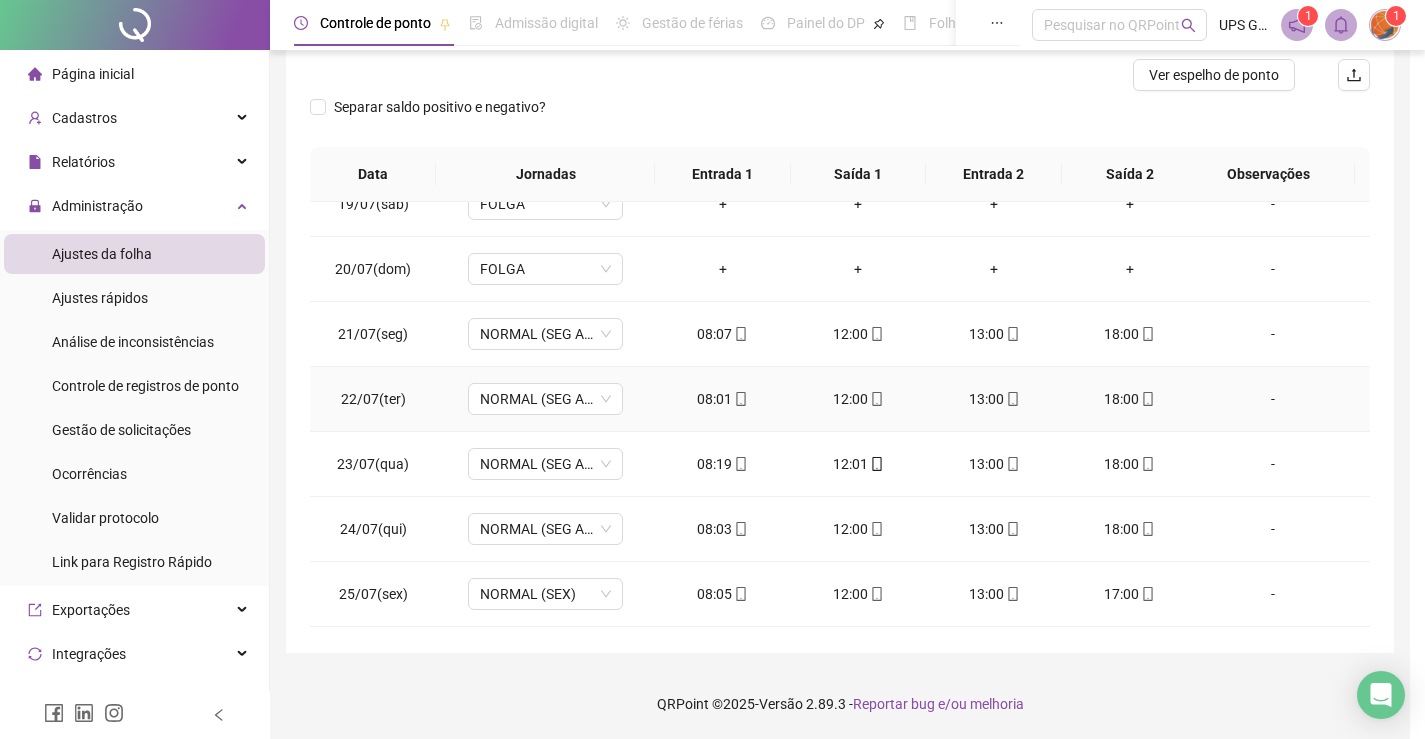 type on "**********" 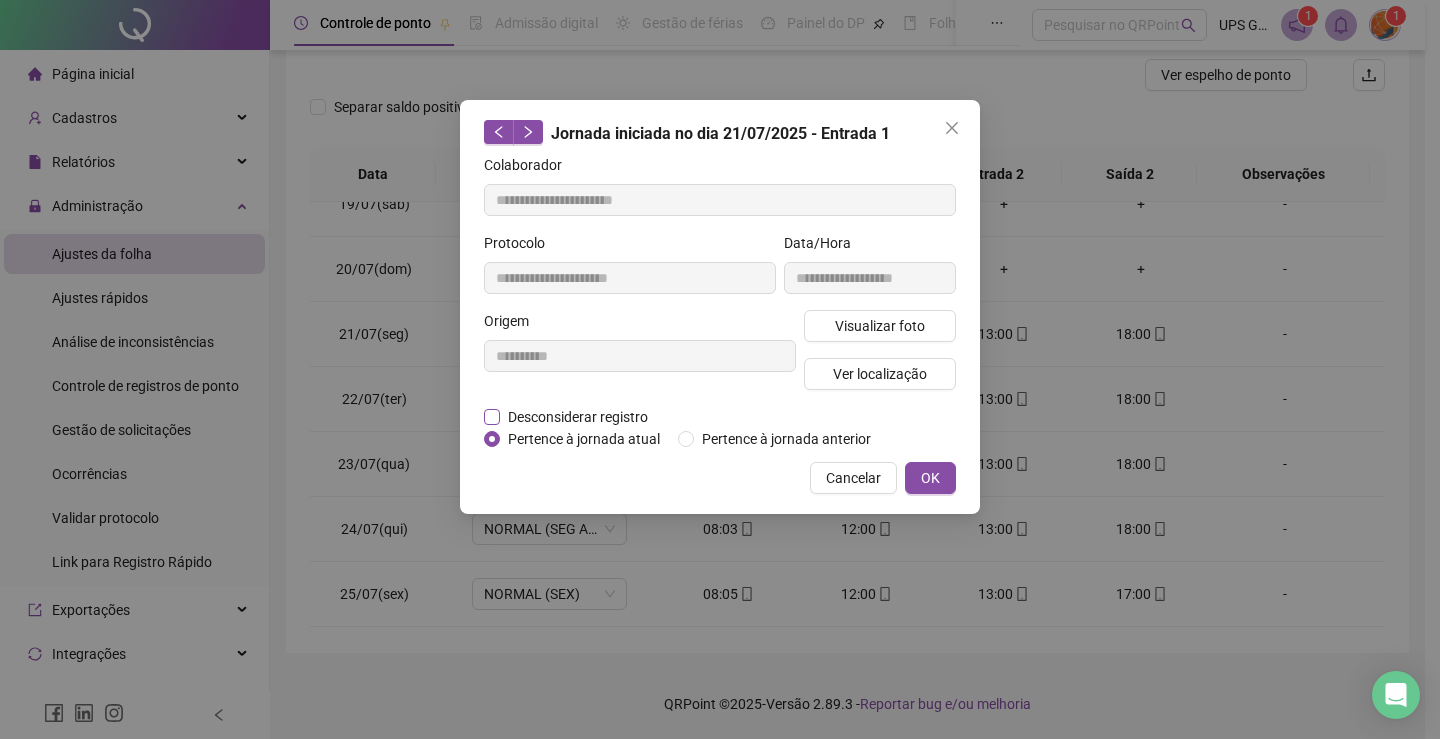 click on "Desconsiderar registro" at bounding box center (578, 417) 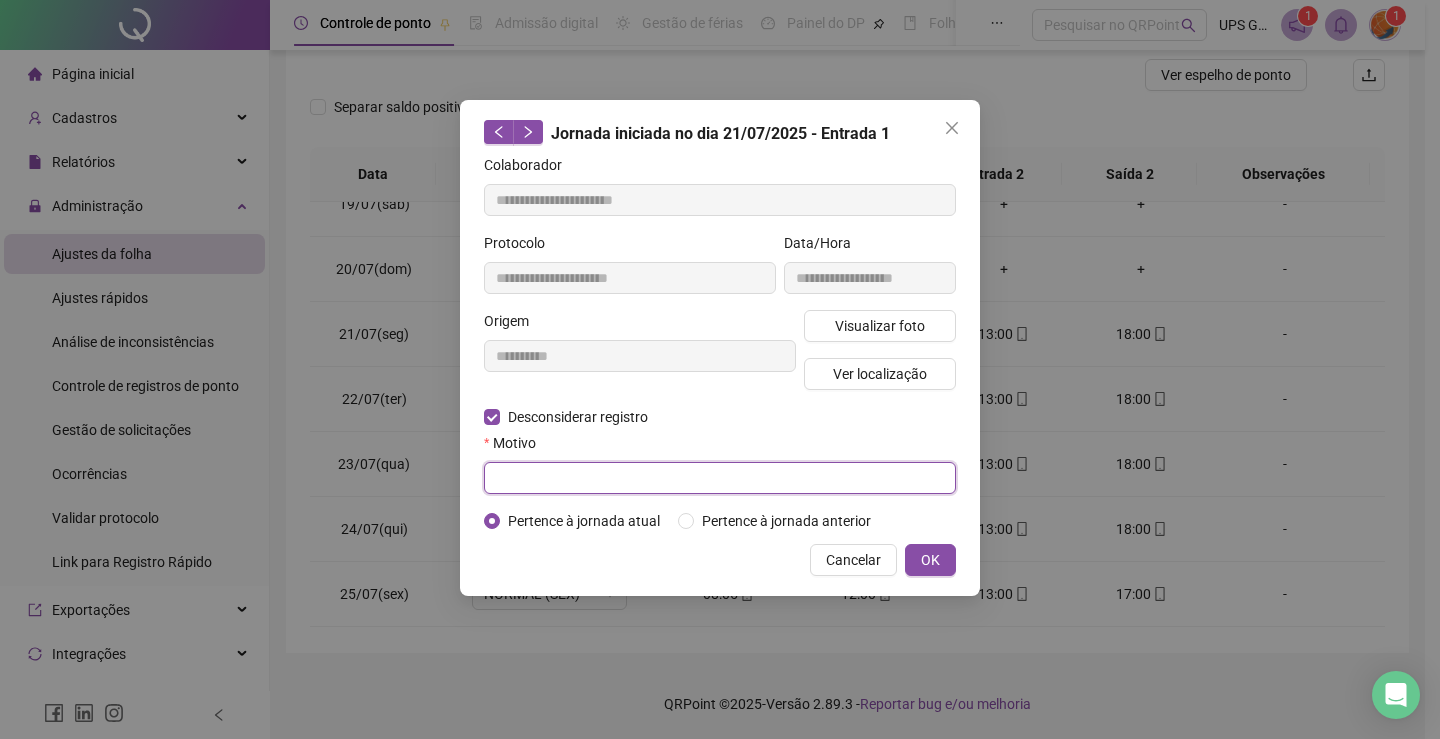 click at bounding box center [720, 478] 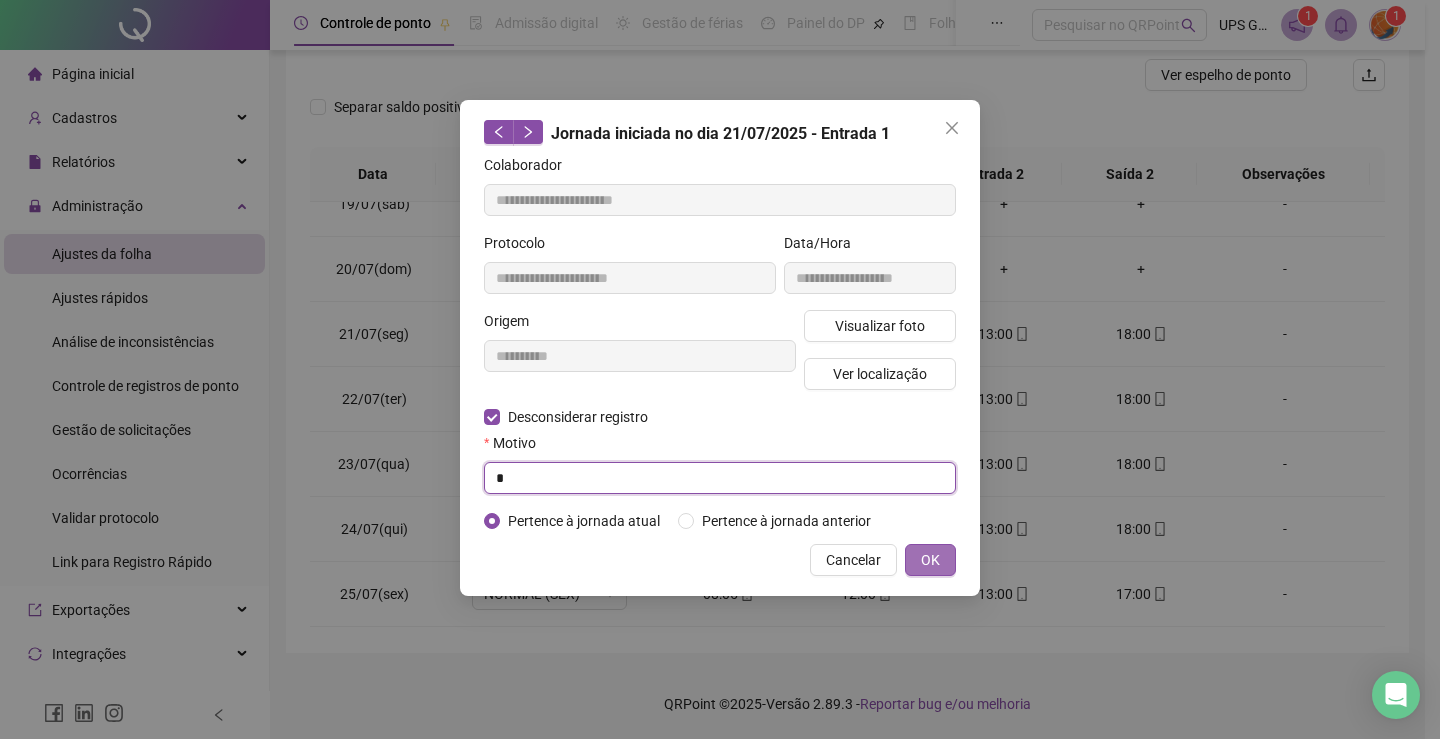 type on "*" 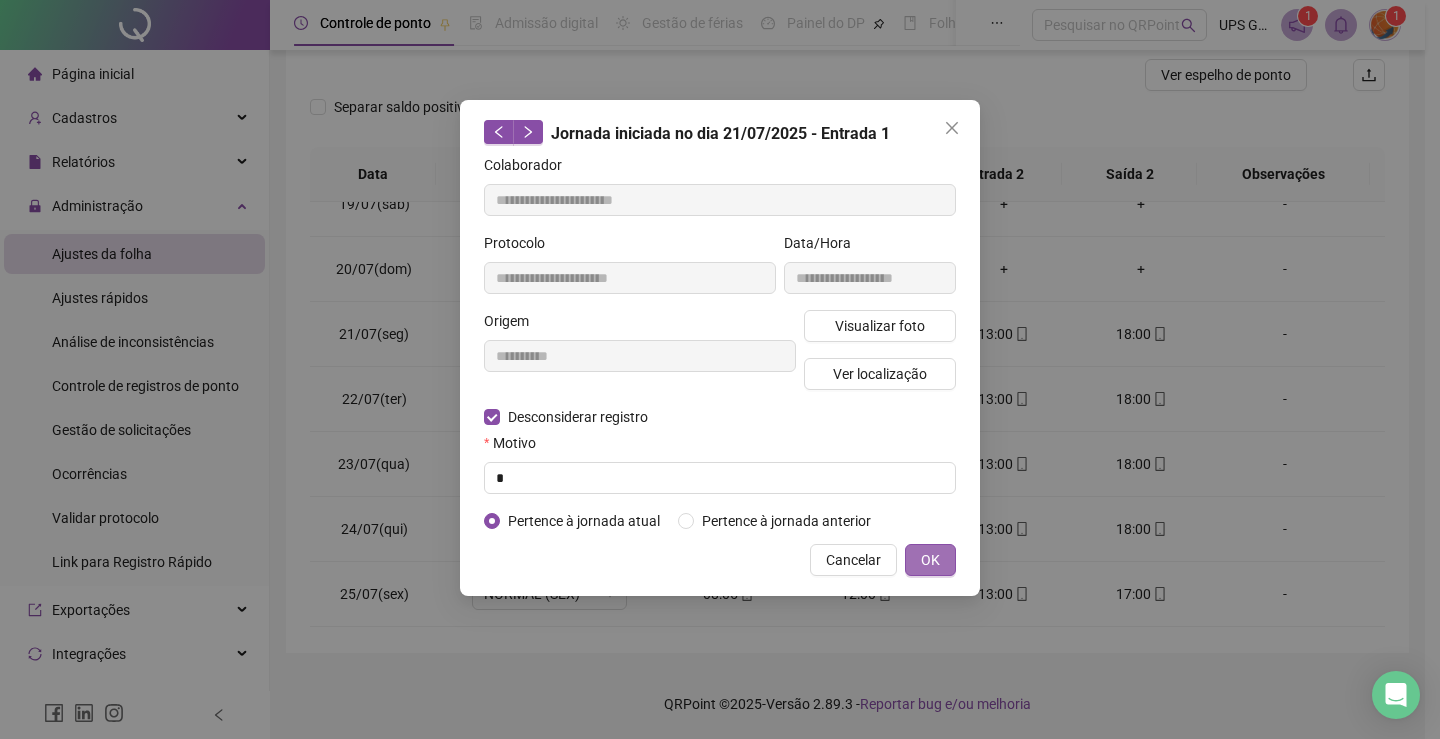click on "OK" at bounding box center (930, 560) 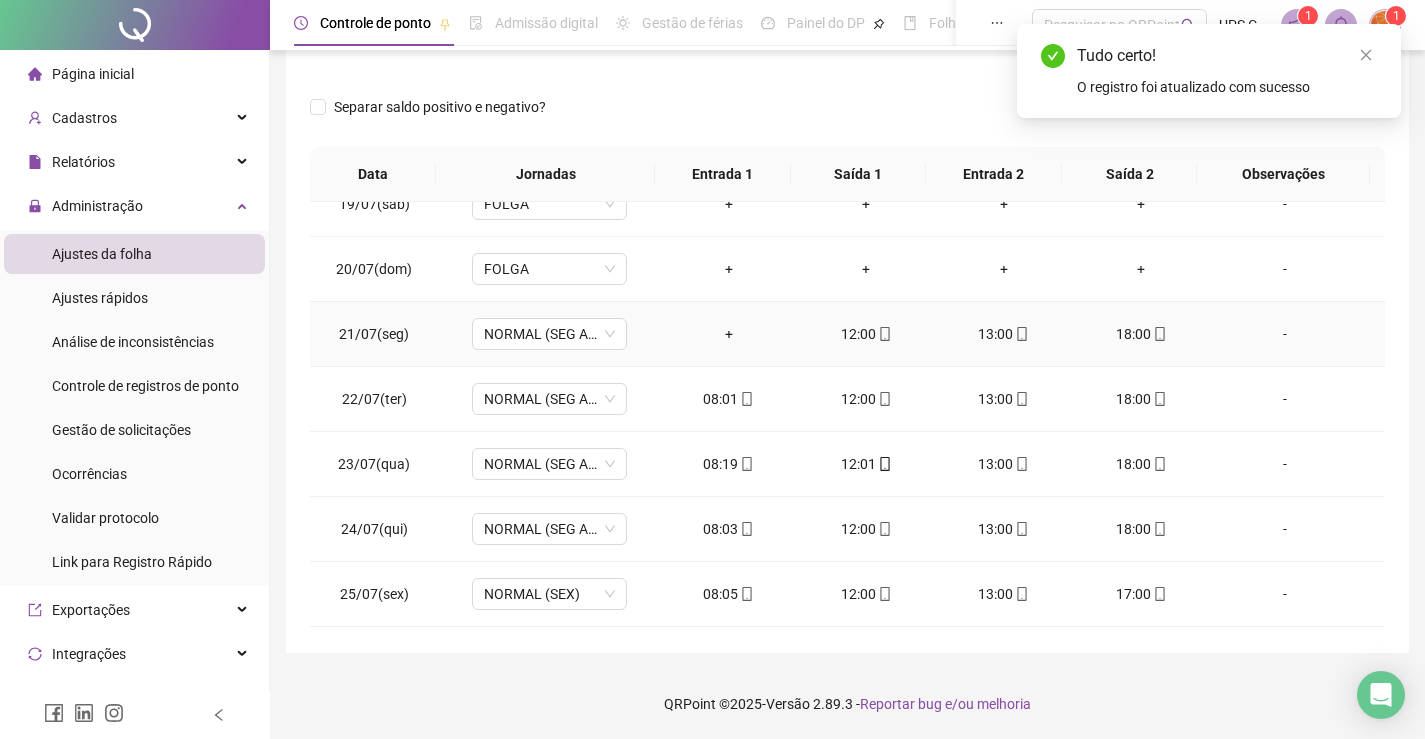 click on "+" at bounding box center (729, 334) 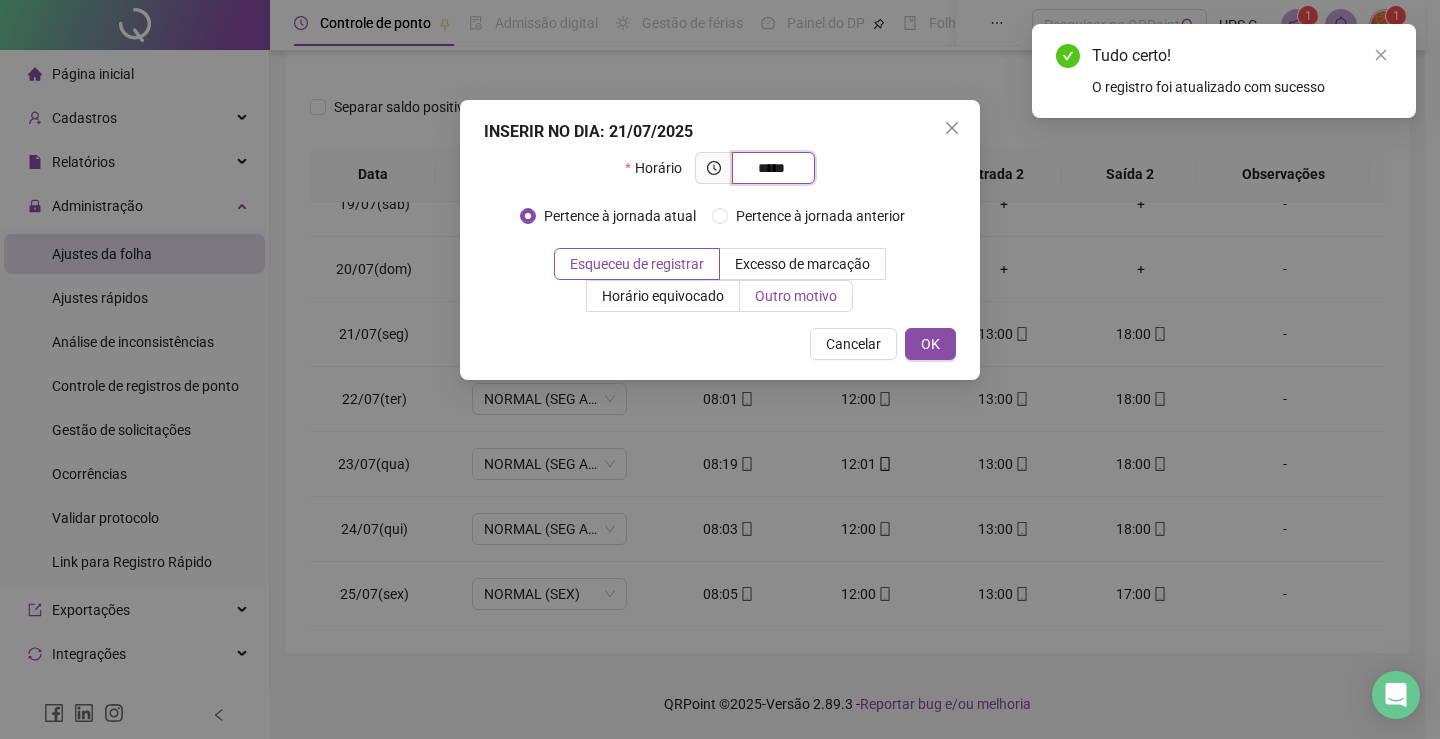 type on "*****" 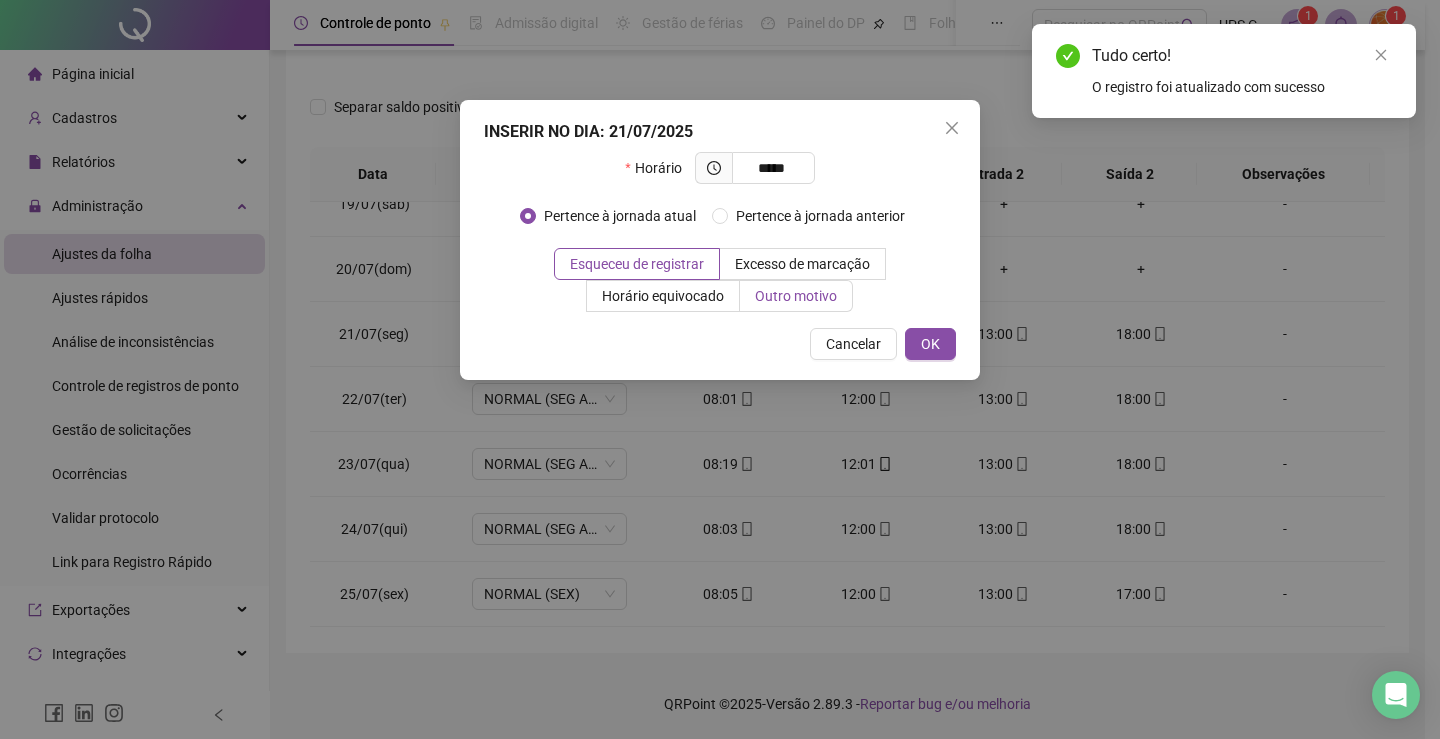 click on "Outro motivo" at bounding box center (796, 296) 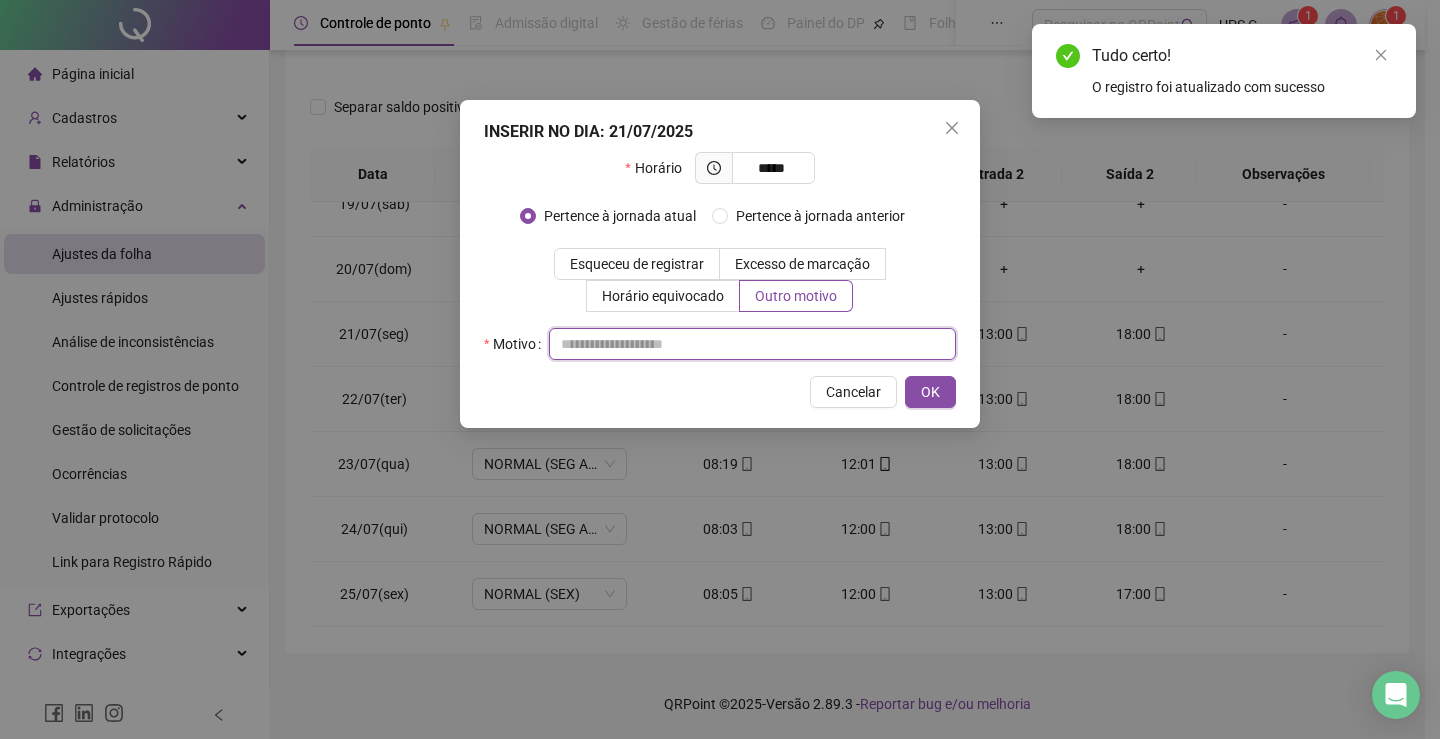 click at bounding box center (752, 344) 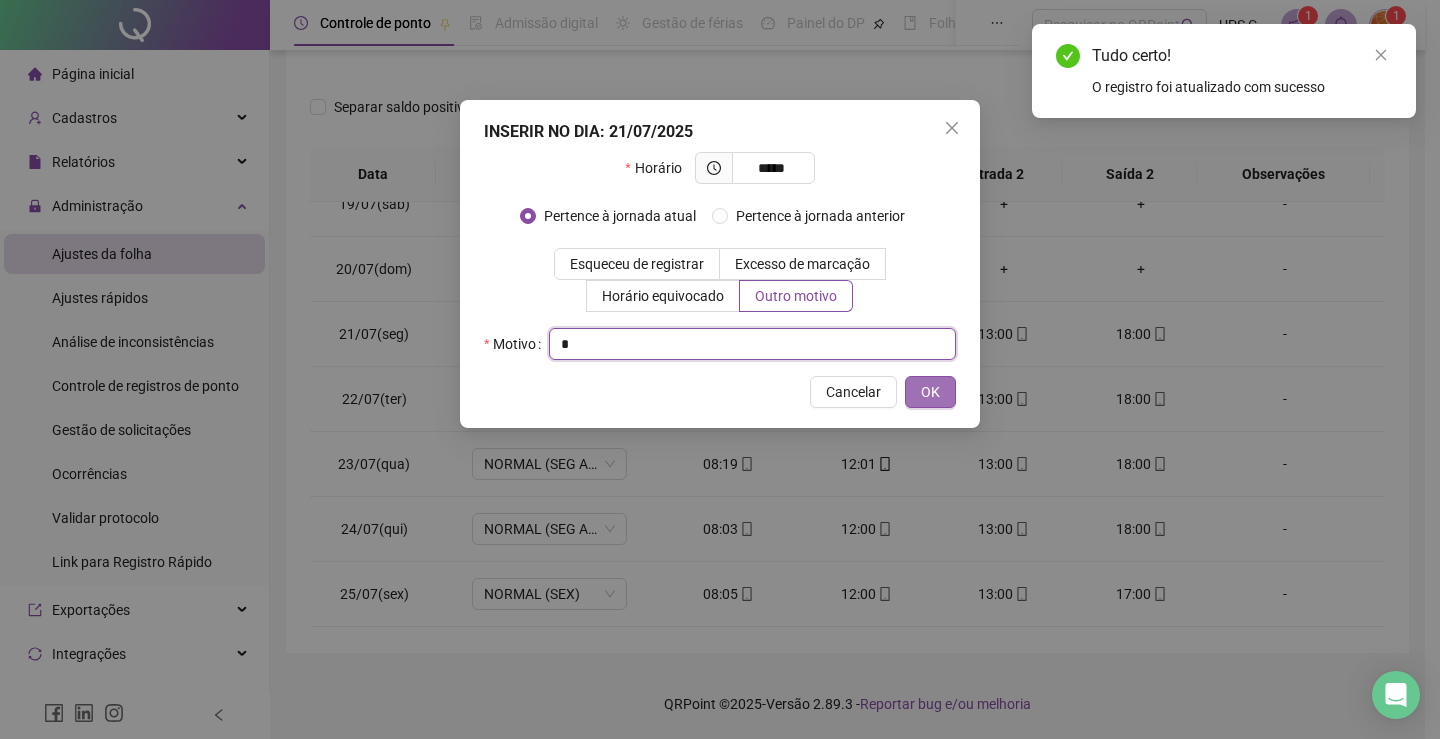type on "*" 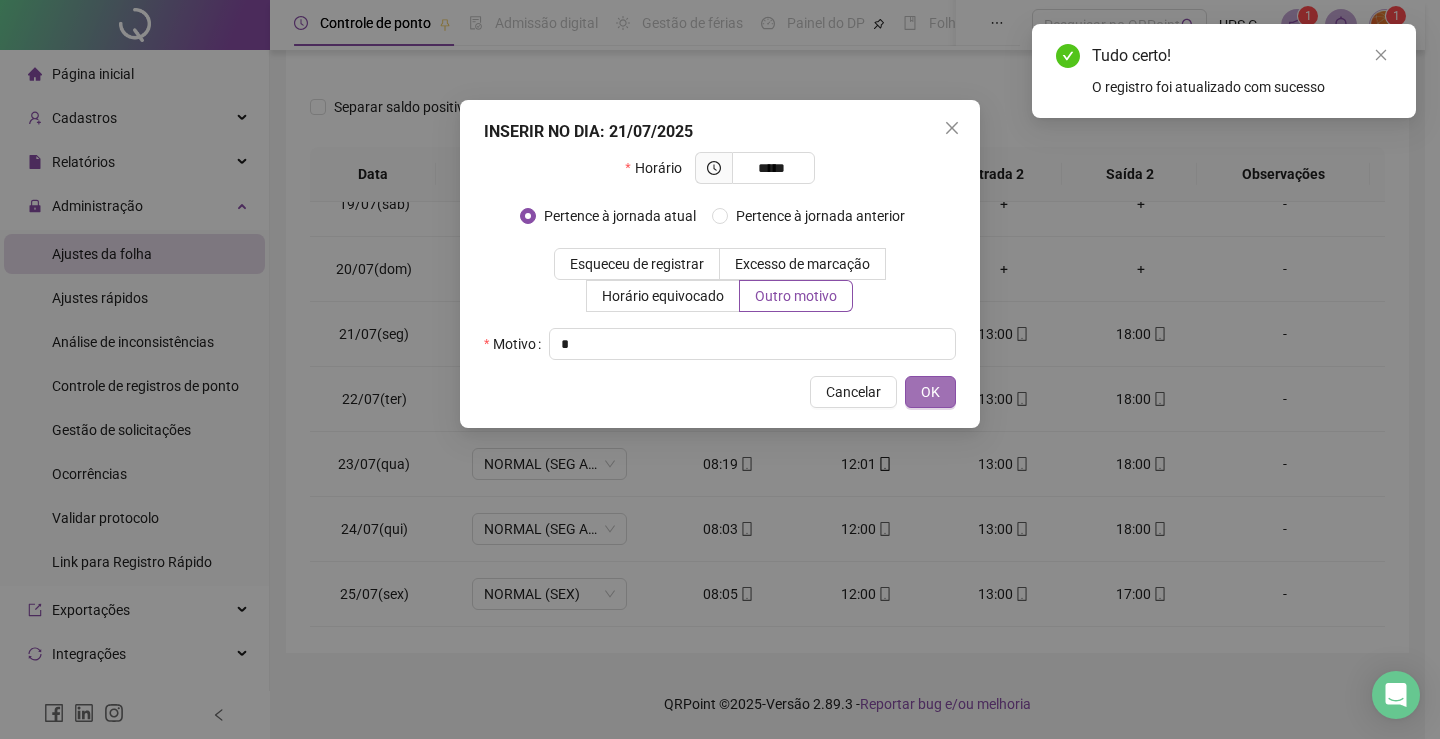 click on "OK" at bounding box center [930, 392] 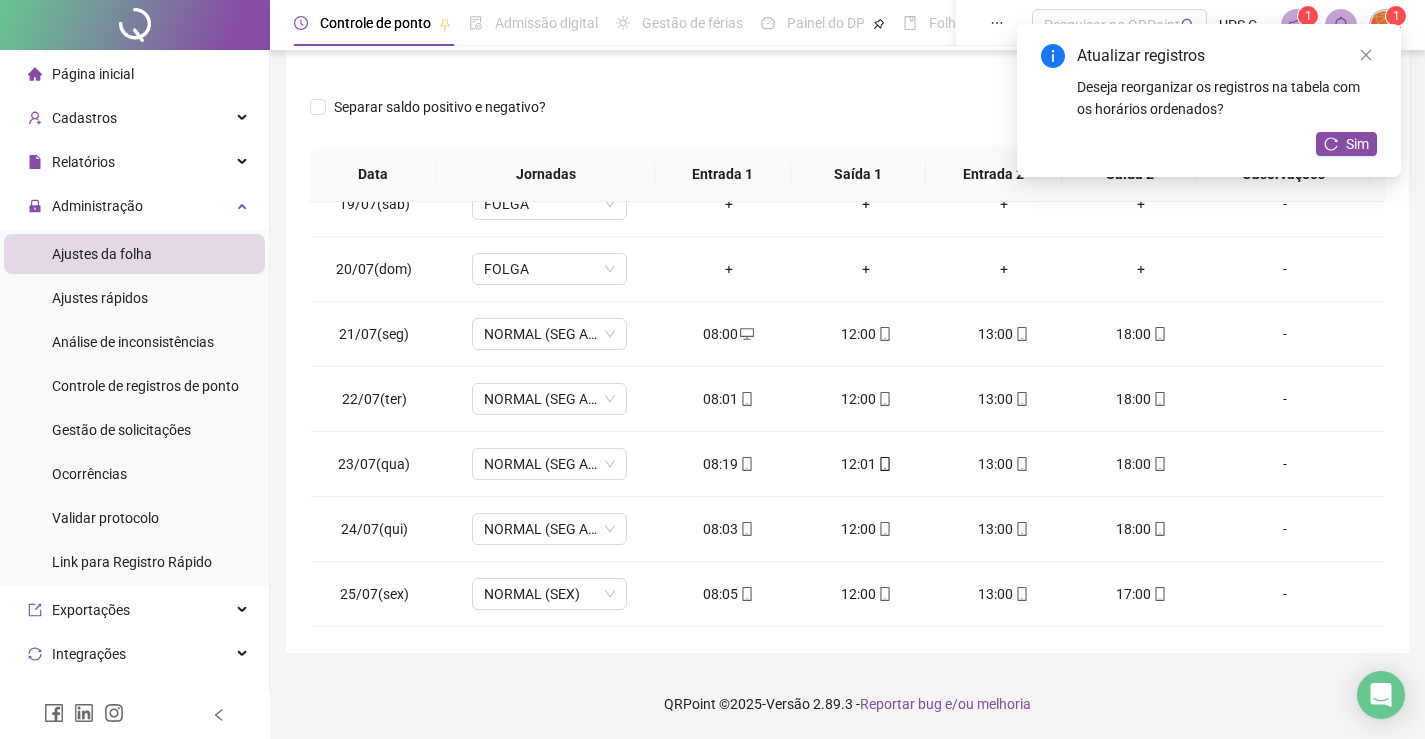 scroll, scrollTop: 0, scrollLeft: 0, axis: both 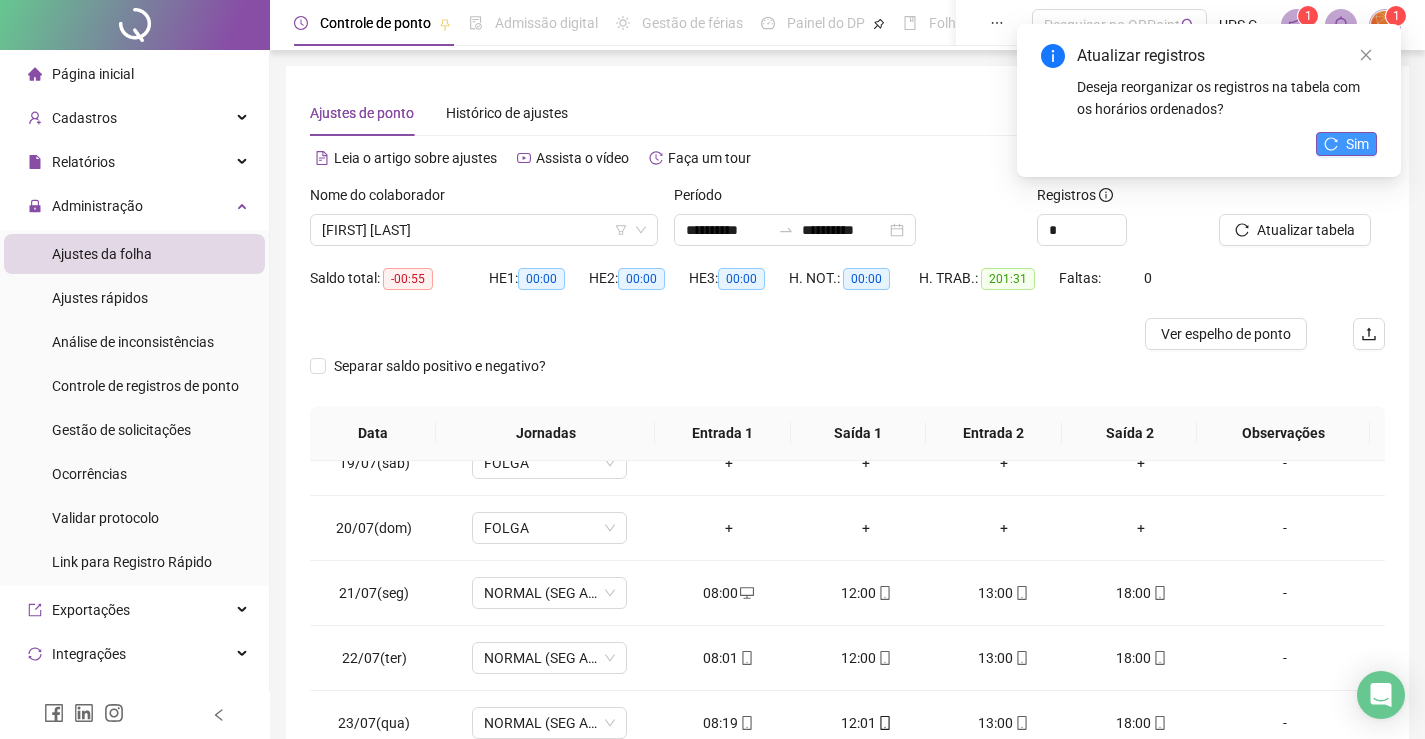 click on "Sim" at bounding box center (1346, 144) 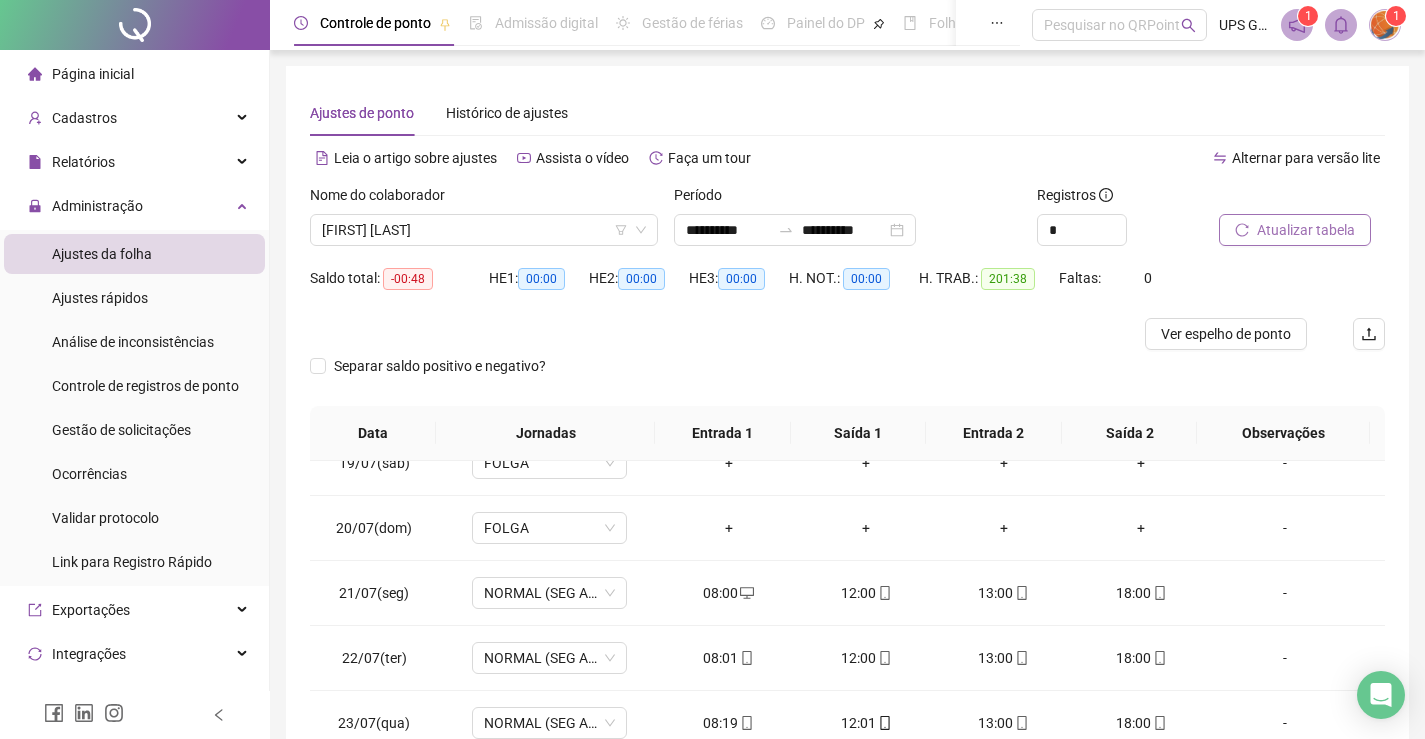 click on "Atualizar tabela" at bounding box center (1306, 230) 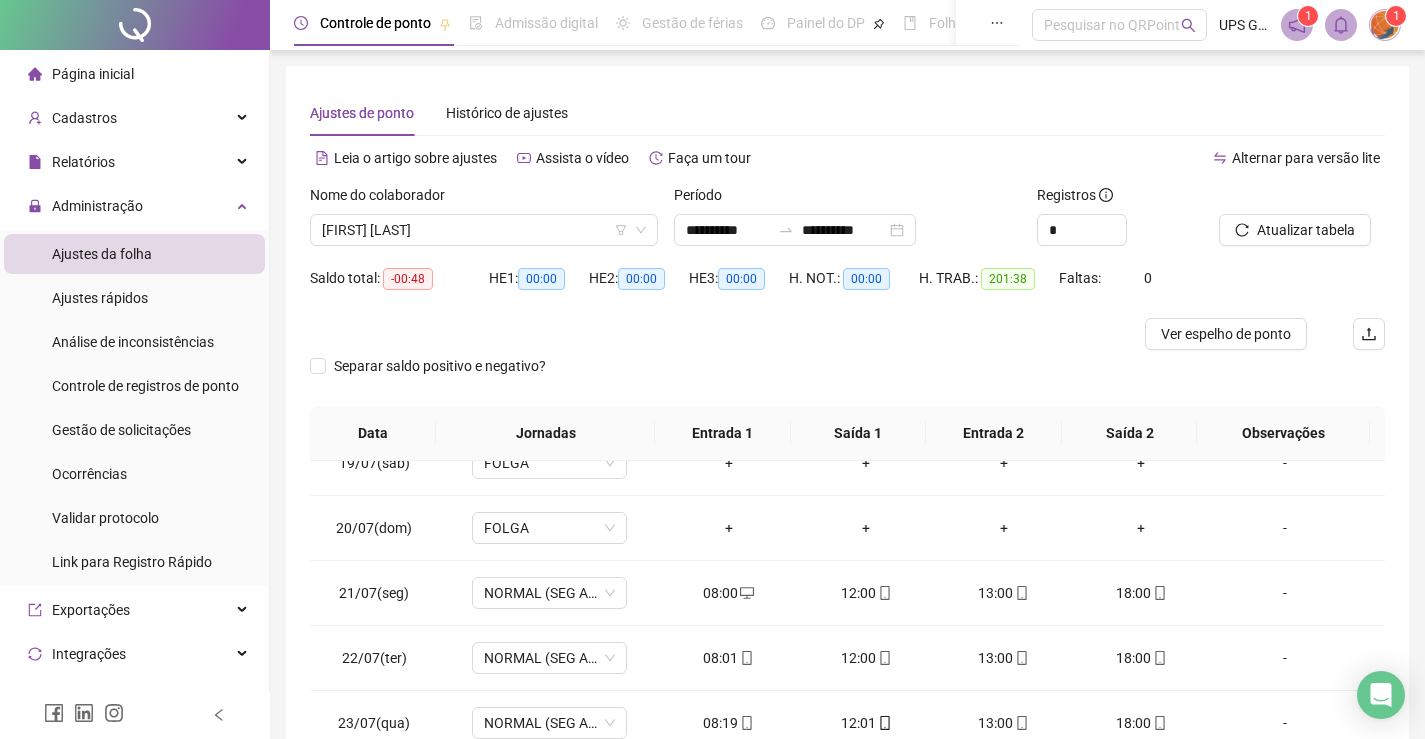 click on "Ver espelho de ponto" at bounding box center (1226, 334) 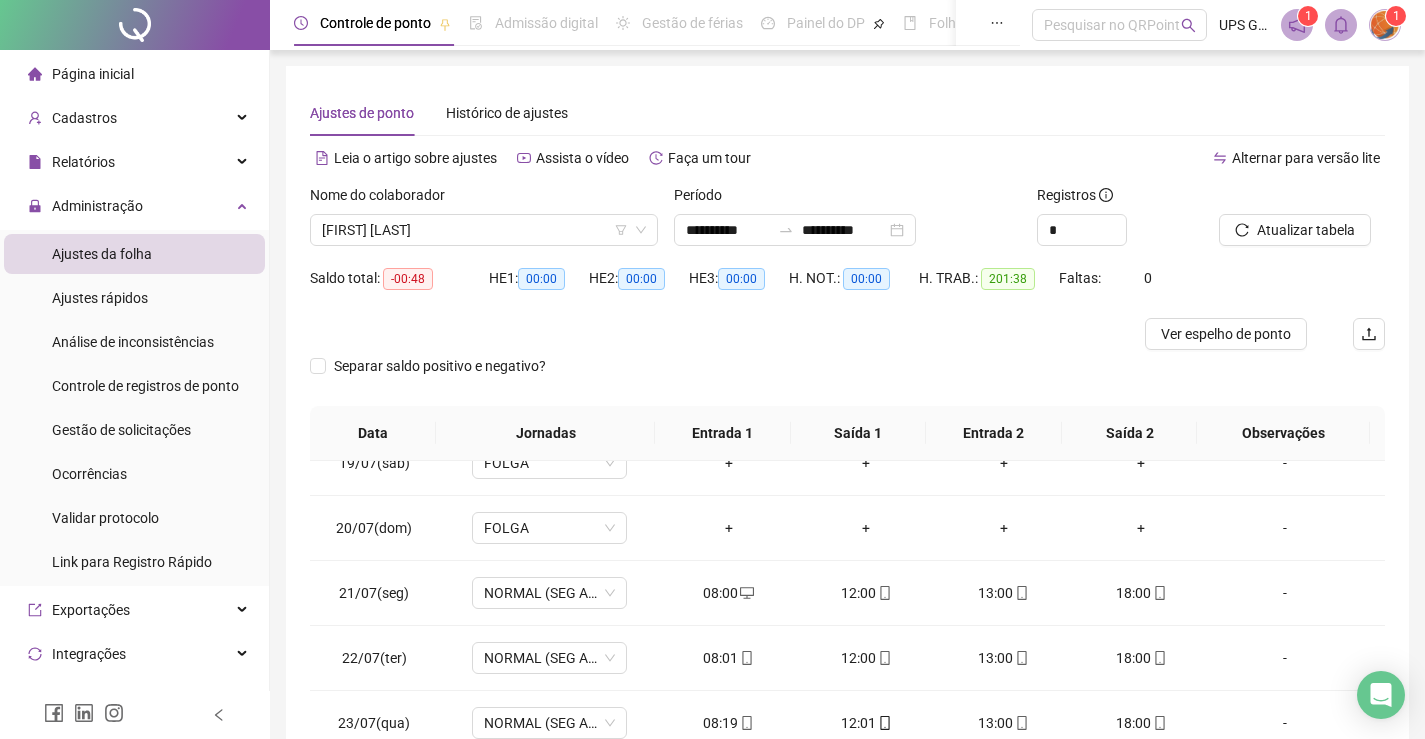 scroll, scrollTop: 200, scrollLeft: 0, axis: vertical 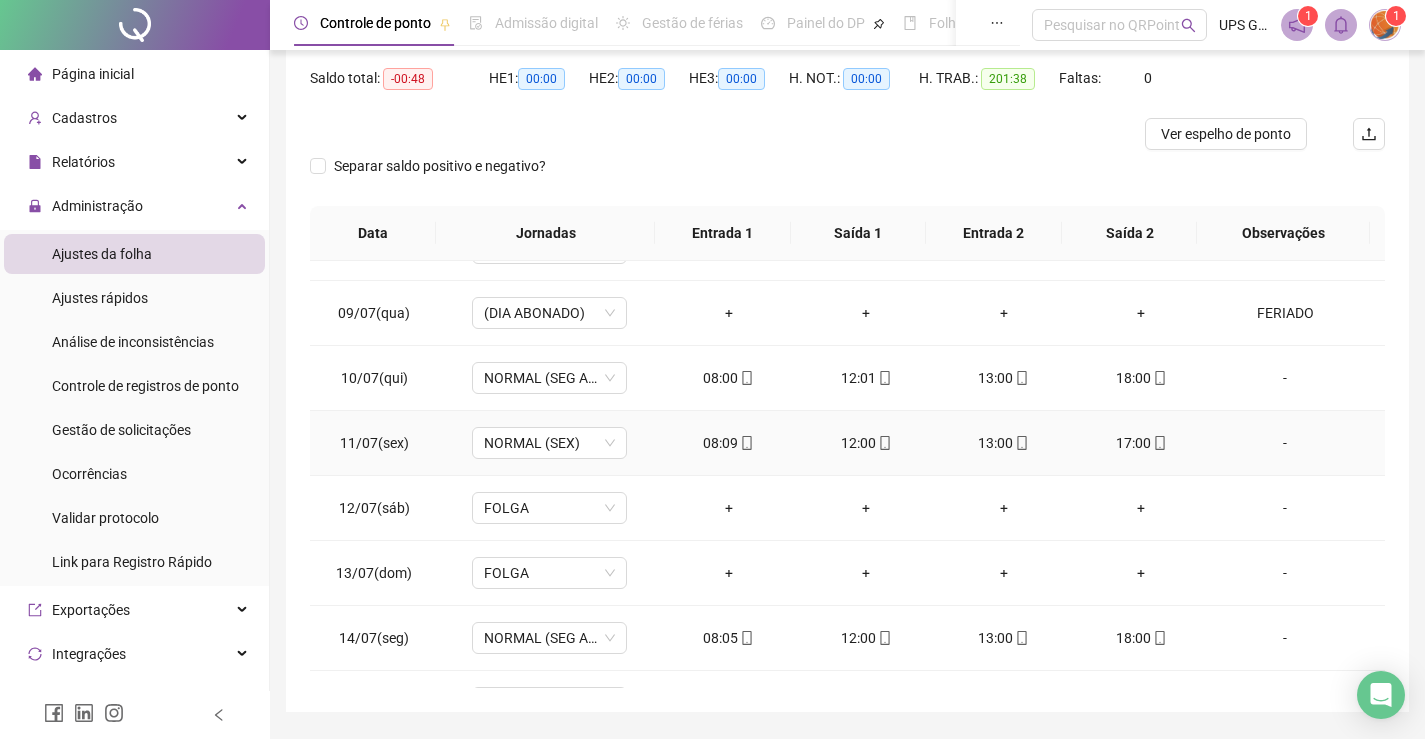 click on "08:09" at bounding box center (729, 443) 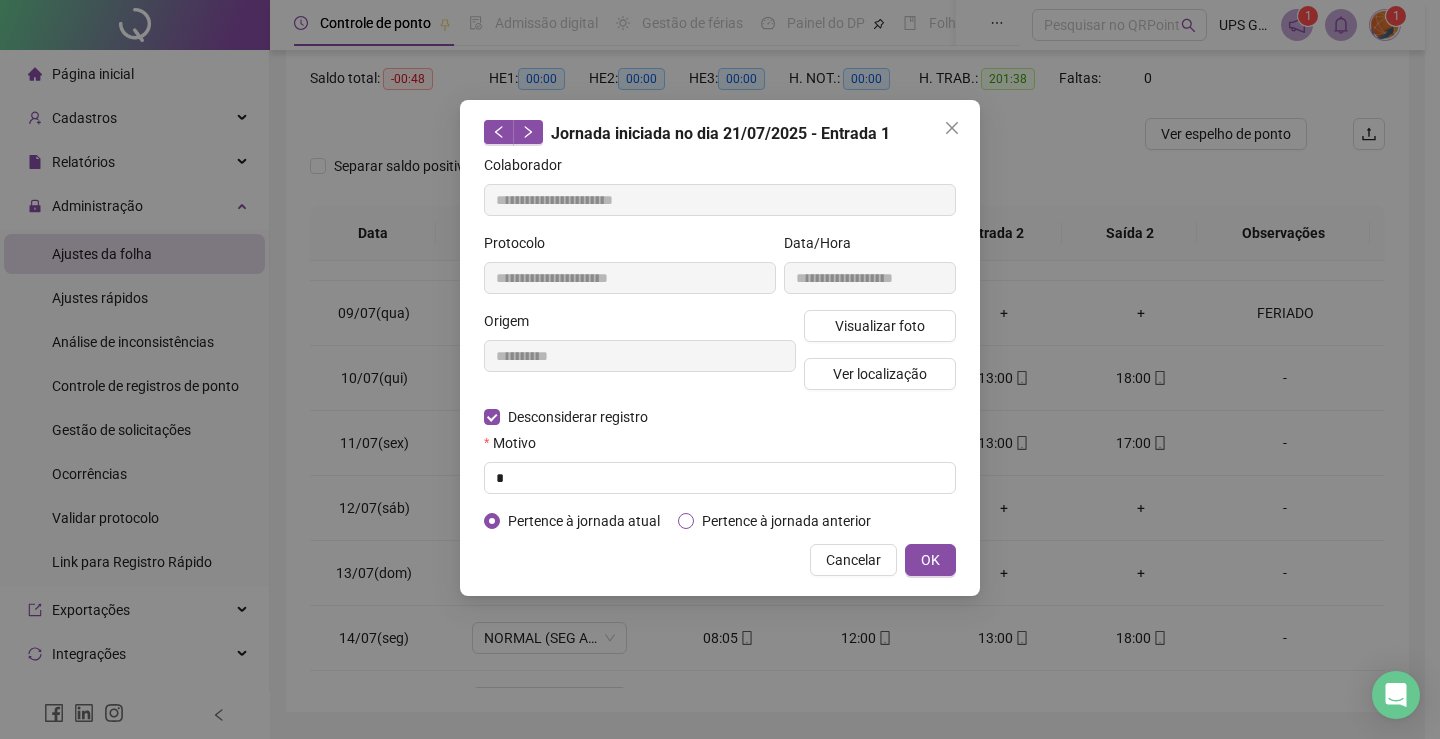 type on "**********" 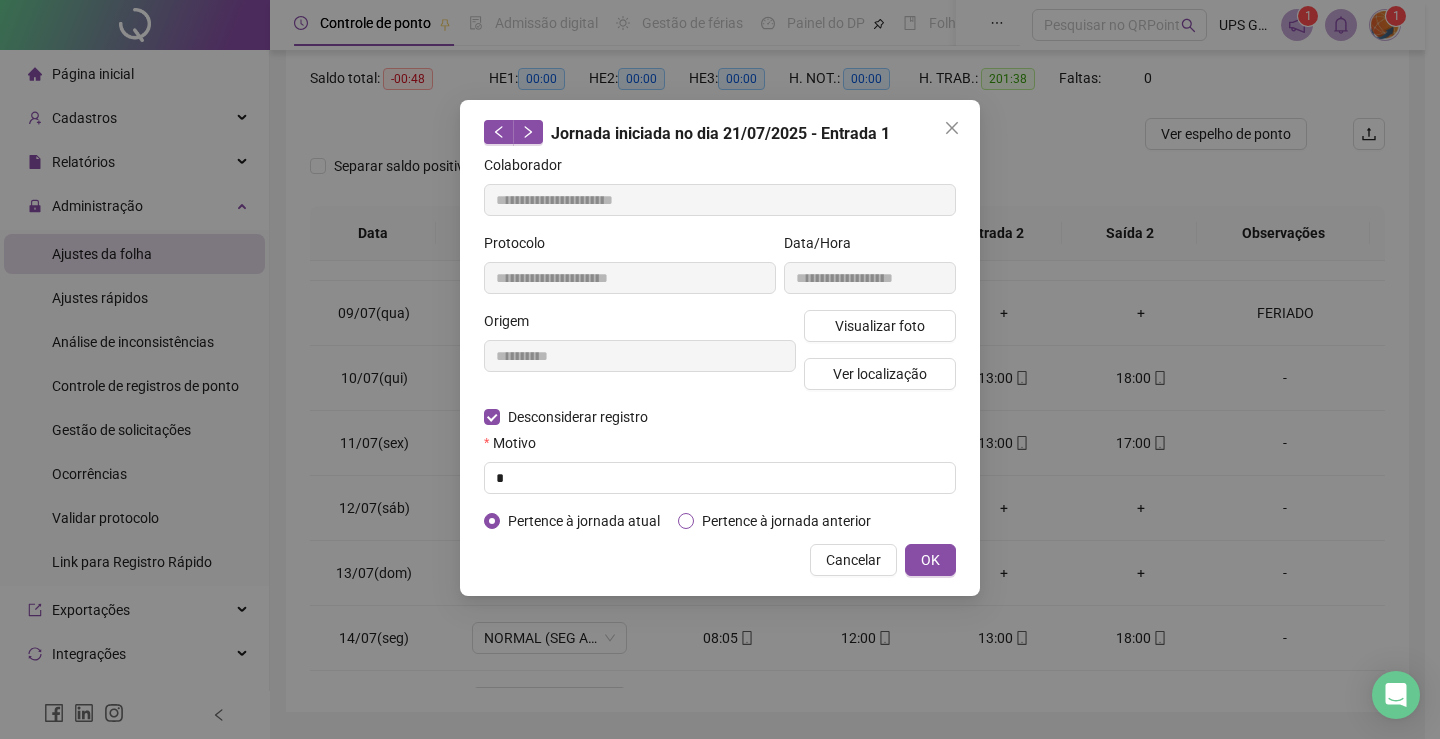 type on "**********" 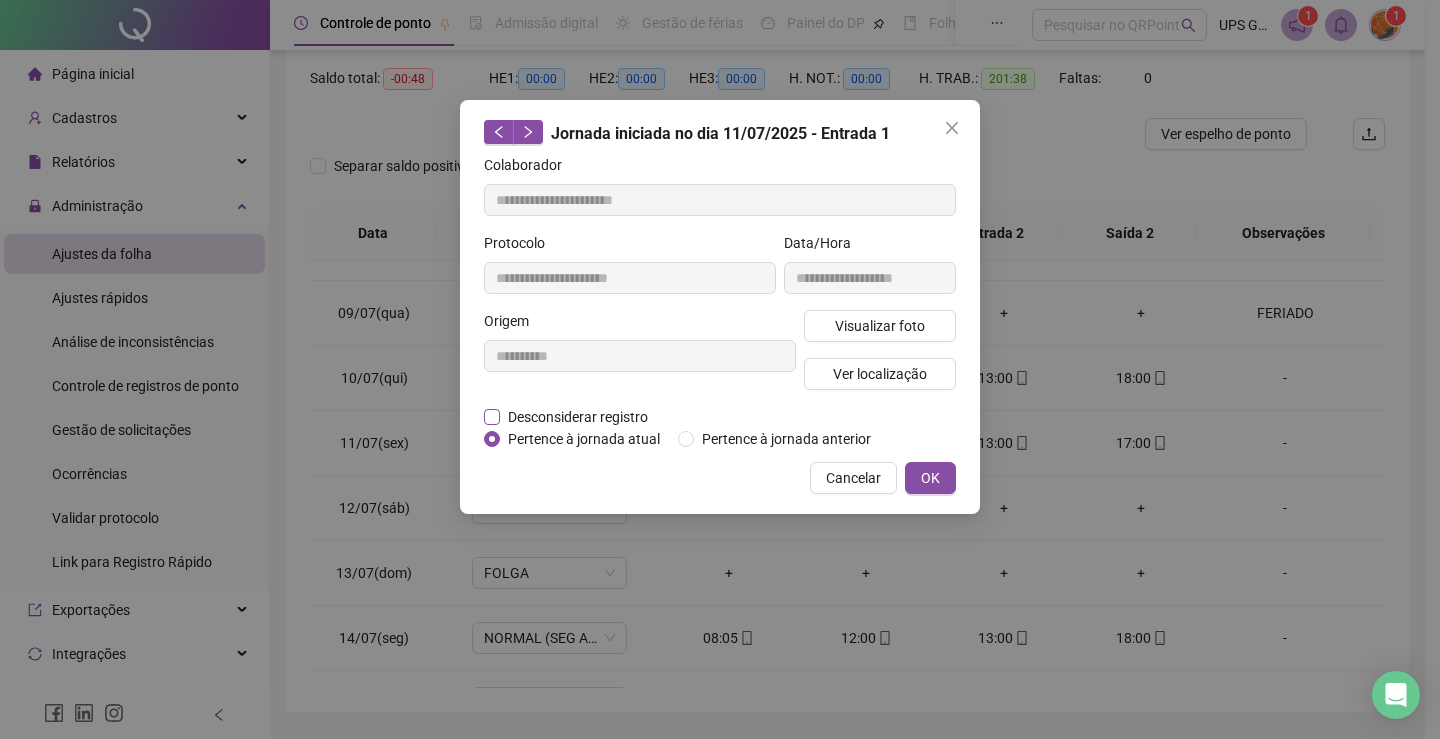 click on "Desconsiderar registro" at bounding box center (578, 417) 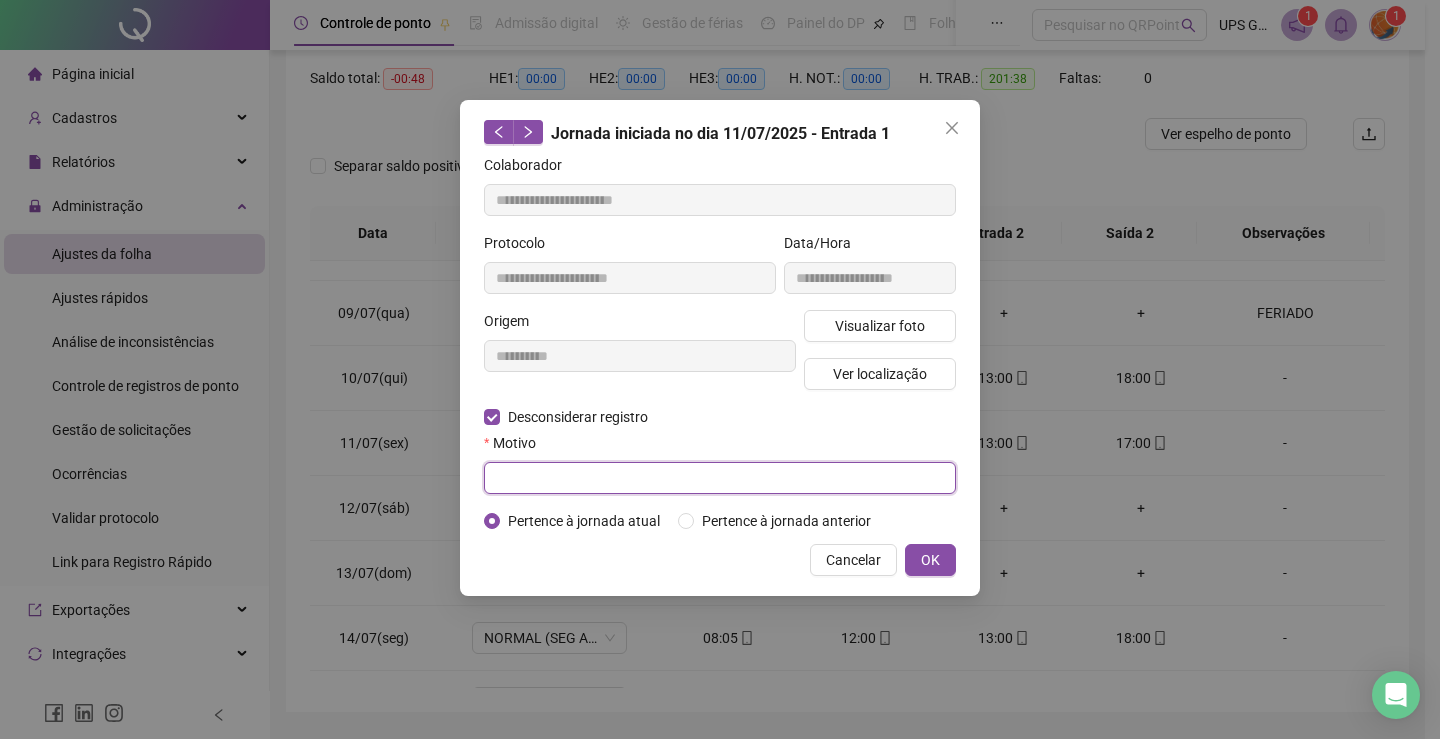 click at bounding box center (720, 478) 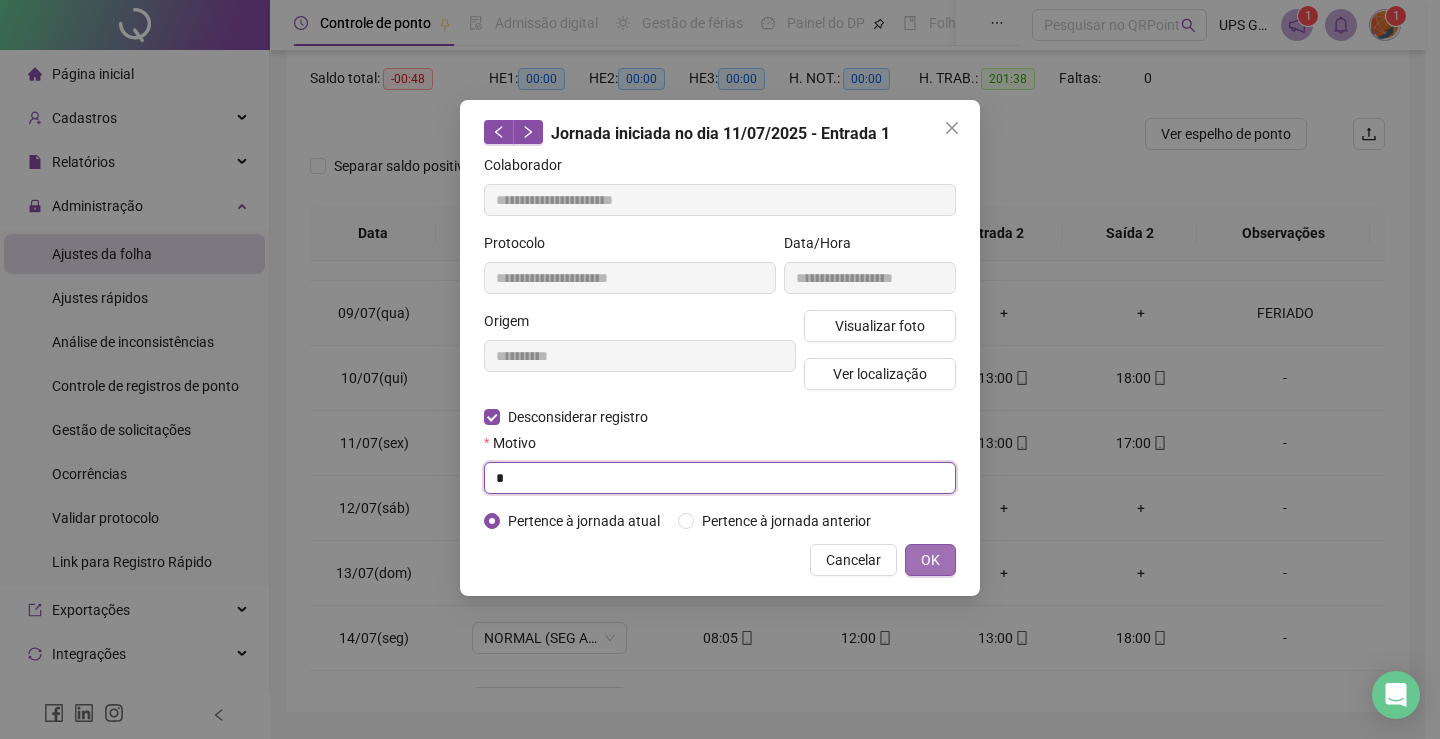 type on "*" 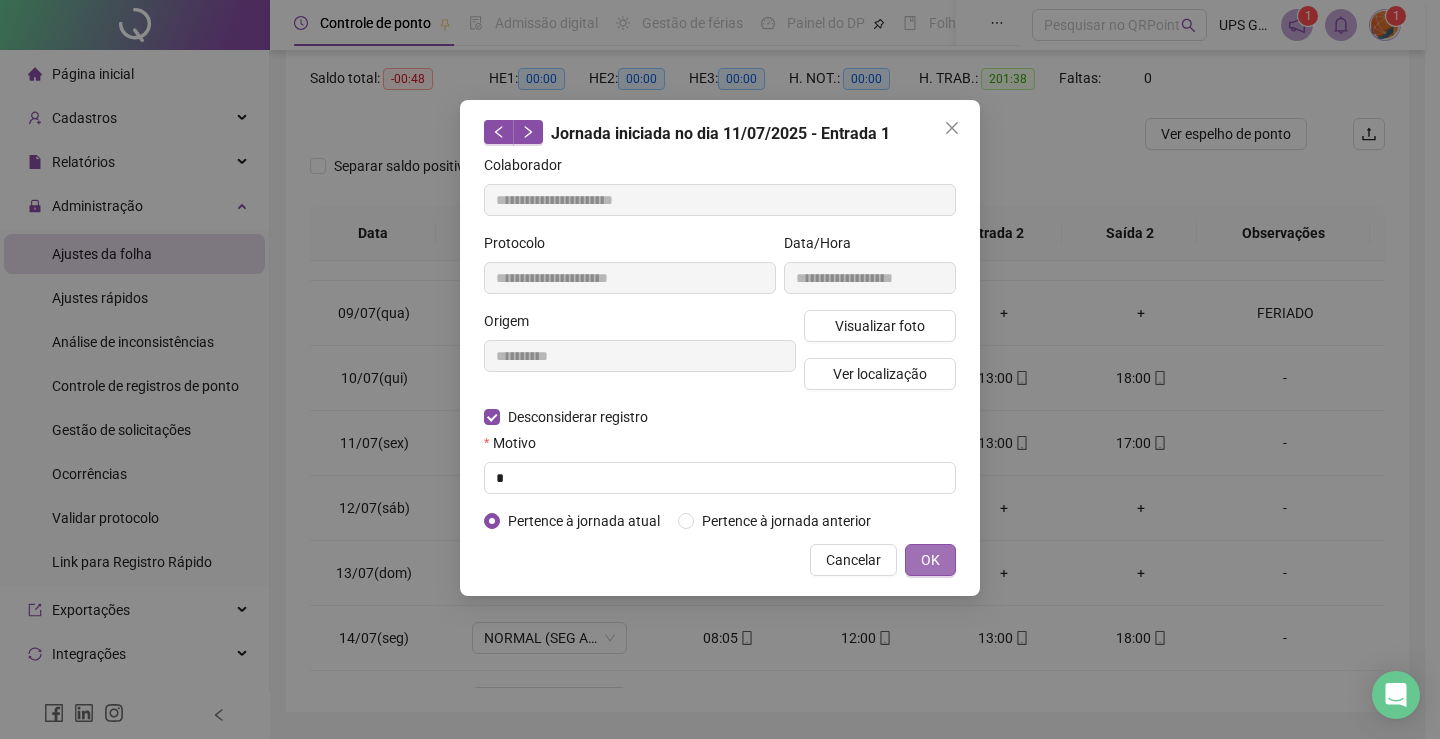 click on "OK" at bounding box center [930, 560] 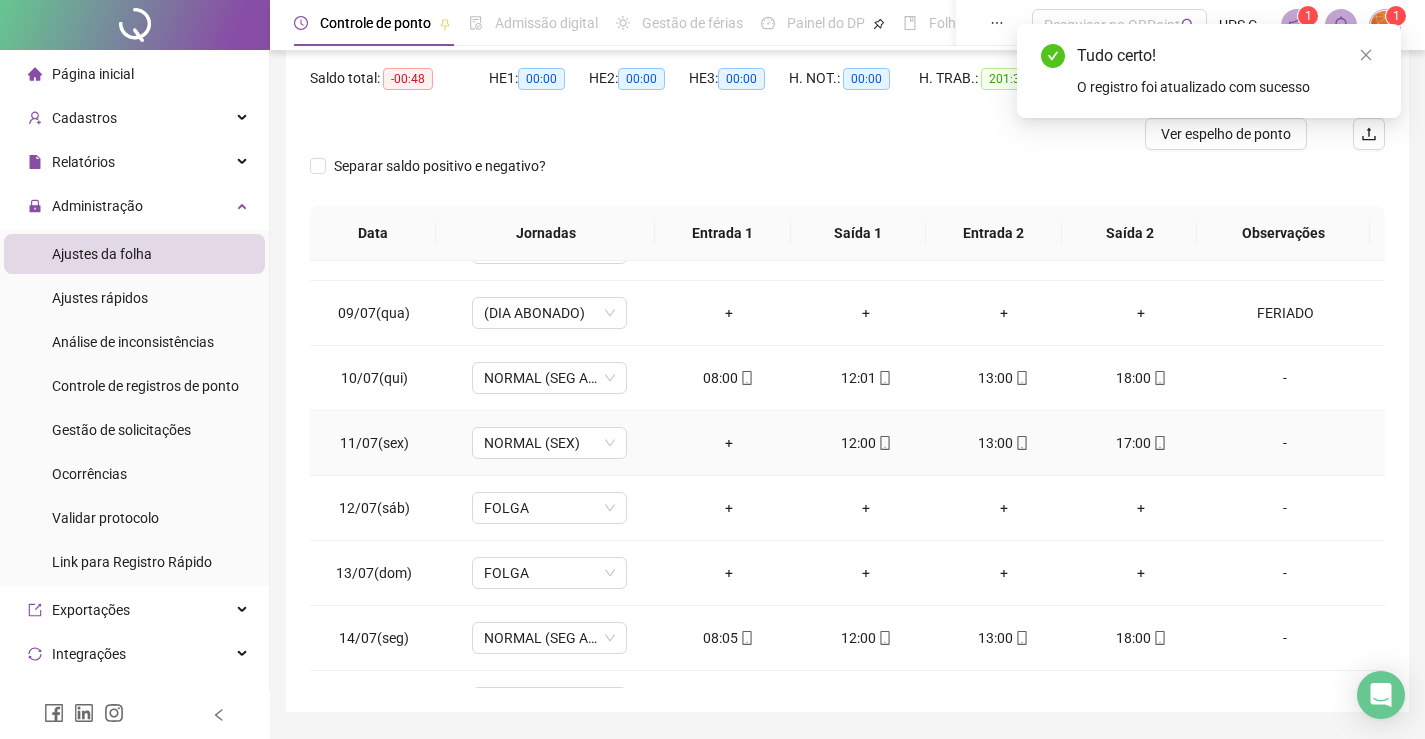 click on "+" at bounding box center (729, 443) 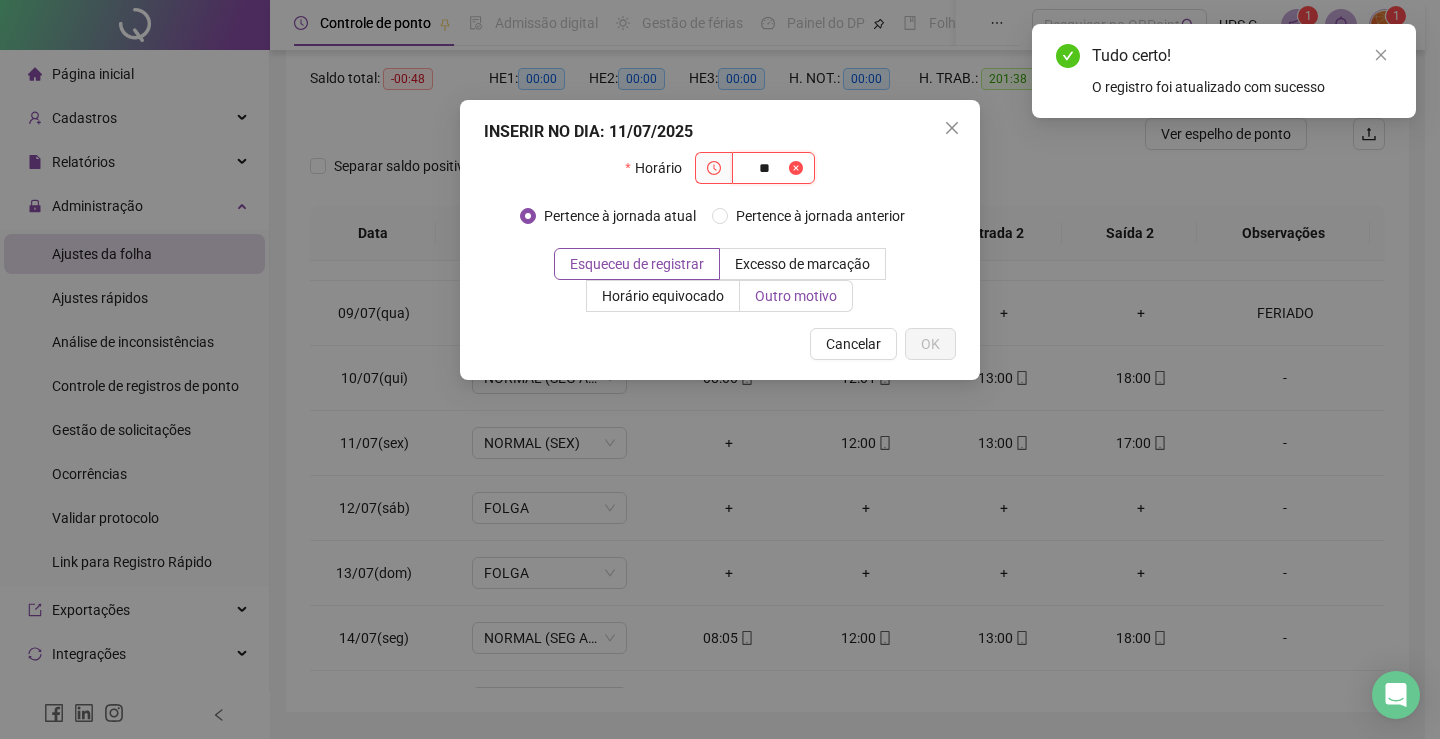 type on "*" 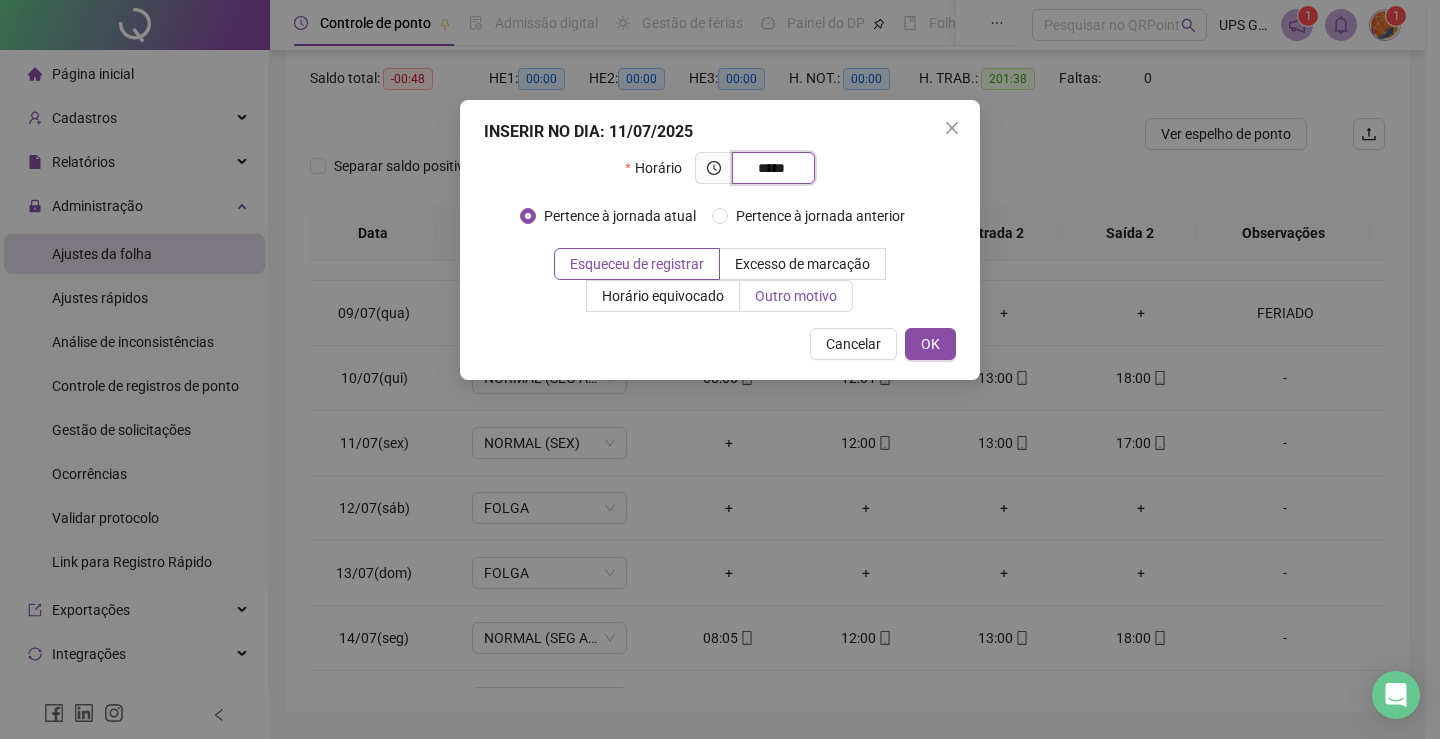 type on "*****" 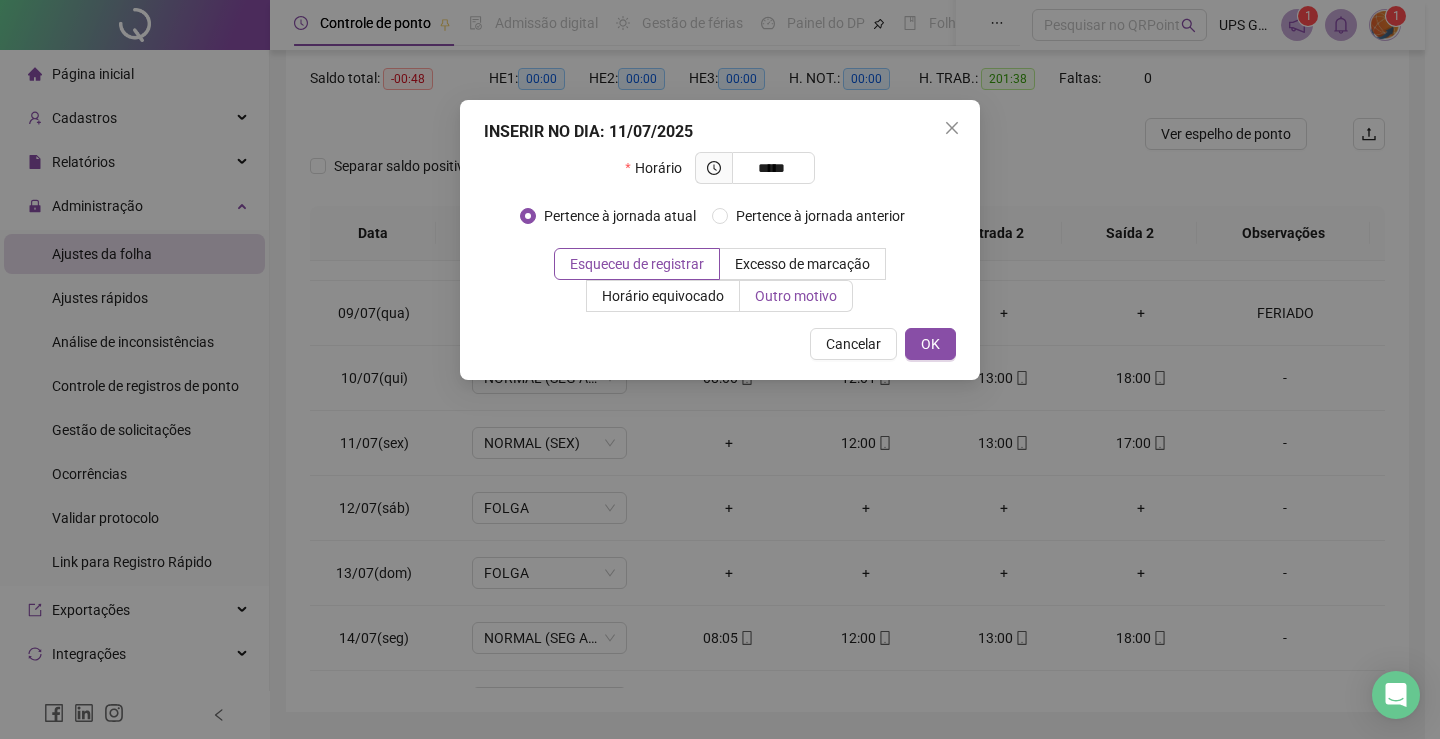click on "Outro motivo" at bounding box center (796, 296) 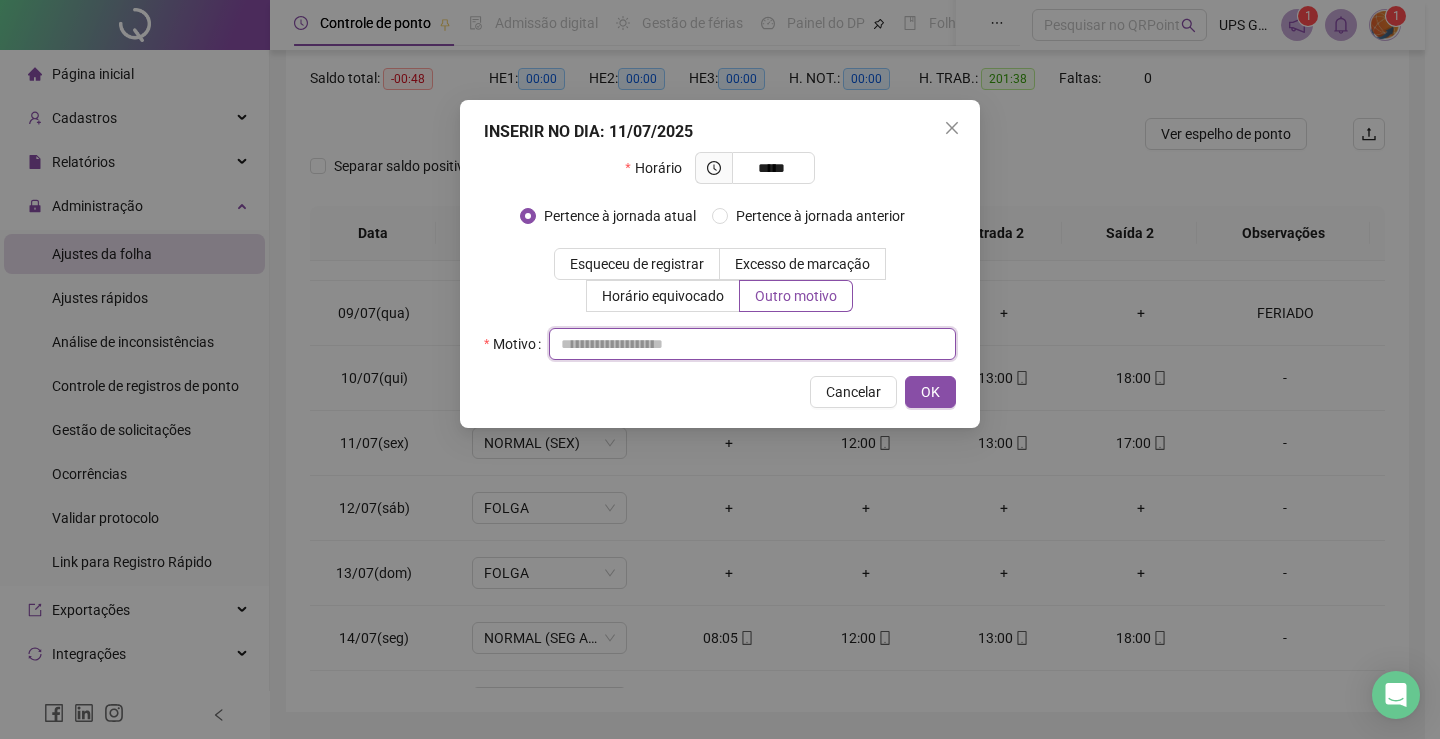 click at bounding box center [752, 344] 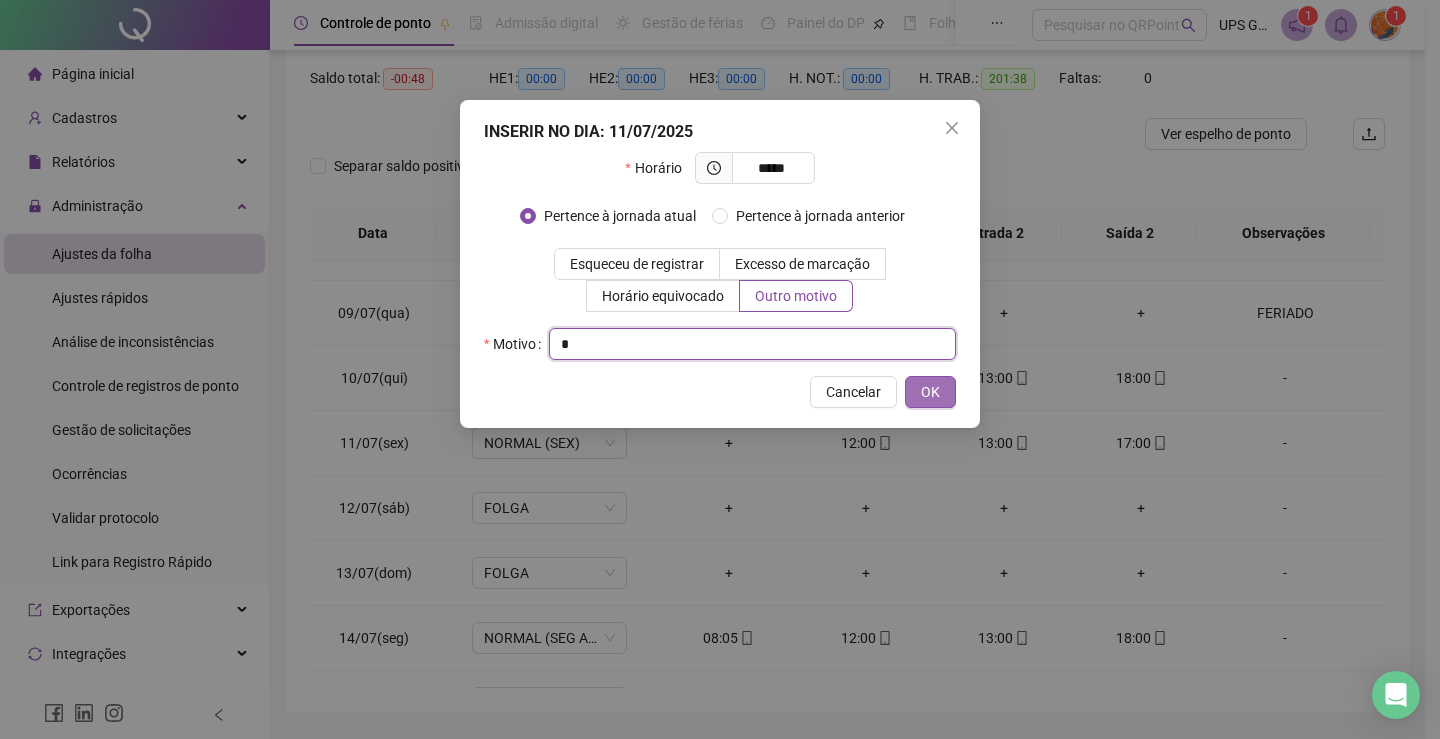 type on "*" 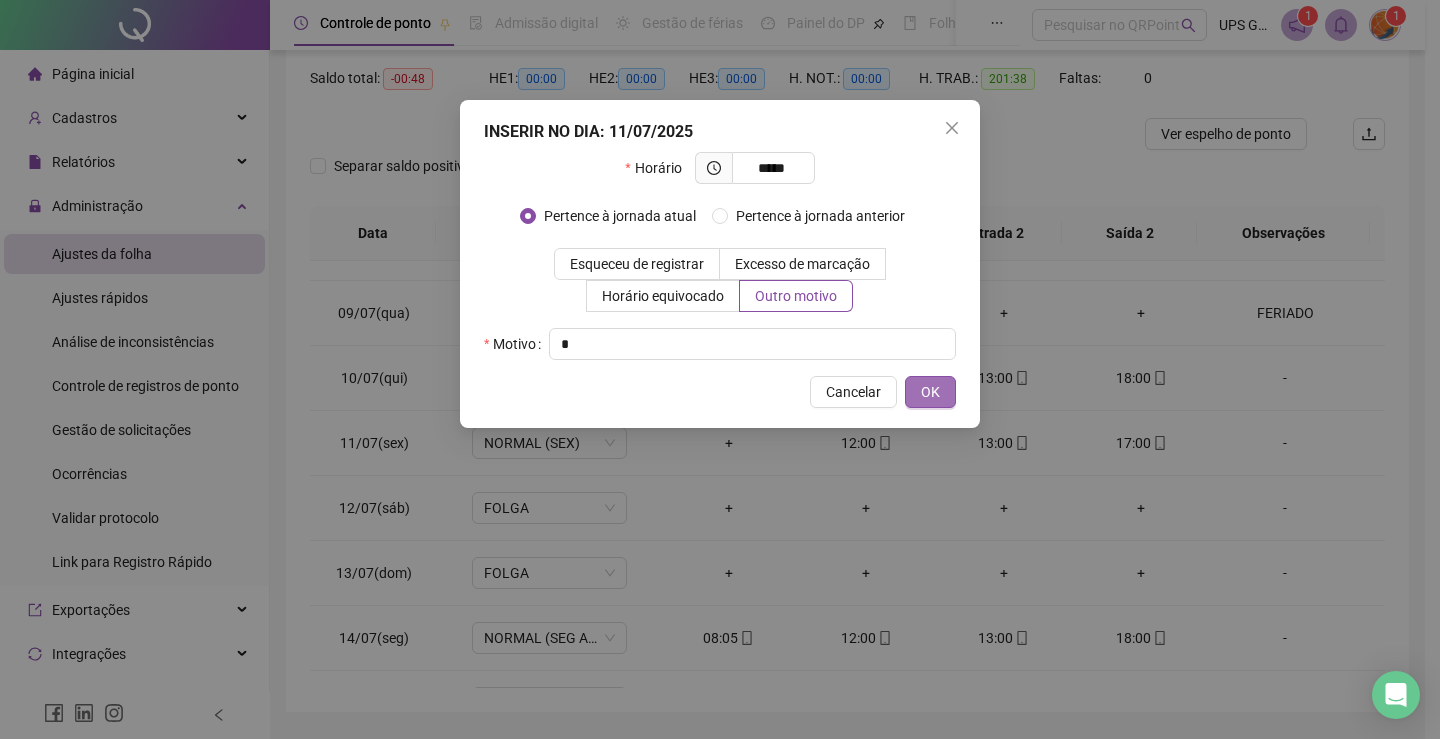 click on "OK" at bounding box center (930, 392) 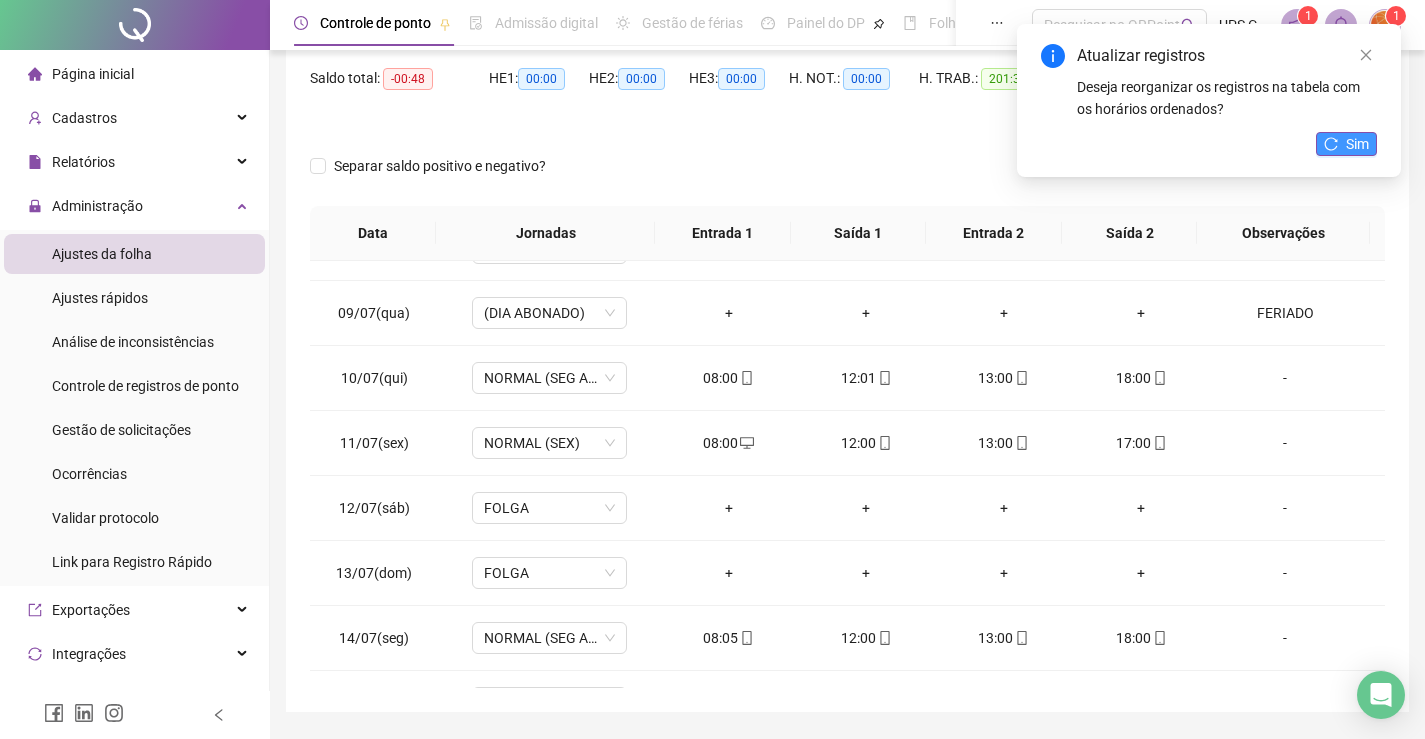click 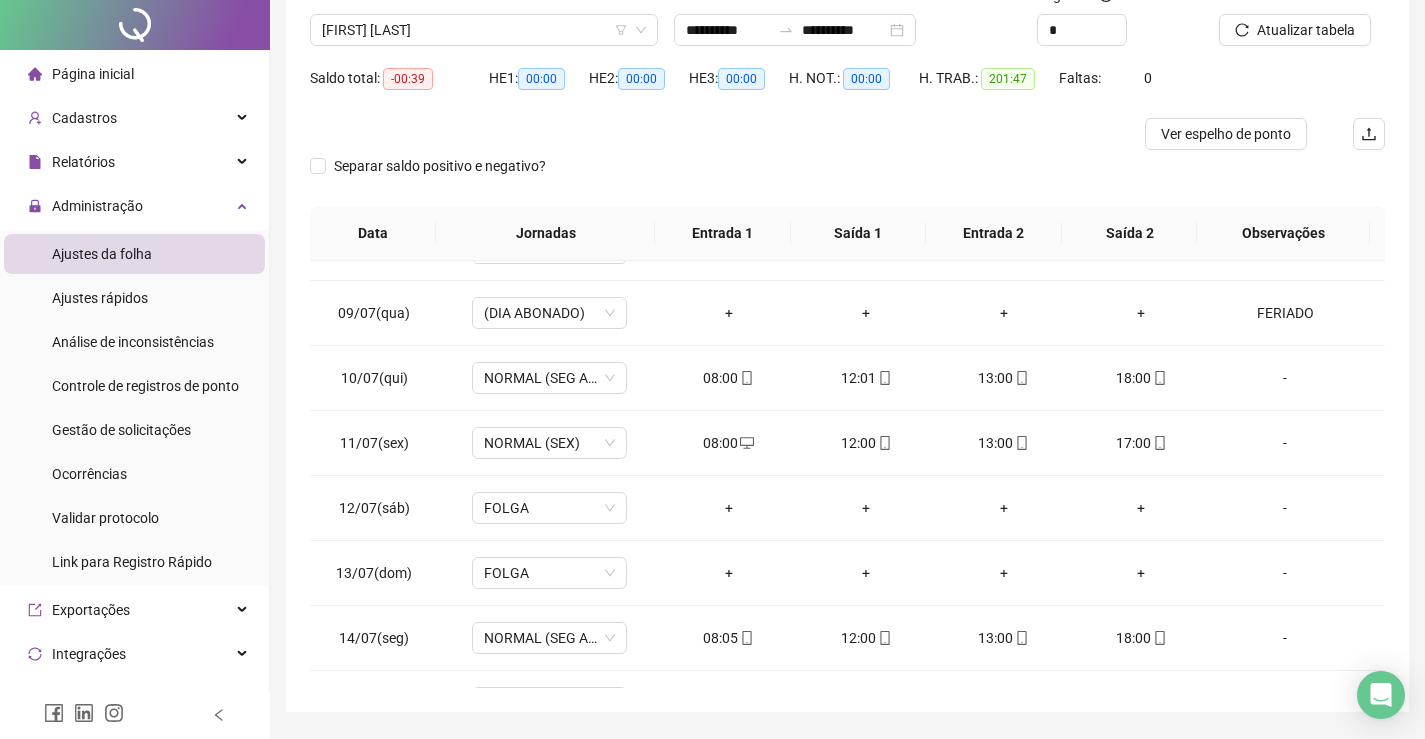 scroll, scrollTop: 0, scrollLeft: 0, axis: both 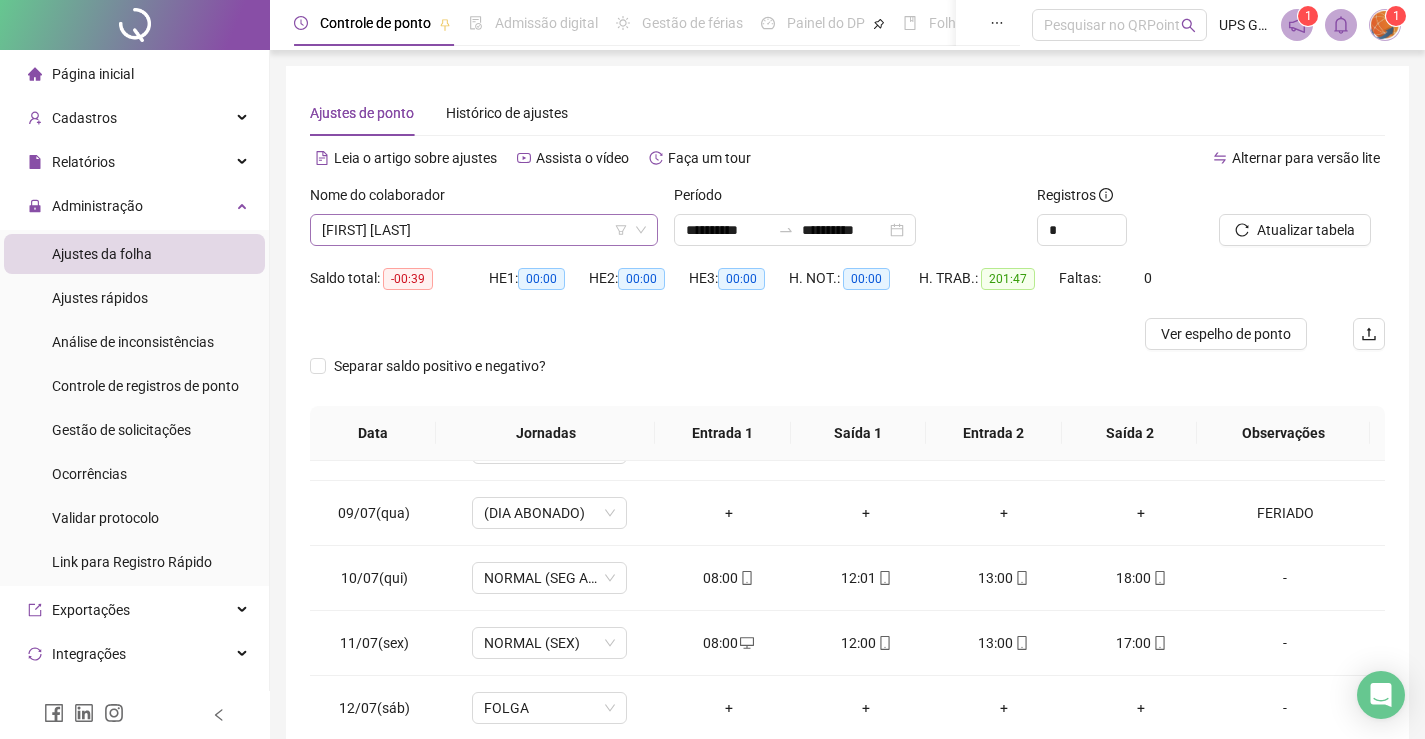 click on "[FIRST] [LAST]" at bounding box center [484, 230] 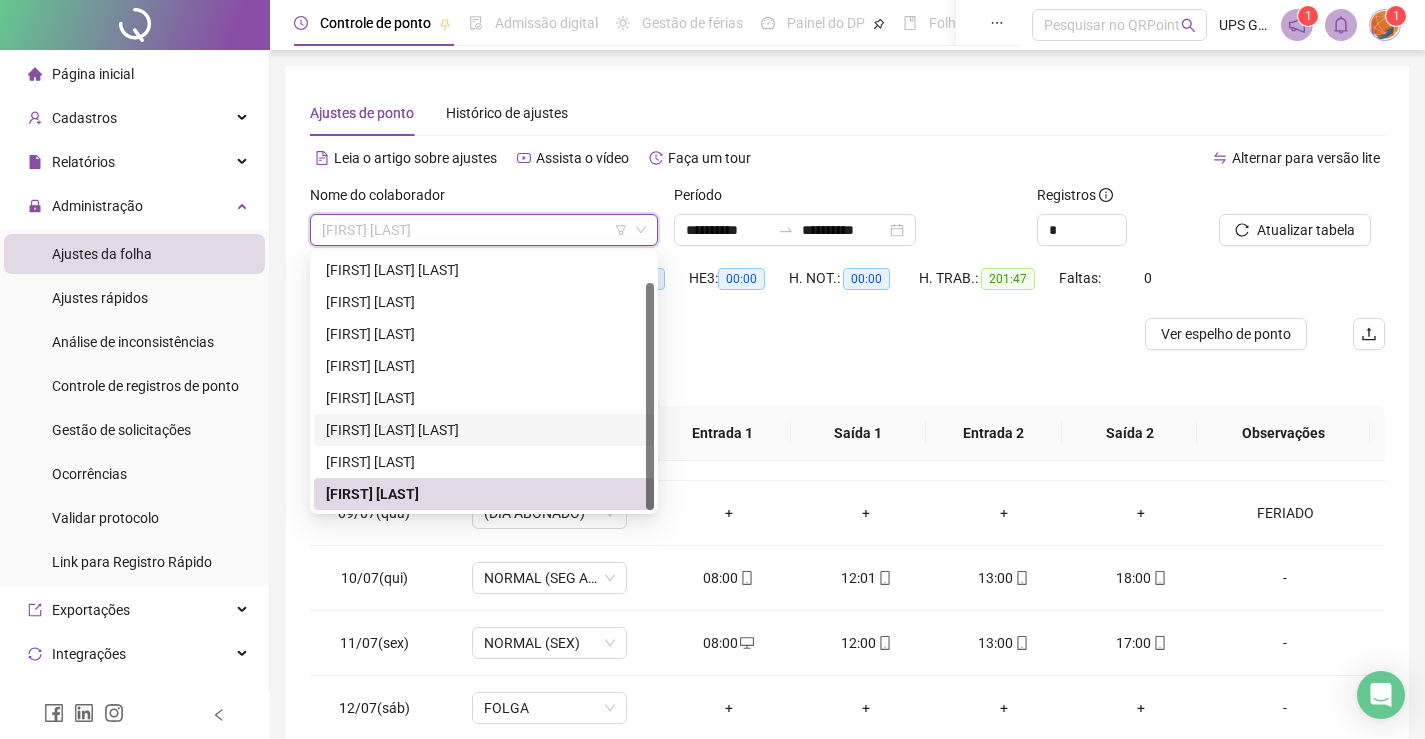 click on "[FIRST] [LAST] [LAST]" at bounding box center [484, 430] 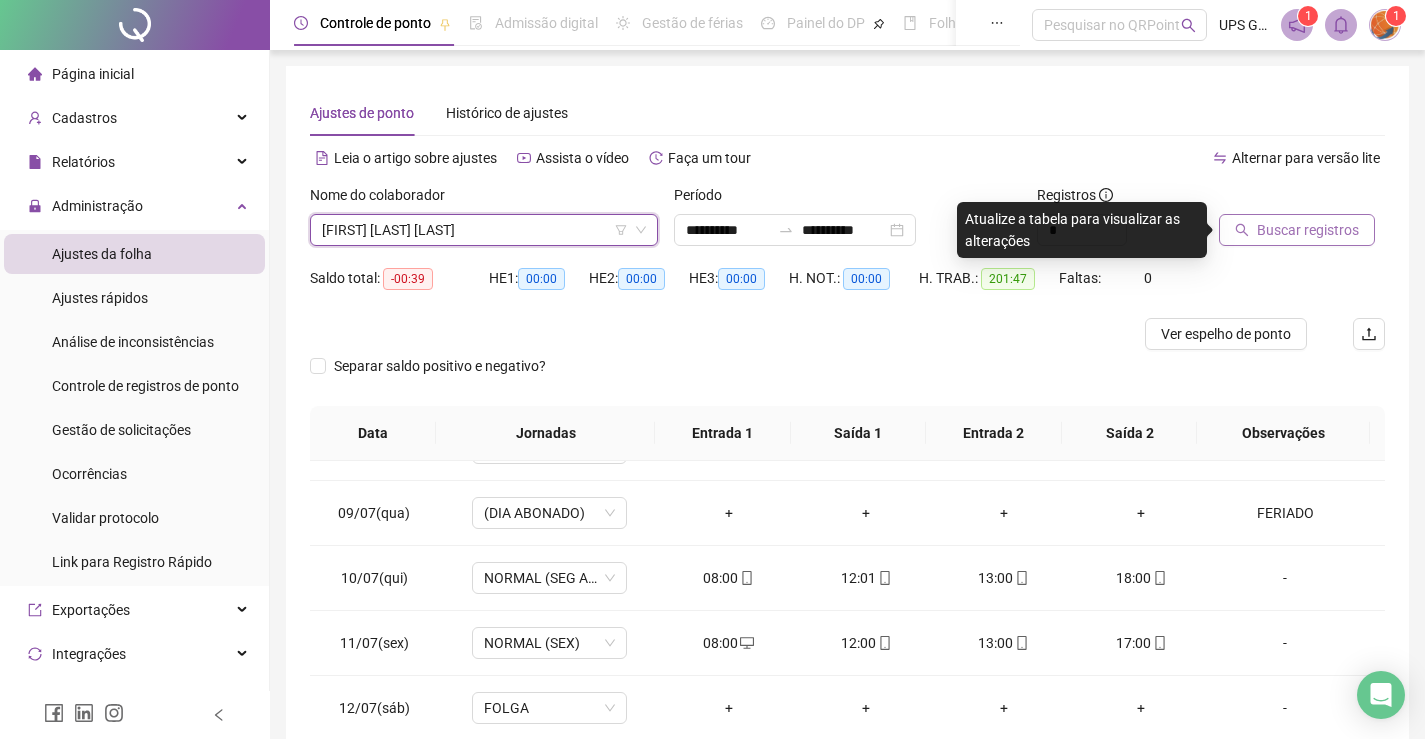 click on "Buscar registros" at bounding box center [1308, 230] 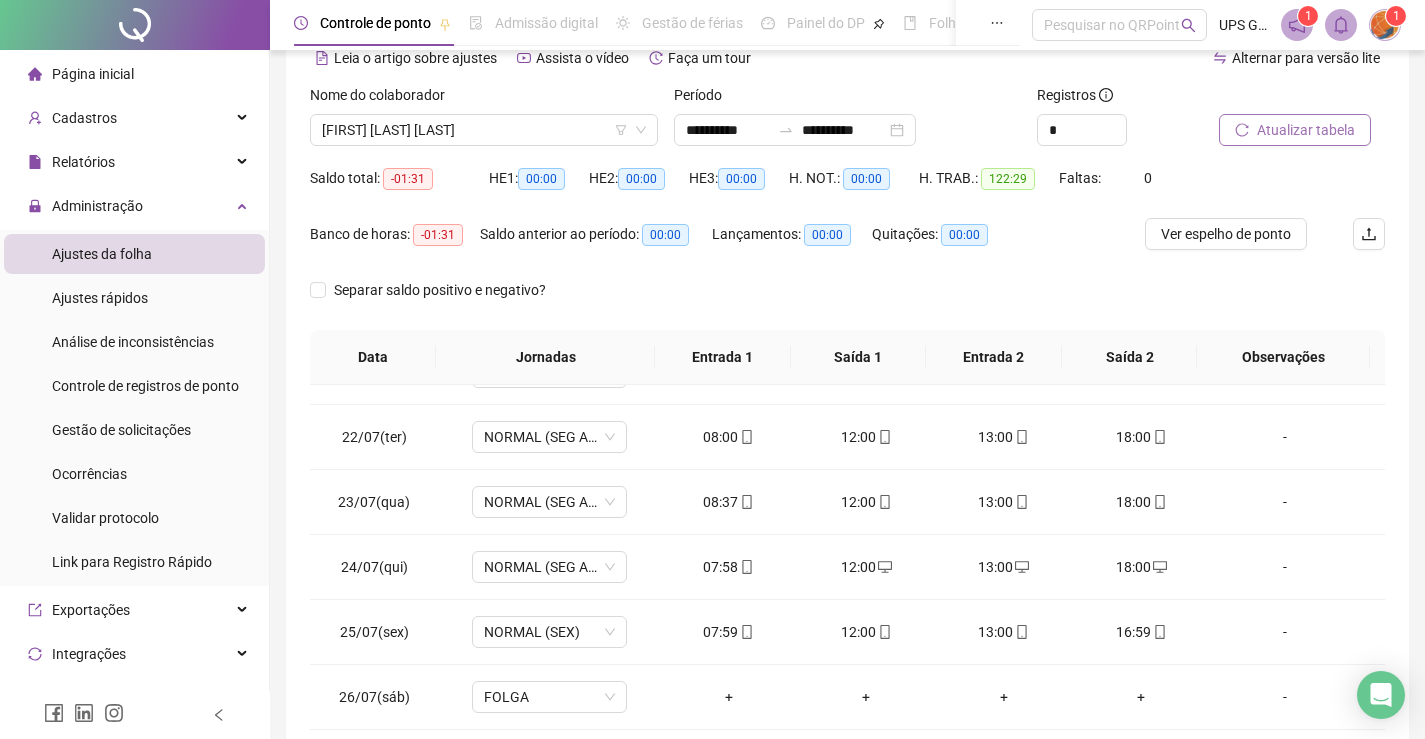 scroll, scrollTop: 283, scrollLeft: 0, axis: vertical 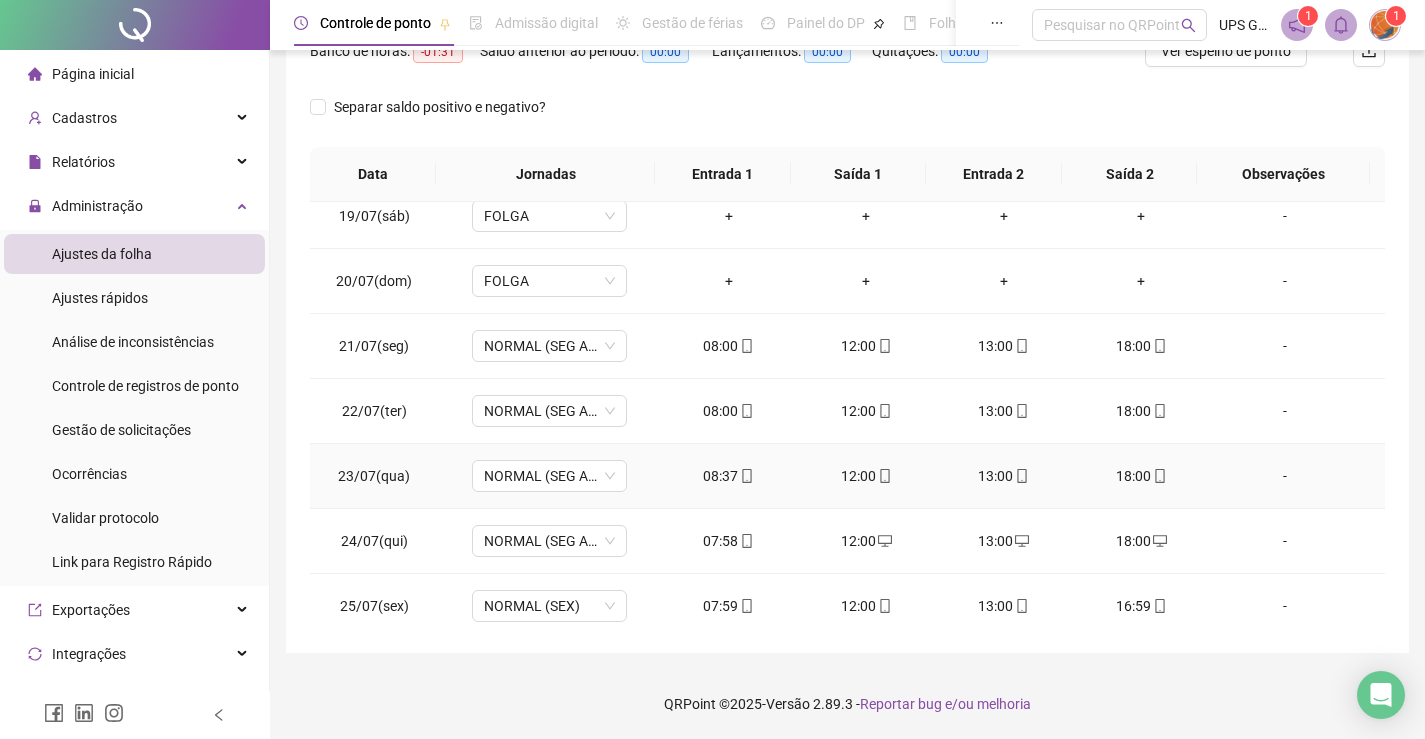 click on "08:37" at bounding box center [729, 476] 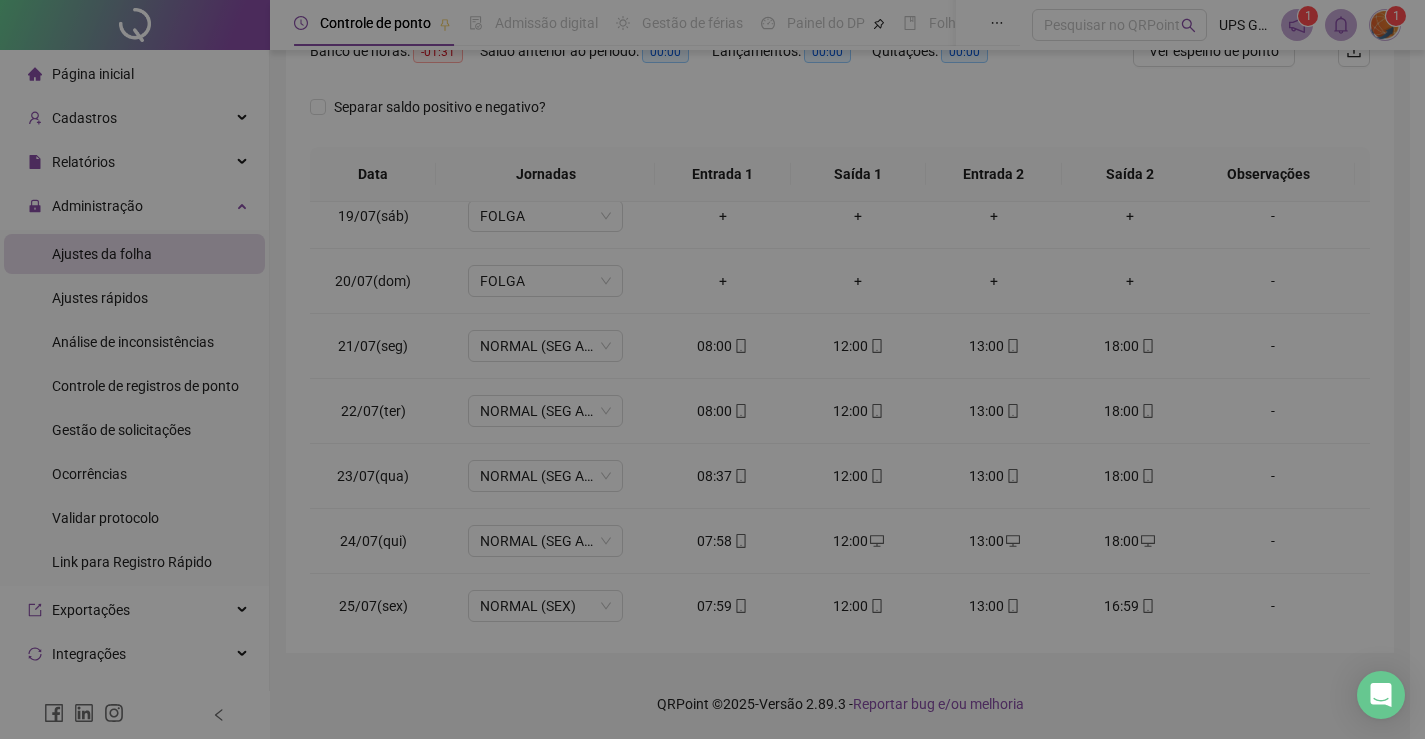 type on "**********" 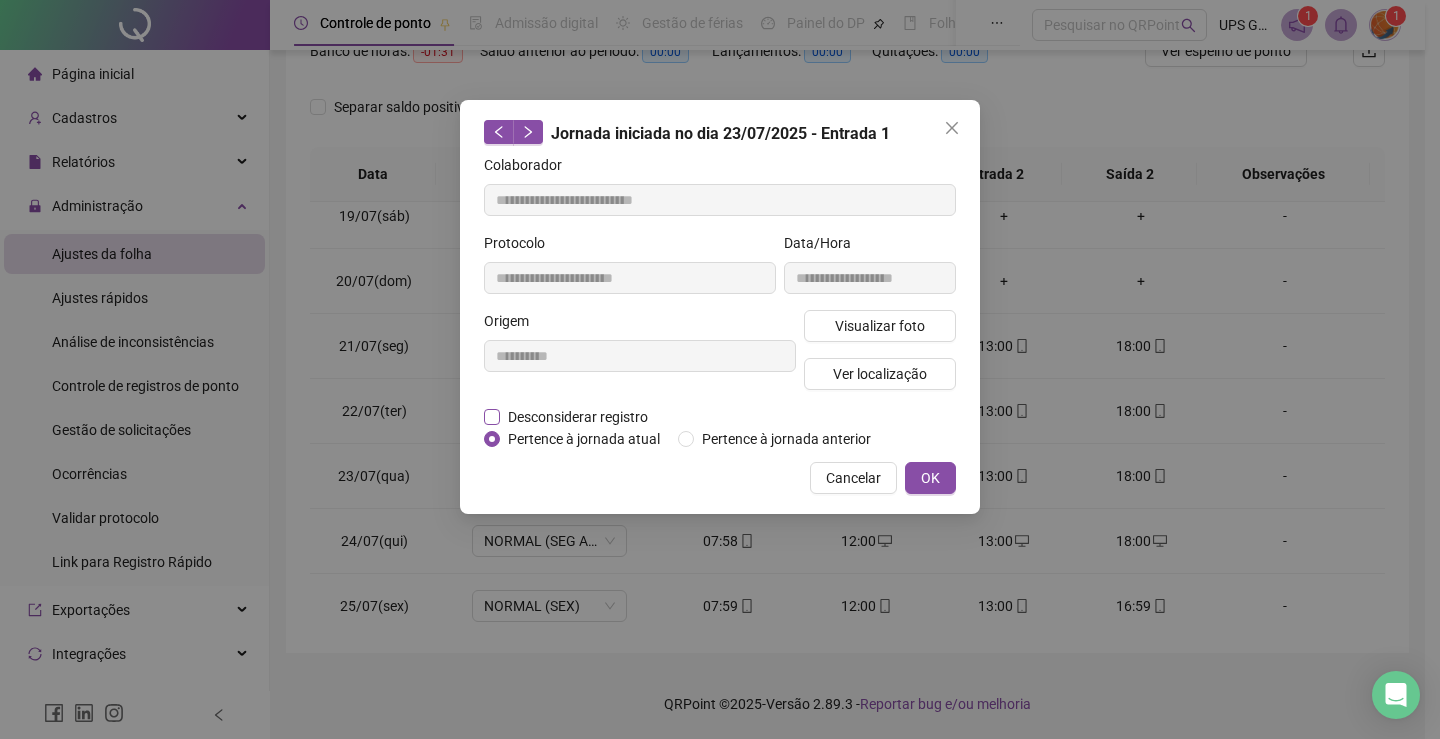 click on "Desconsiderar registro" at bounding box center [578, 417] 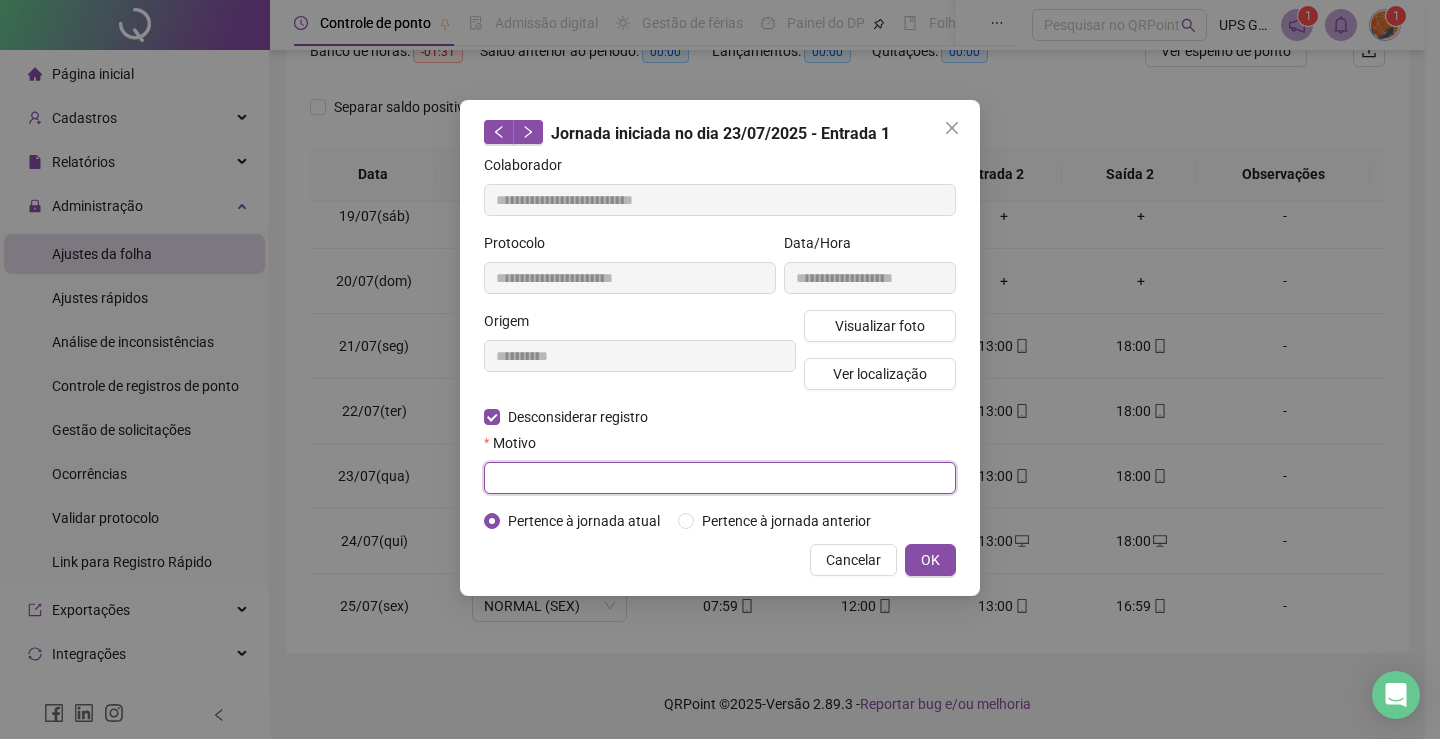 click at bounding box center (720, 478) 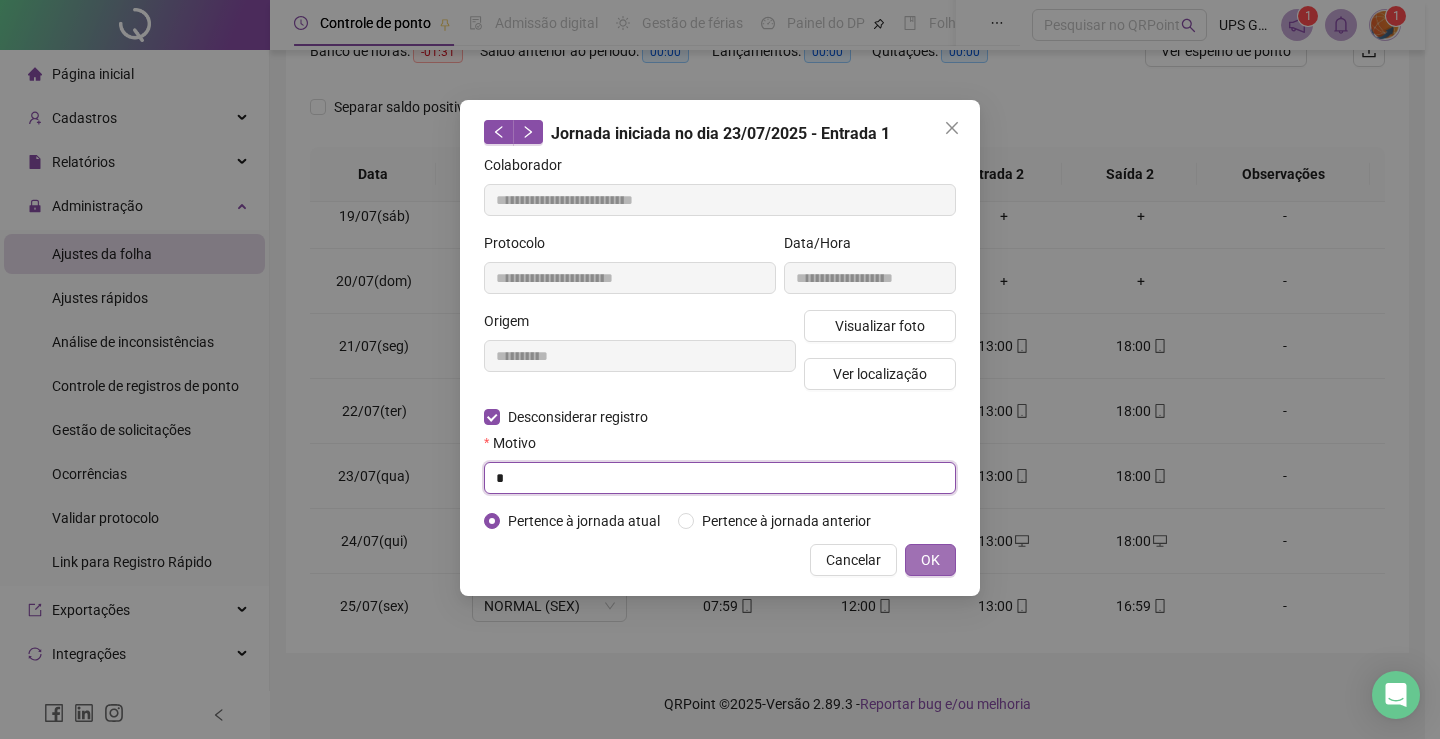 type on "*" 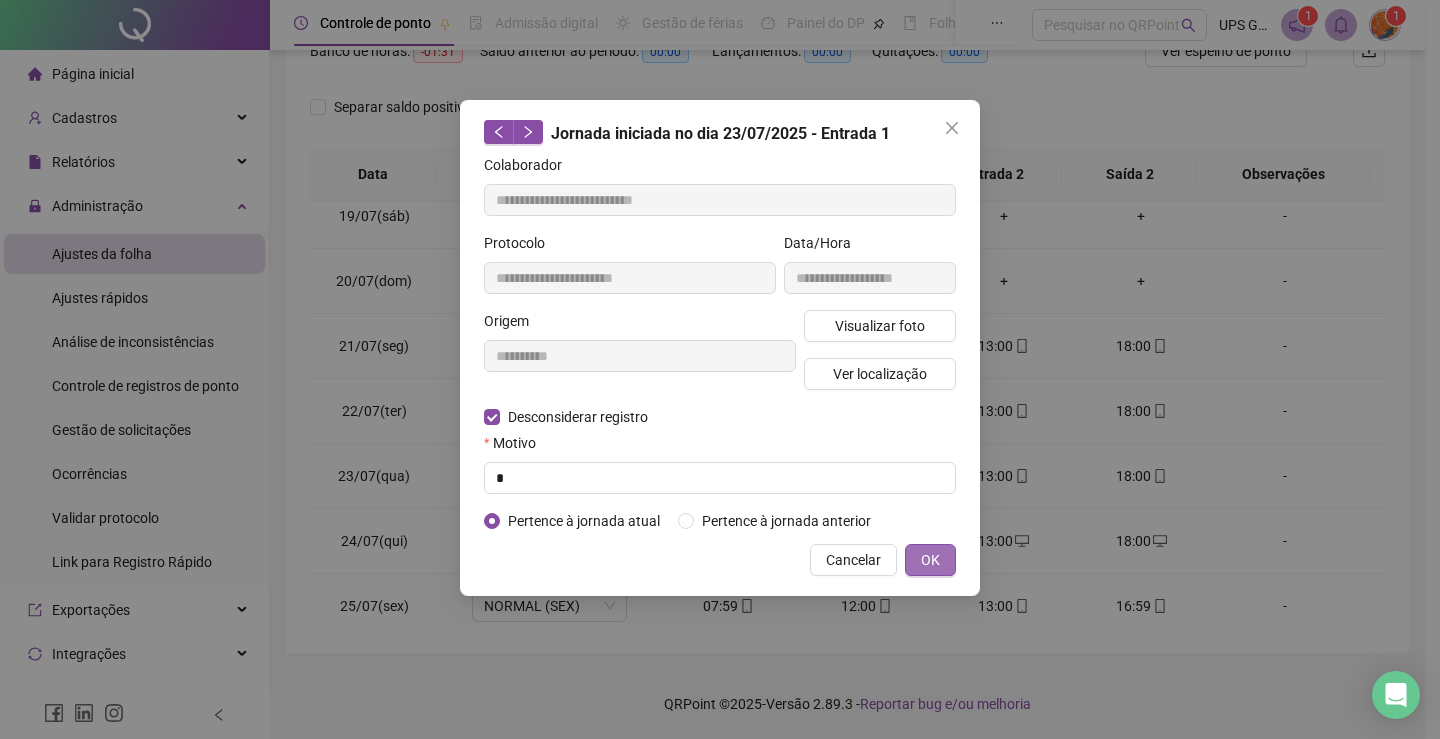 click on "OK" at bounding box center [930, 560] 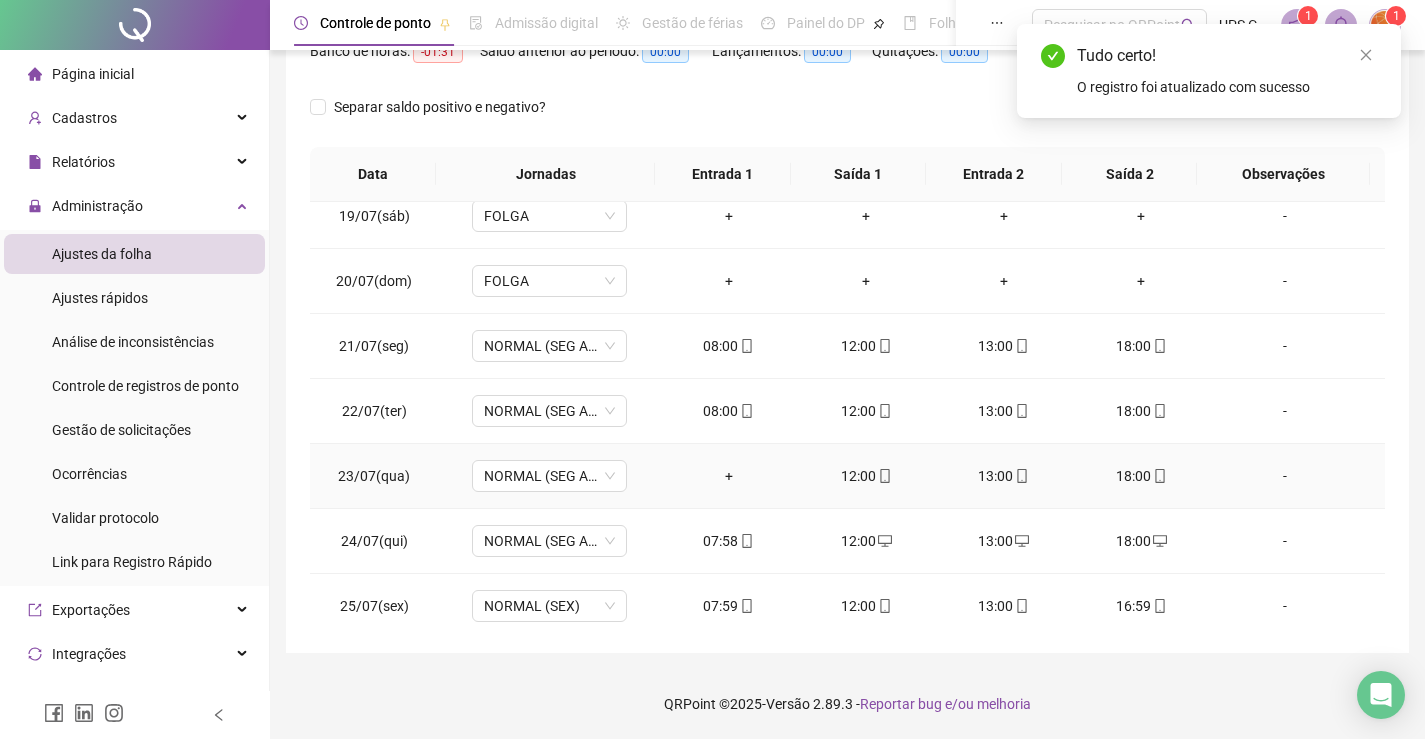 click on "+" at bounding box center (729, 476) 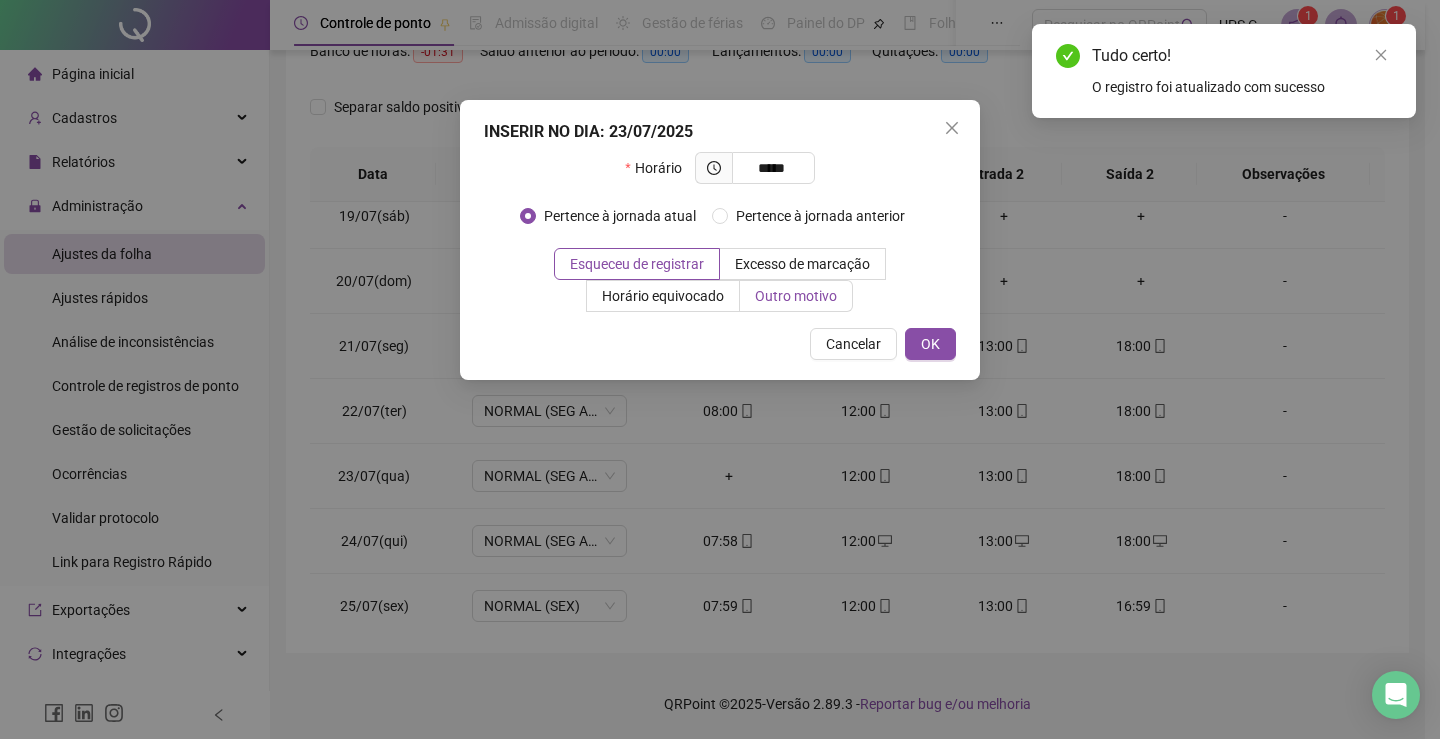 type on "*****" 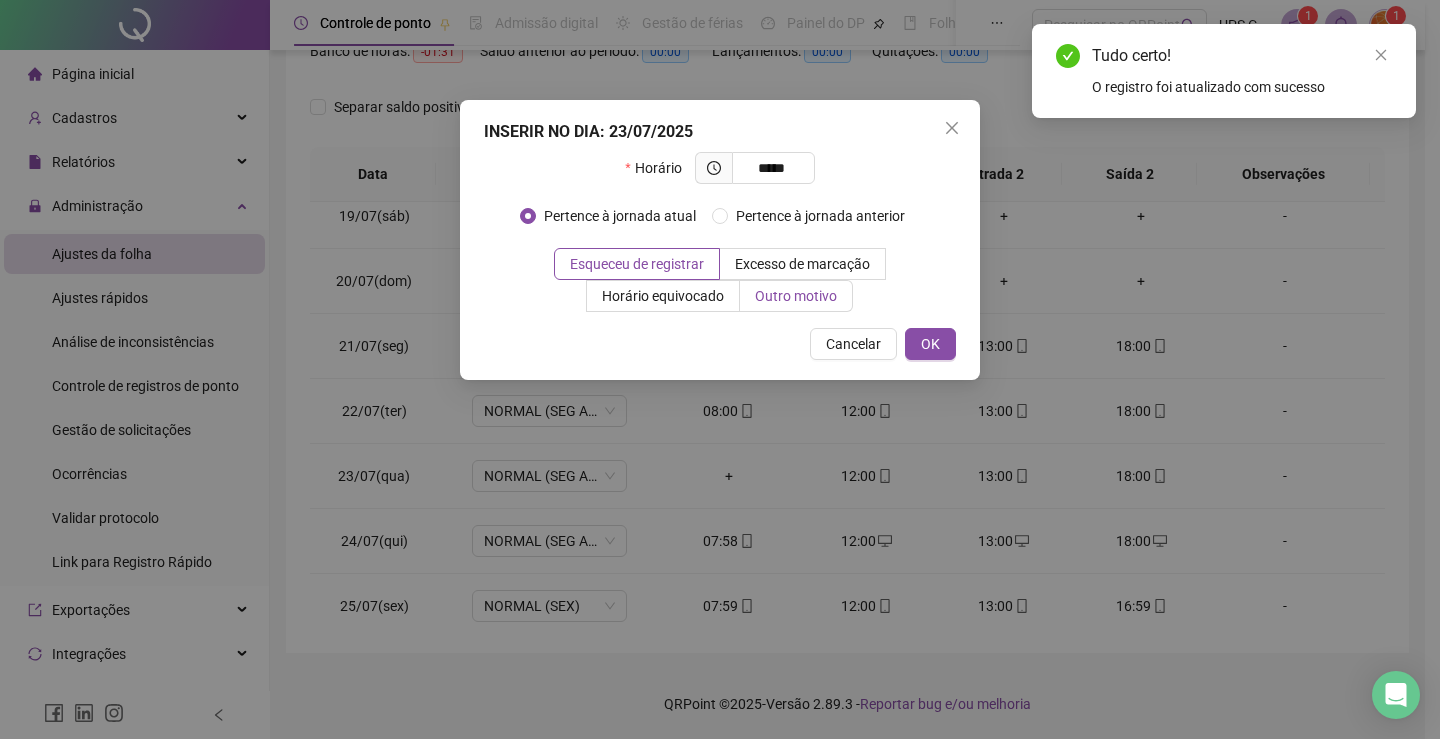 click on "Outro motivo" at bounding box center (796, 296) 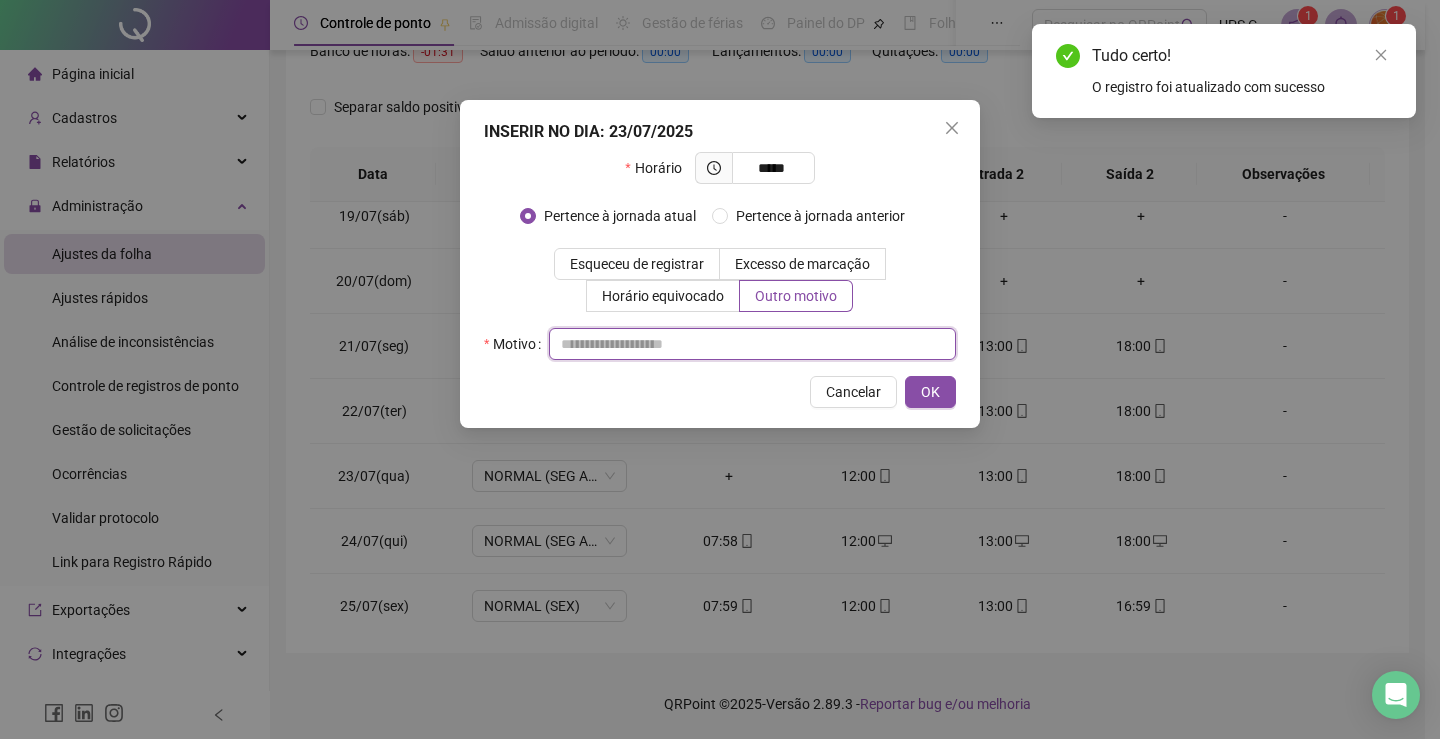 click at bounding box center (752, 344) 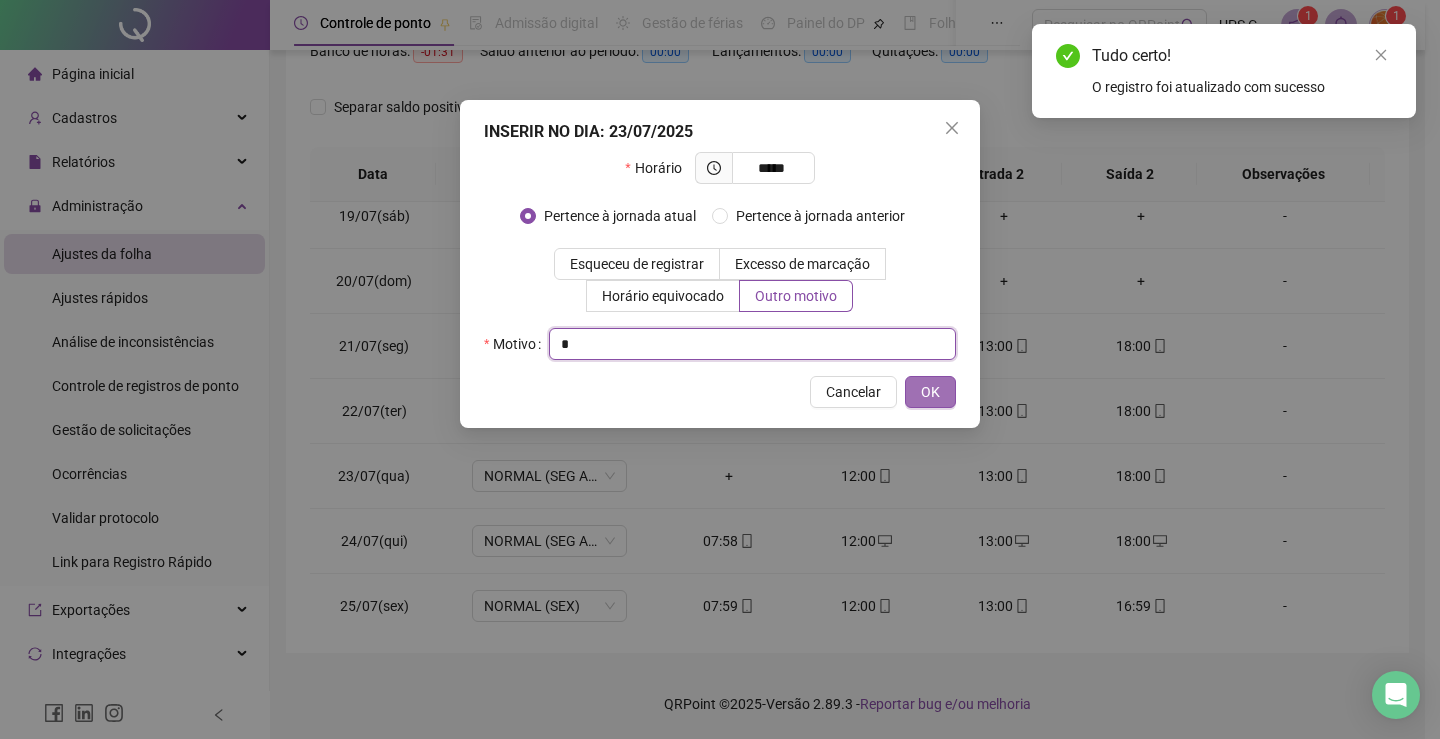 type on "*" 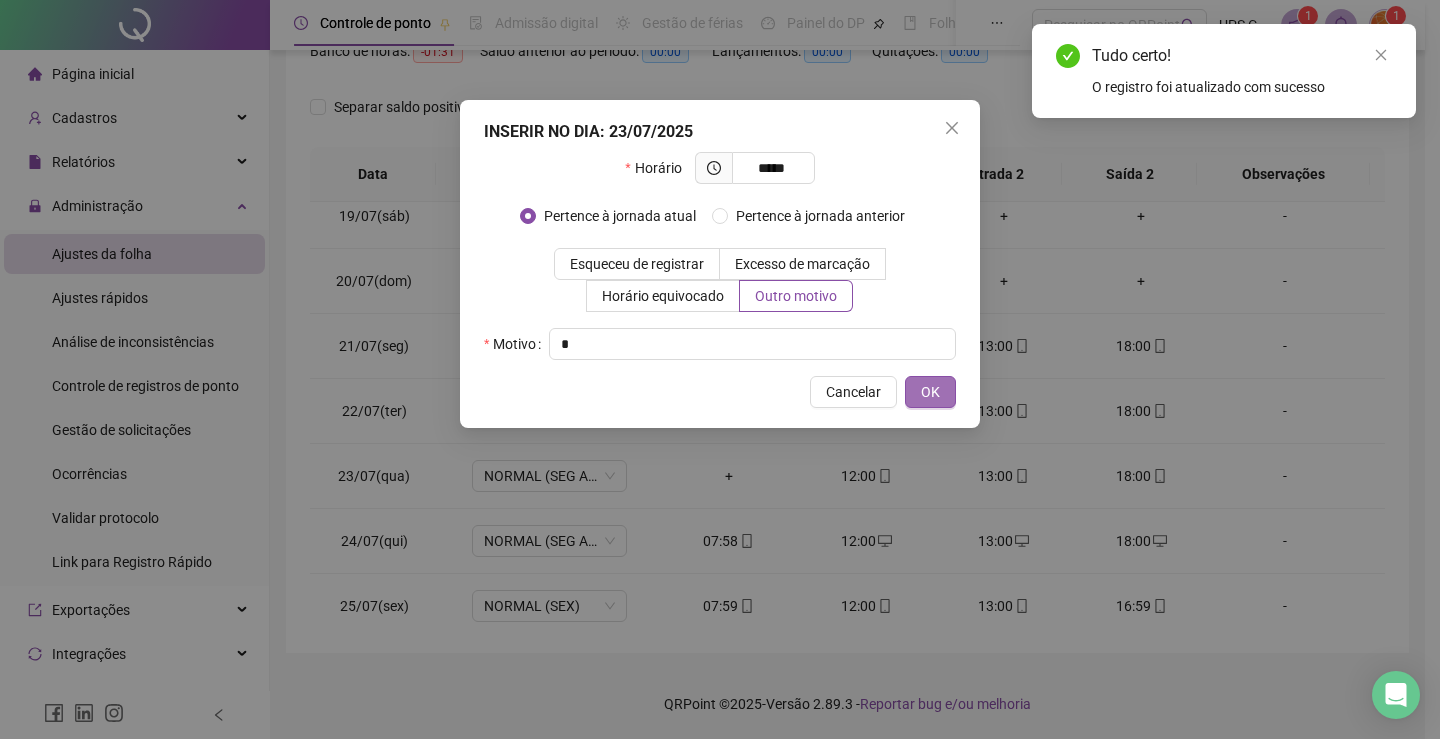 click on "OK" at bounding box center [930, 392] 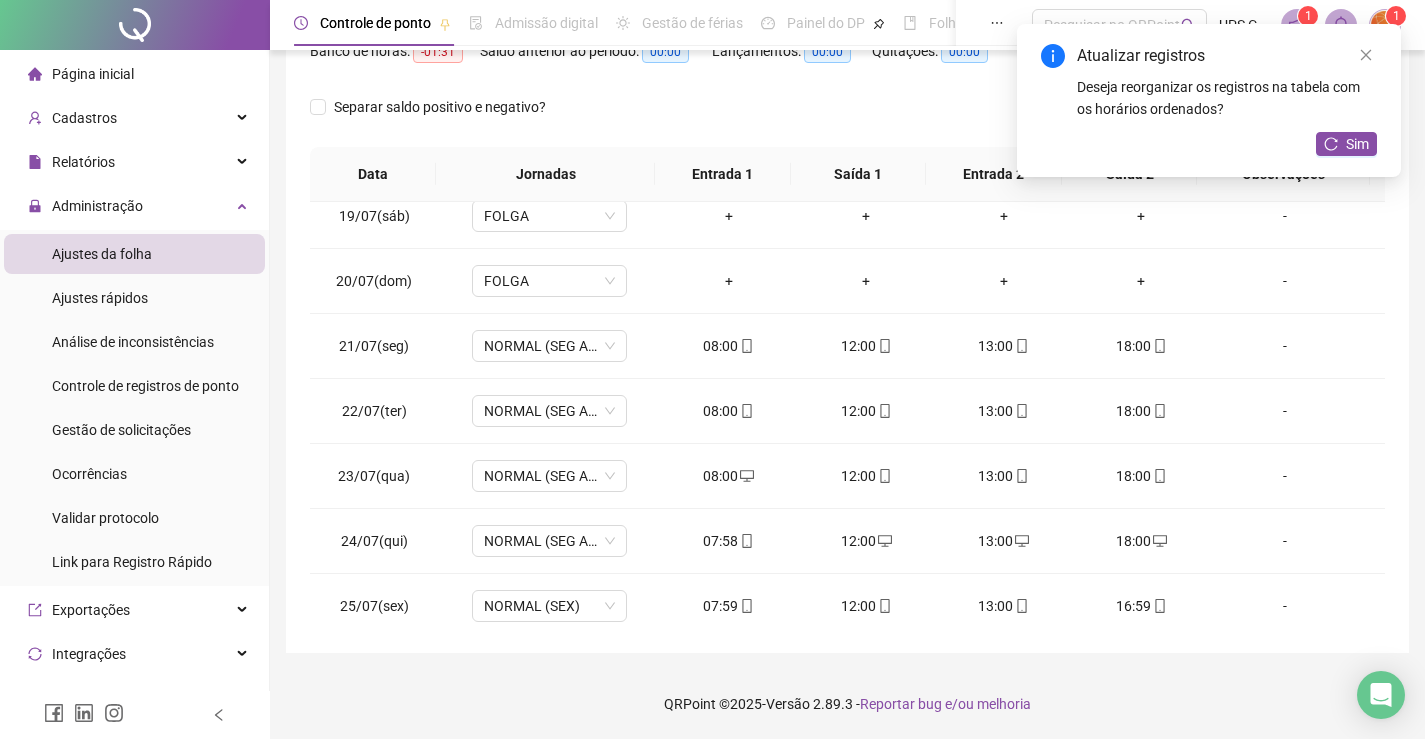 scroll, scrollTop: 0, scrollLeft: 0, axis: both 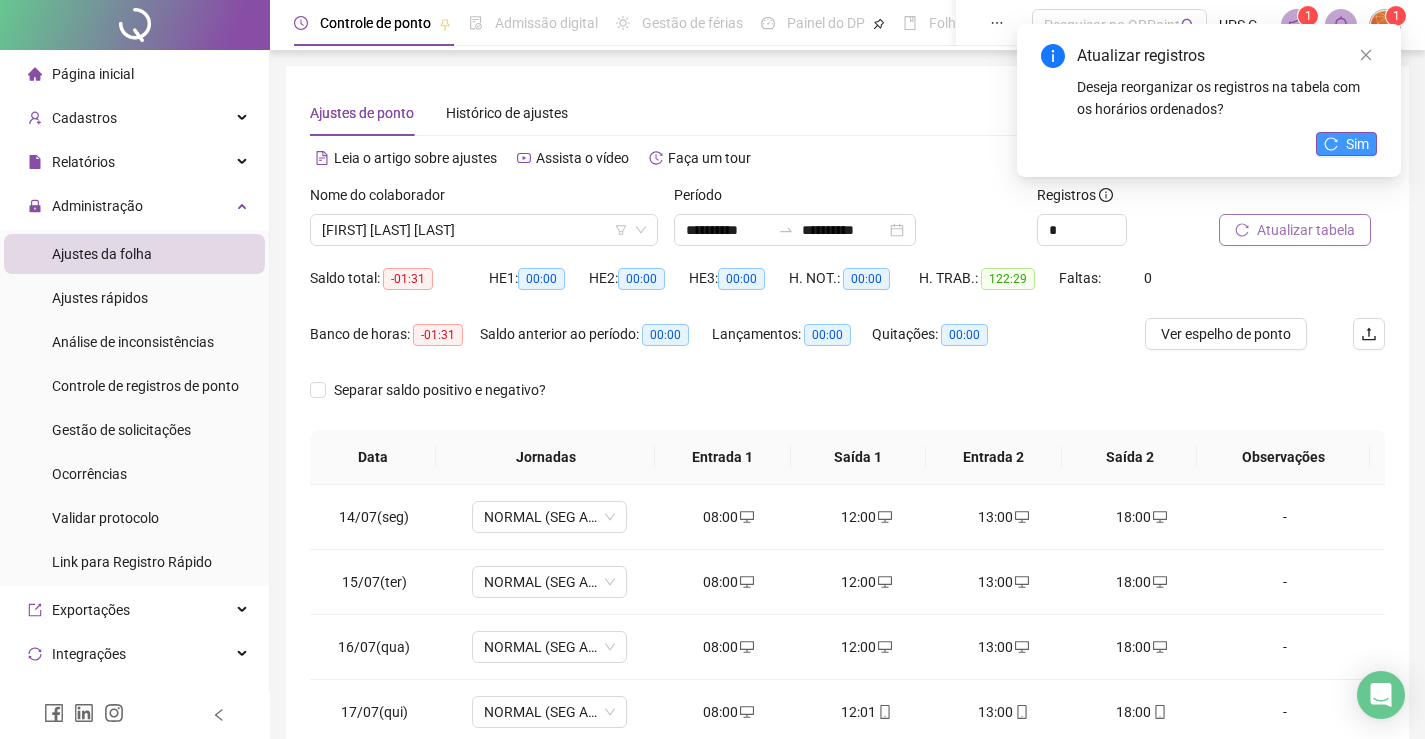 click 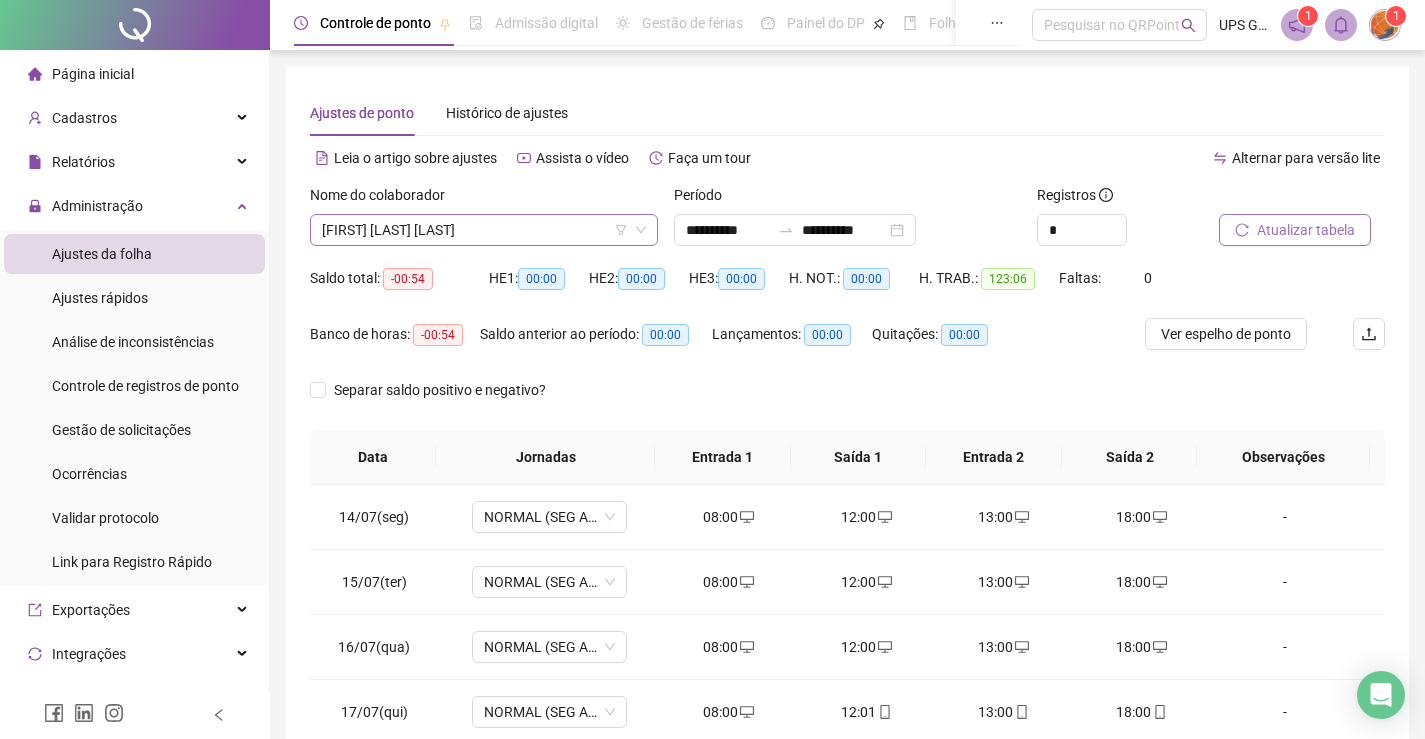 click on "[FIRST] [LAST] [LAST]" at bounding box center [484, 230] 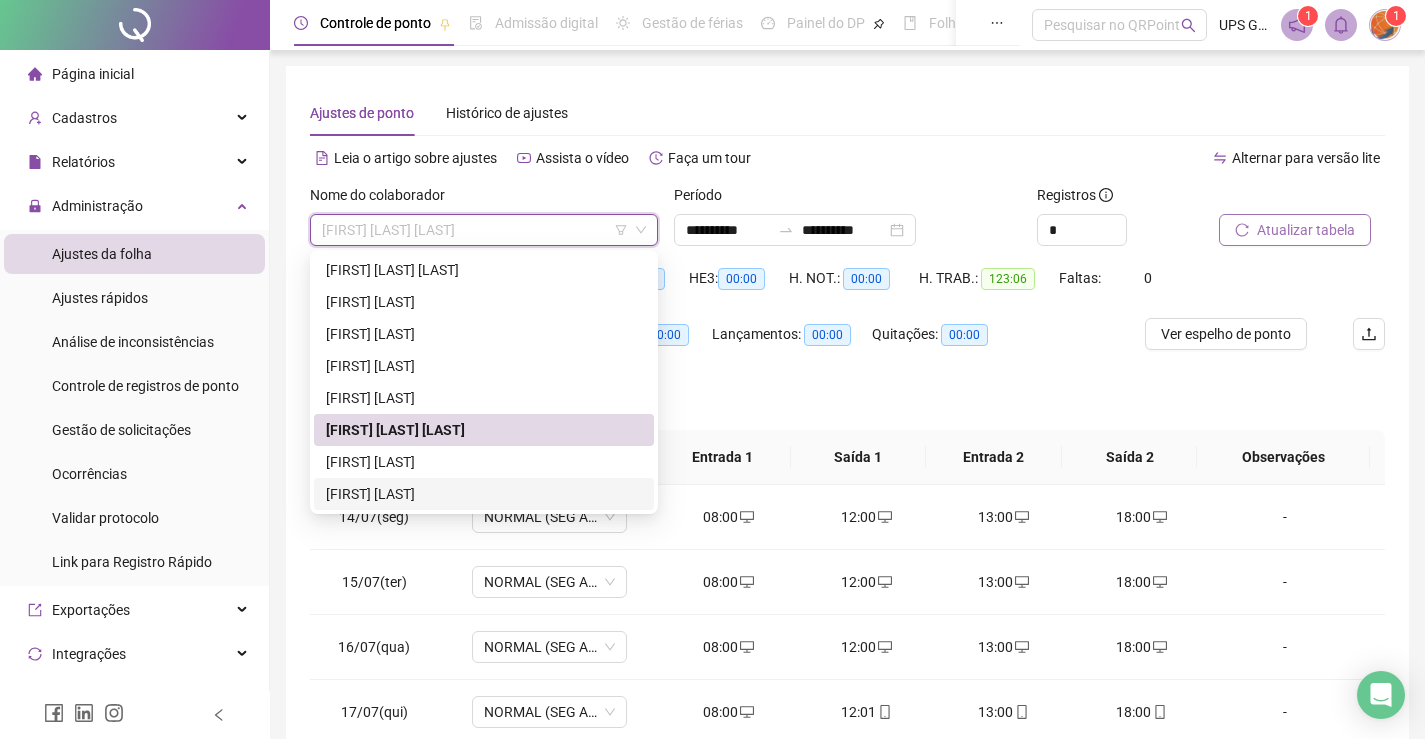 click on "[FIRST] [LAST]" at bounding box center (484, 494) 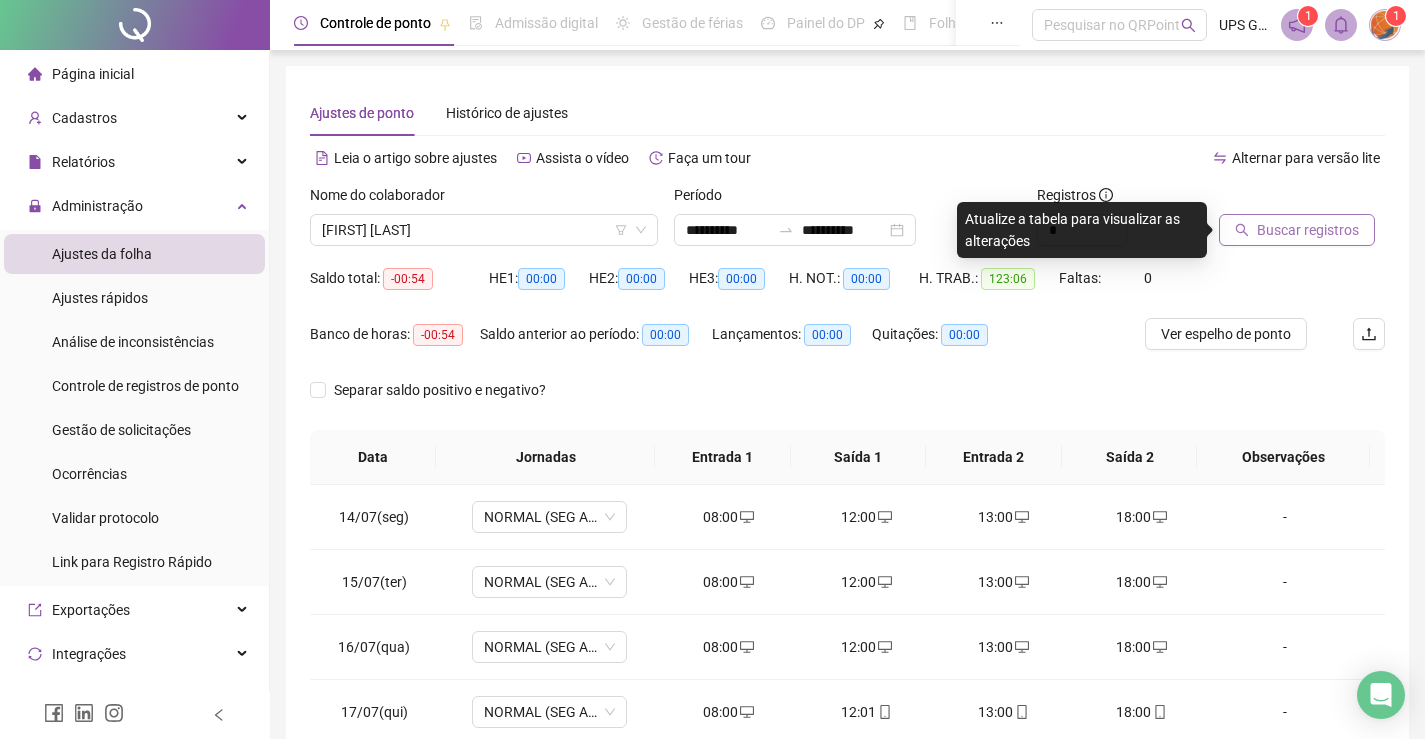 click on "Buscar registros" at bounding box center [1308, 230] 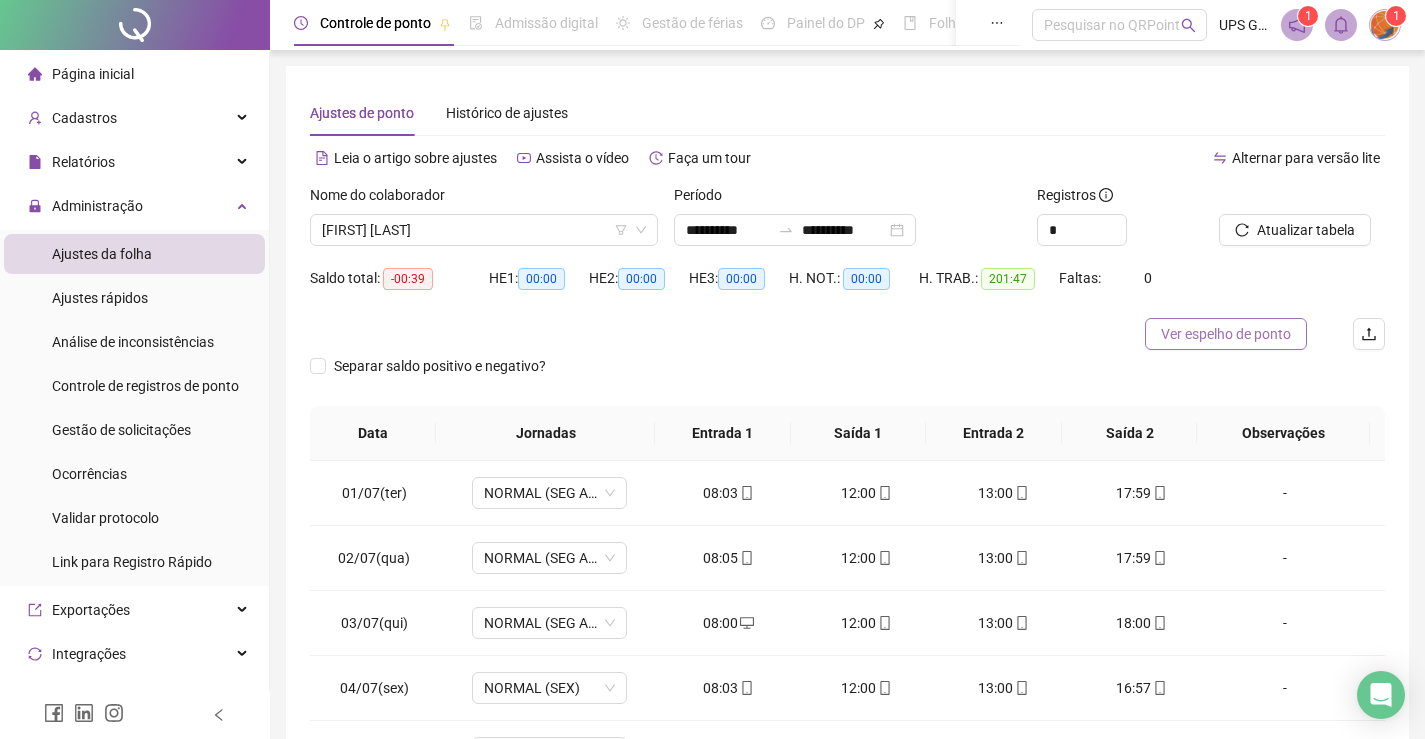 click on "Ver espelho de ponto" at bounding box center (1226, 334) 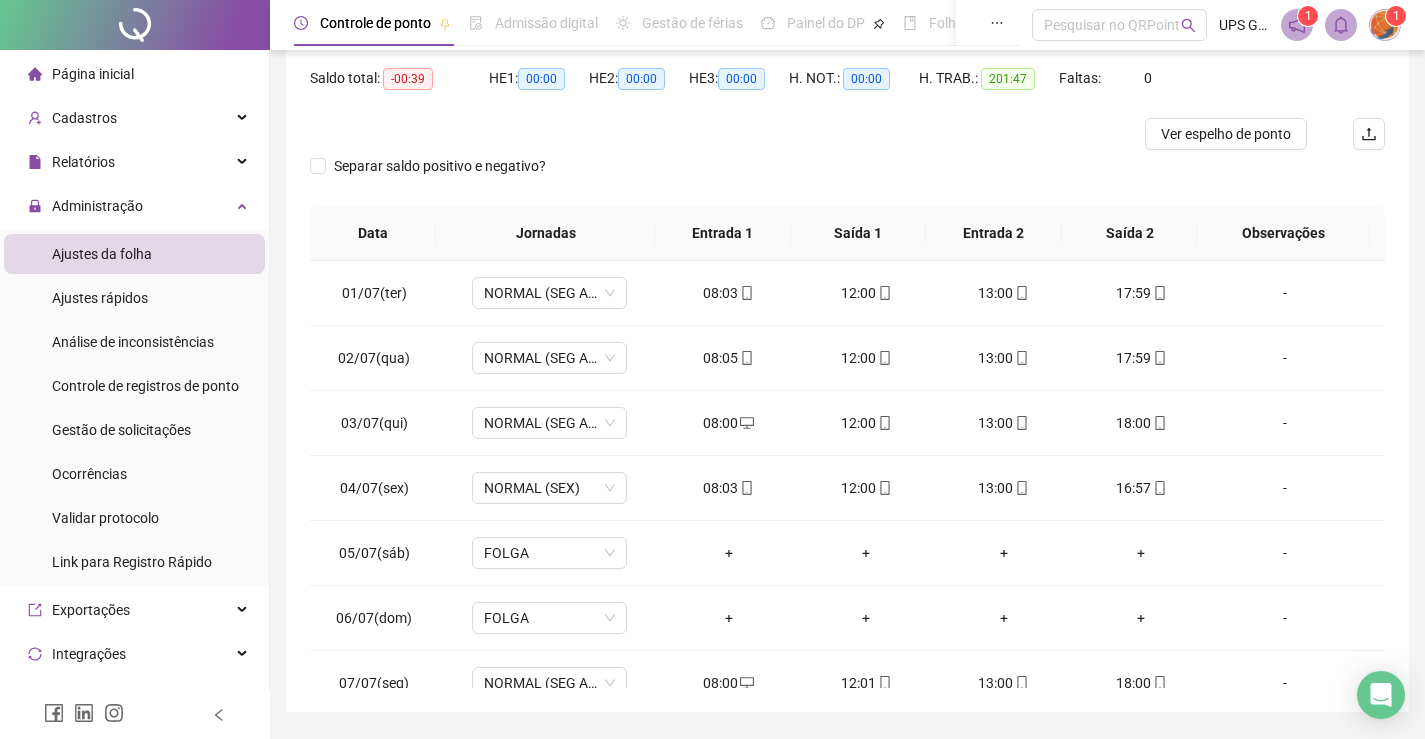 scroll, scrollTop: 259, scrollLeft: 0, axis: vertical 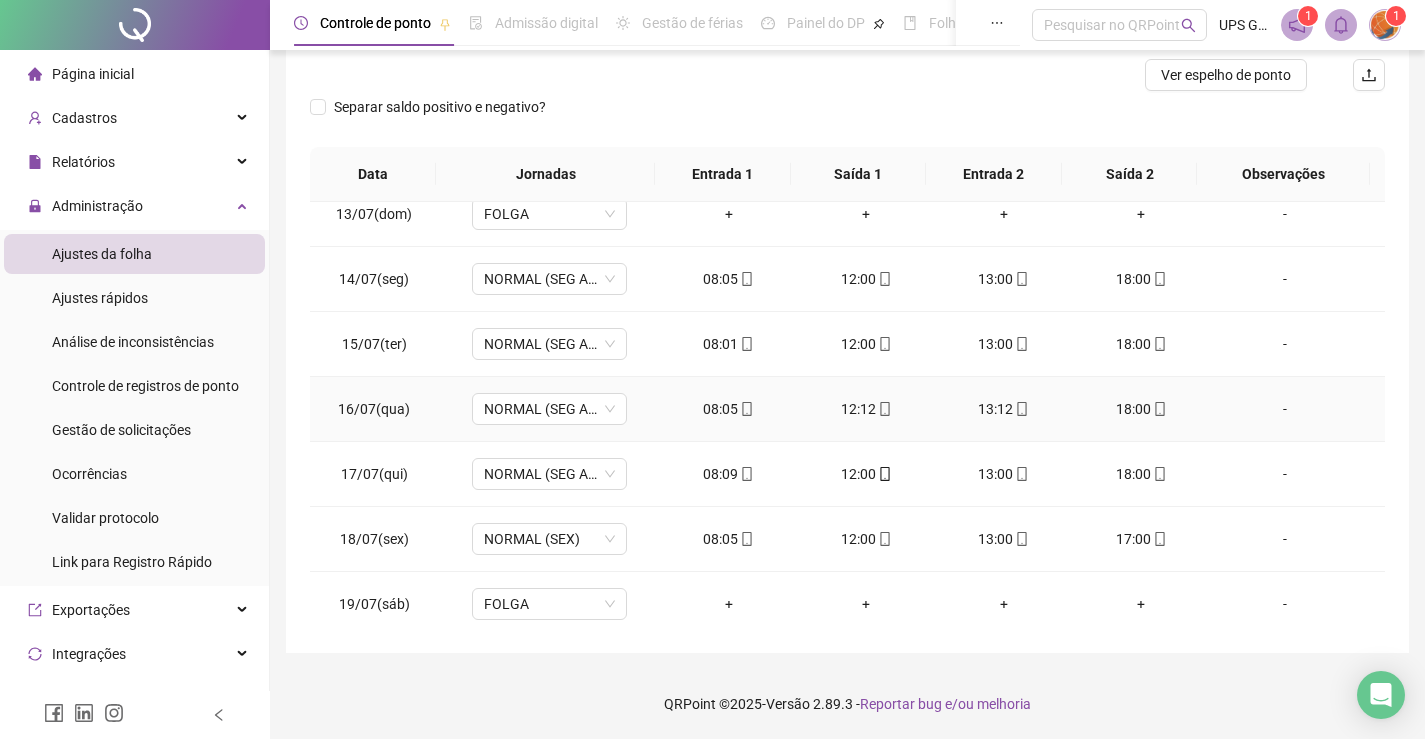 click on "08:05" at bounding box center (729, 409) 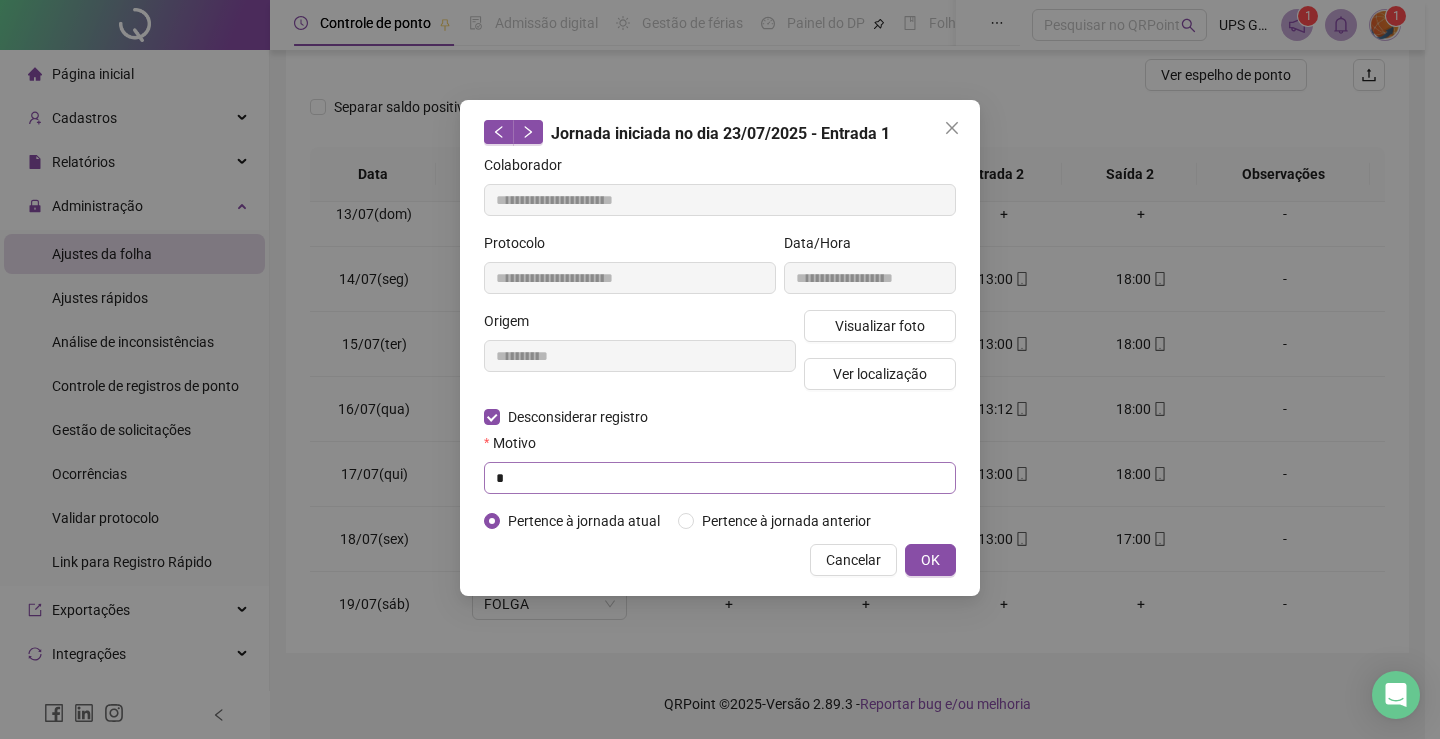 type on "**********" 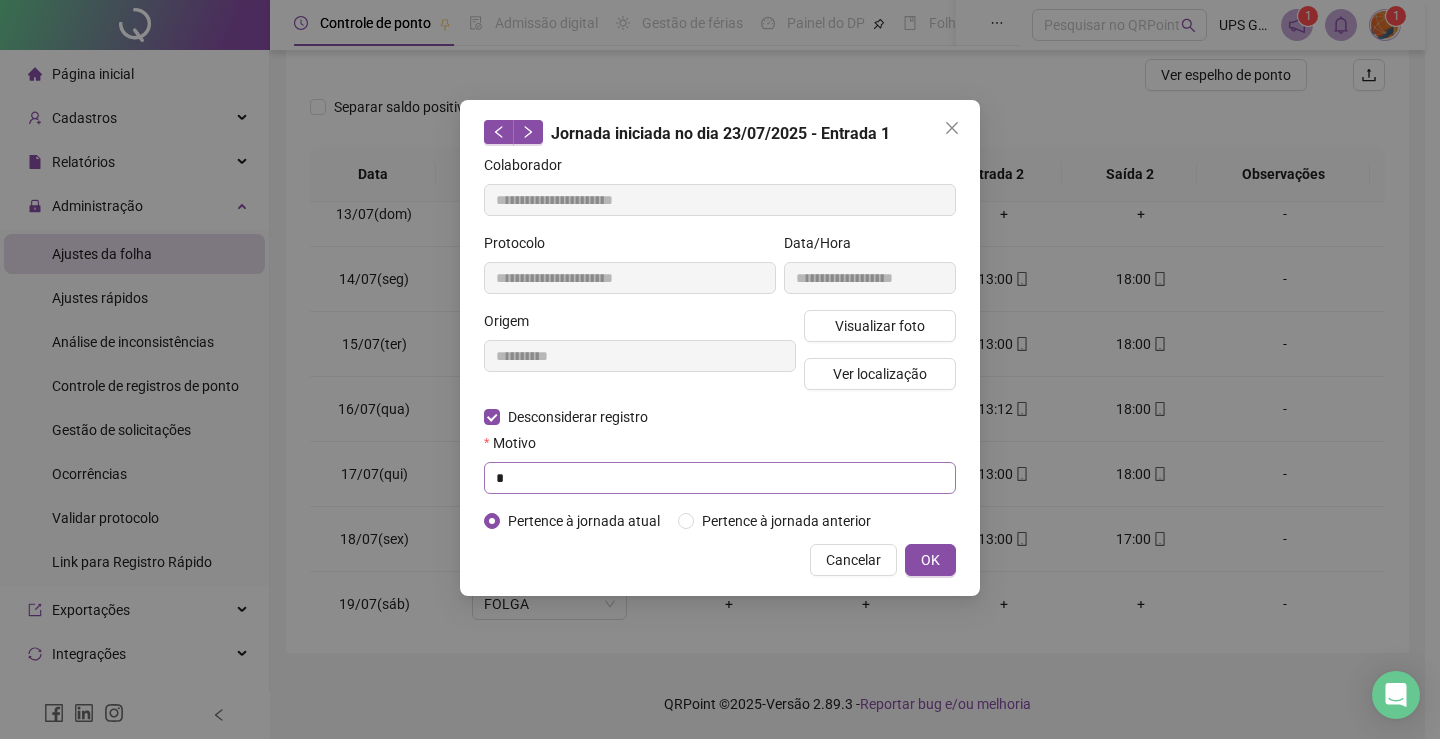 type on "**********" 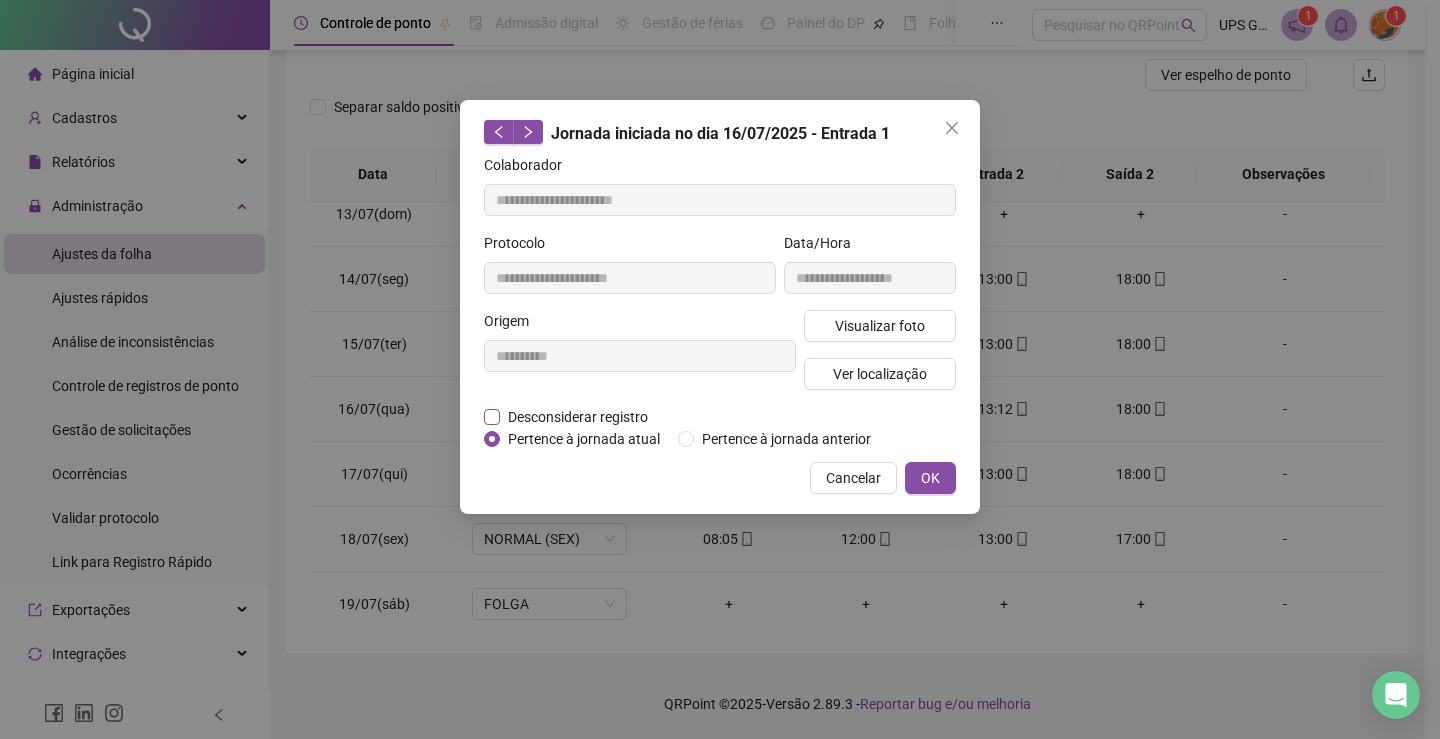 click on "Desconsiderar registro" at bounding box center (578, 417) 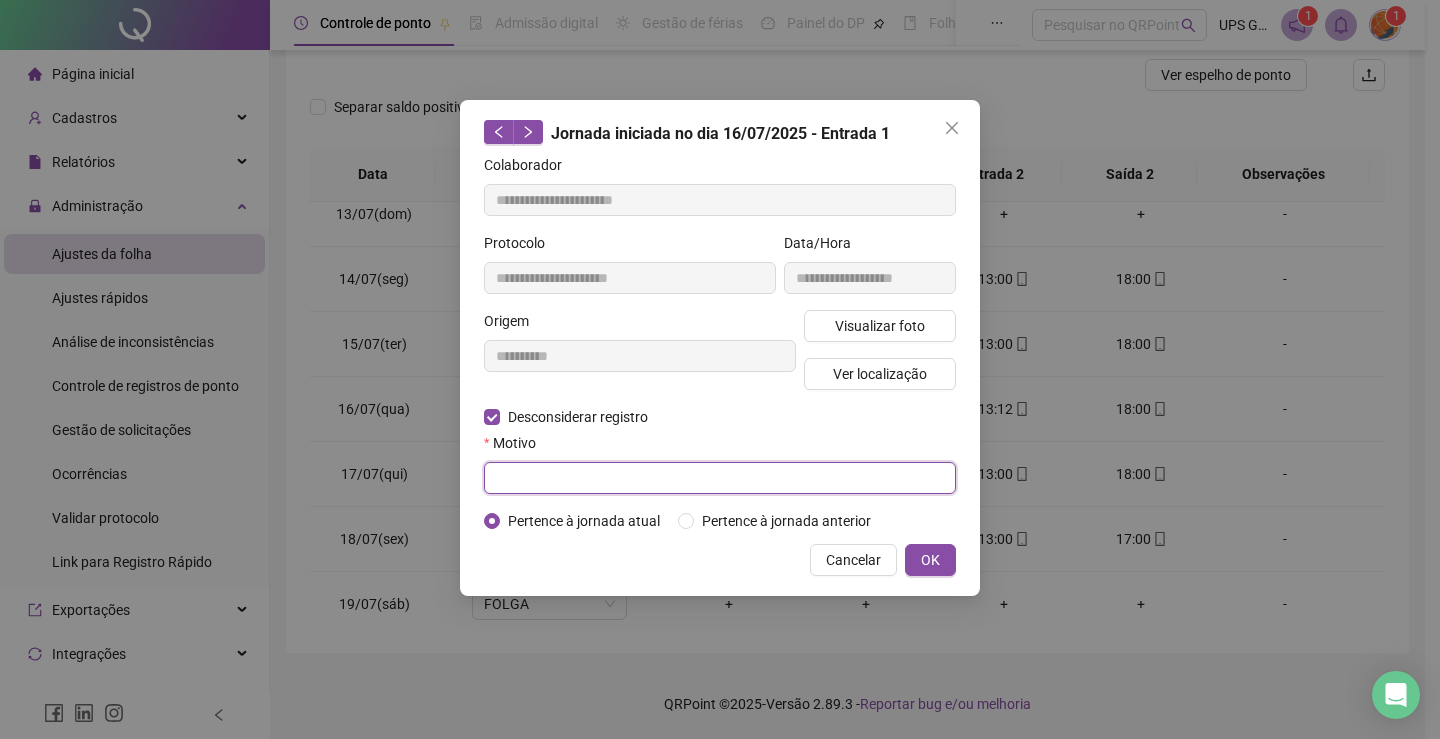 click at bounding box center (720, 478) 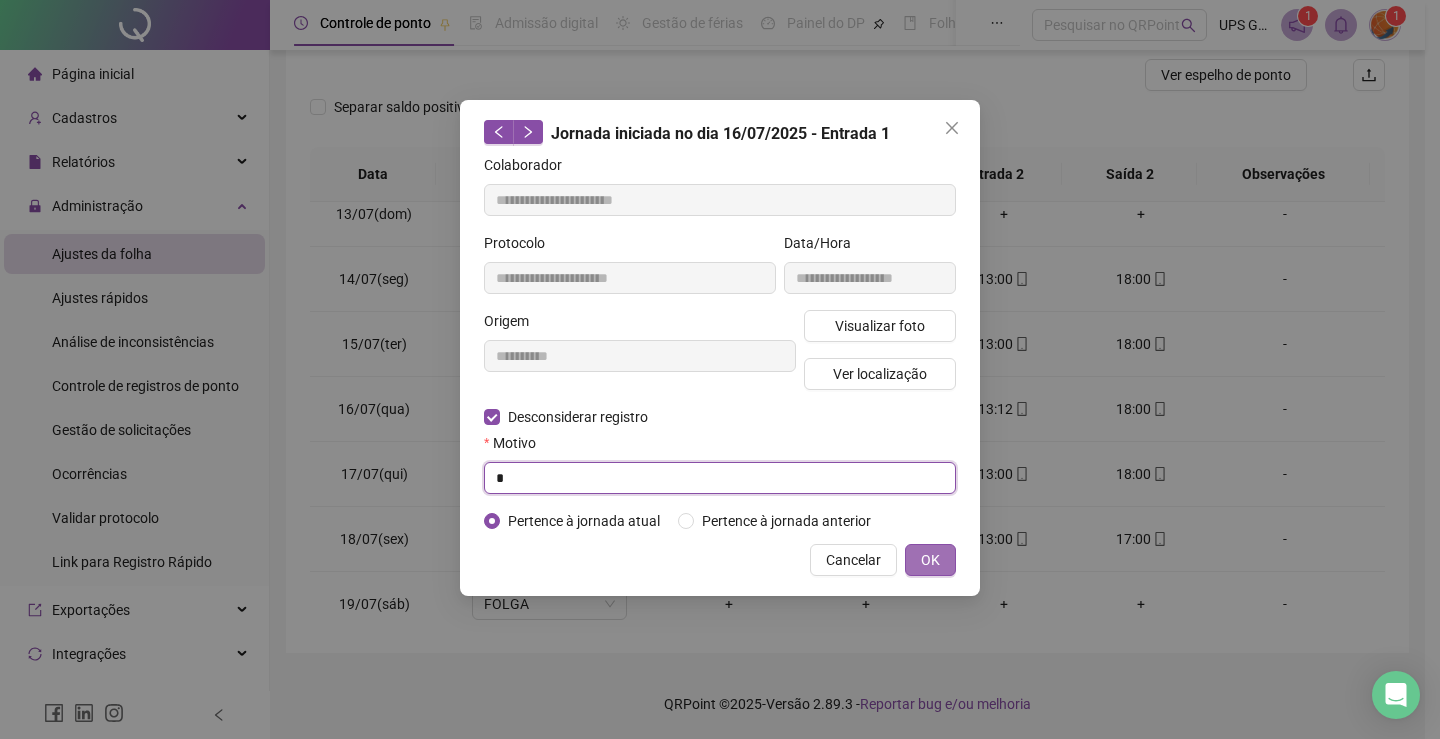 type on "*" 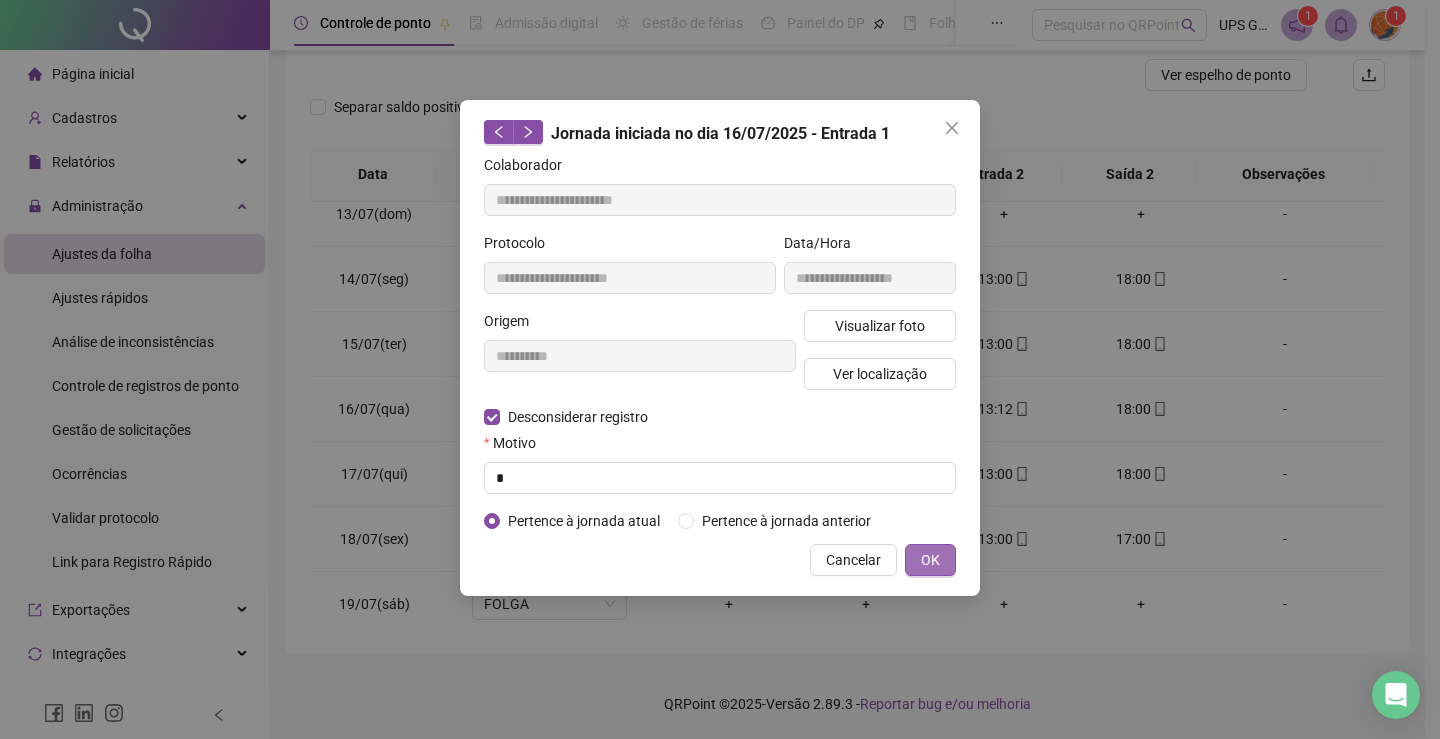 click on "OK" at bounding box center (930, 560) 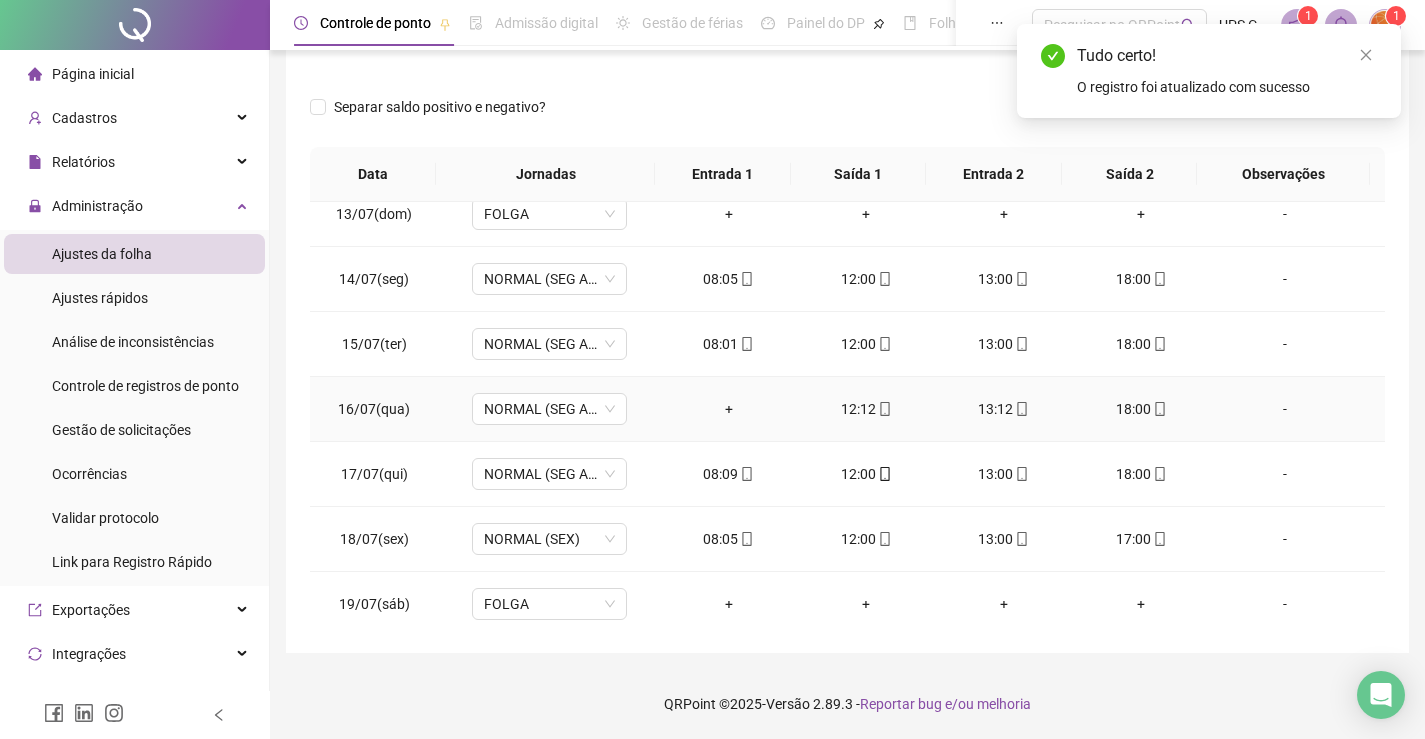 click on "+" at bounding box center [729, 409] 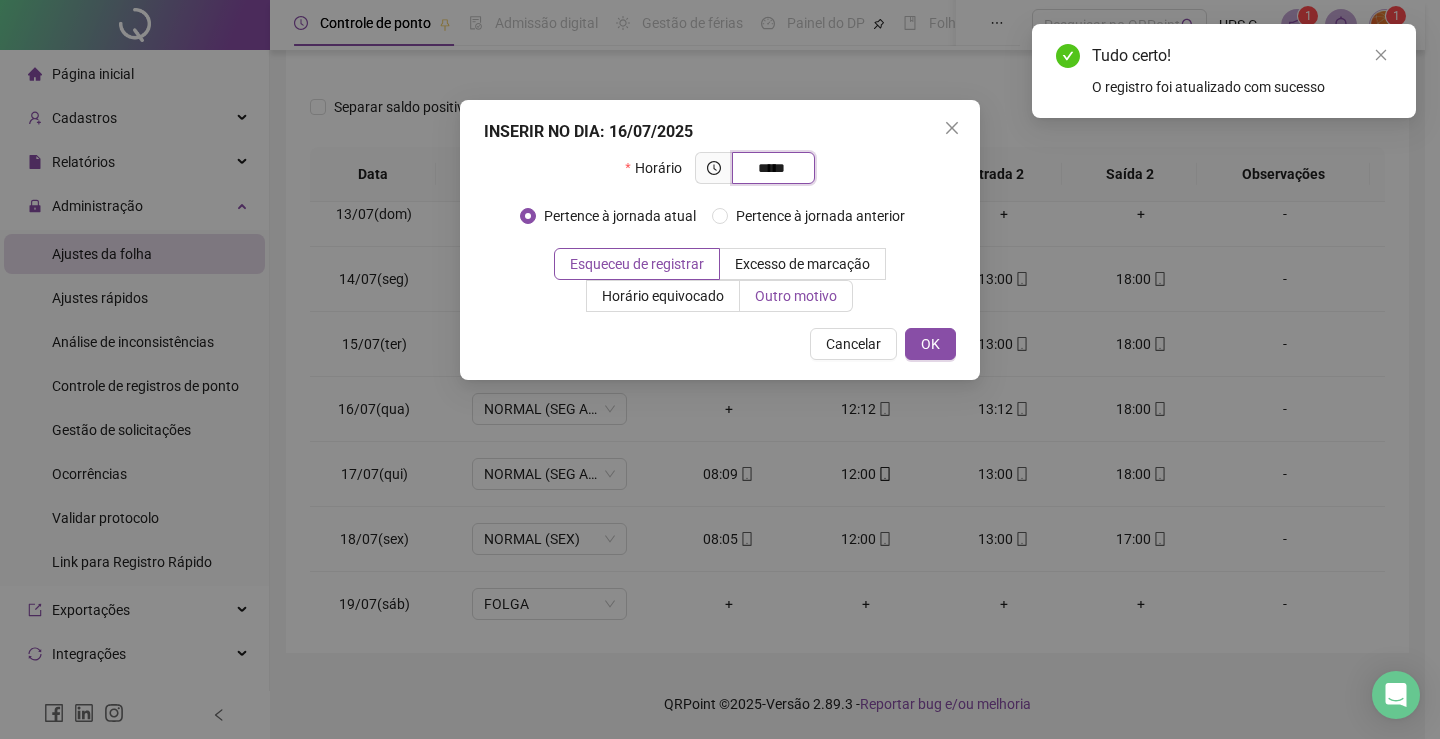 type on "*****" 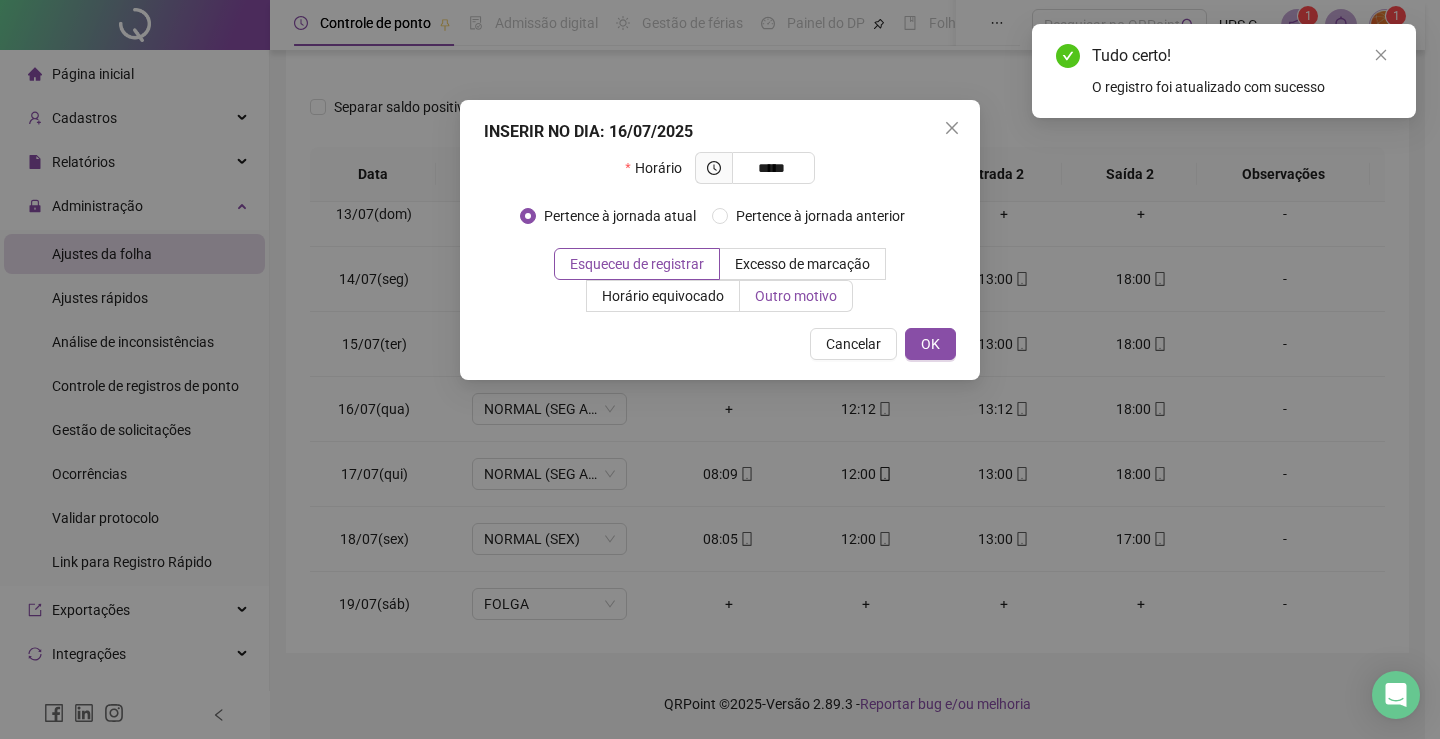 click on "Outro motivo" at bounding box center [796, 296] 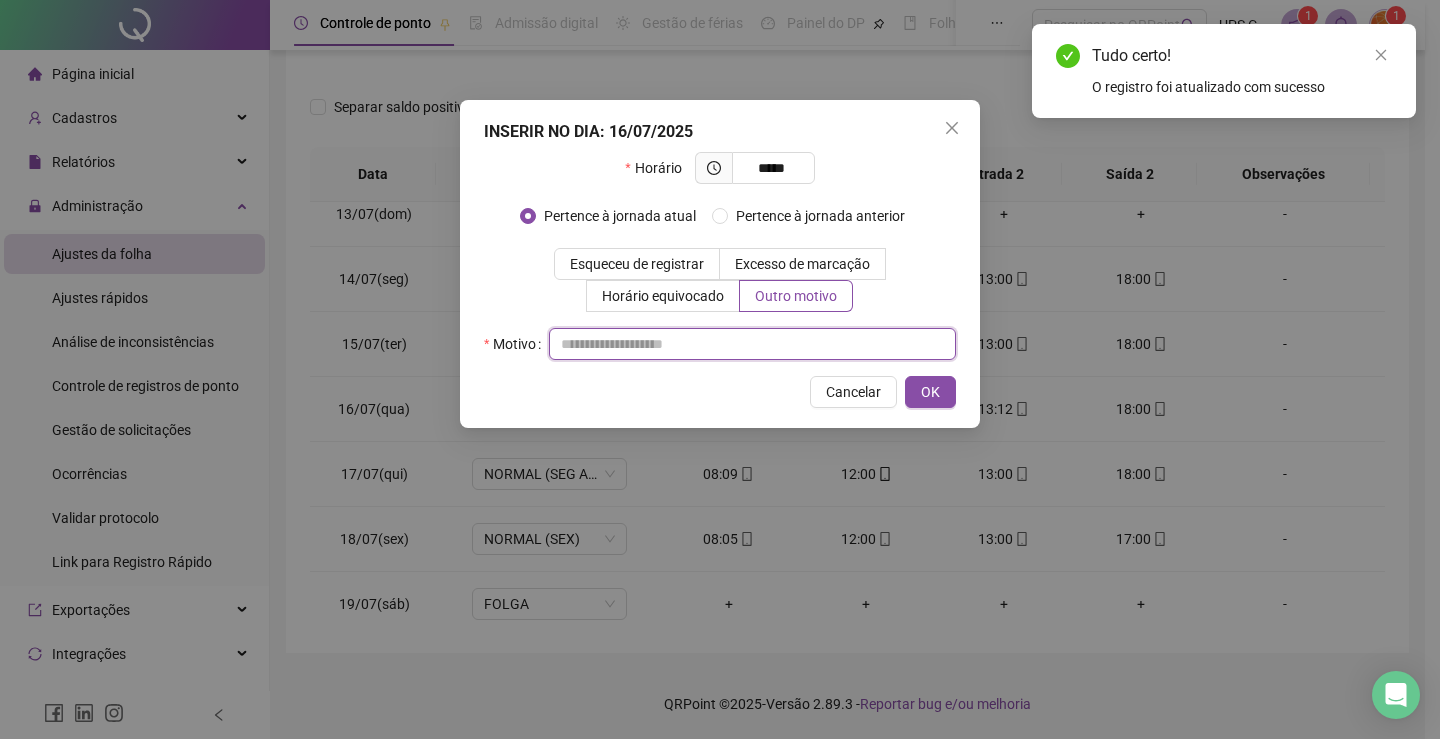 click at bounding box center [752, 344] 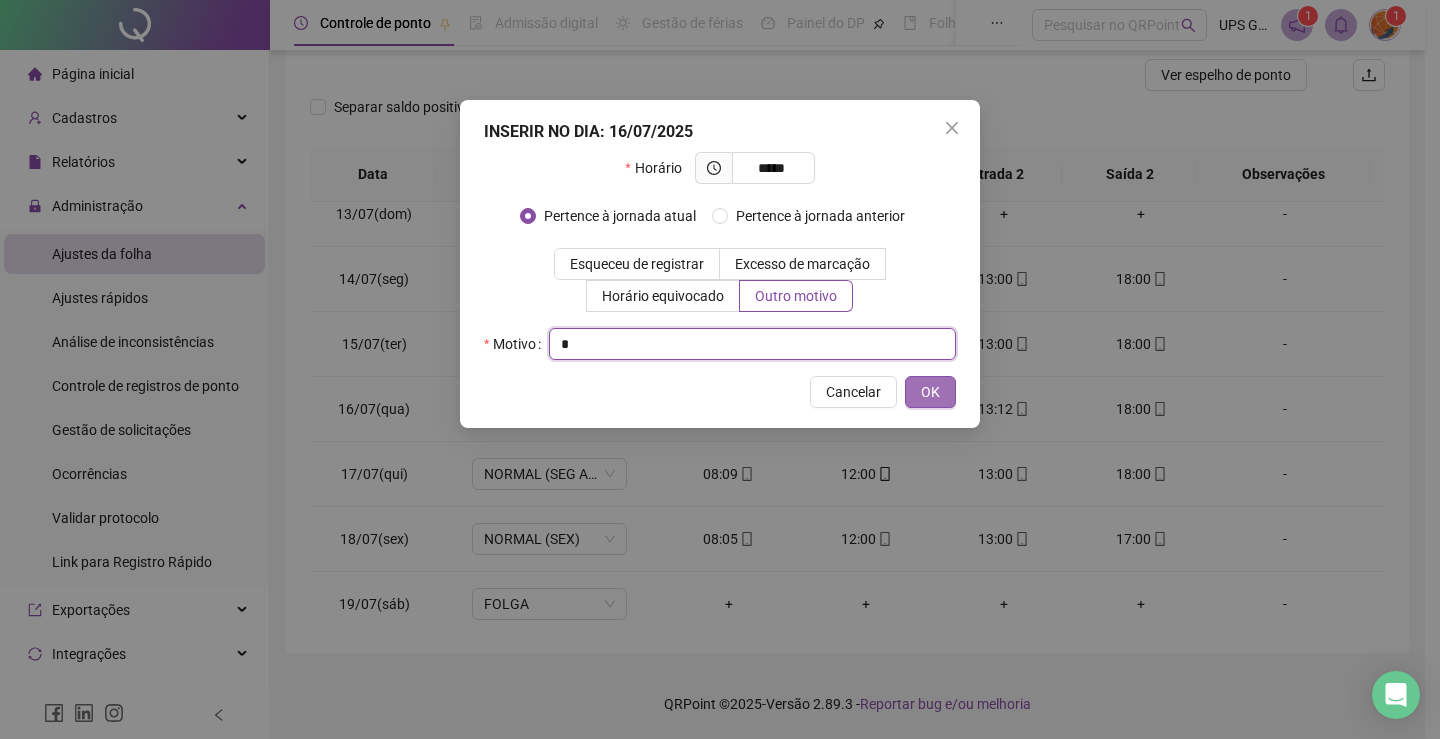 type on "*" 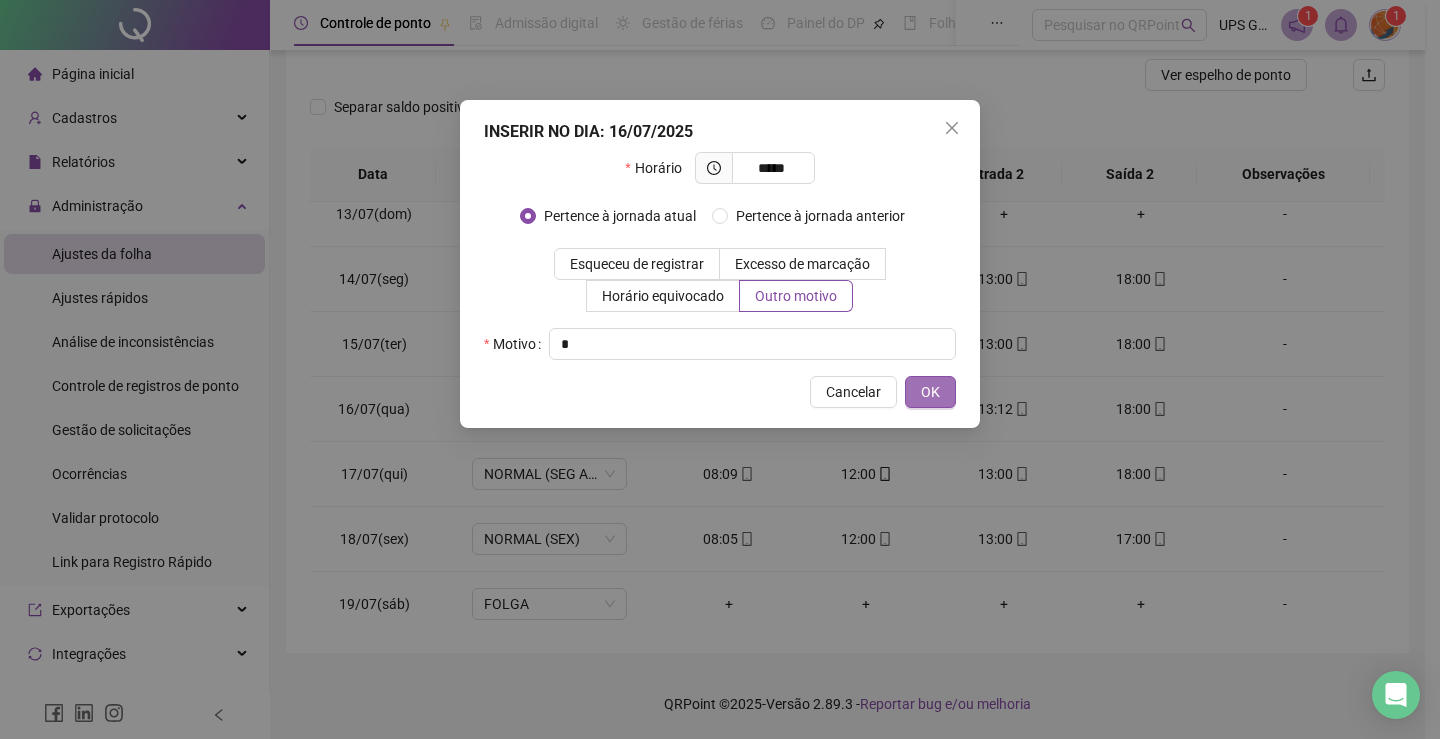 click on "OK" at bounding box center (930, 392) 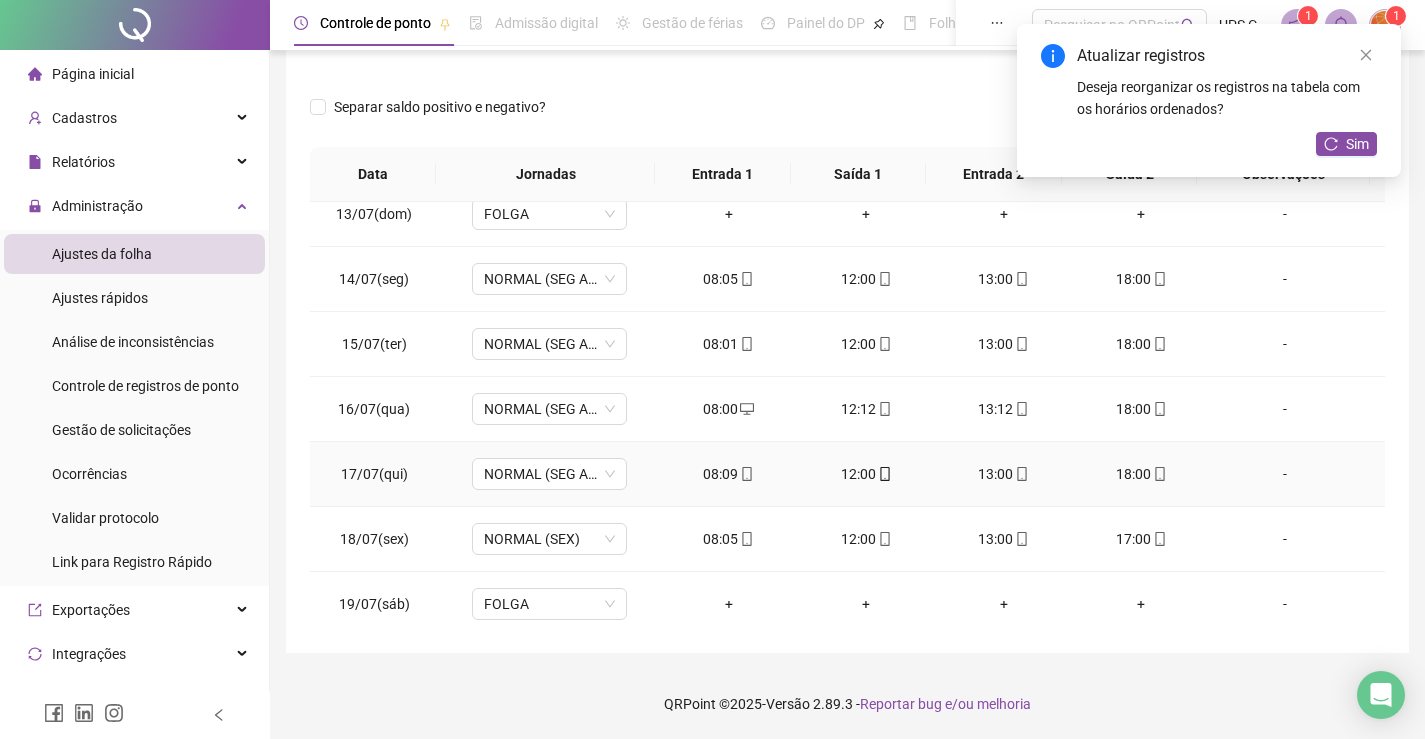 click on "08:09" at bounding box center [729, 474] 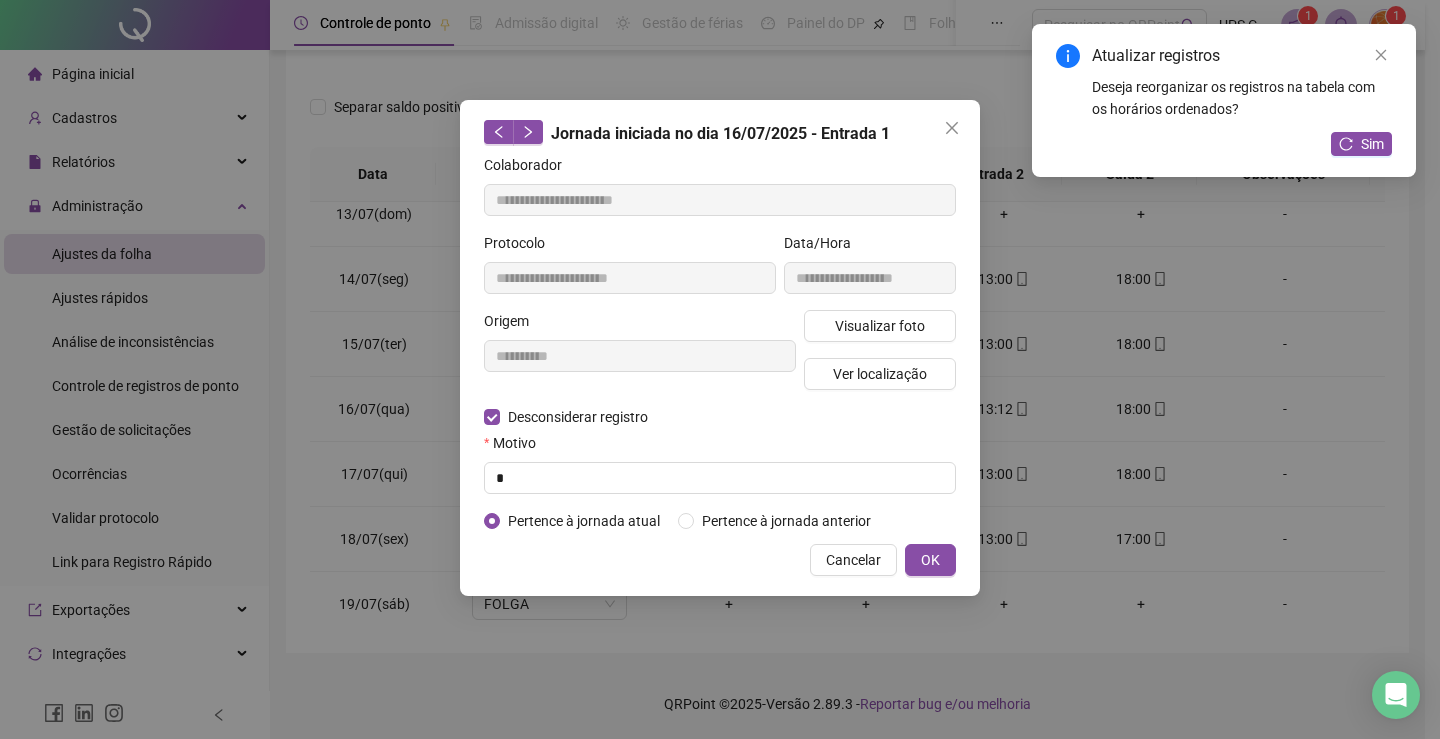 type on "**********" 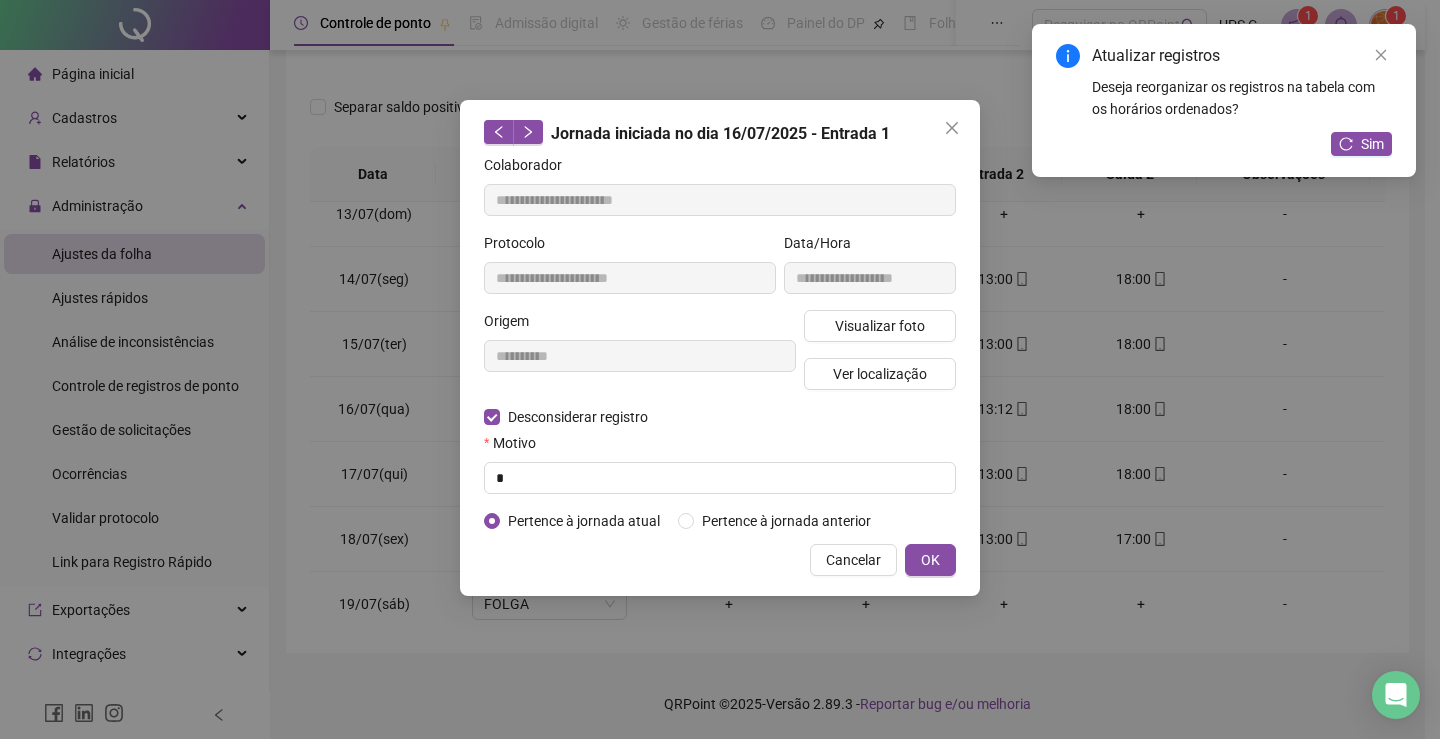 type on "**********" 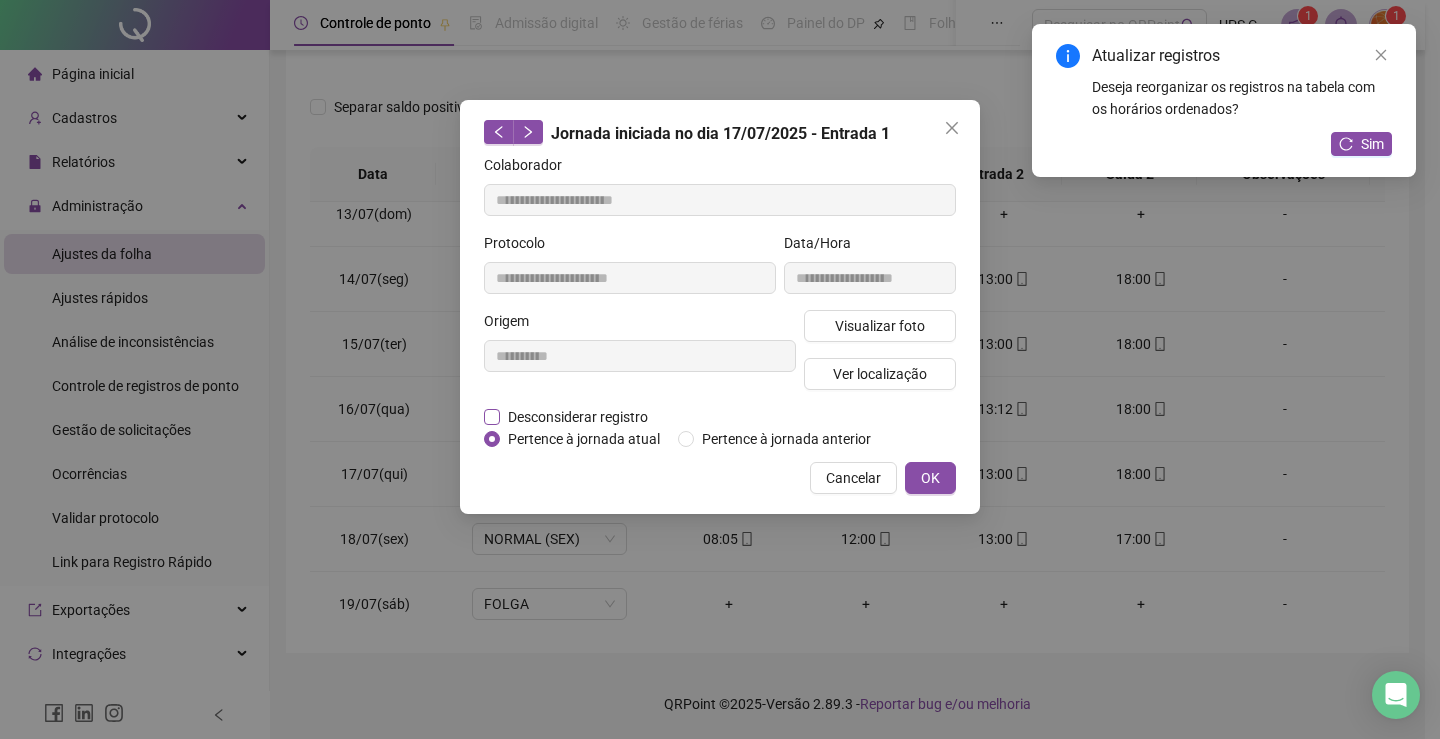 click on "Desconsiderar registro" at bounding box center (578, 417) 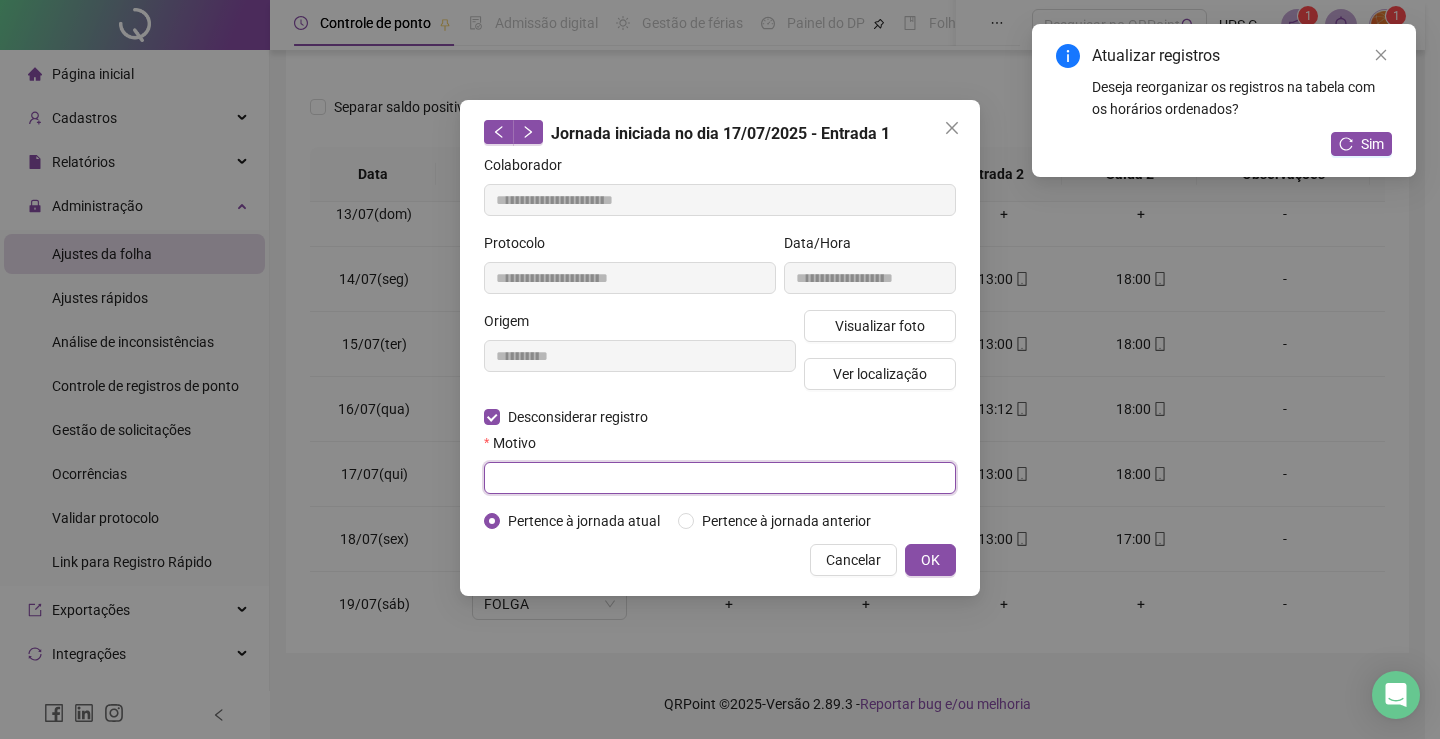 click at bounding box center [720, 478] 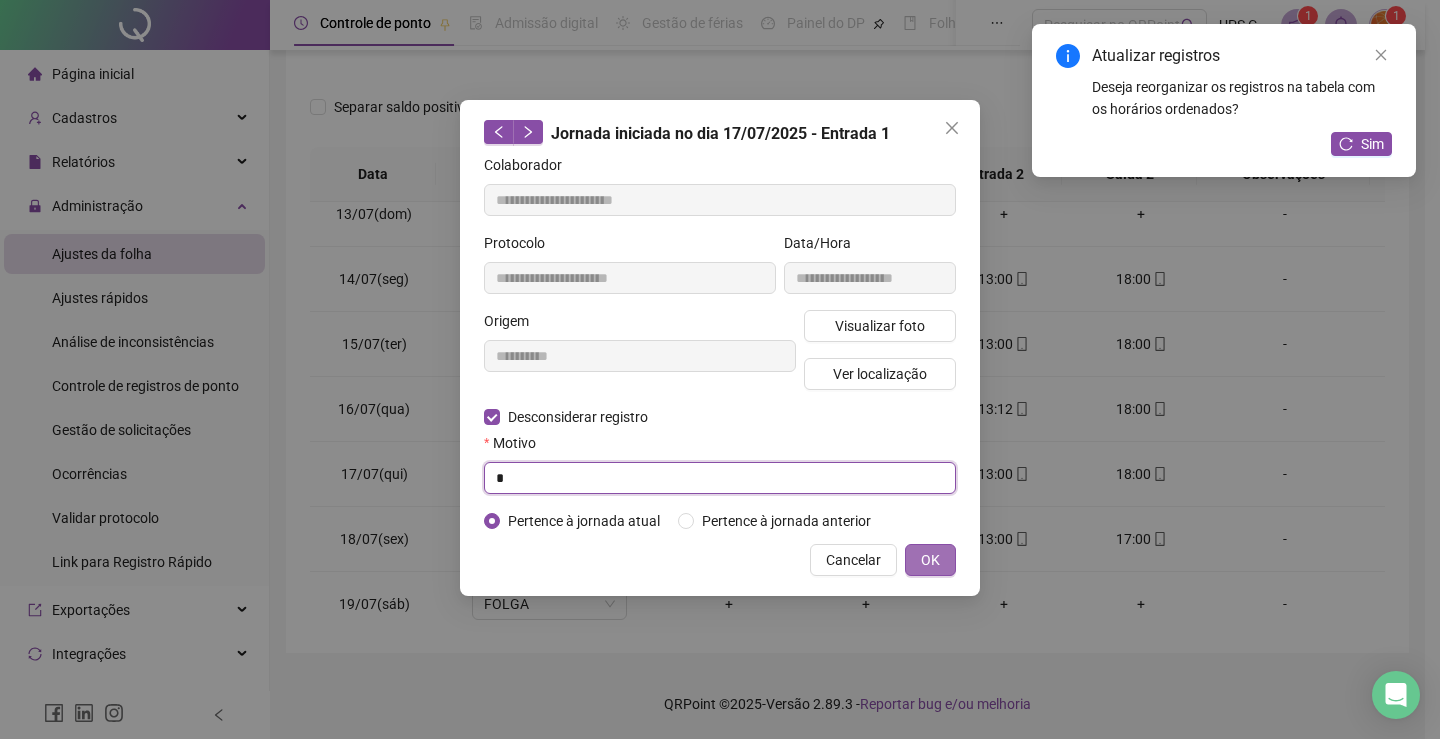 type on "*" 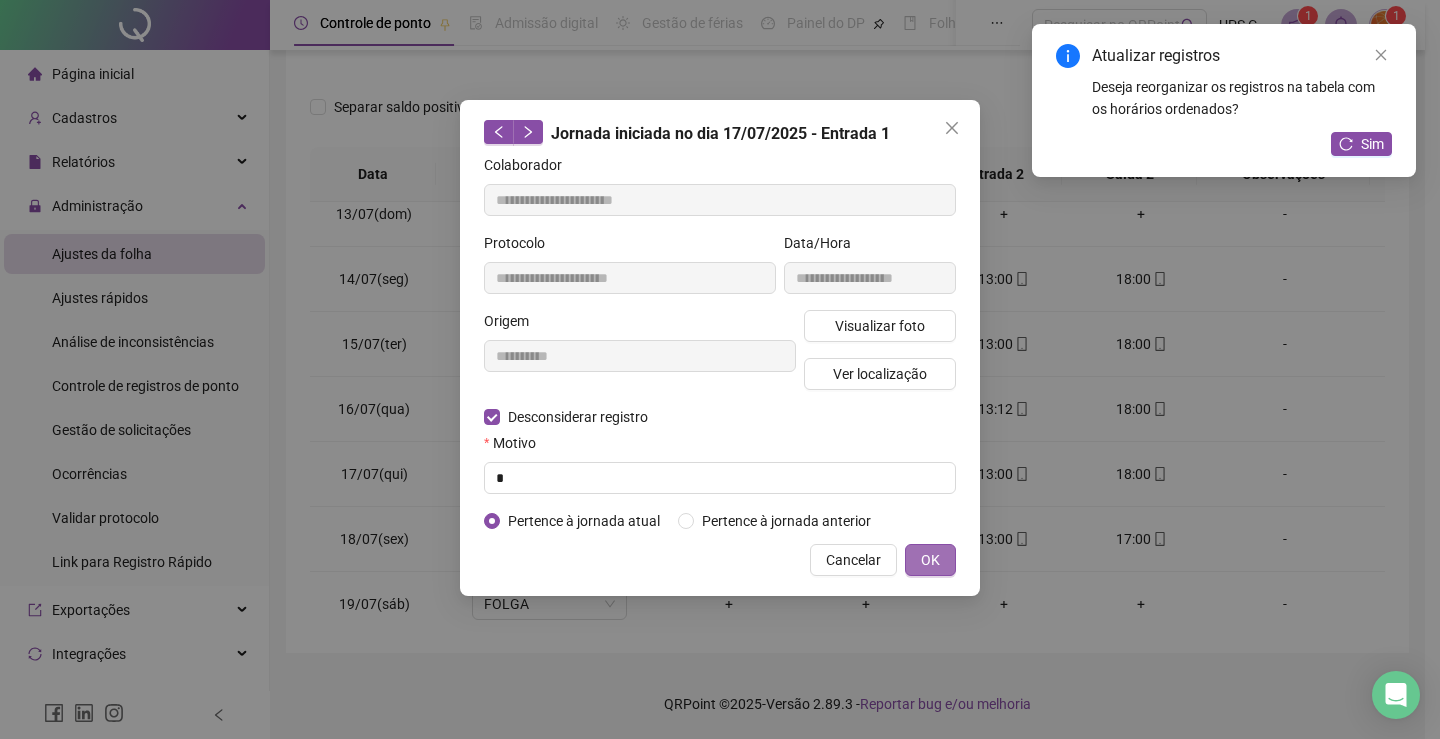 click on "OK" at bounding box center [930, 560] 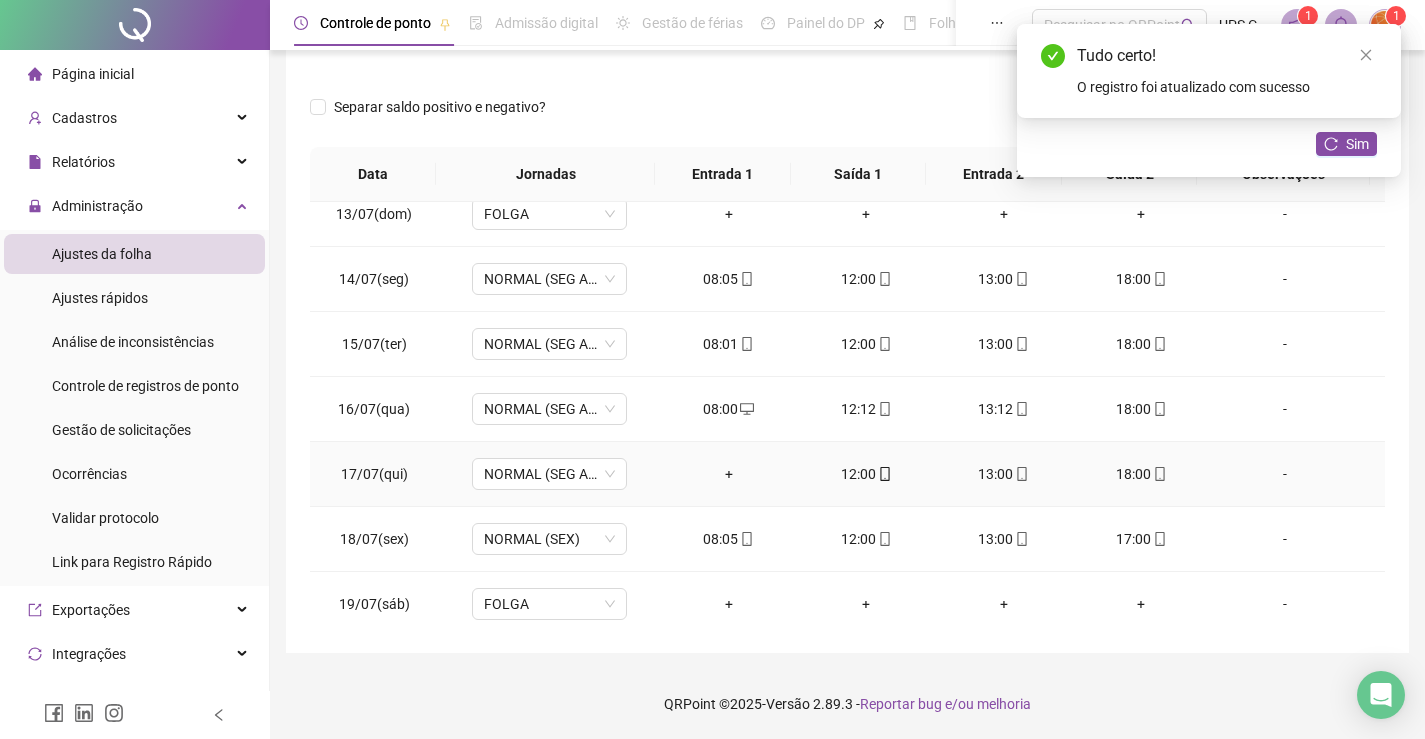 click on "+" at bounding box center (729, 474) 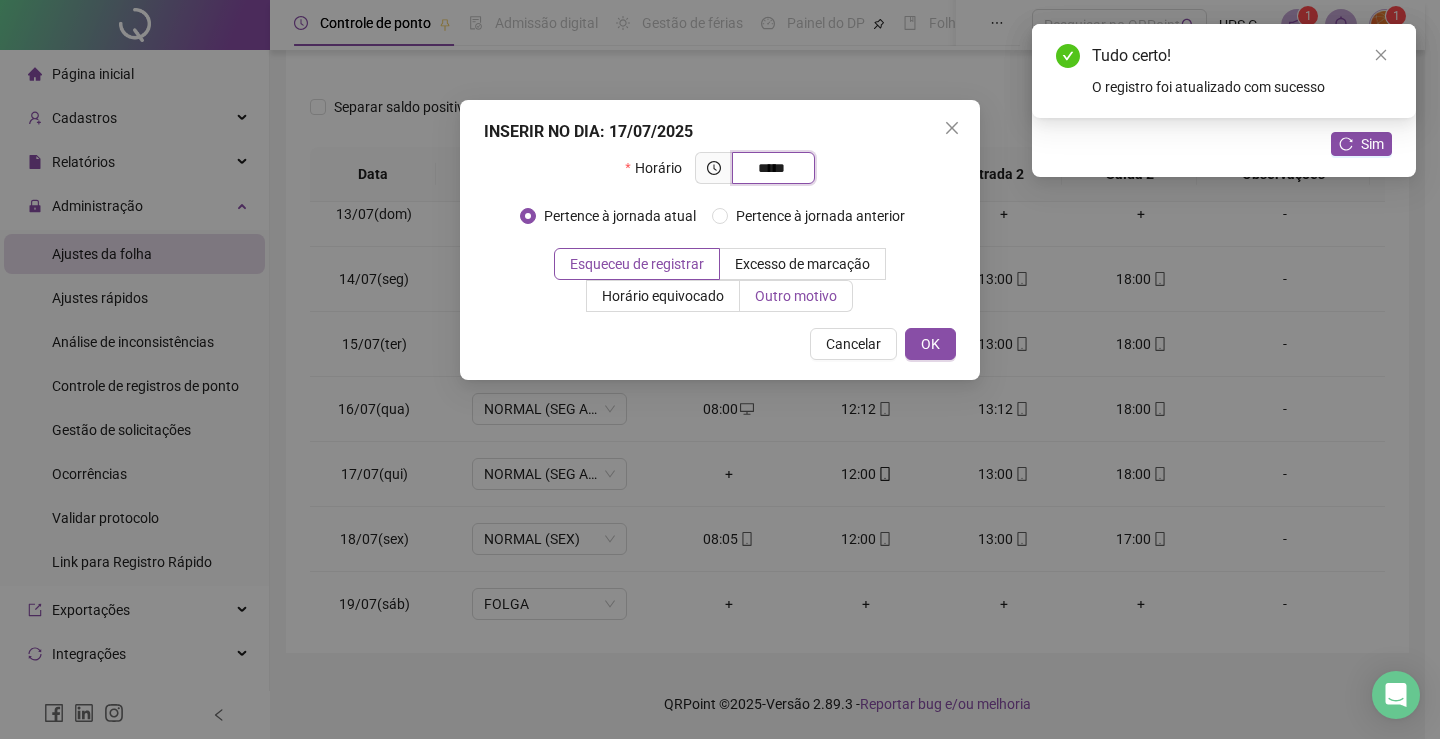 type on "*****" 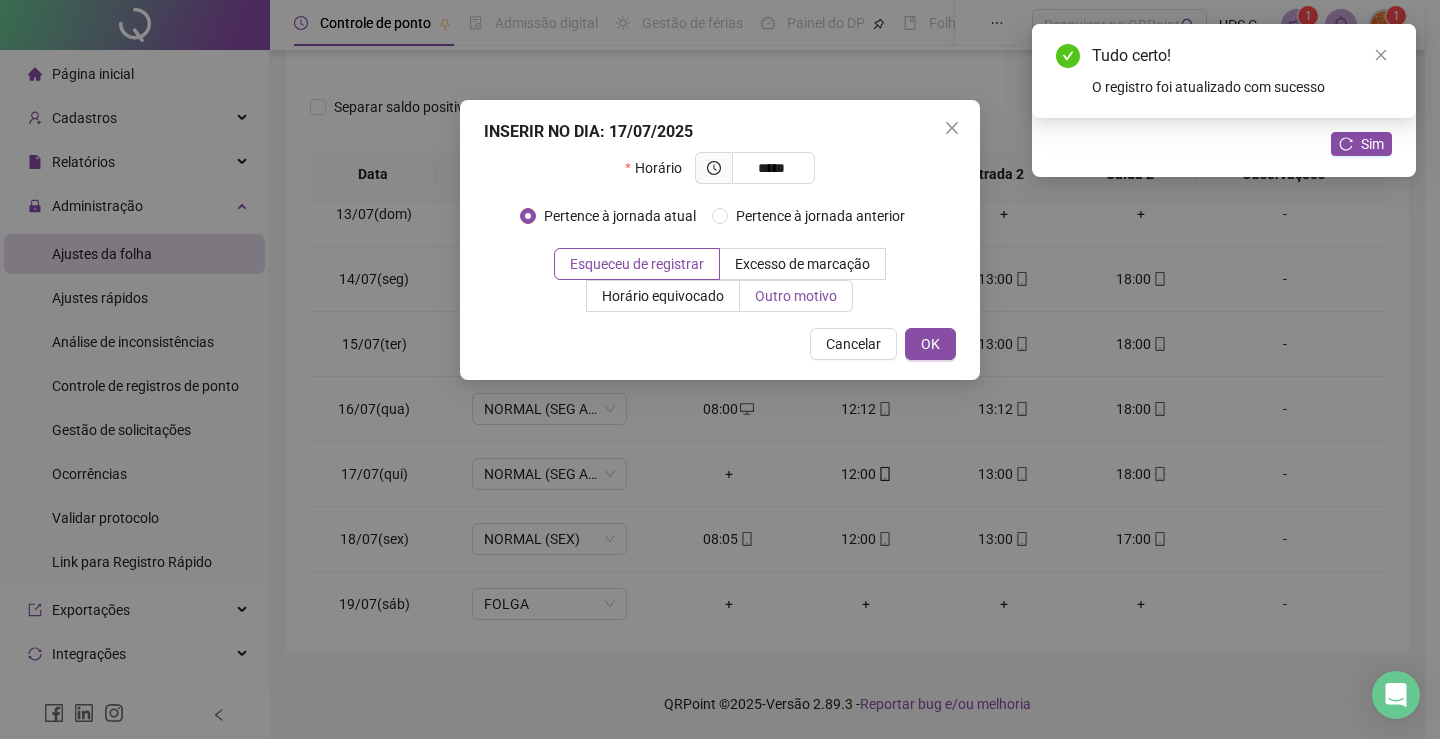 click on "Outro motivo" at bounding box center (796, 296) 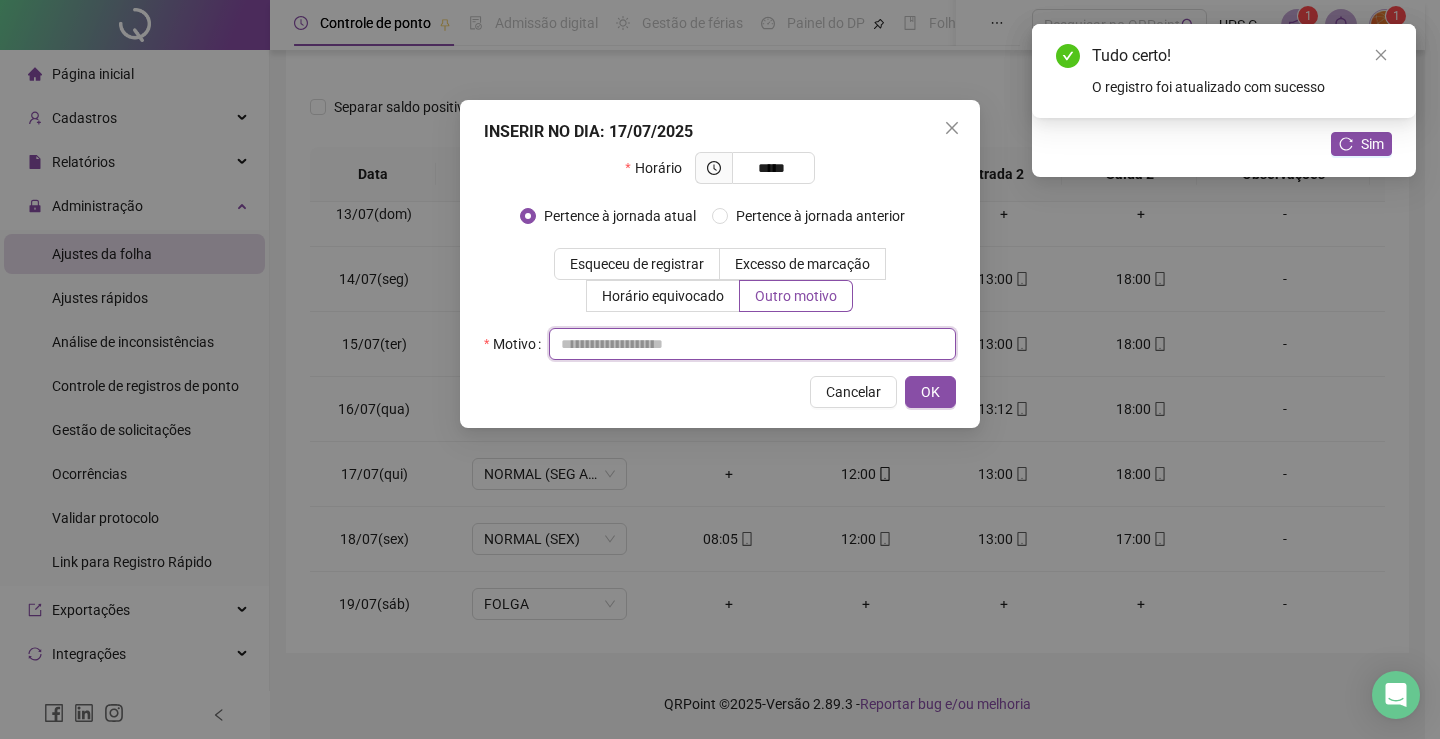 click at bounding box center [752, 344] 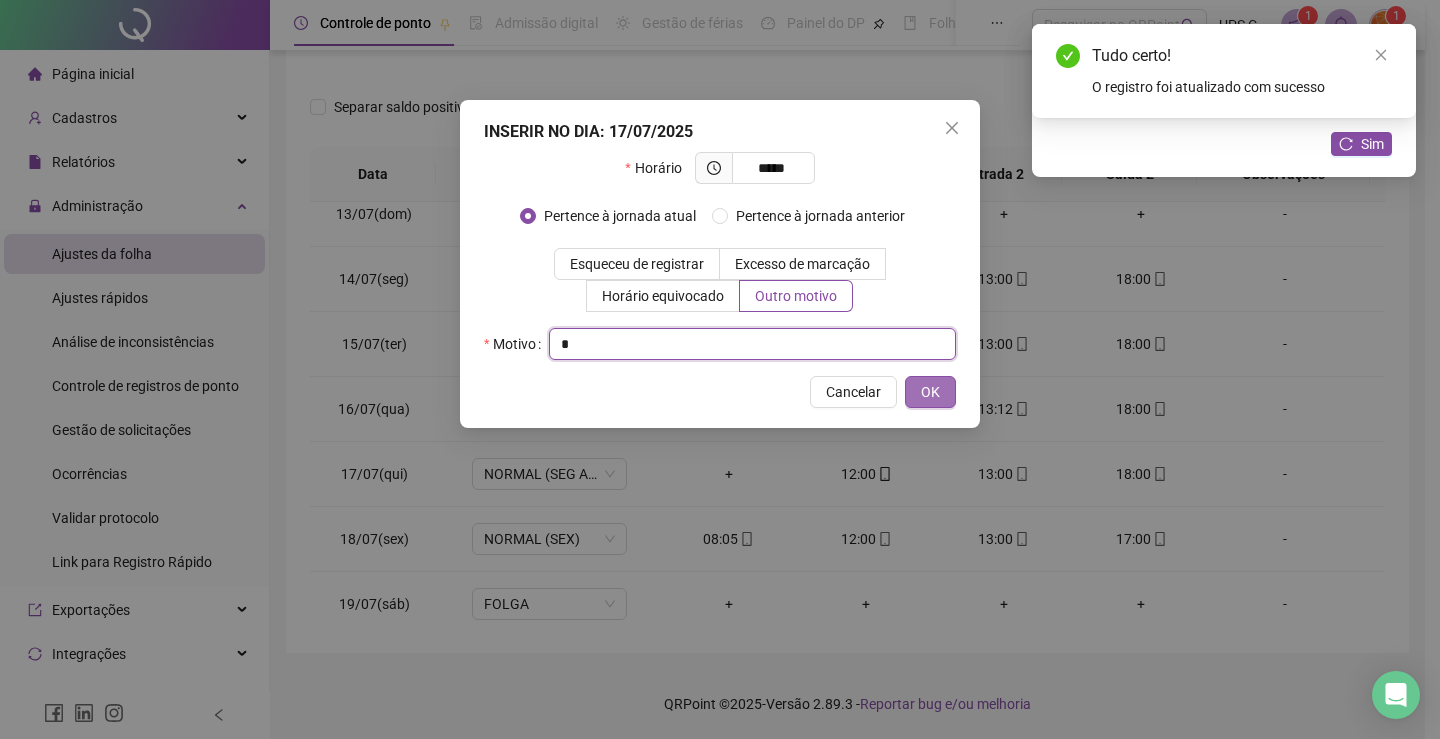 type on "*" 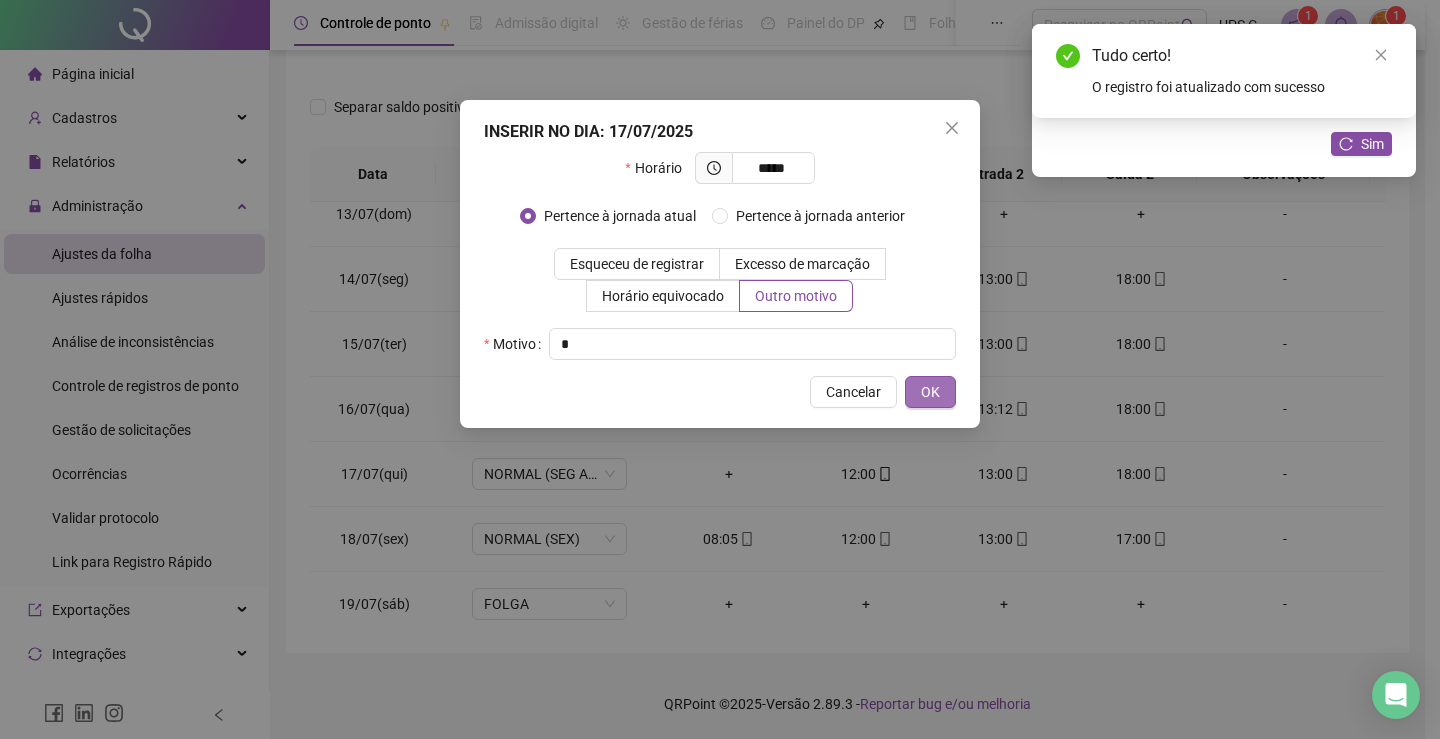 click on "OK" at bounding box center [930, 392] 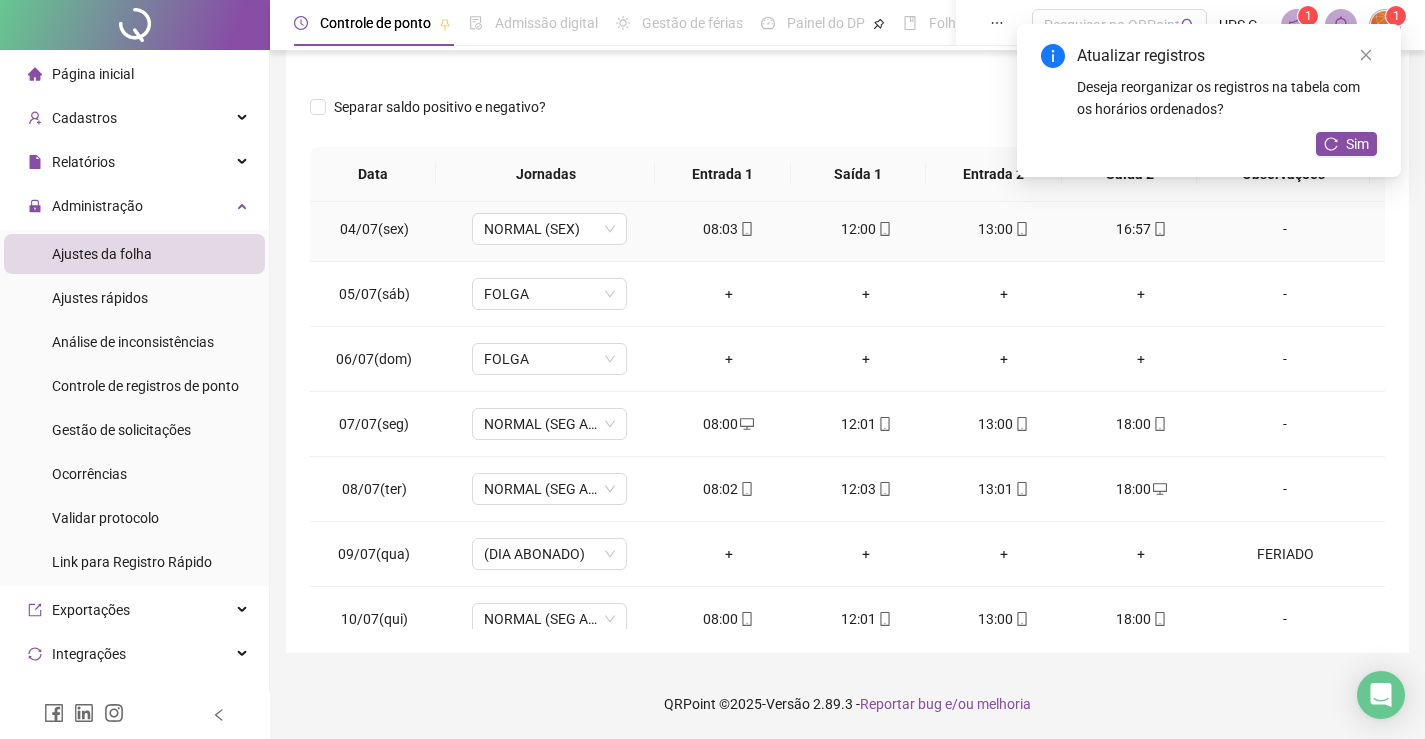 scroll, scrollTop: 0, scrollLeft: 0, axis: both 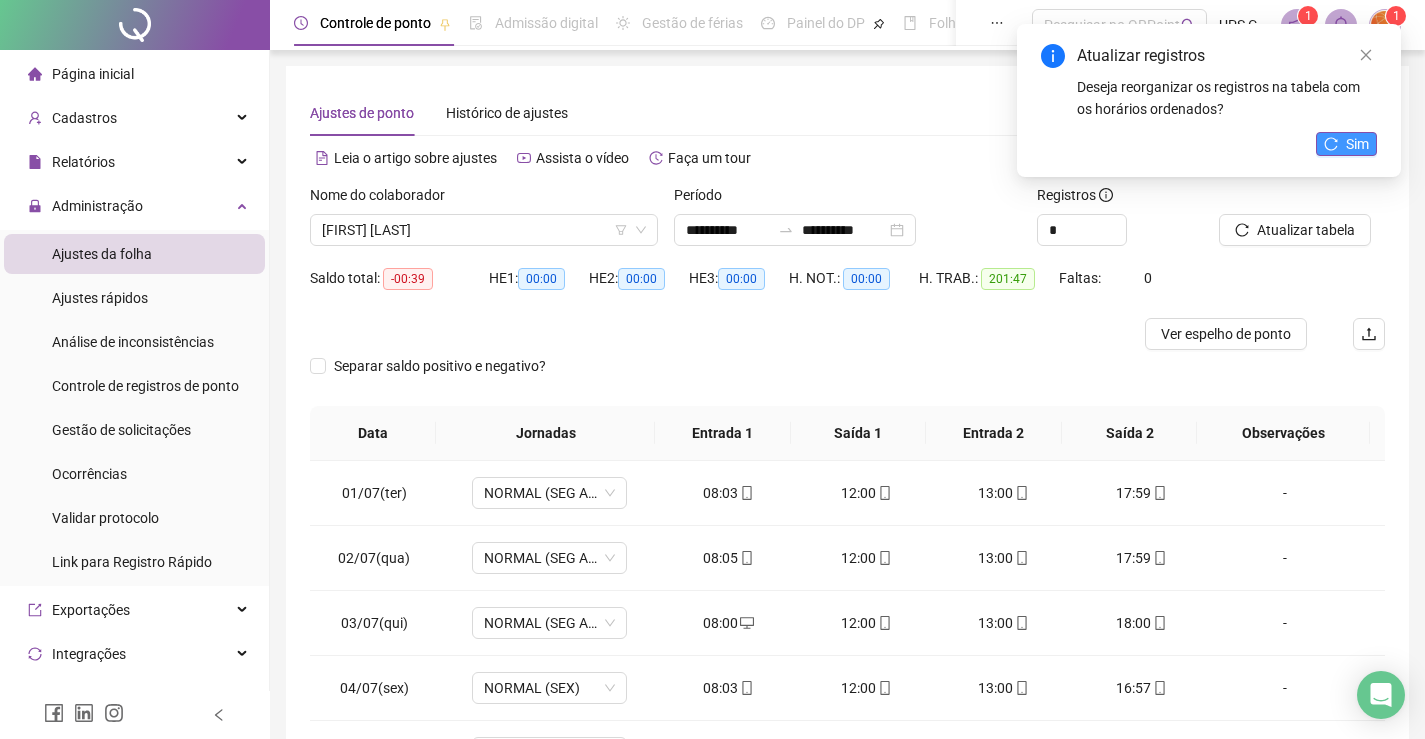 click on "Sim" at bounding box center [1346, 144] 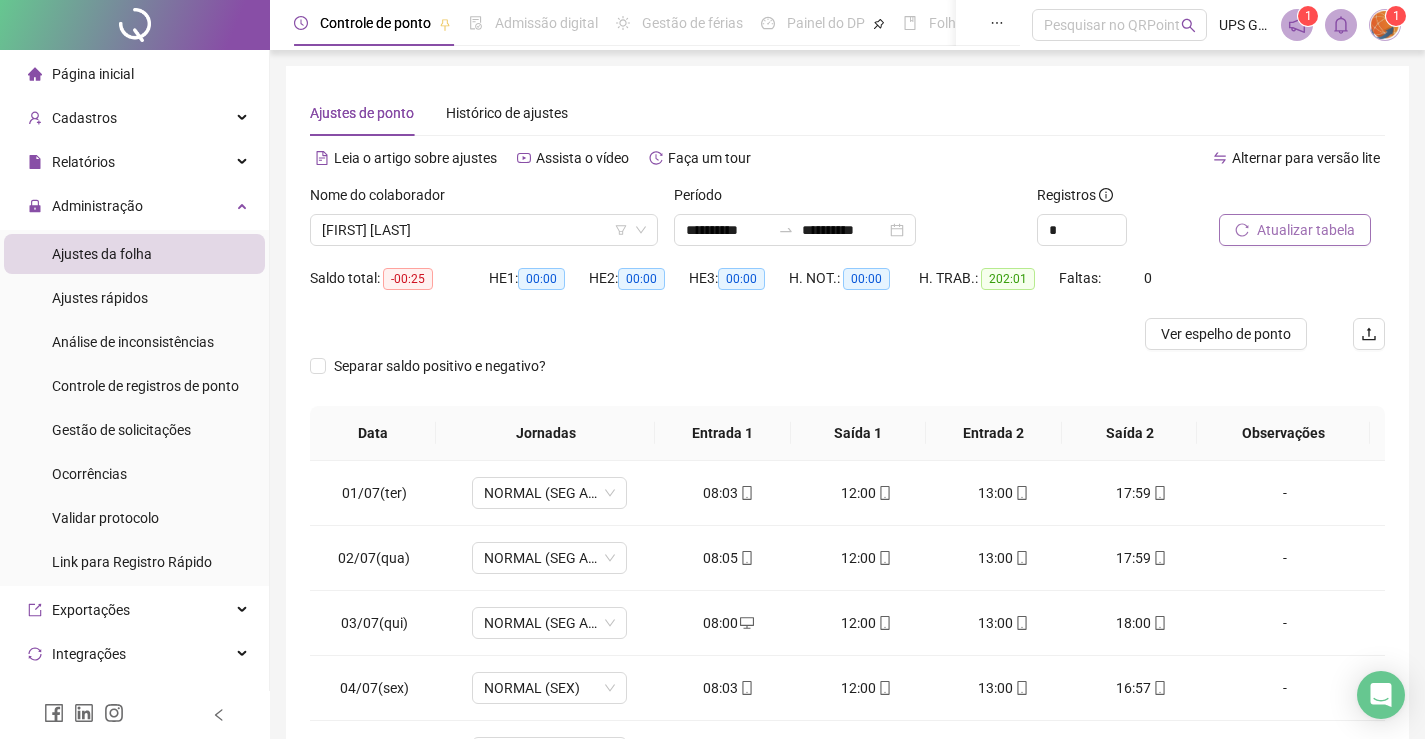 click 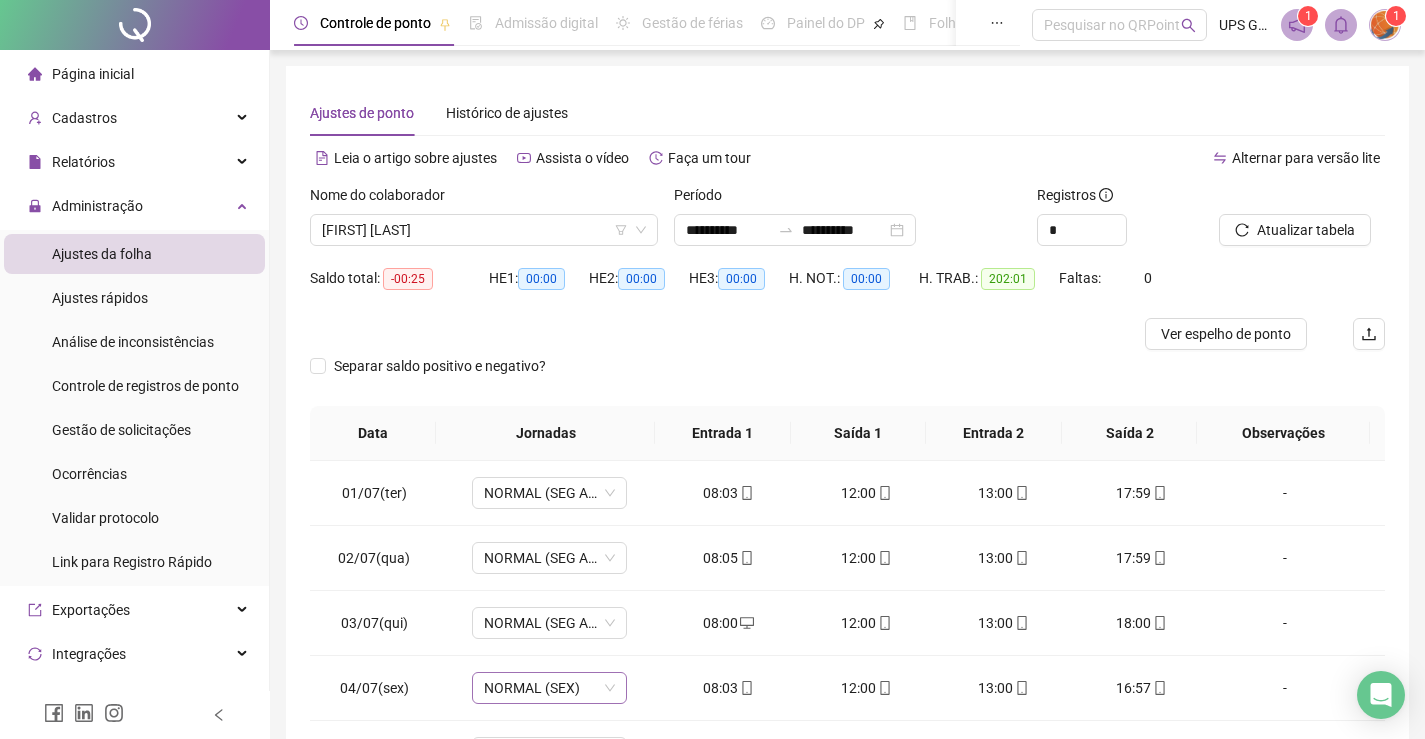 scroll, scrollTop: 259, scrollLeft: 0, axis: vertical 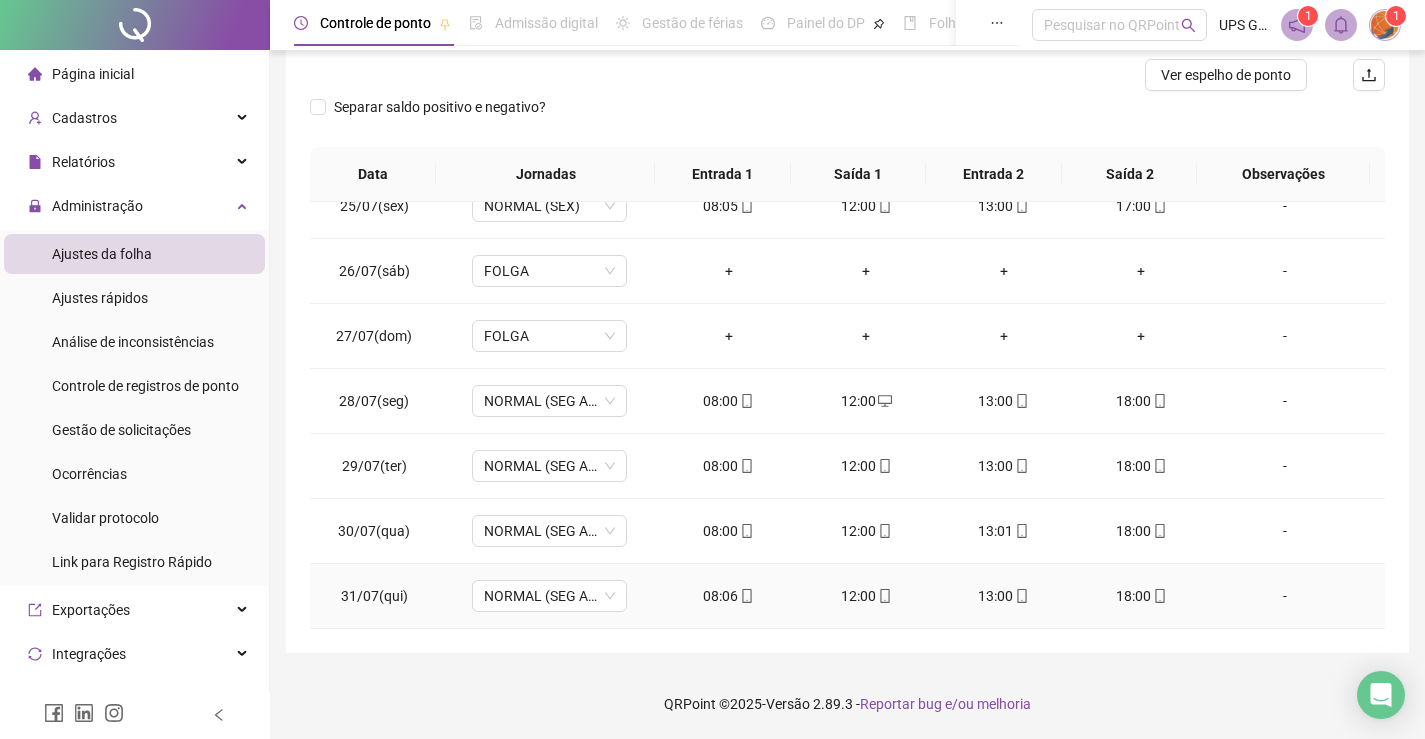click on "08:06" at bounding box center (729, 596) 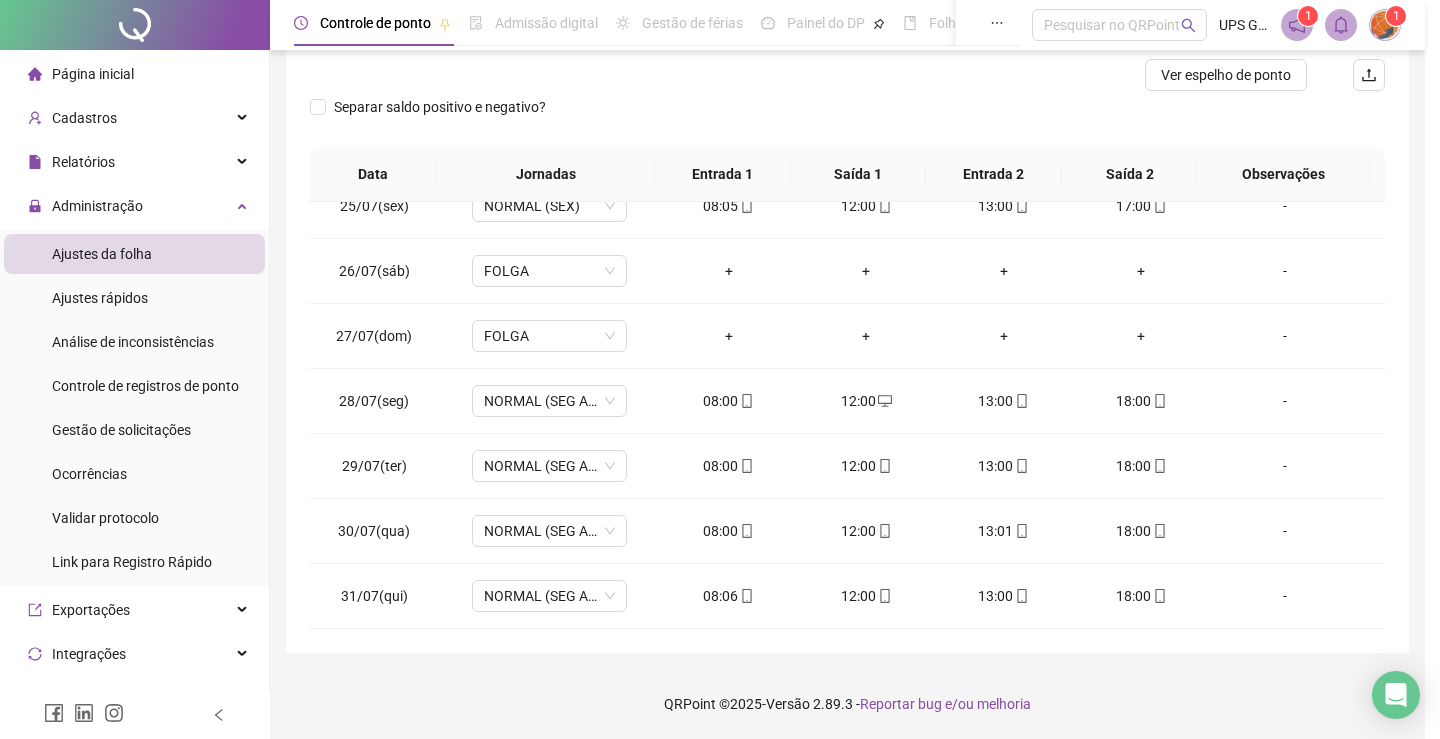 type on "**********" 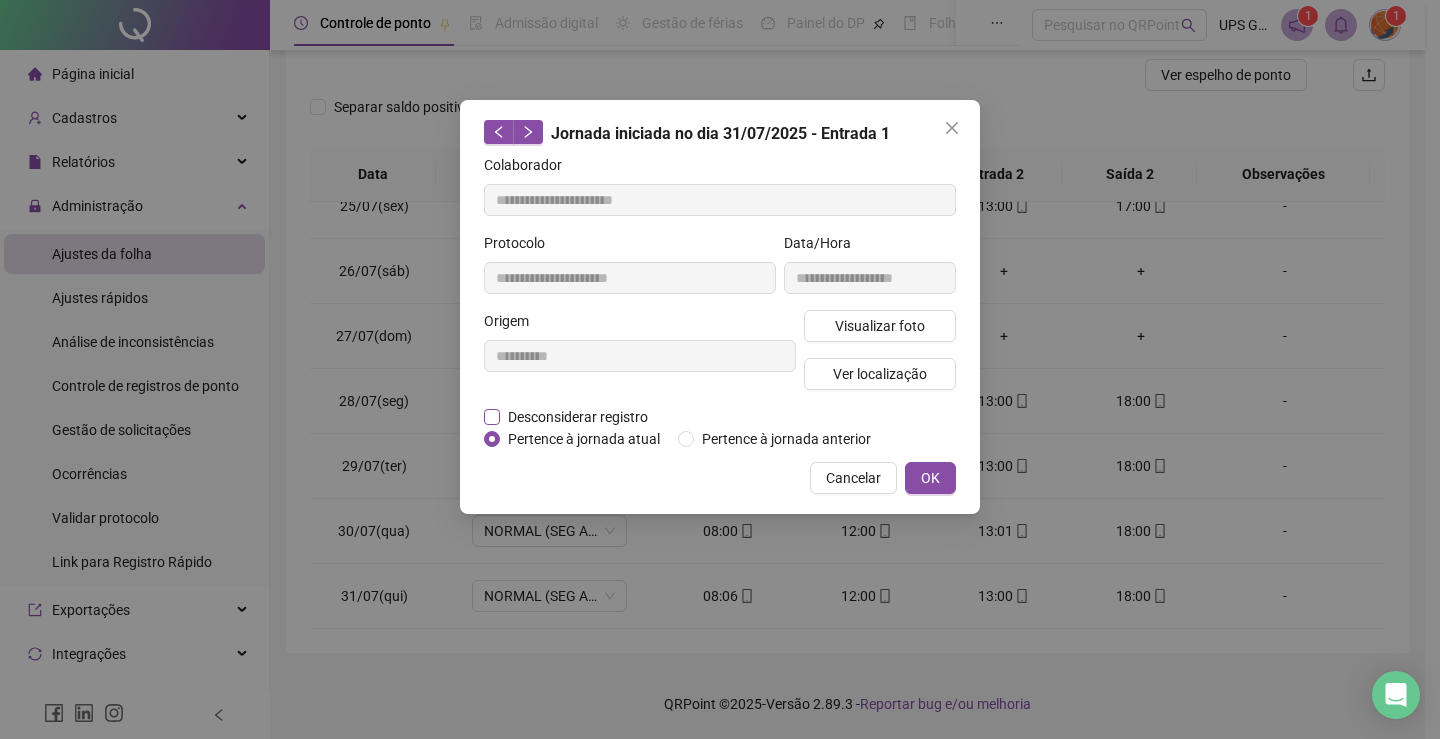 click on "Desconsiderar registro" at bounding box center [578, 417] 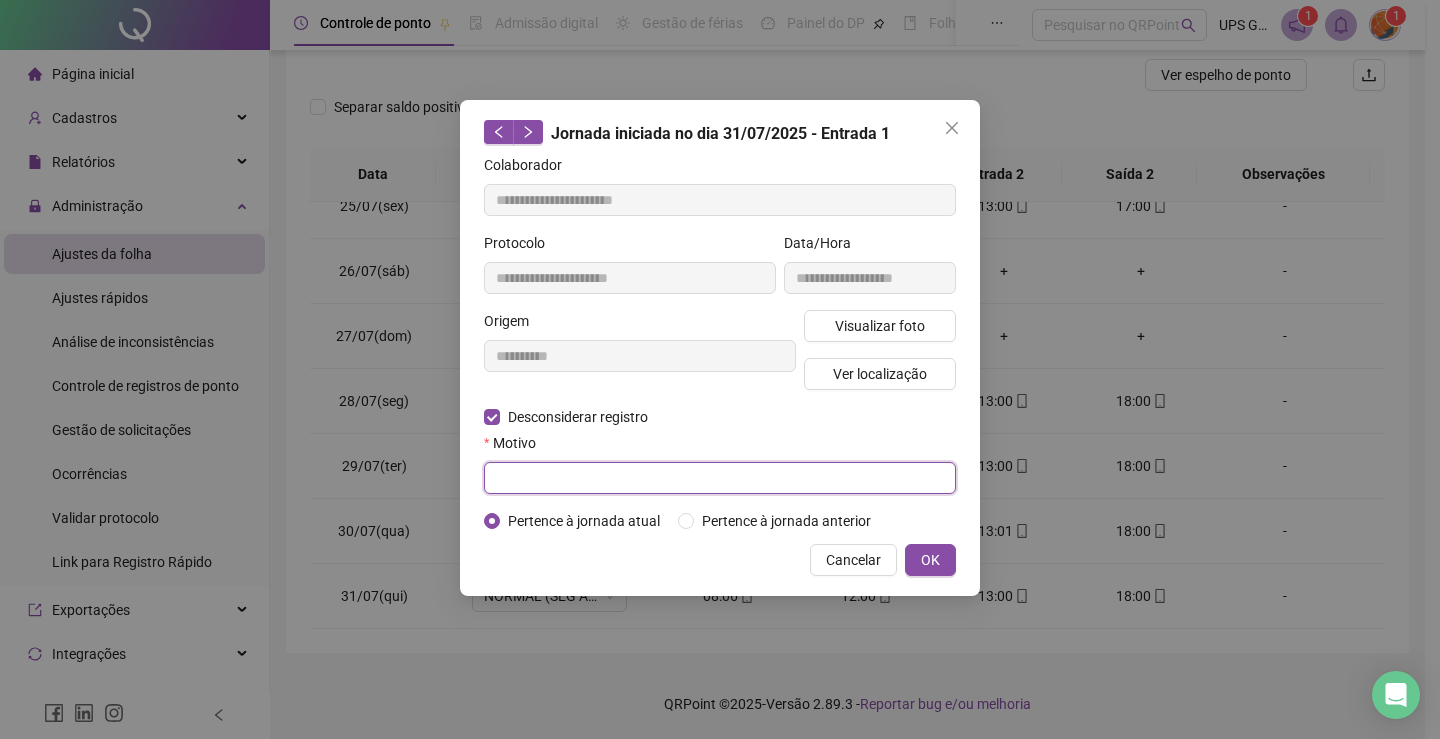 click at bounding box center [720, 478] 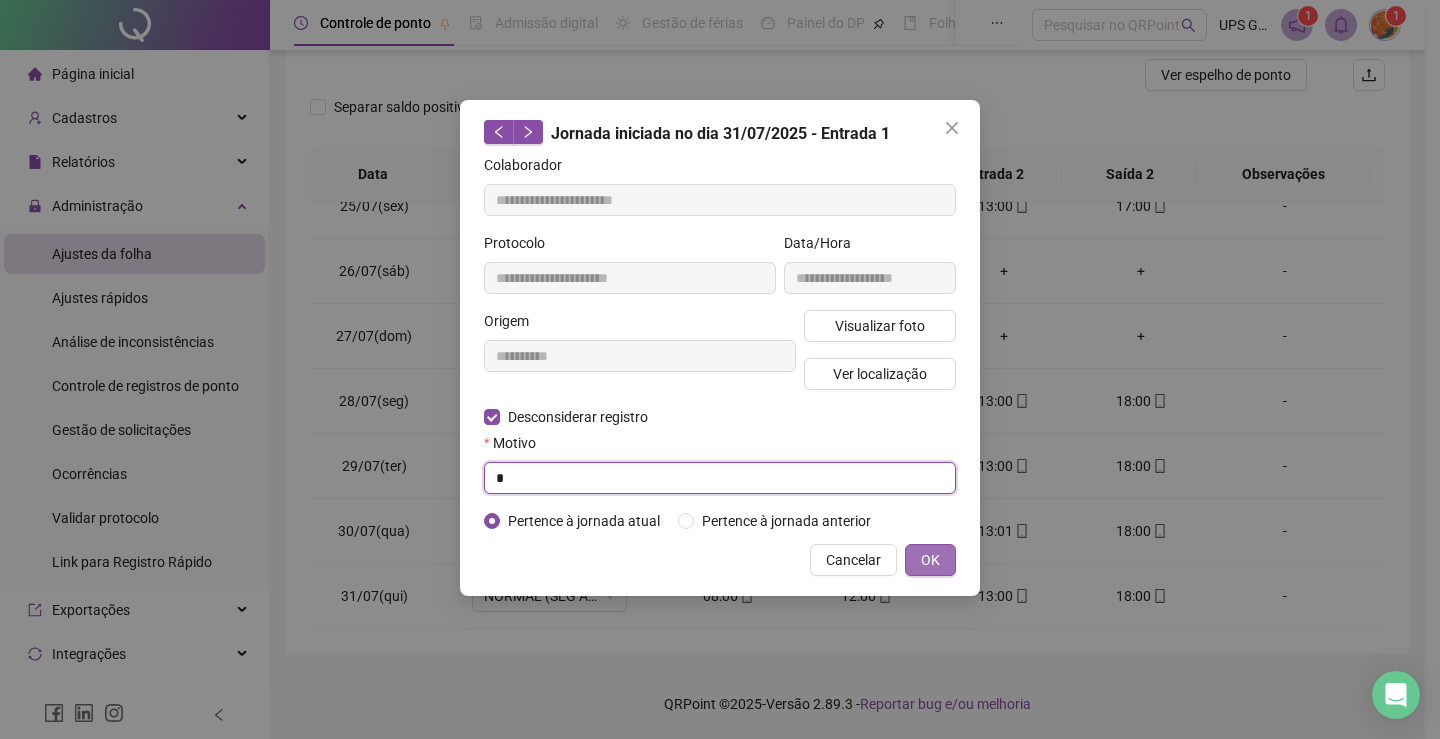 type on "*" 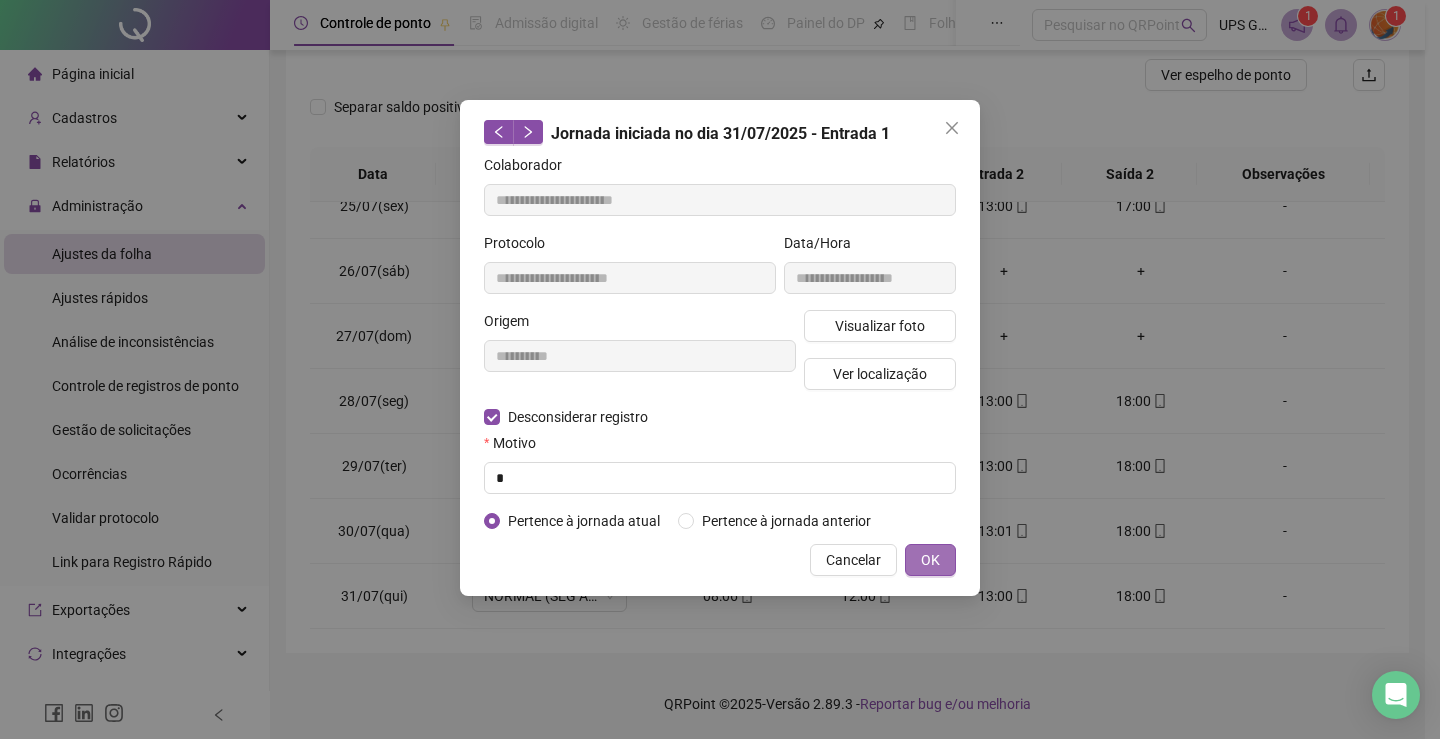 click on "OK" at bounding box center (930, 560) 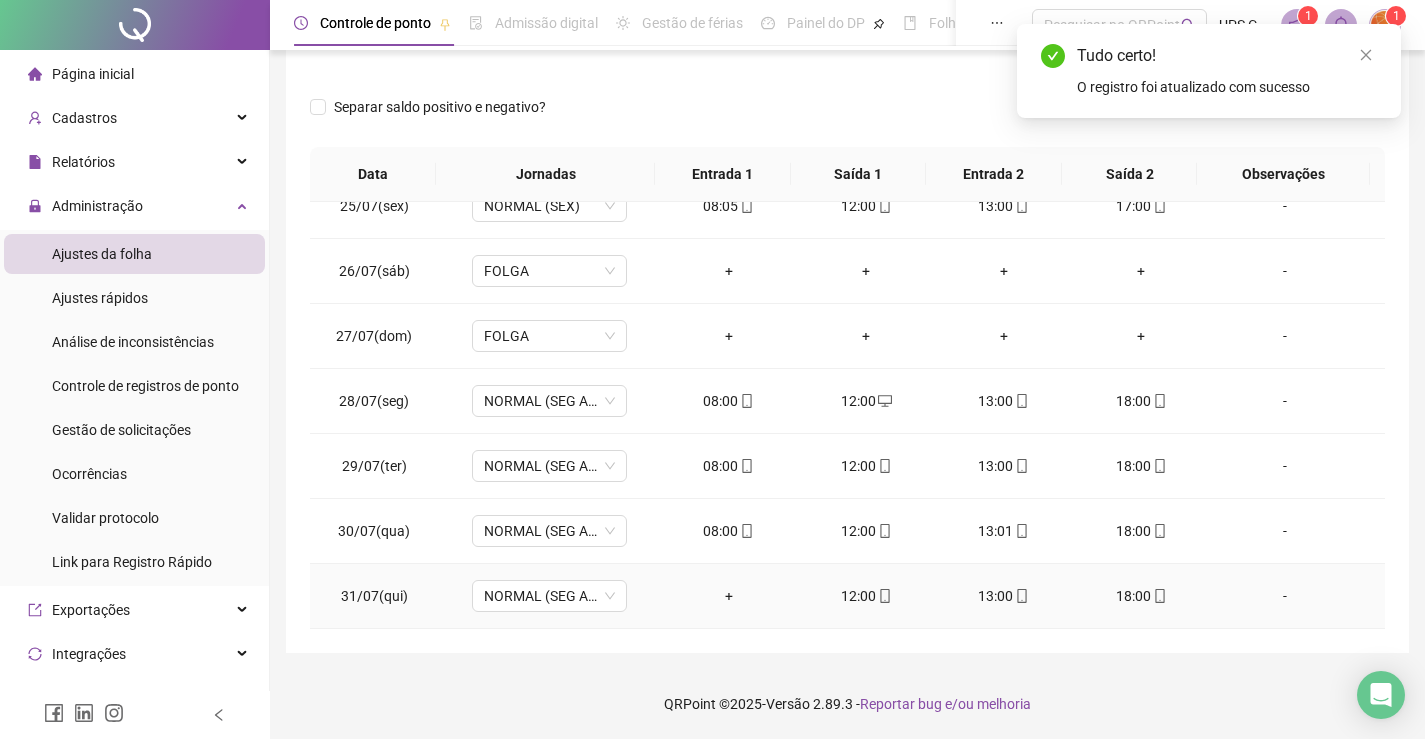click on "+" at bounding box center (729, 596) 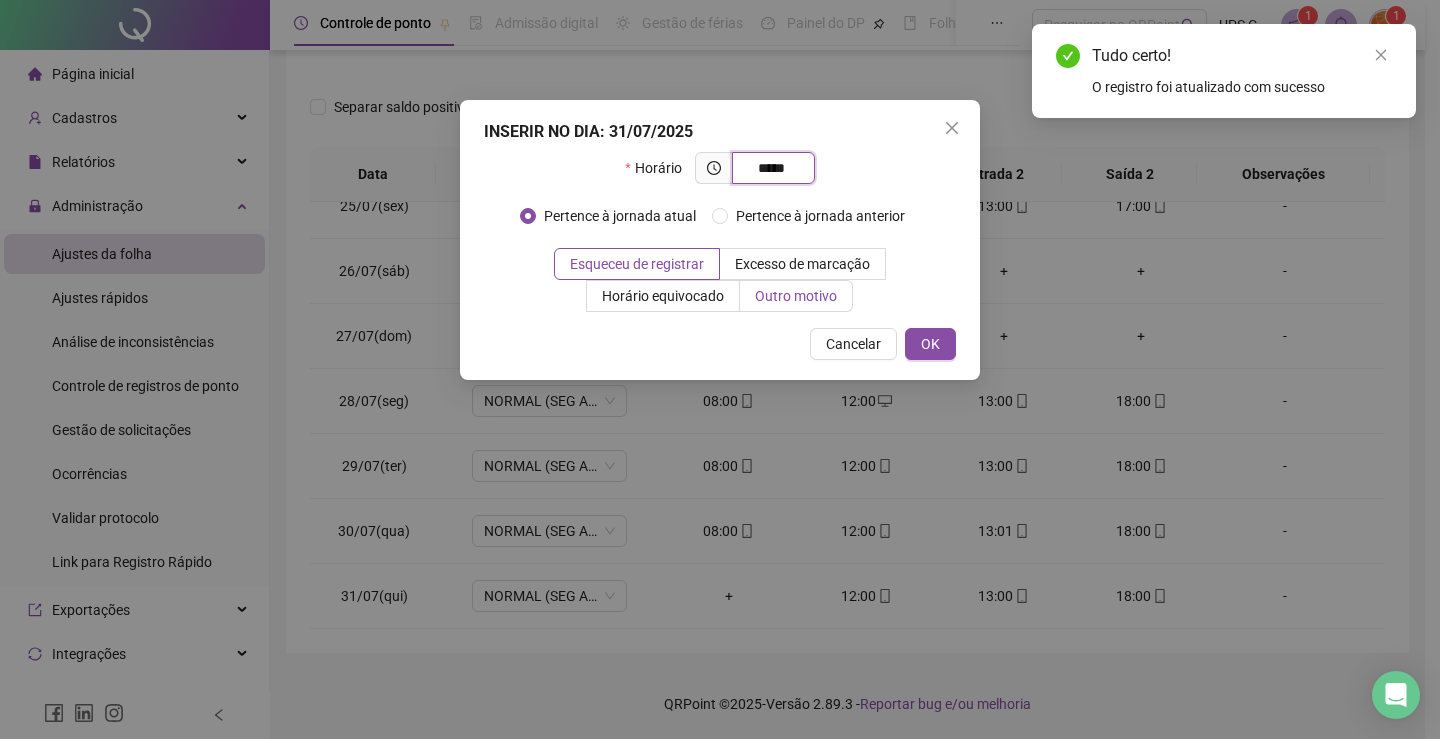 type on "*****" 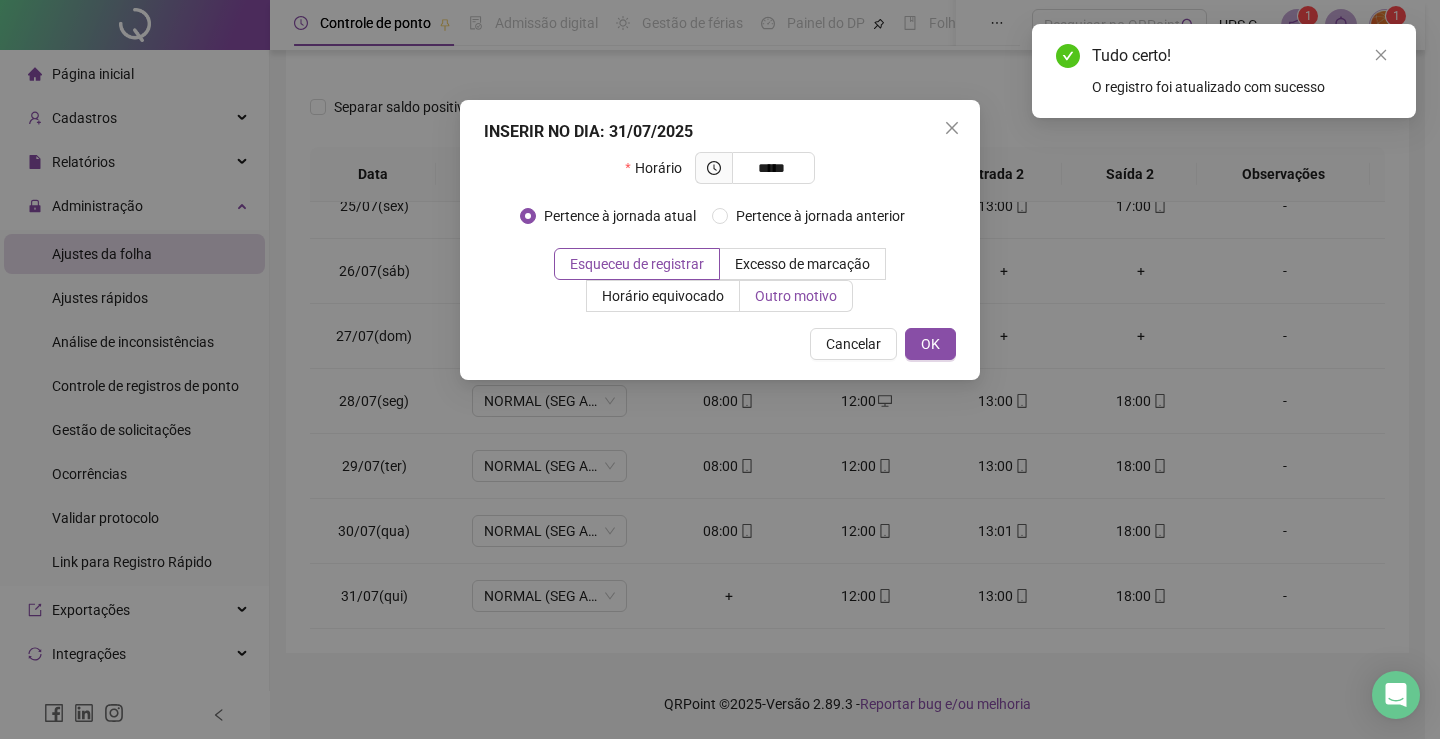 click on "Outro motivo" at bounding box center (796, 296) 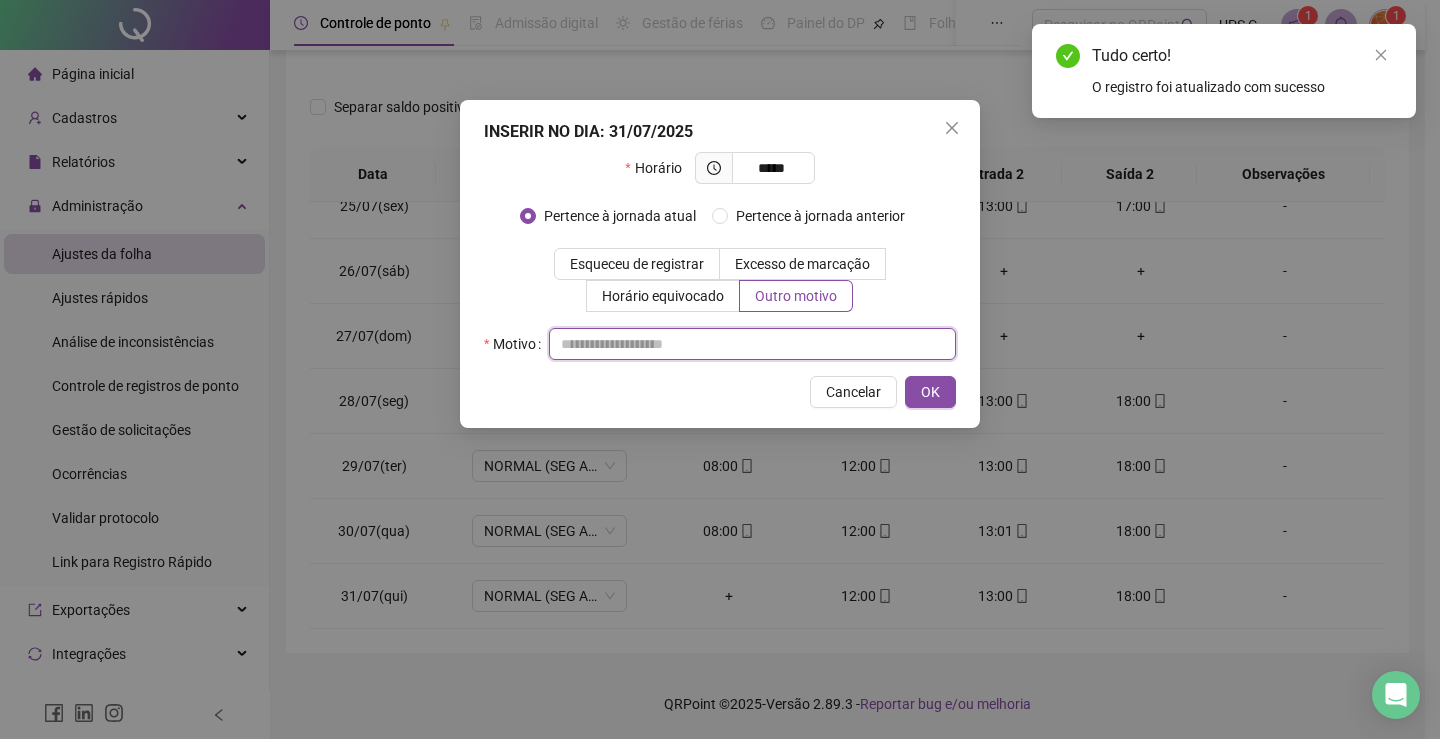 click at bounding box center (752, 344) 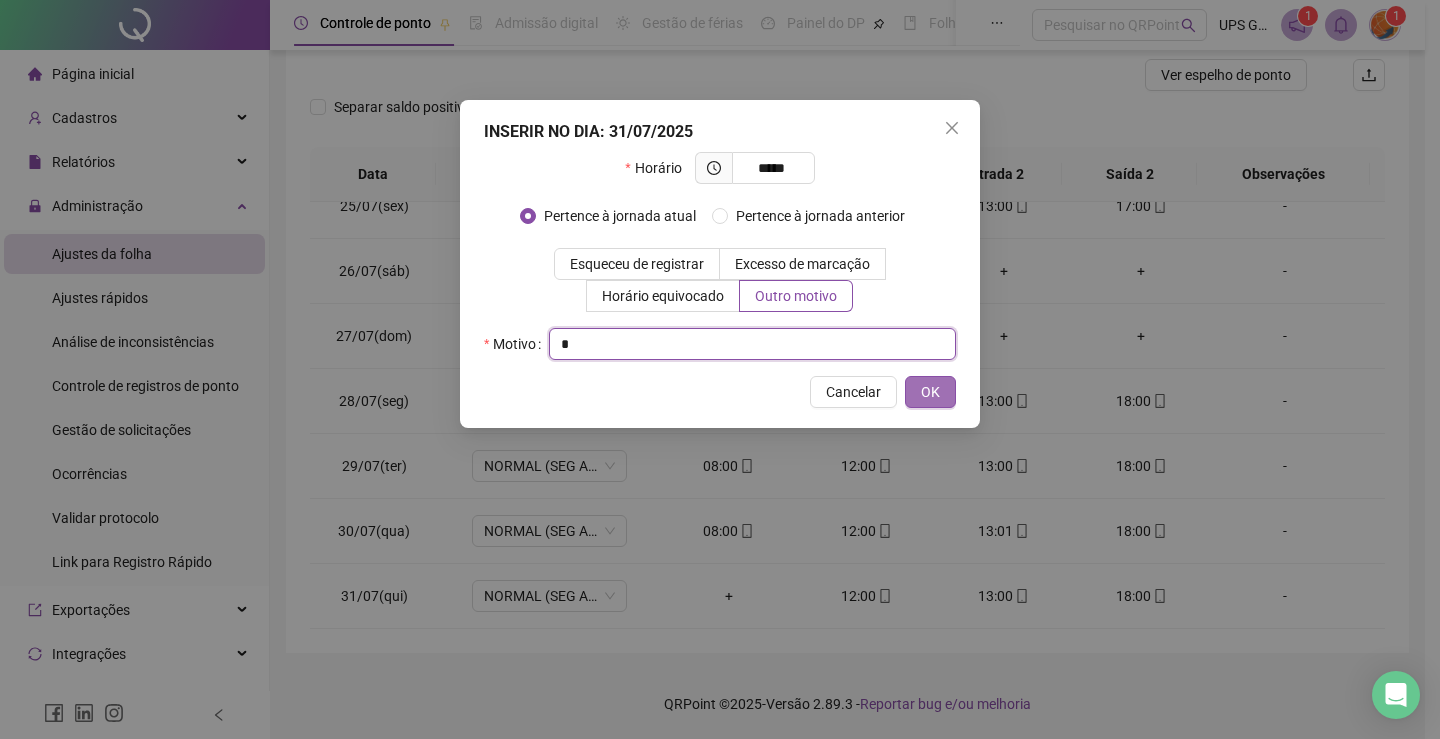 type on "*" 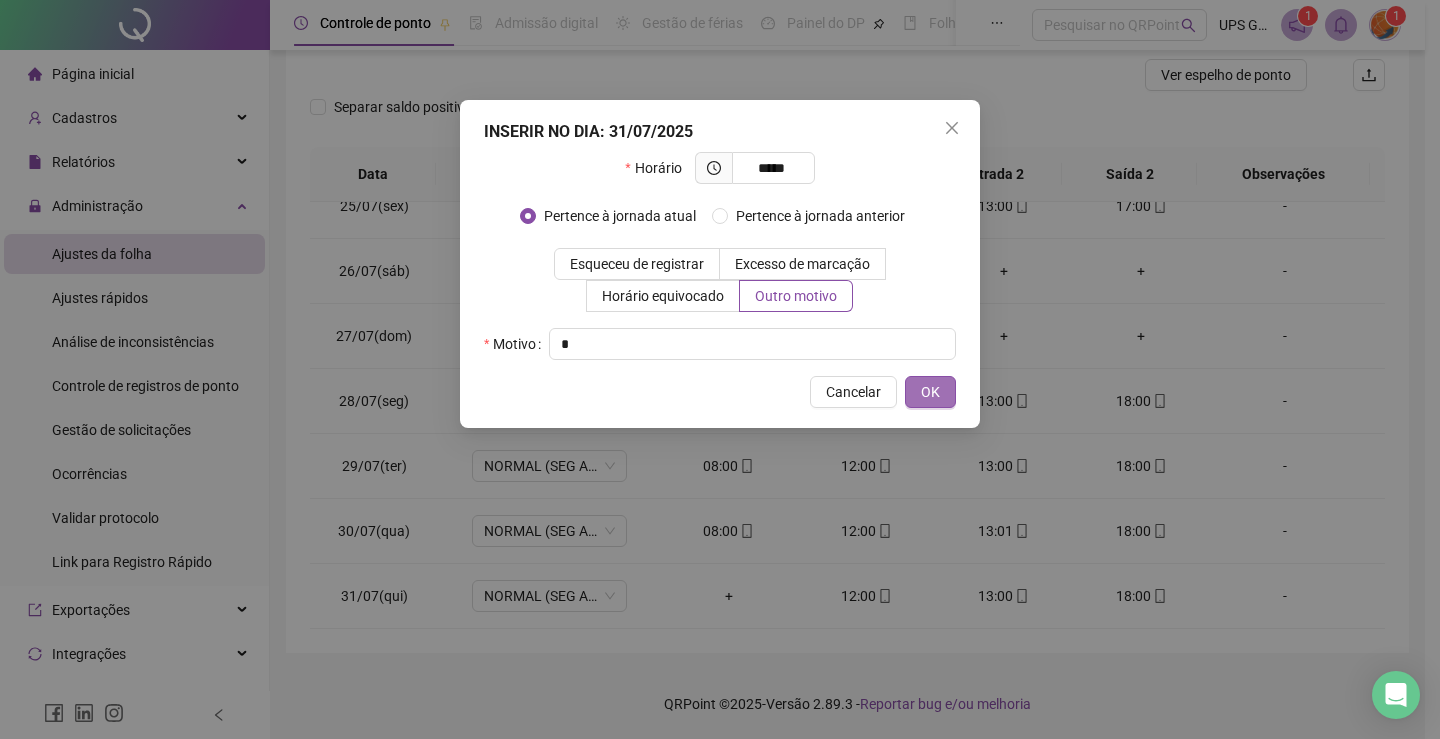 click on "OK" at bounding box center (930, 392) 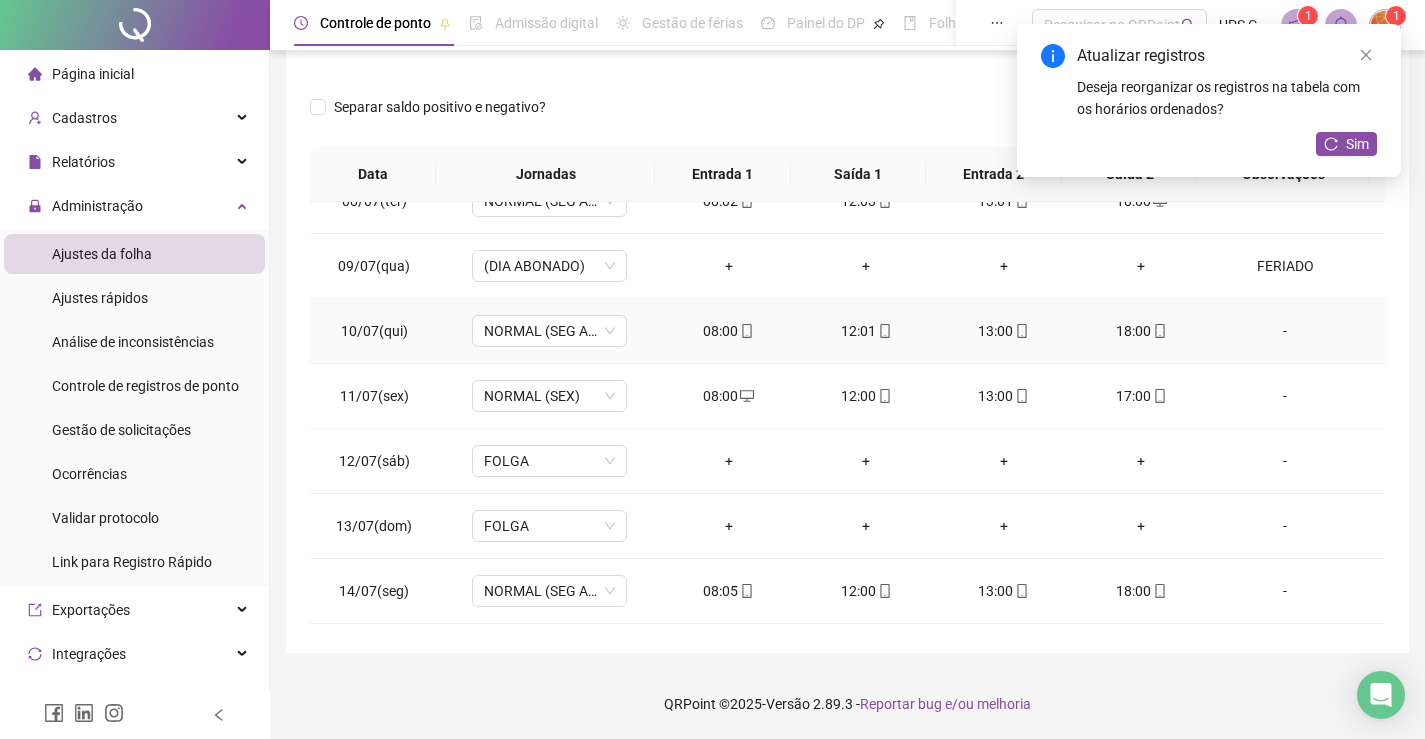 scroll, scrollTop: 0, scrollLeft: 0, axis: both 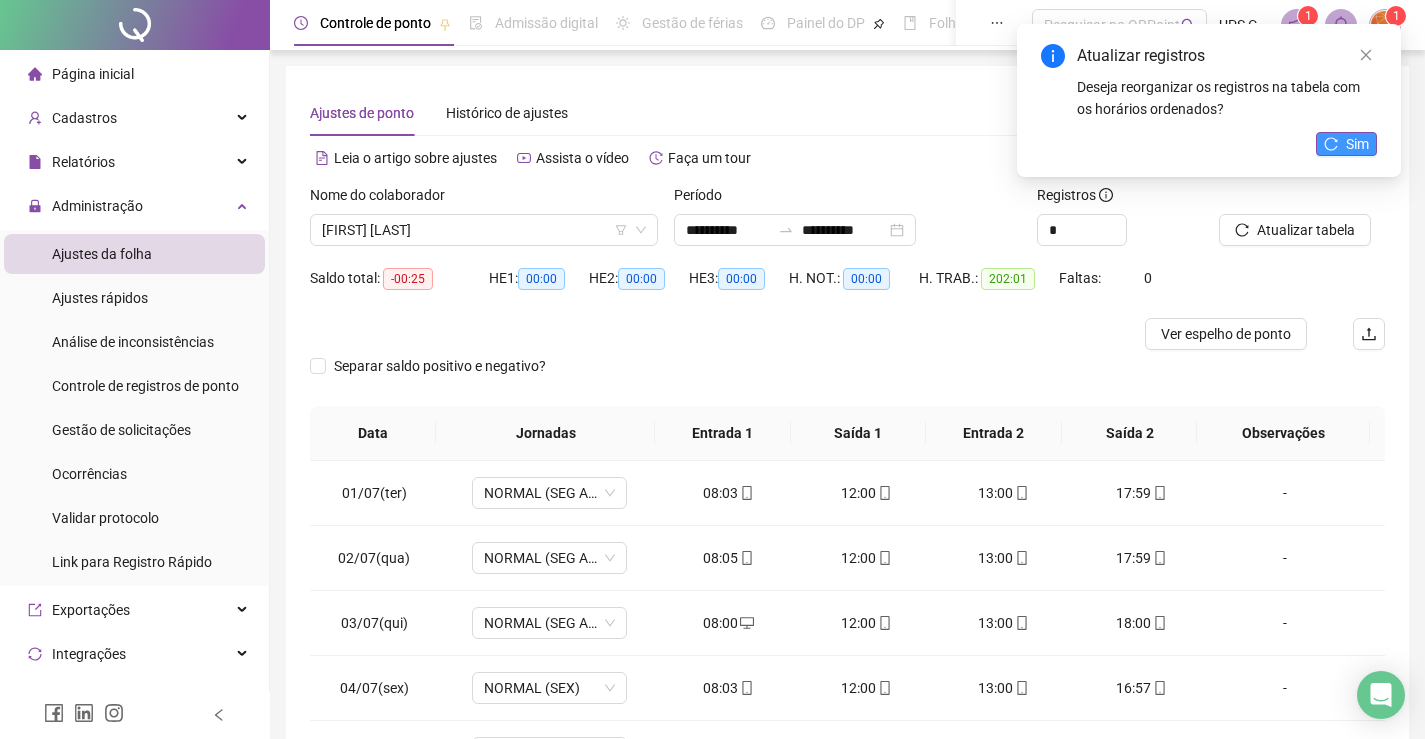 click 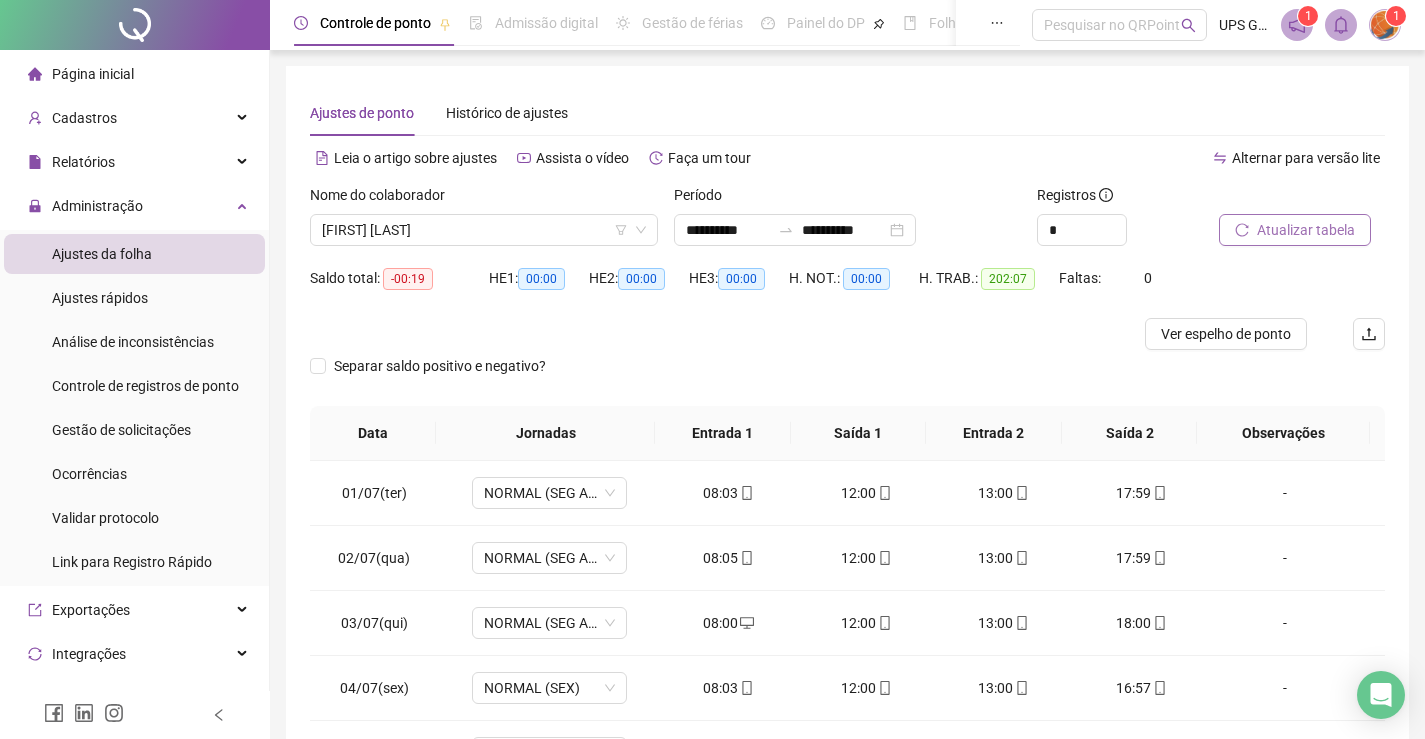 click on "Atualizar tabela" at bounding box center [1306, 230] 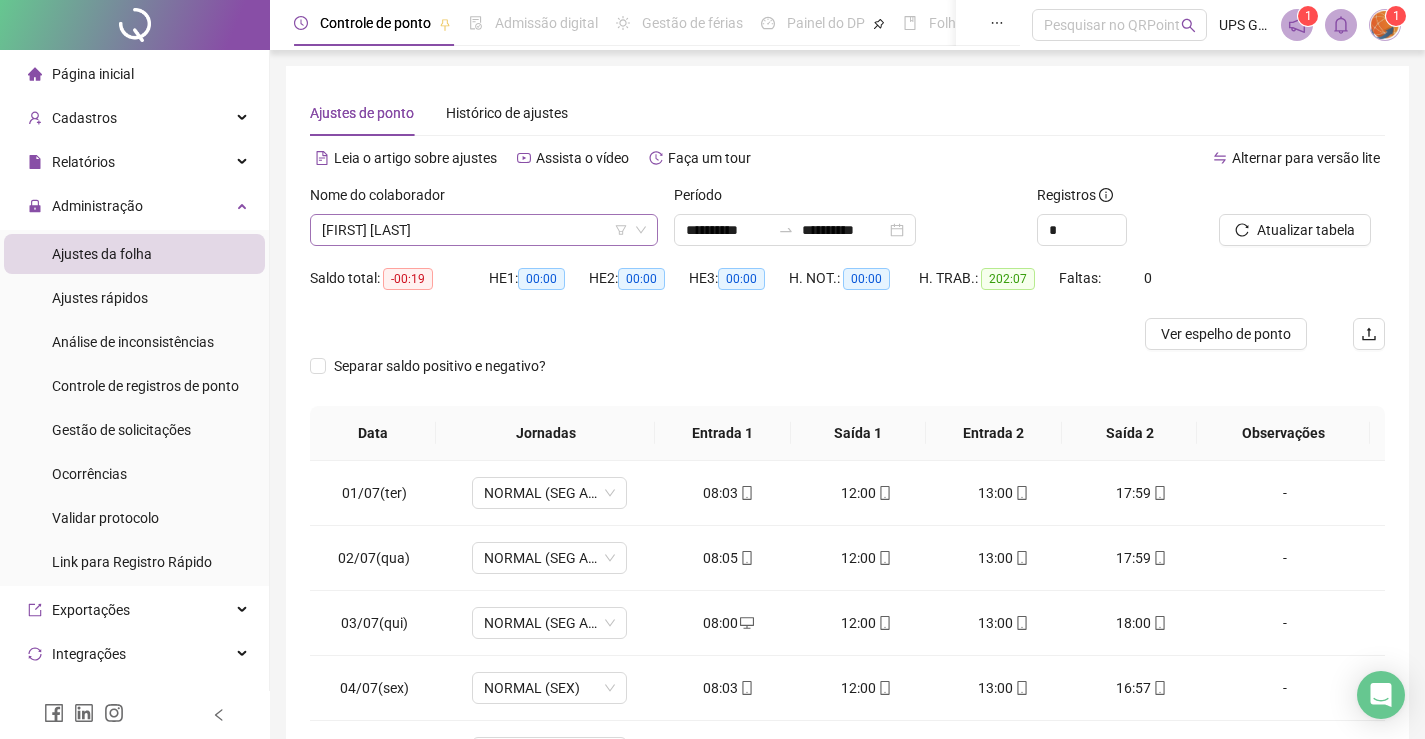 click on "[FIRST] [LAST]" at bounding box center (484, 230) 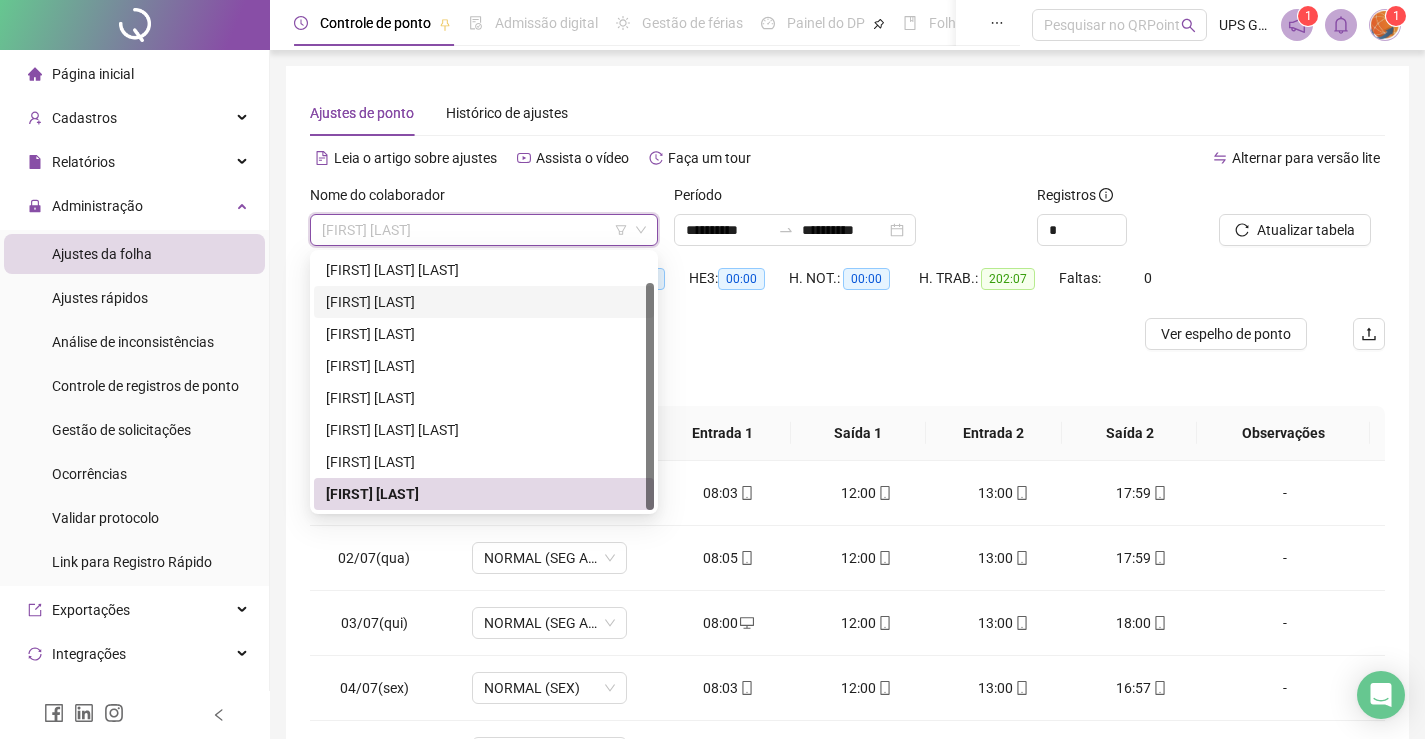 click on "[FIRST] [LAST]" at bounding box center [484, 302] 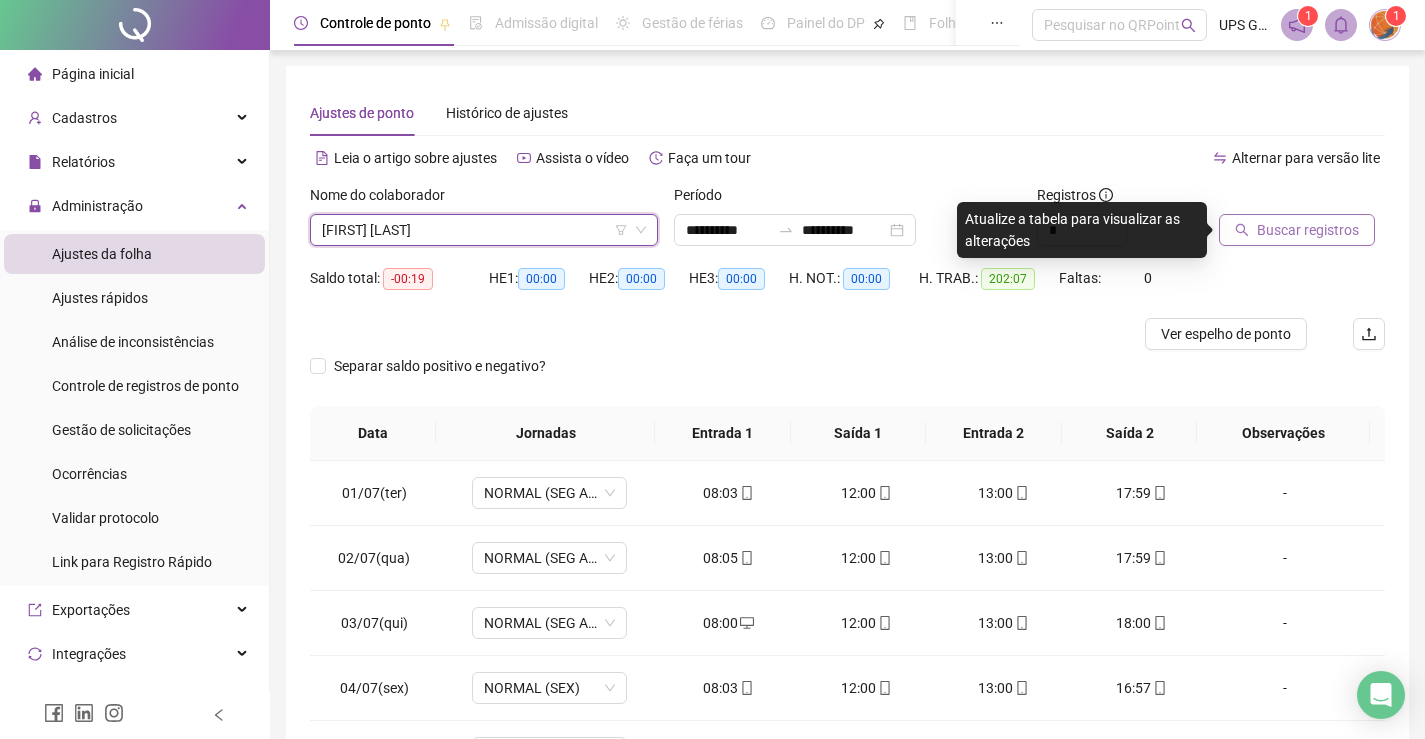 click on "Buscar registros" at bounding box center [1297, 230] 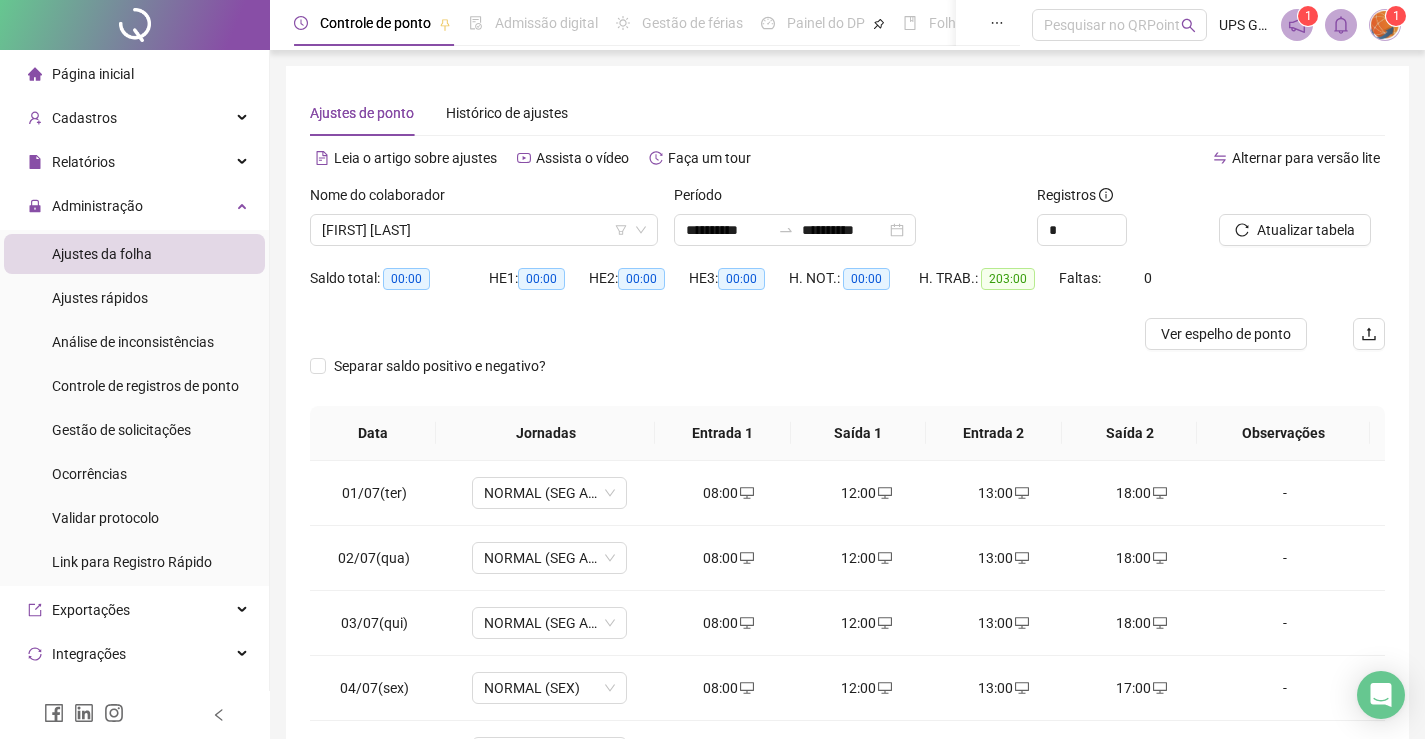 click on "[FIRST] [LAST]" at bounding box center [484, 230] 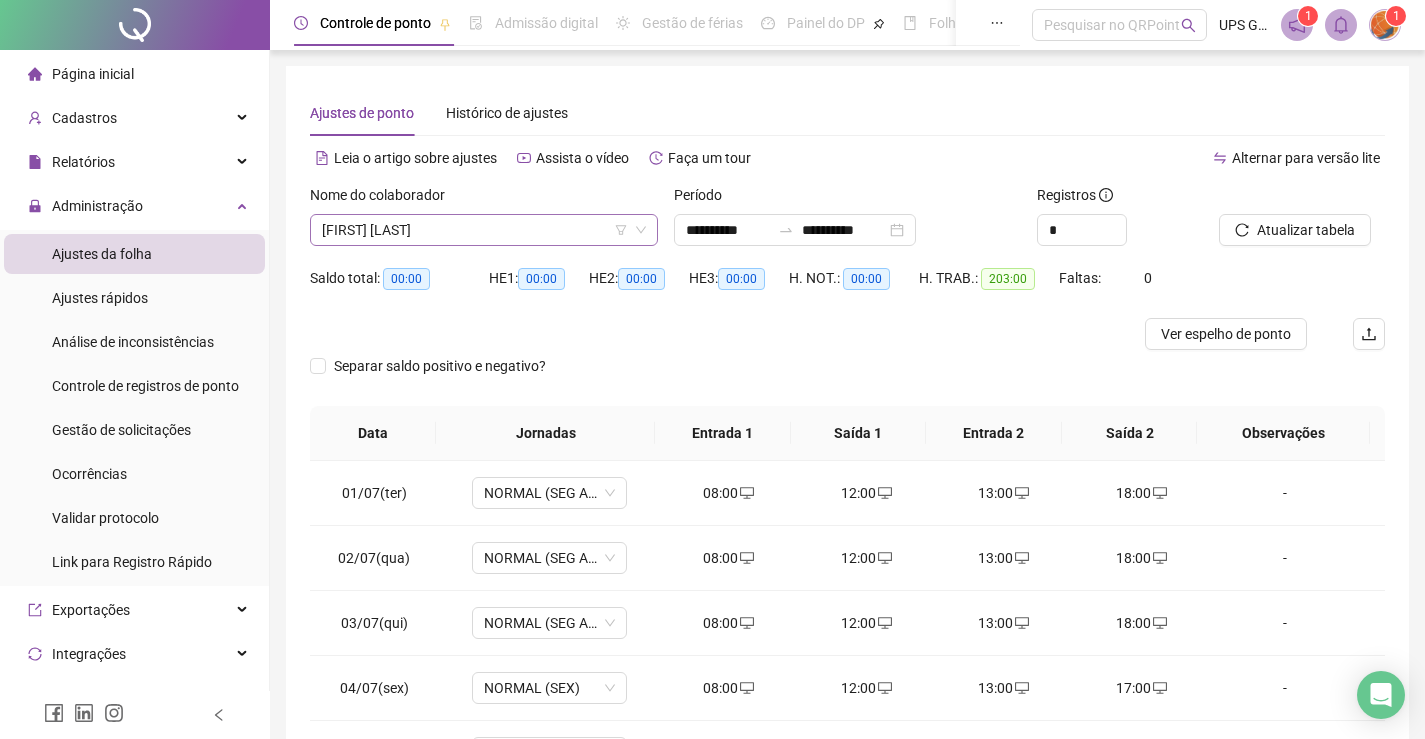 drag, startPoint x: 582, startPoint y: 224, endPoint x: 566, endPoint y: 234, distance: 18.867962 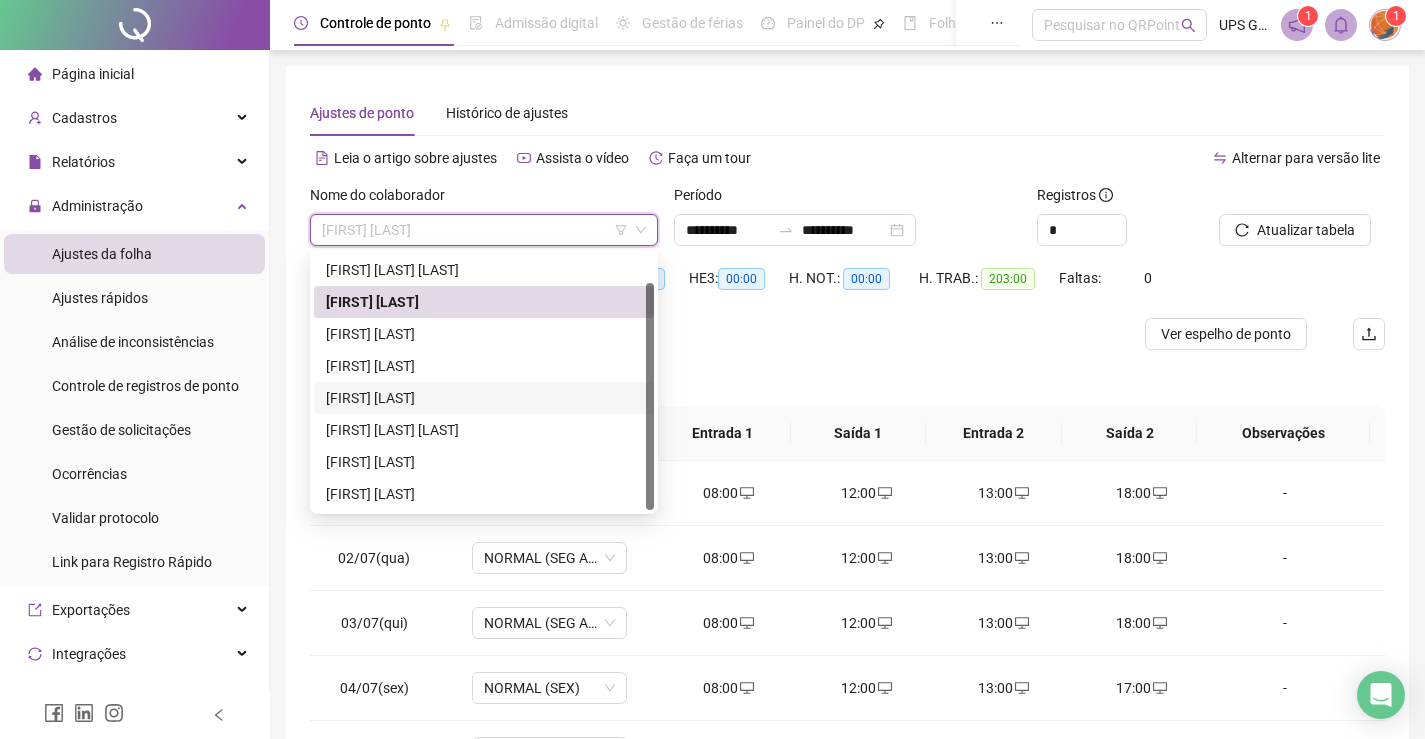 click on "[FIRST] [LAST]" at bounding box center [484, 398] 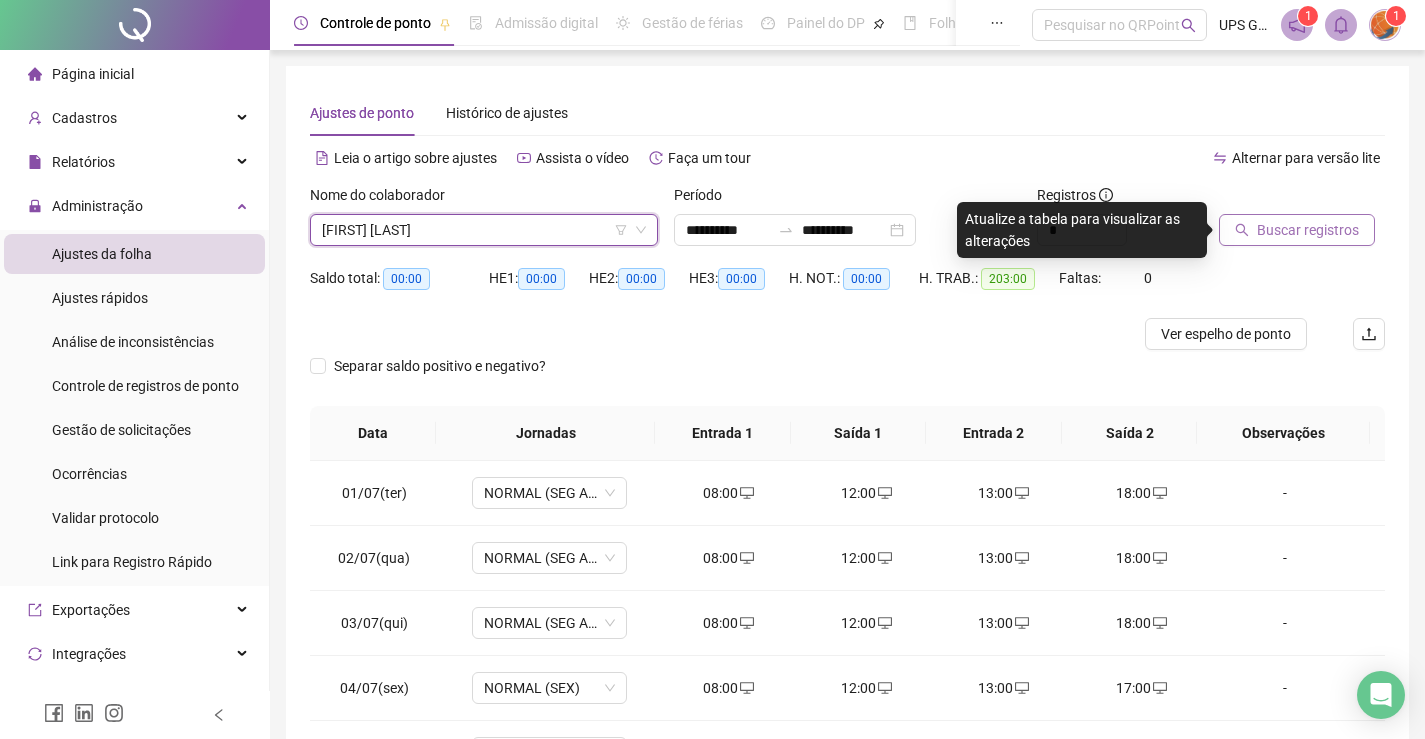 click 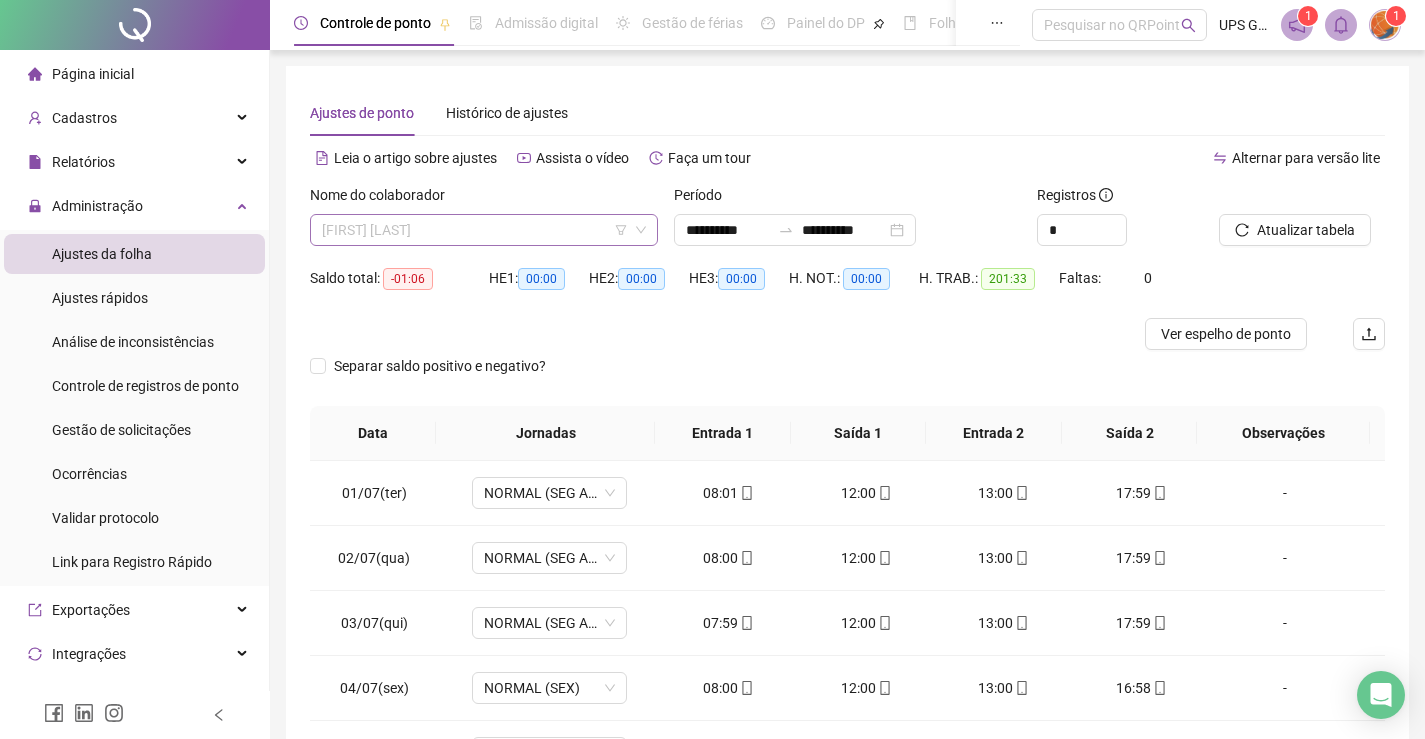 click on "[FIRST] [LAST]" at bounding box center [484, 230] 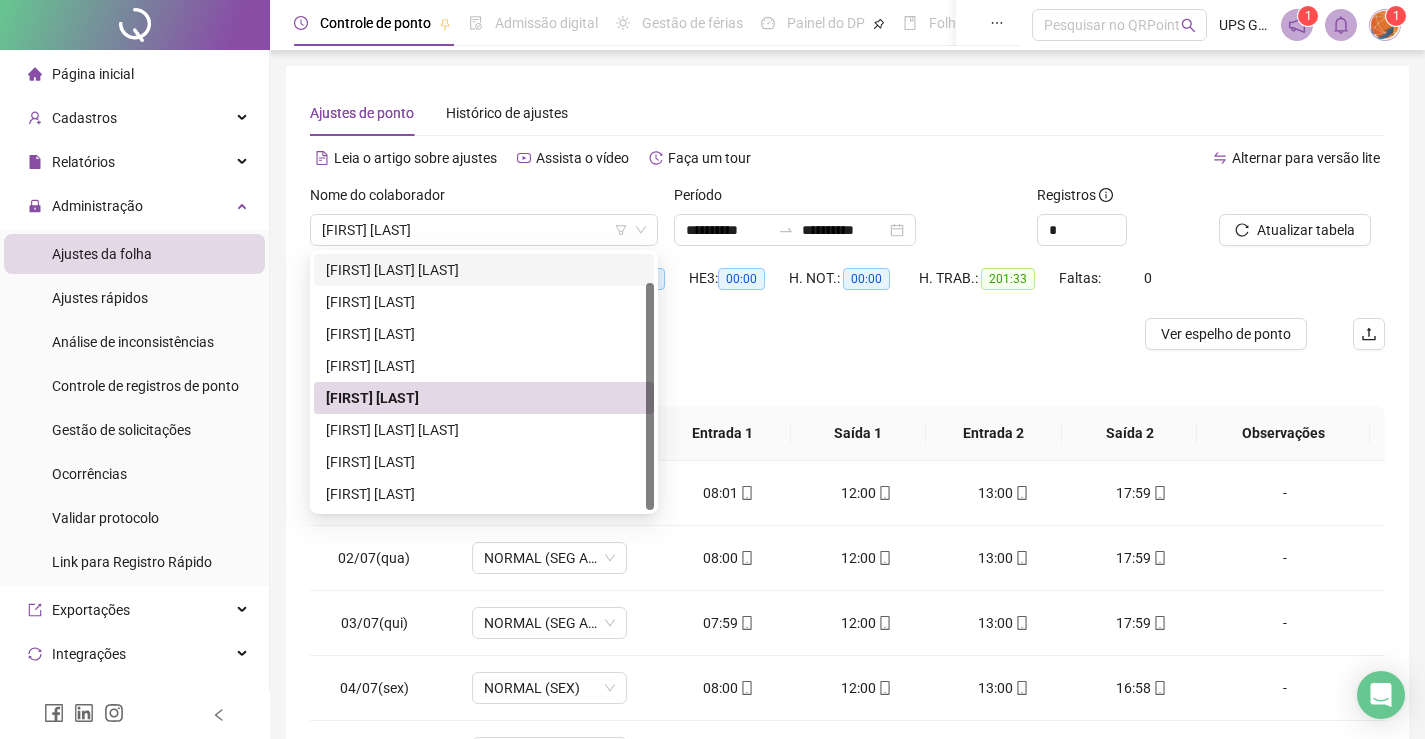click at bounding box center [713, 334] 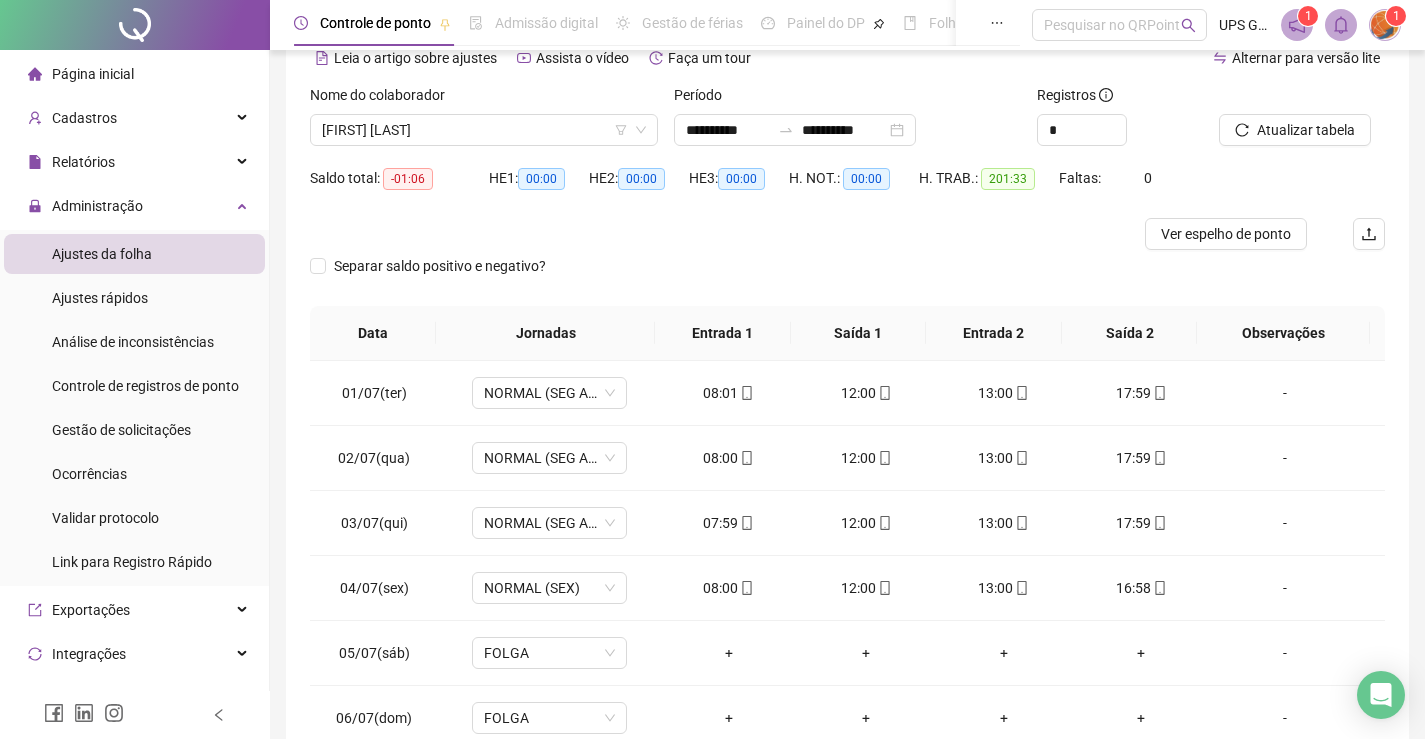 scroll, scrollTop: 200, scrollLeft: 0, axis: vertical 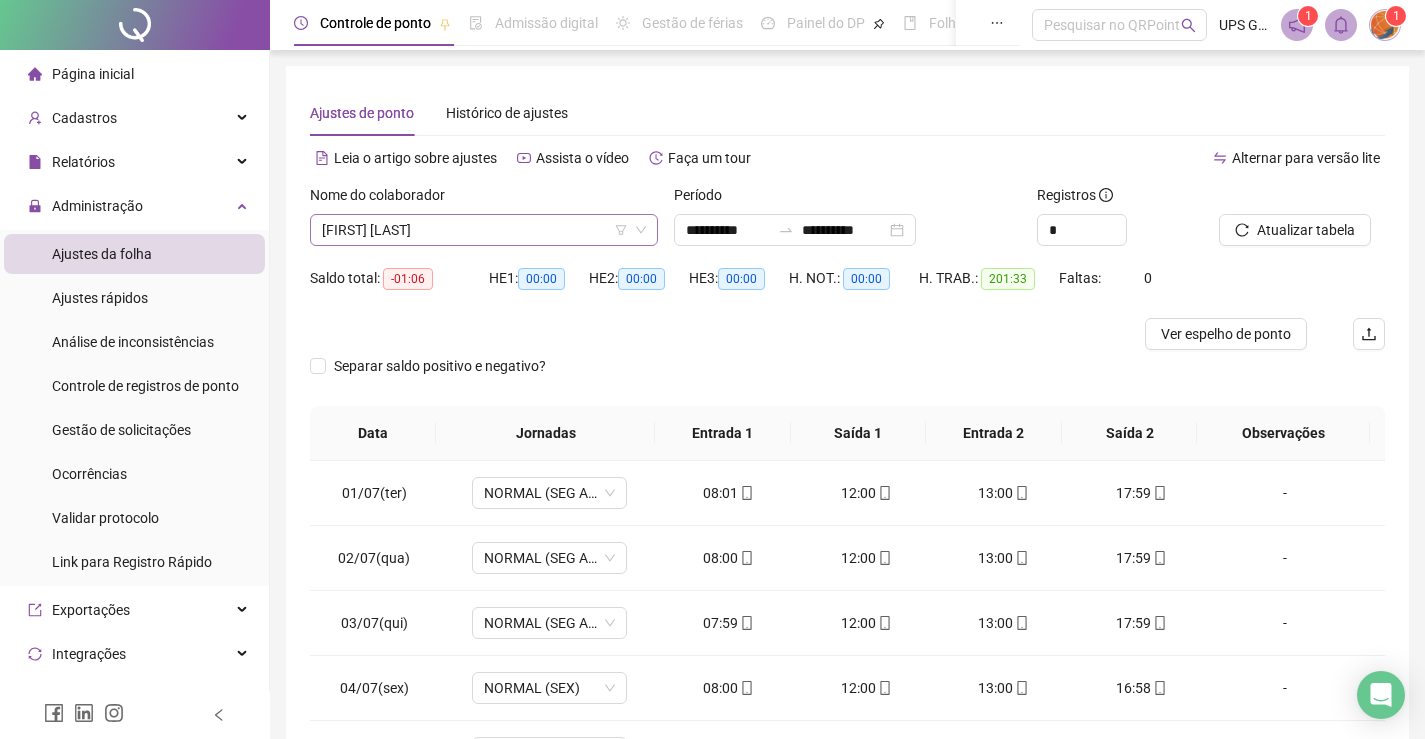 click on "[FIRST] [LAST]" at bounding box center [484, 230] 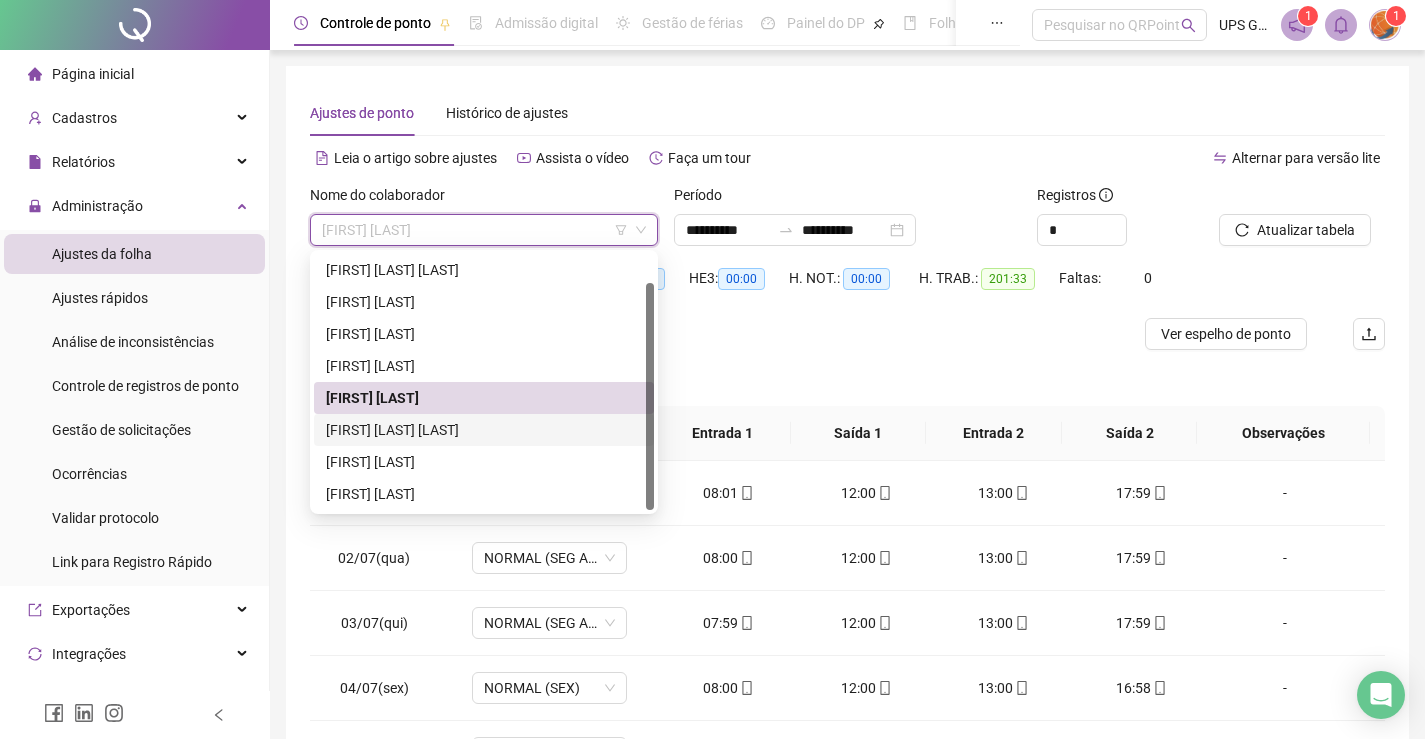 click on "[FIRST] [LAST] [LAST]" at bounding box center [484, 430] 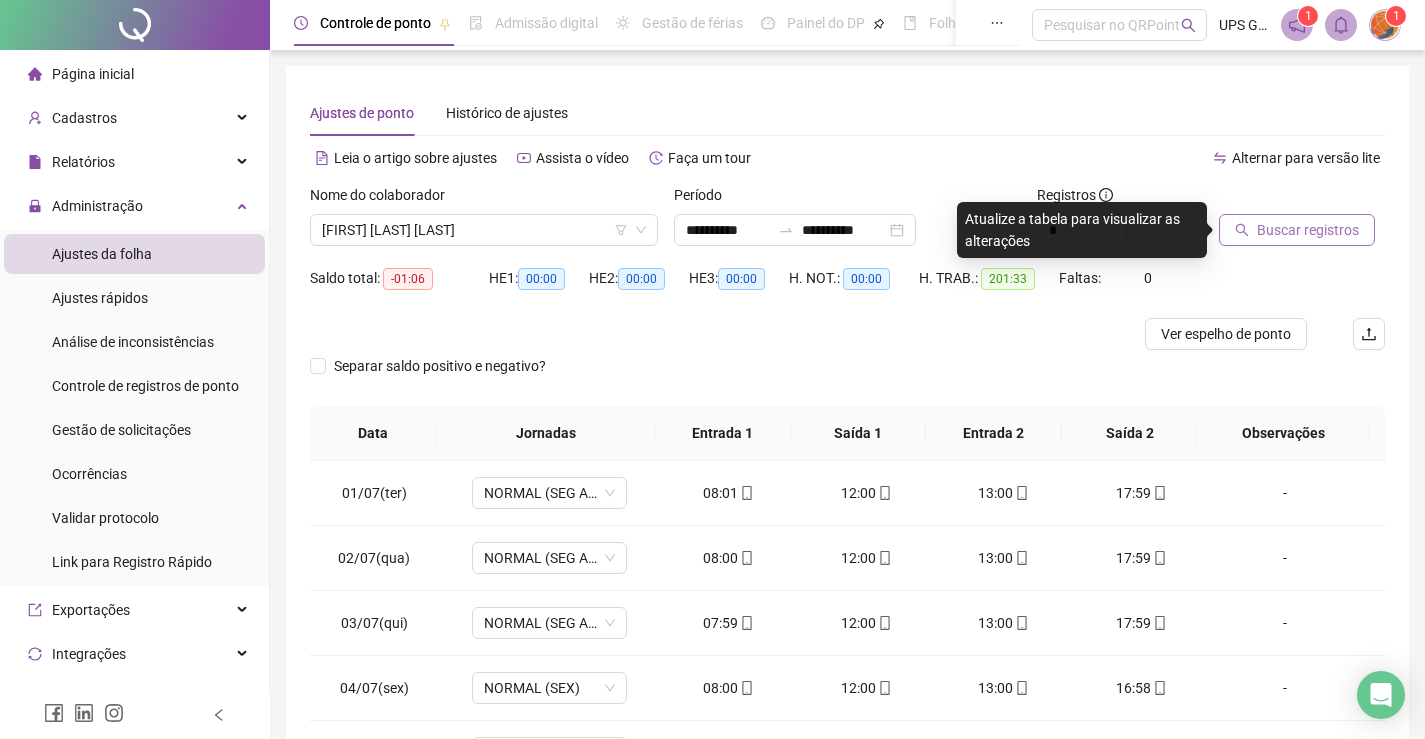 click on "Buscar registros" at bounding box center (1308, 230) 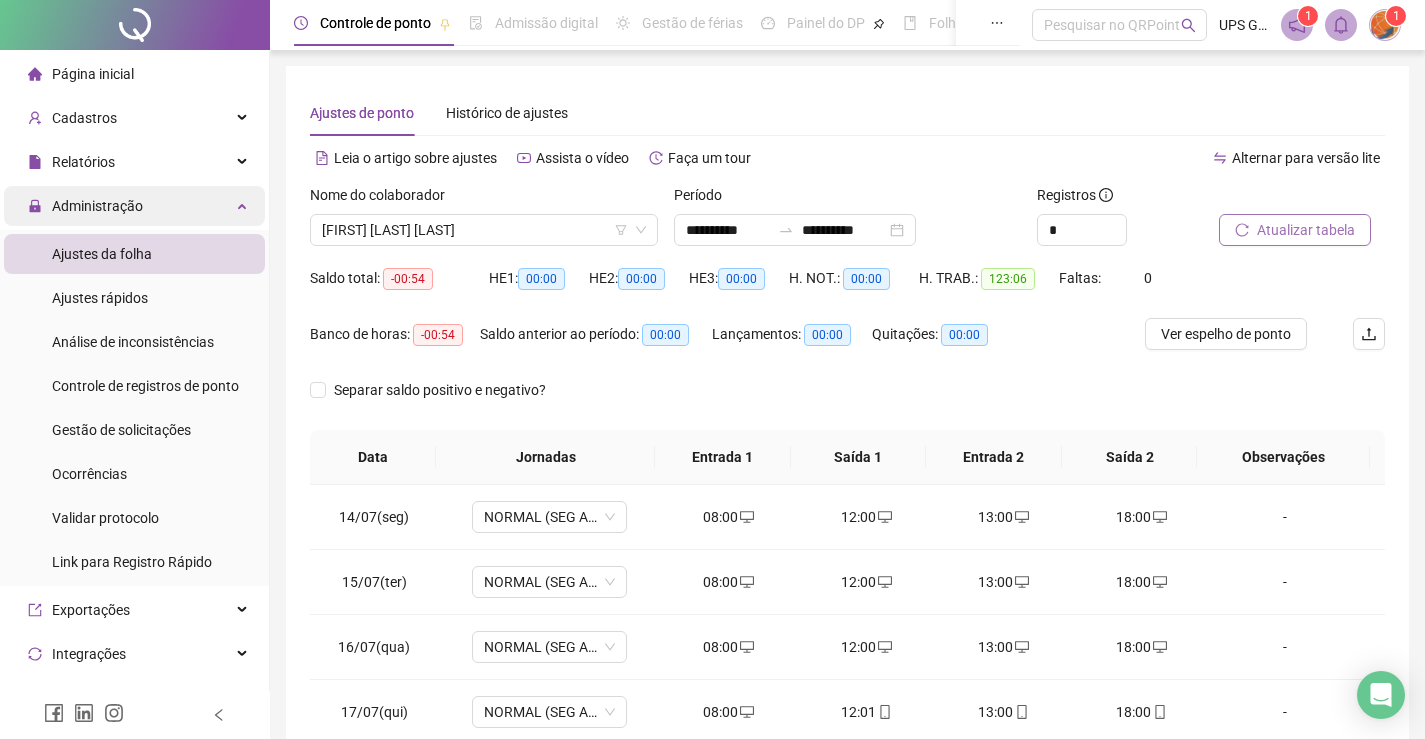 click on "Administração" at bounding box center [97, 206] 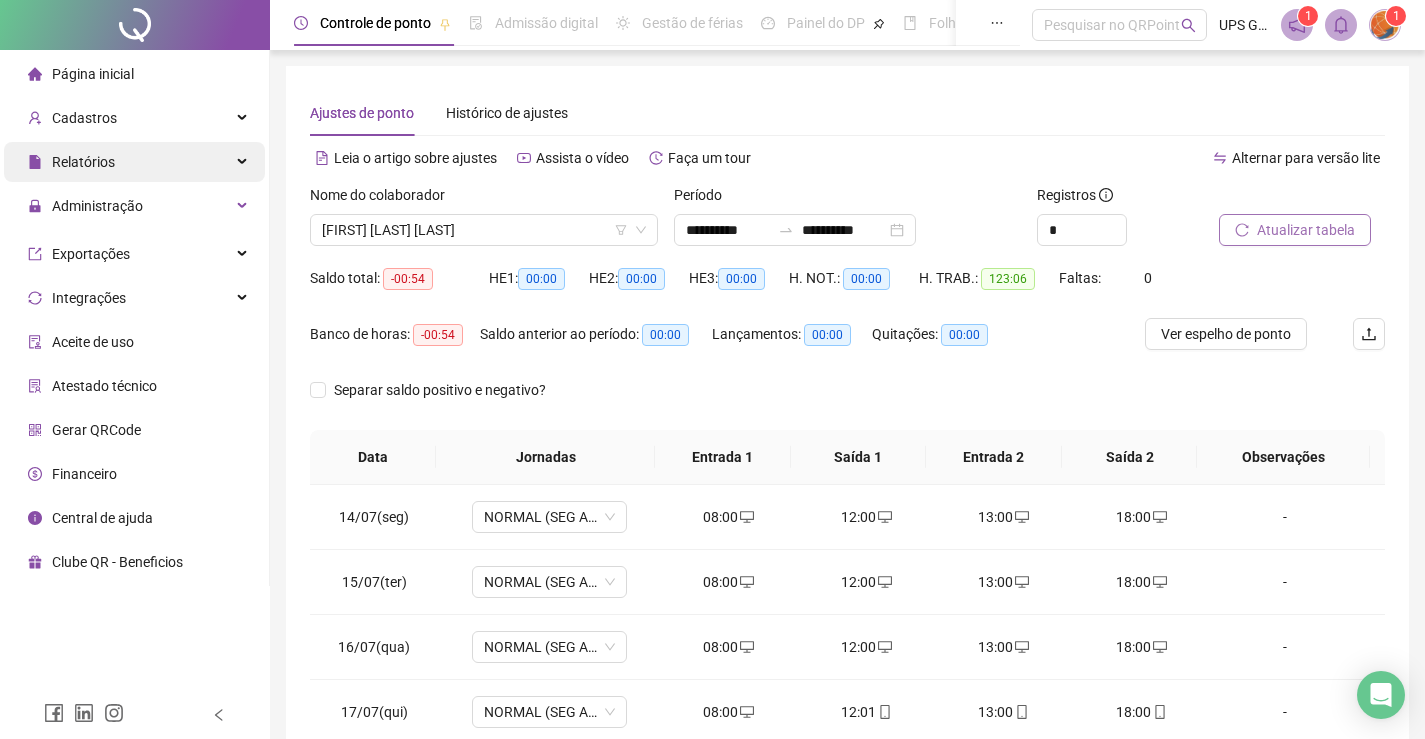 click on "Relatórios" at bounding box center (134, 162) 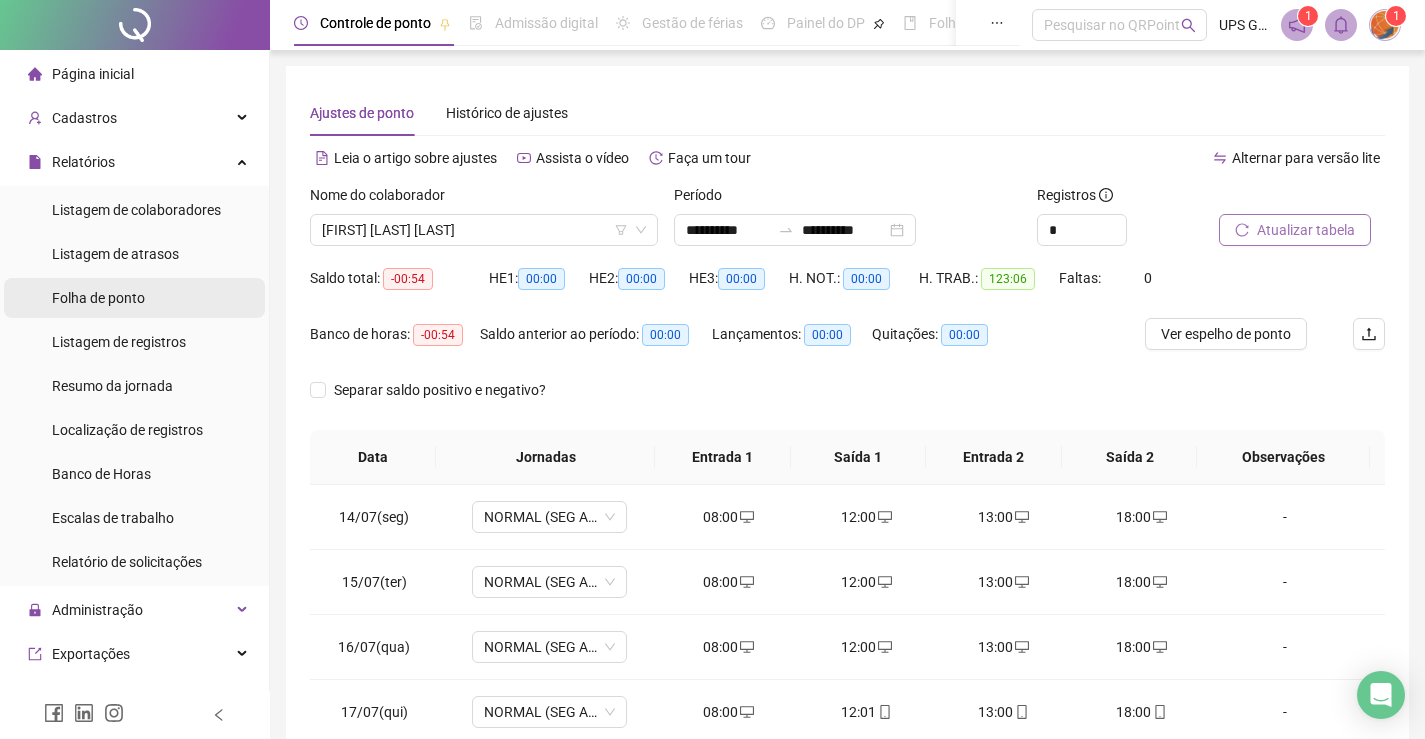 click on "Folha de ponto" at bounding box center (98, 298) 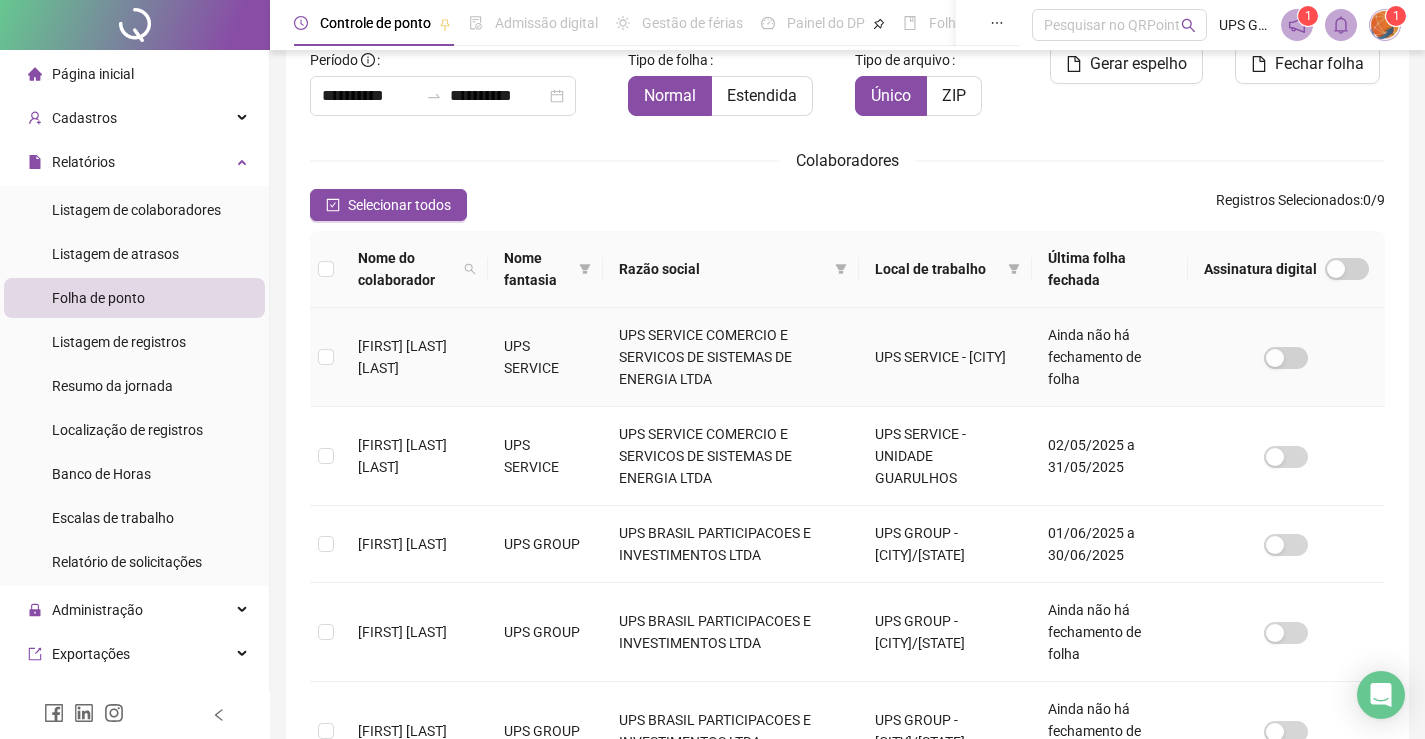 scroll, scrollTop: 40, scrollLeft: 0, axis: vertical 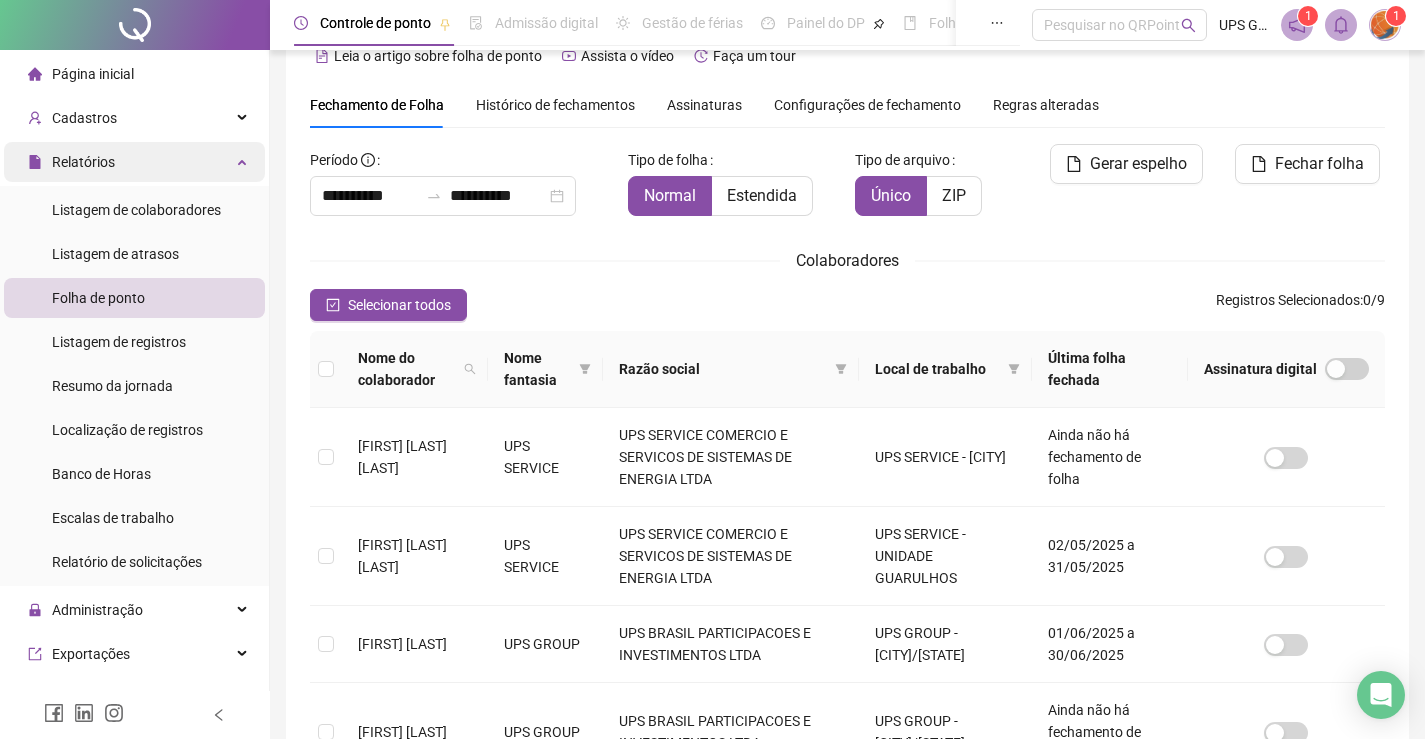 click on "Relatórios" at bounding box center [83, 162] 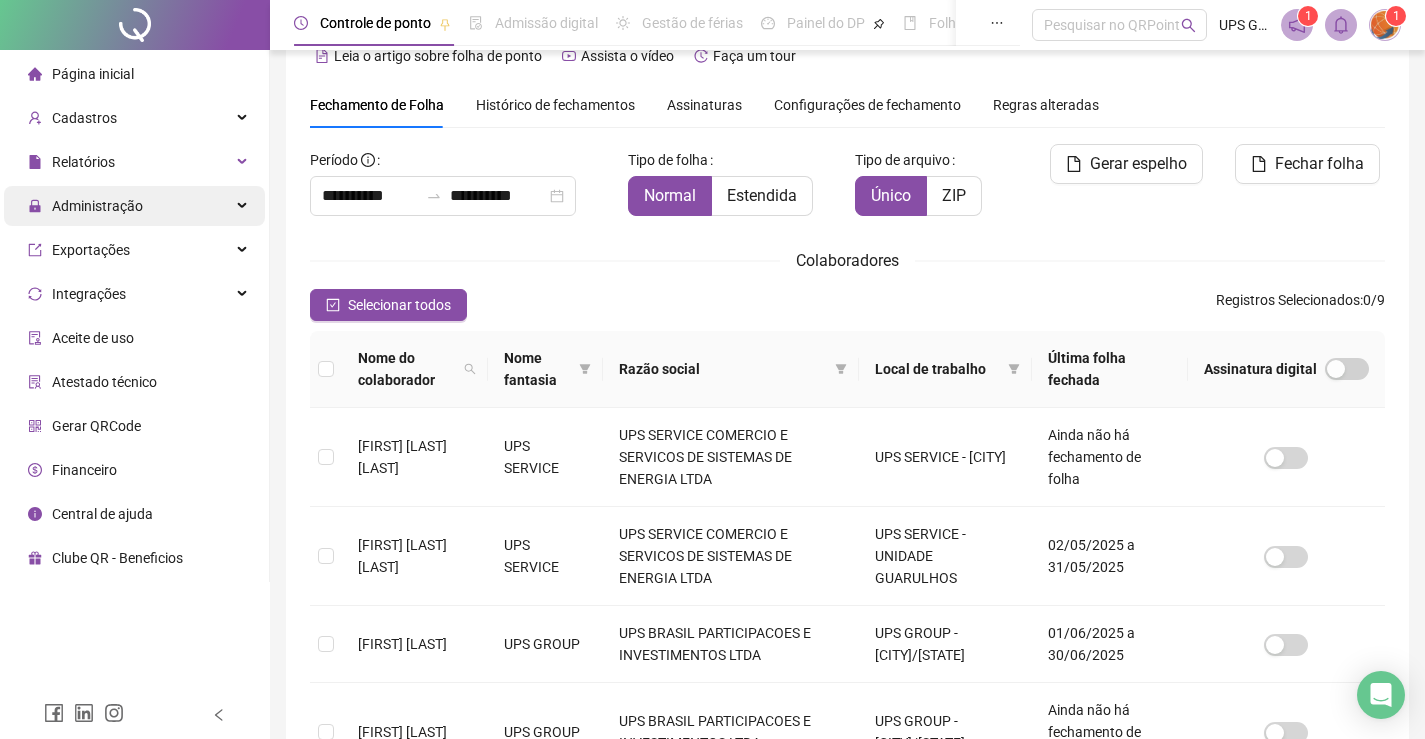 click on "Administração" at bounding box center (85, 206) 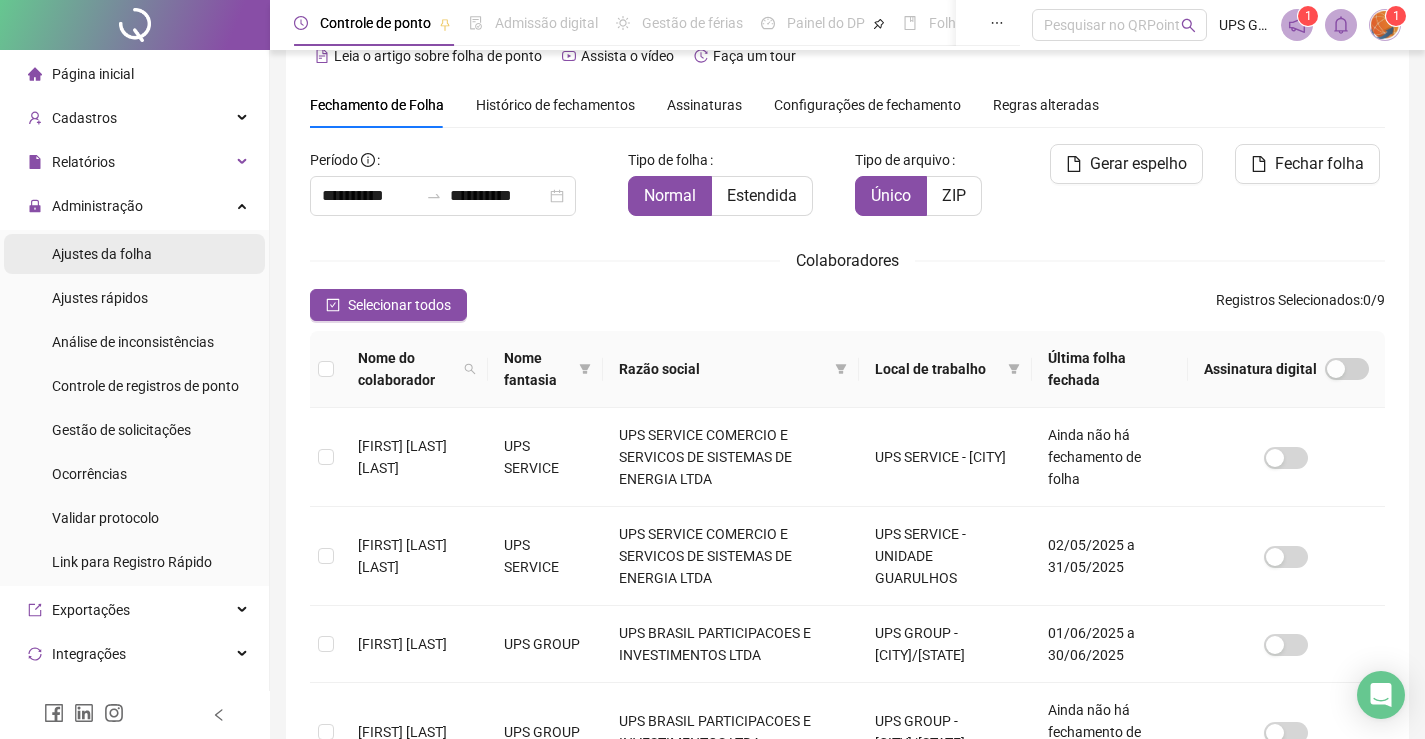 click on "Ajustes da folha" at bounding box center (102, 254) 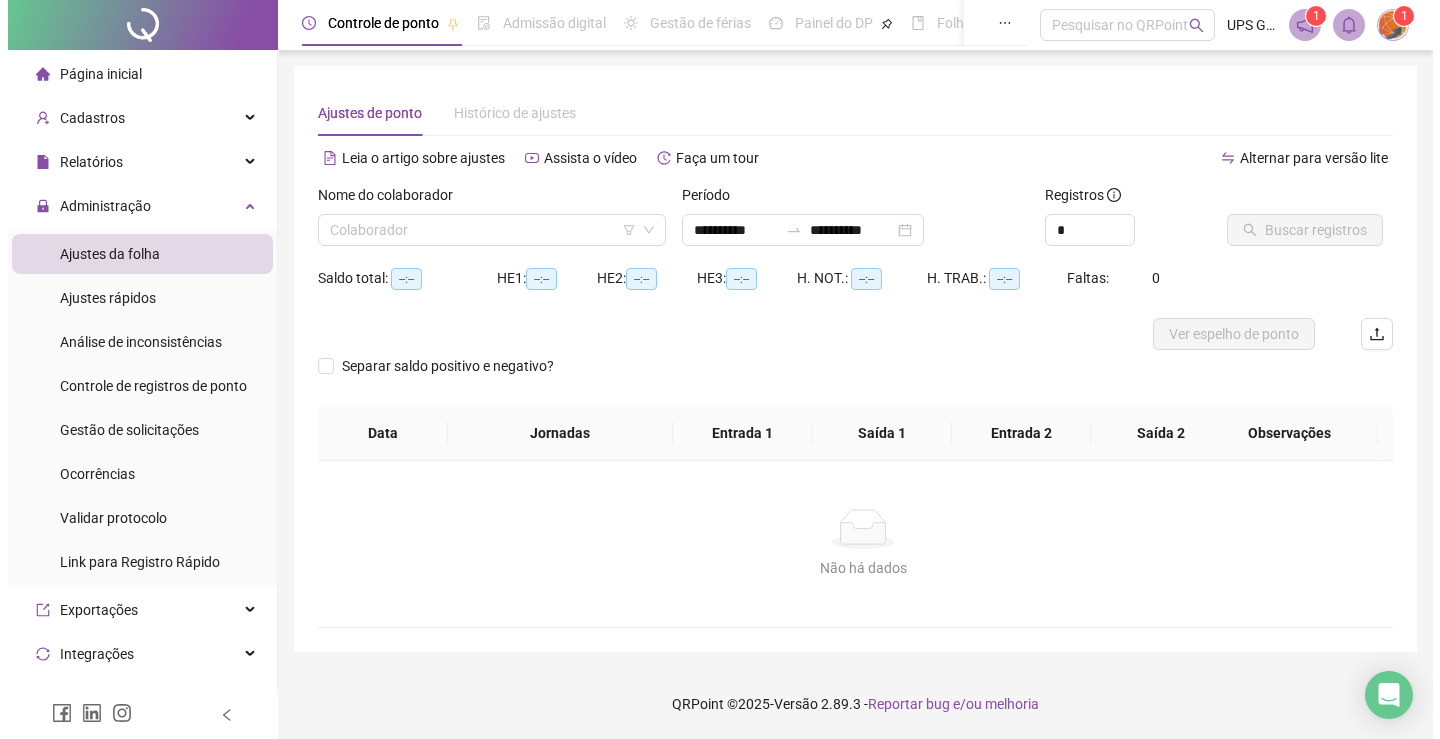 scroll, scrollTop: 0, scrollLeft: 0, axis: both 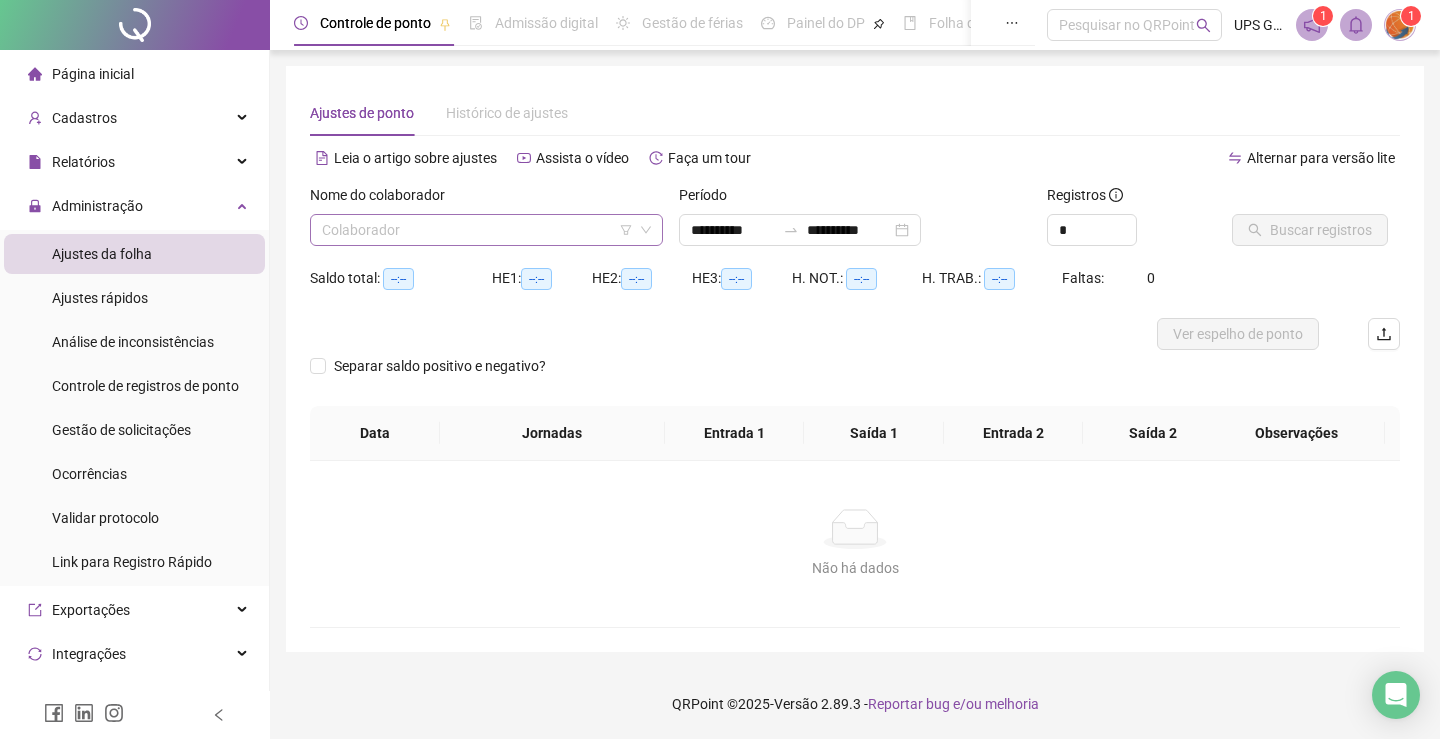 click at bounding box center [477, 230] 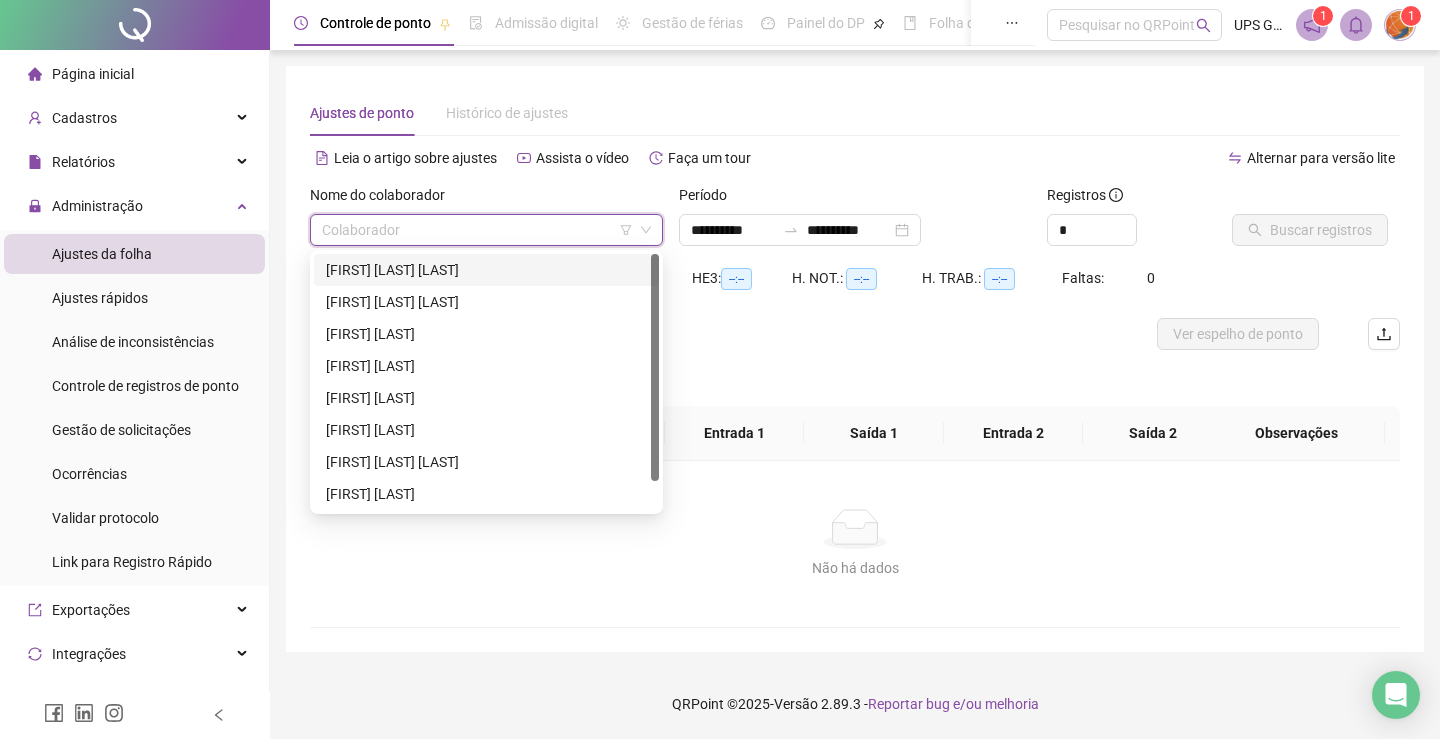 click on "[FIRST] [LAST] [LAST]" at bounding box center [486, 270] 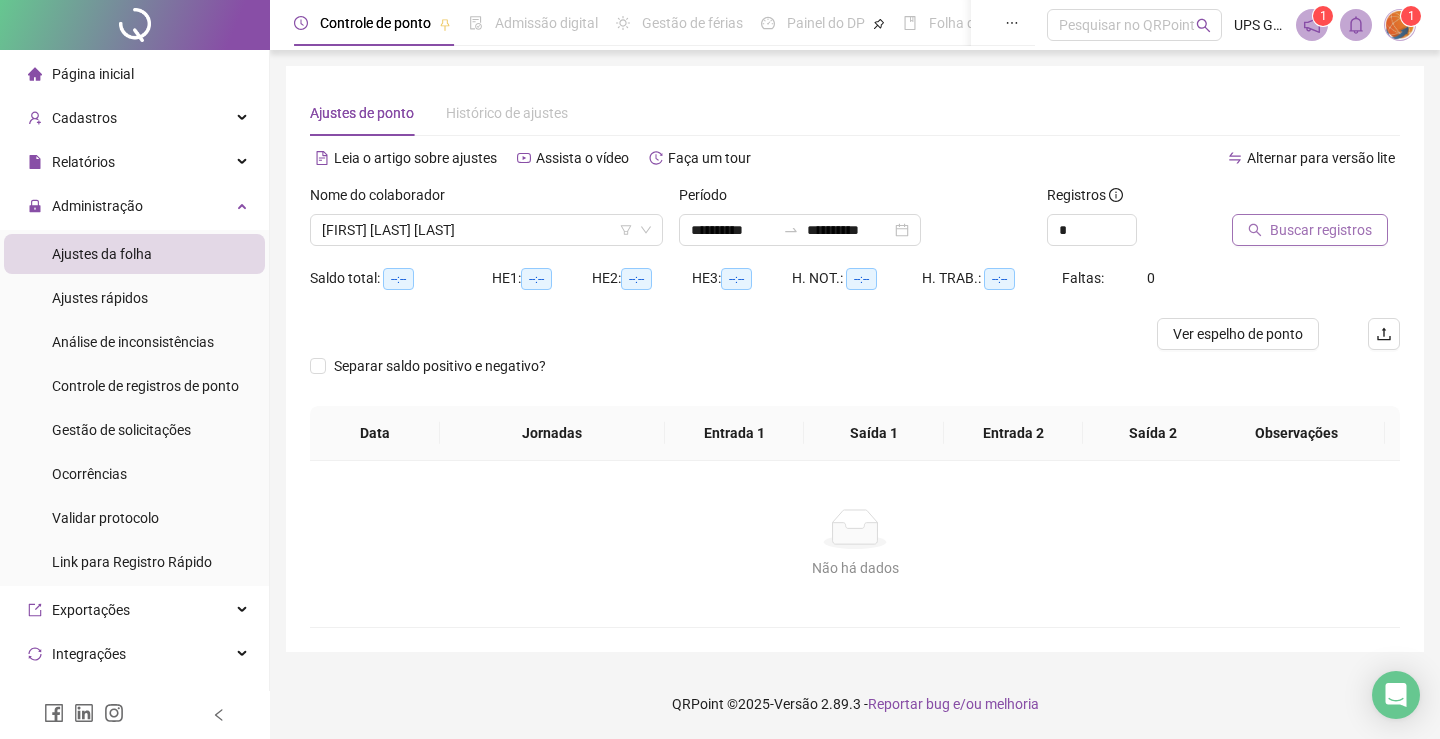 click on "Buscar registros" at bounding box center [1321, 230] 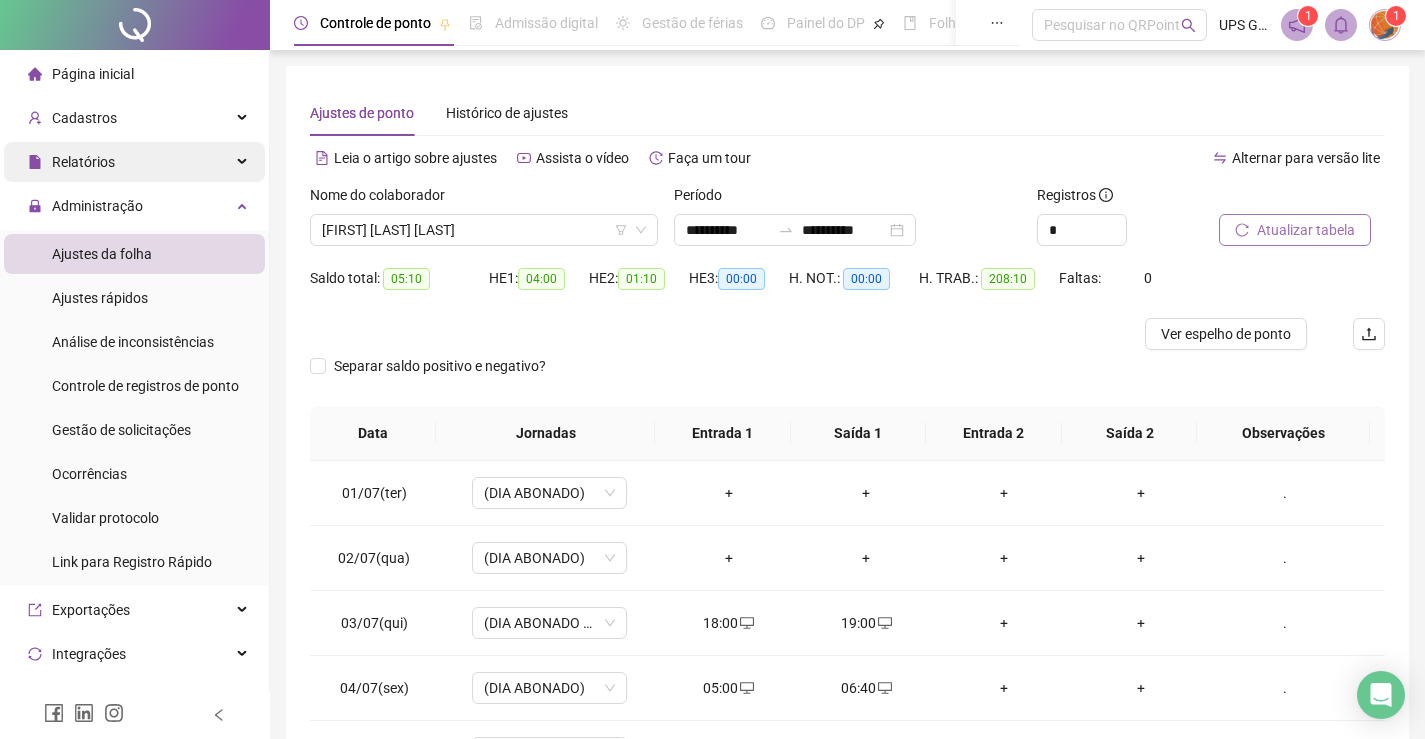click on "Relatórios" at bounding box center (134, 162) 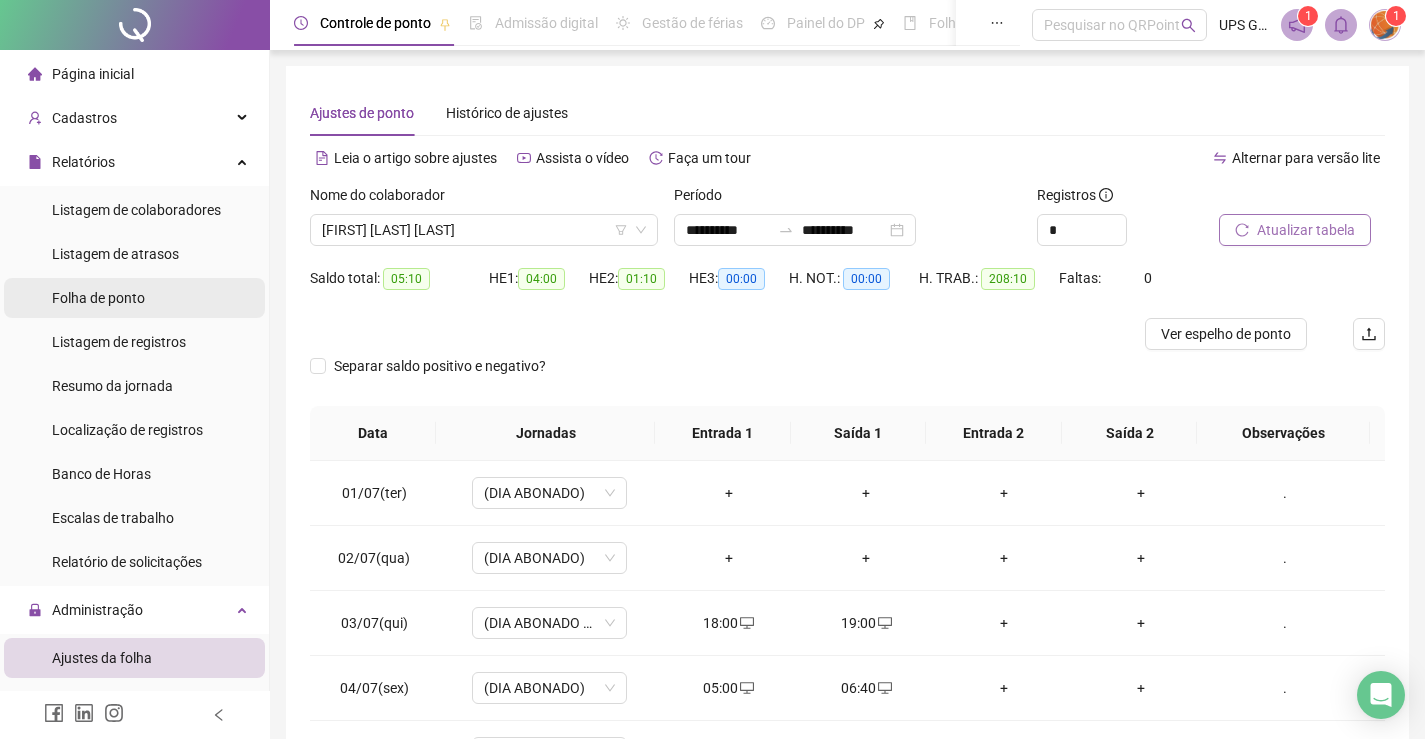 click on "Folha de ponto" at bounding box center (98, 298) 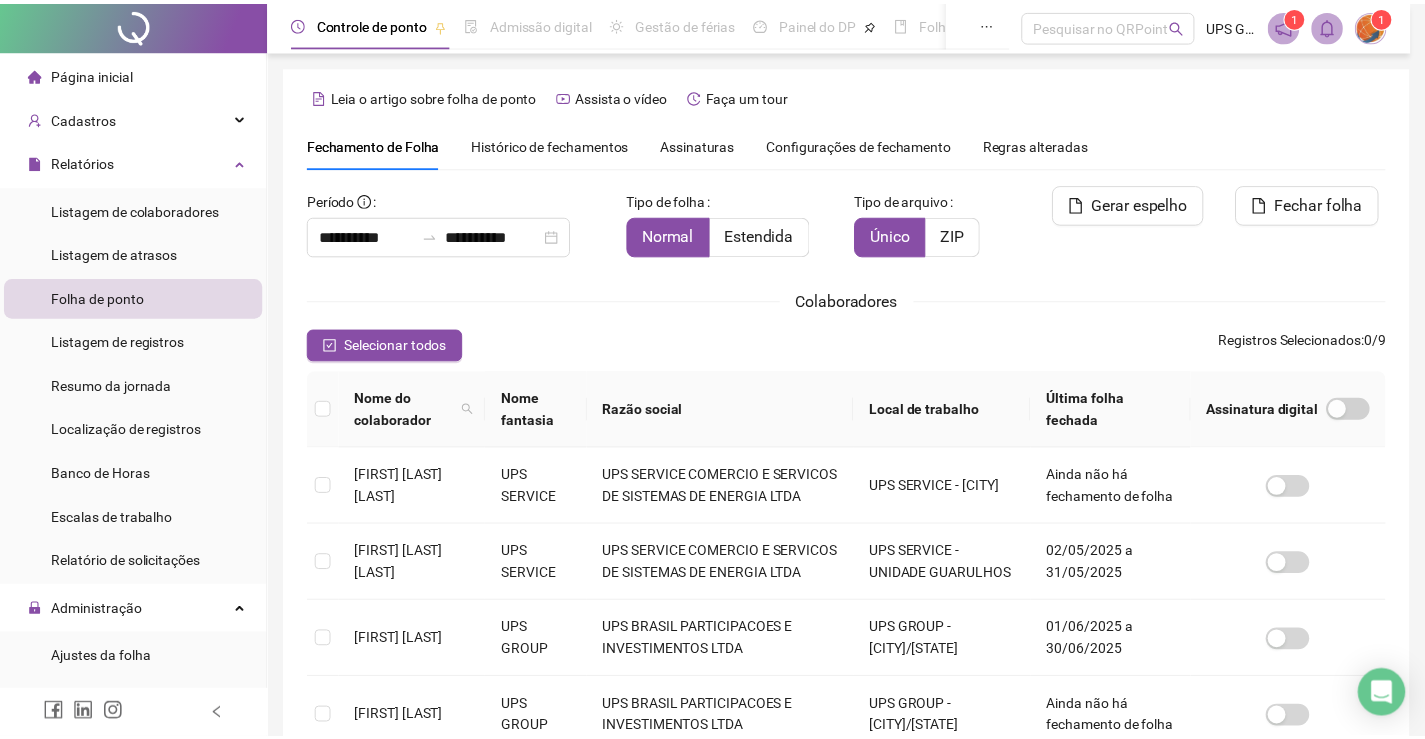 scroll, scrollTop: 40, scrollLeft: 0, axis: vertical 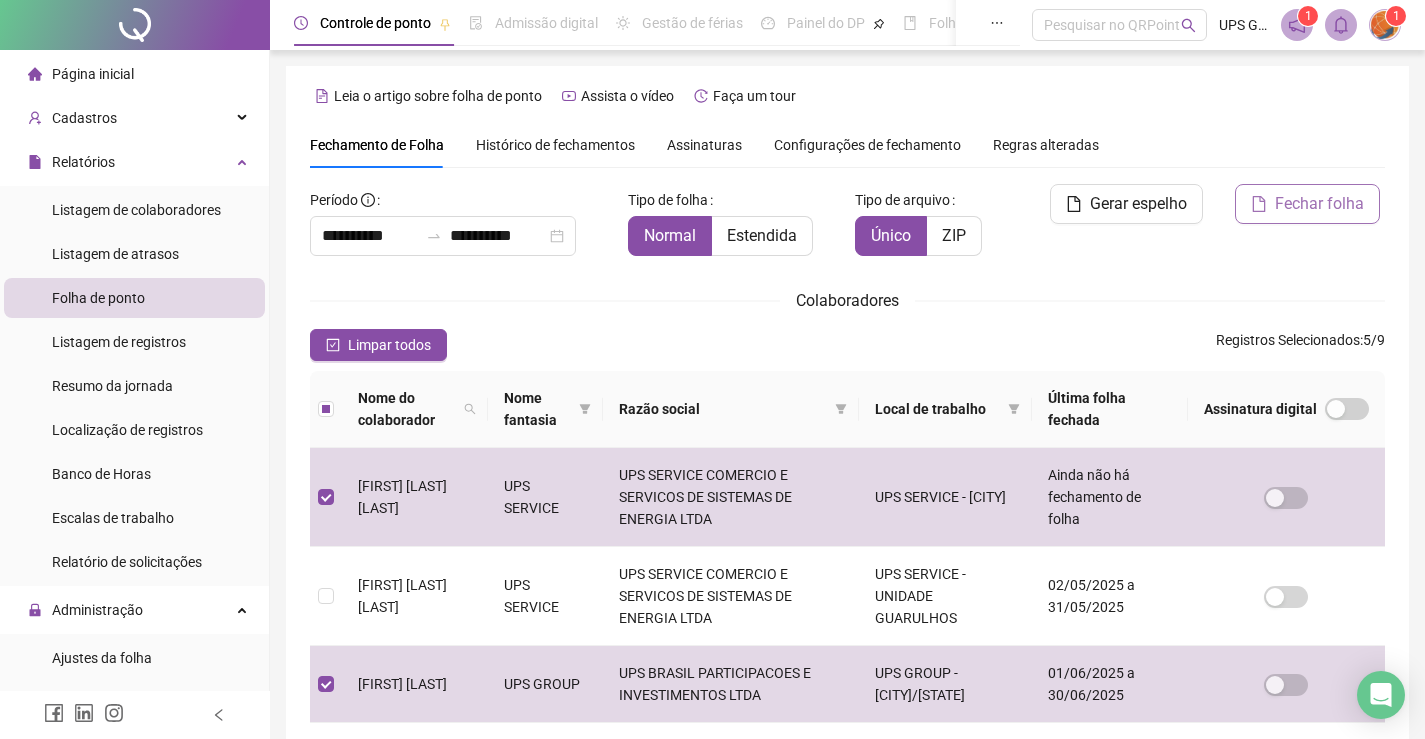 click 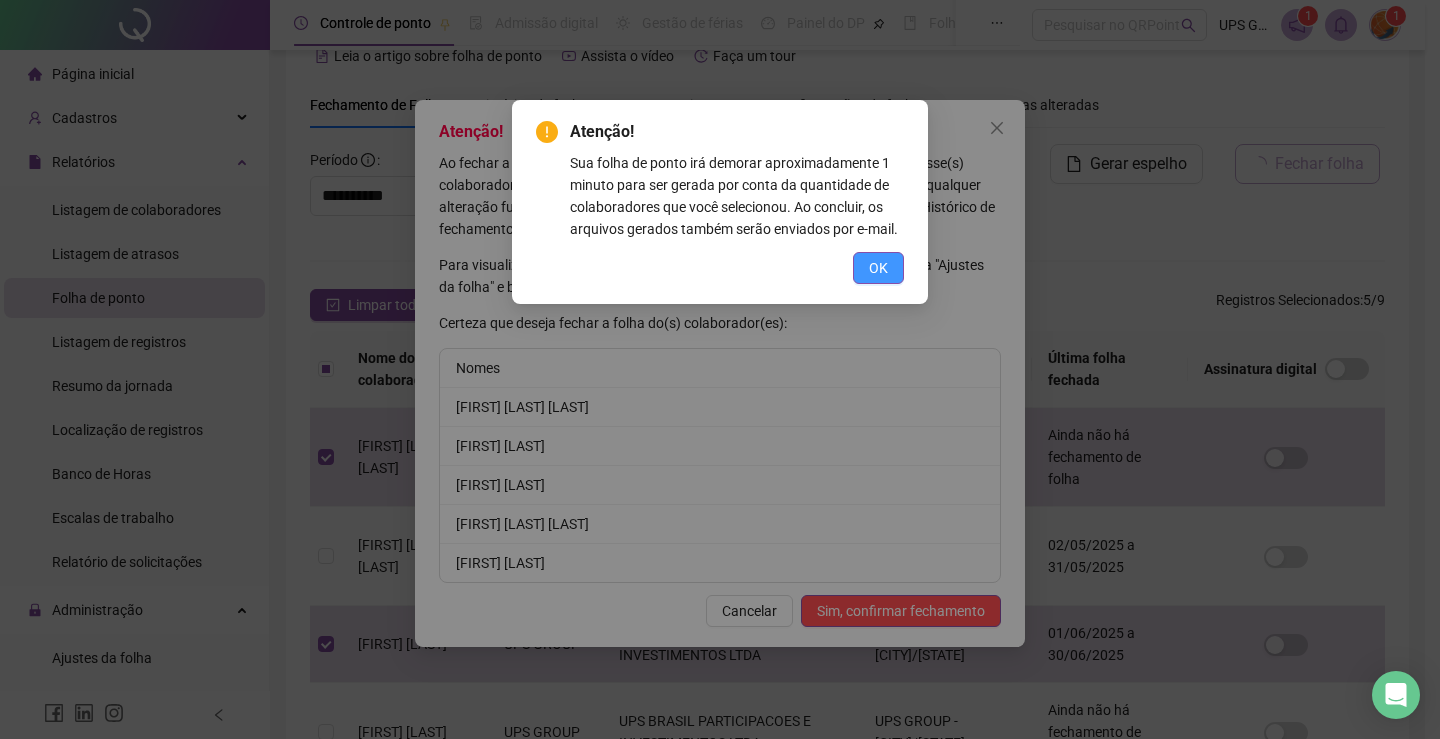 click on "OK" at bounding box center (878, 268) 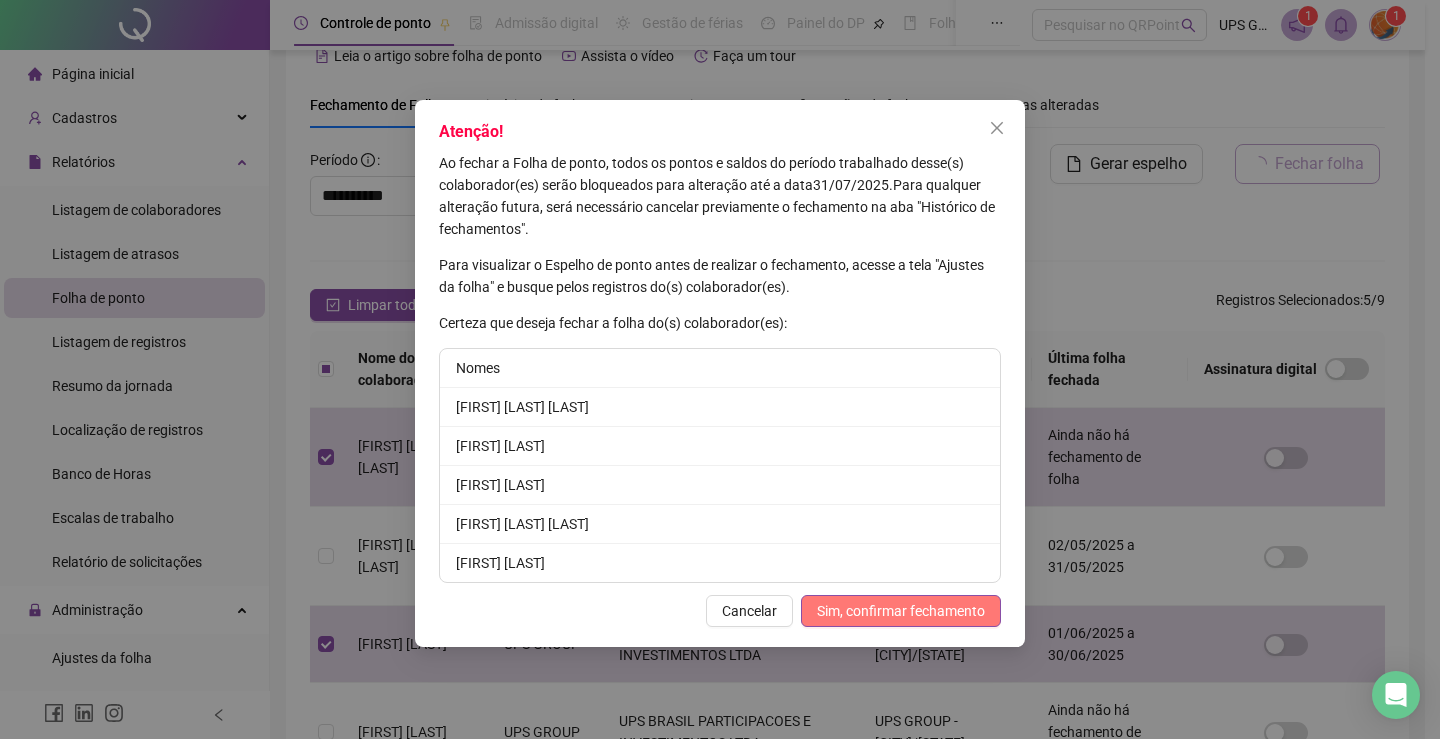 click on "Sim, confirmar fechamento" at bounding box center [901, 611] 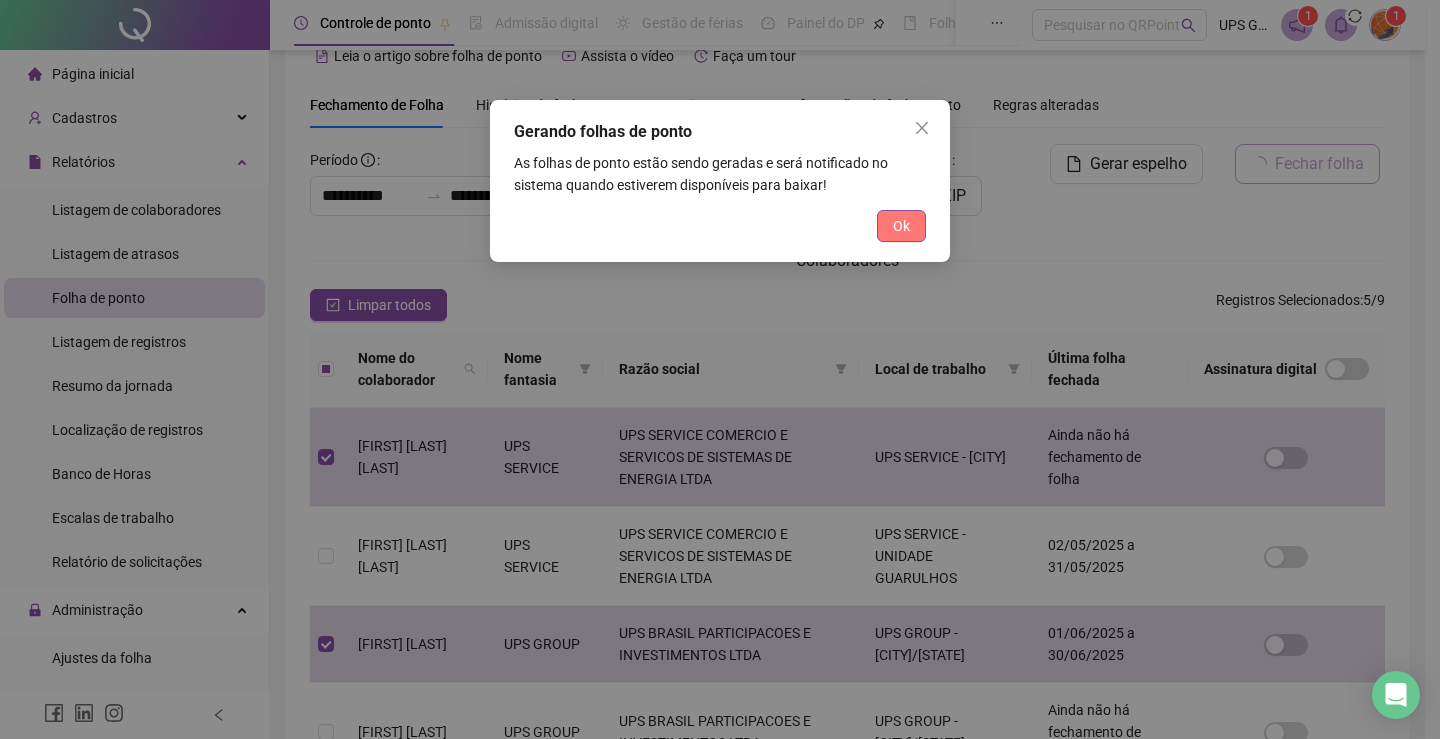 click on "Ok" at bounding box center (901, 226) 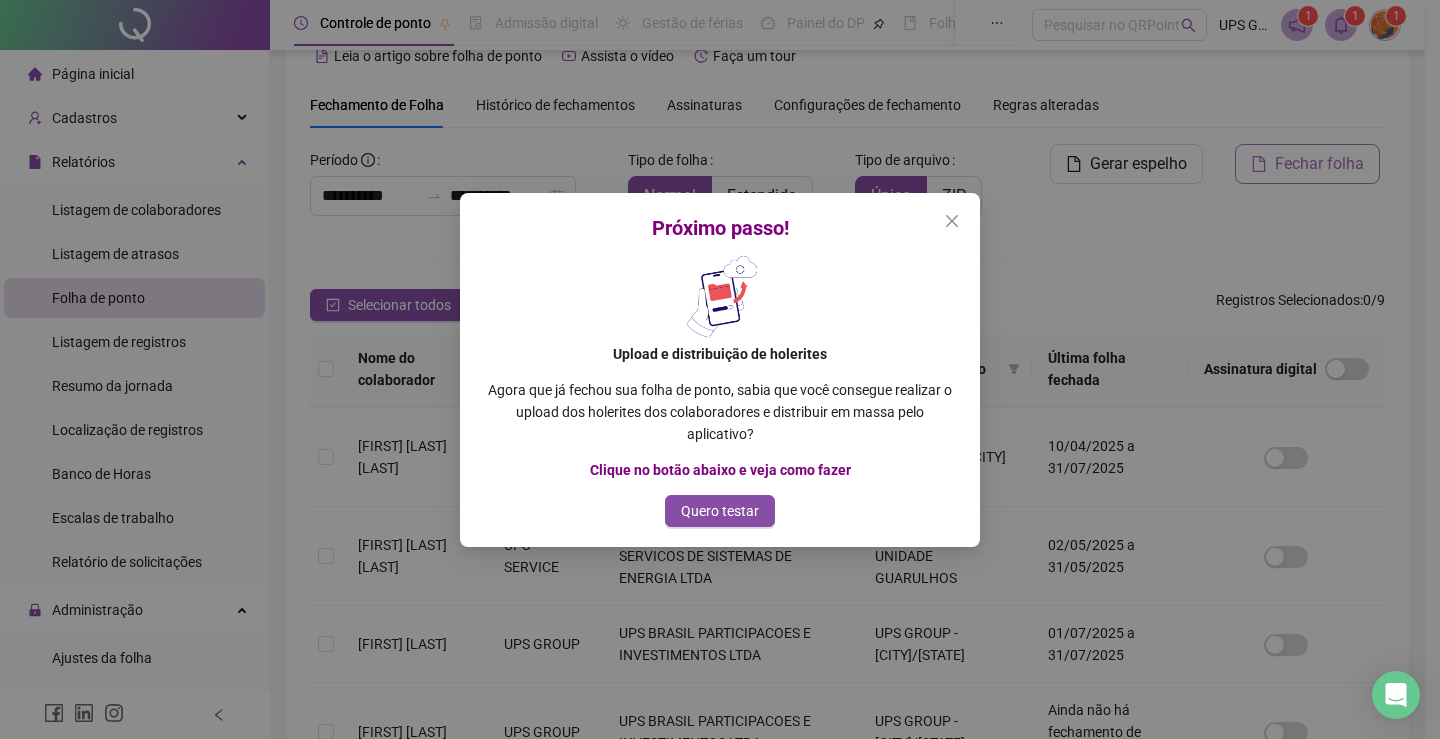 drag, startPoint x: 955, startPoint y: 225, endPoint x: 1290, endPoint y: 87, distance: 362.31064 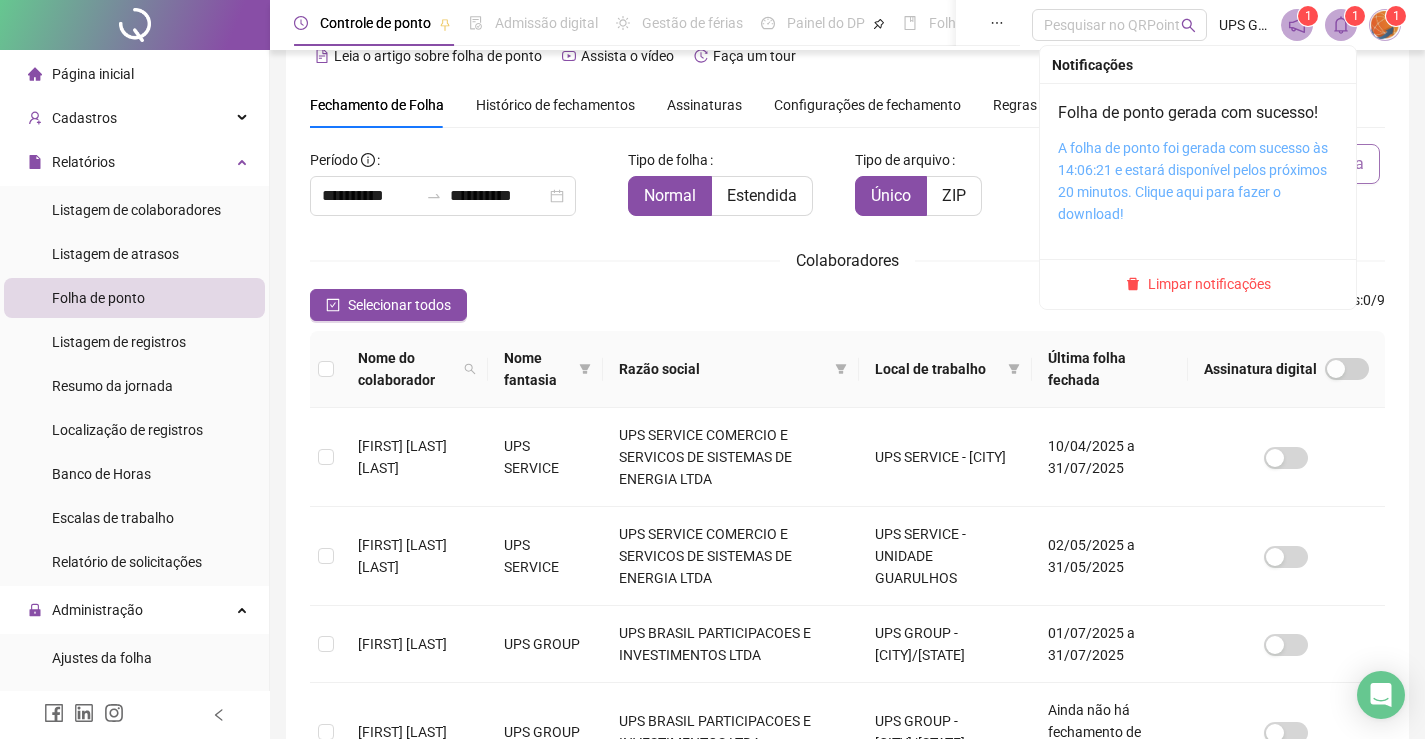 click on "A folha de ponto foi gerada com sucesso às 14:06:21 e estará disponível pelos próximos 20 minutos.
Clique aqui para fazer o download!" at bounding box center [1193, 181] 